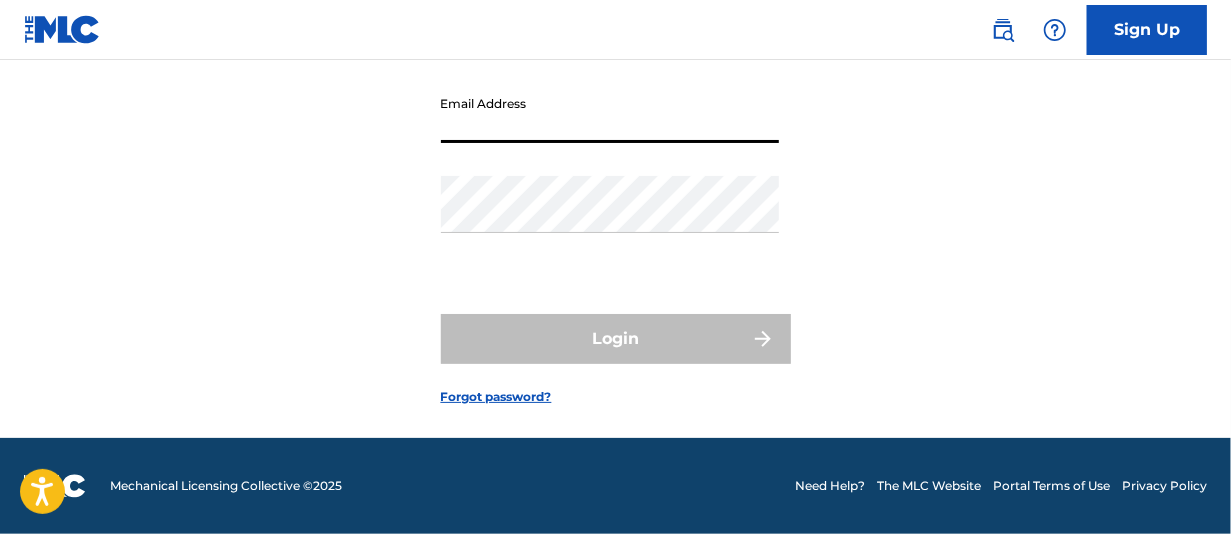 scroll, scrollTop: 200, scrollLeft: 0, axis: vertical 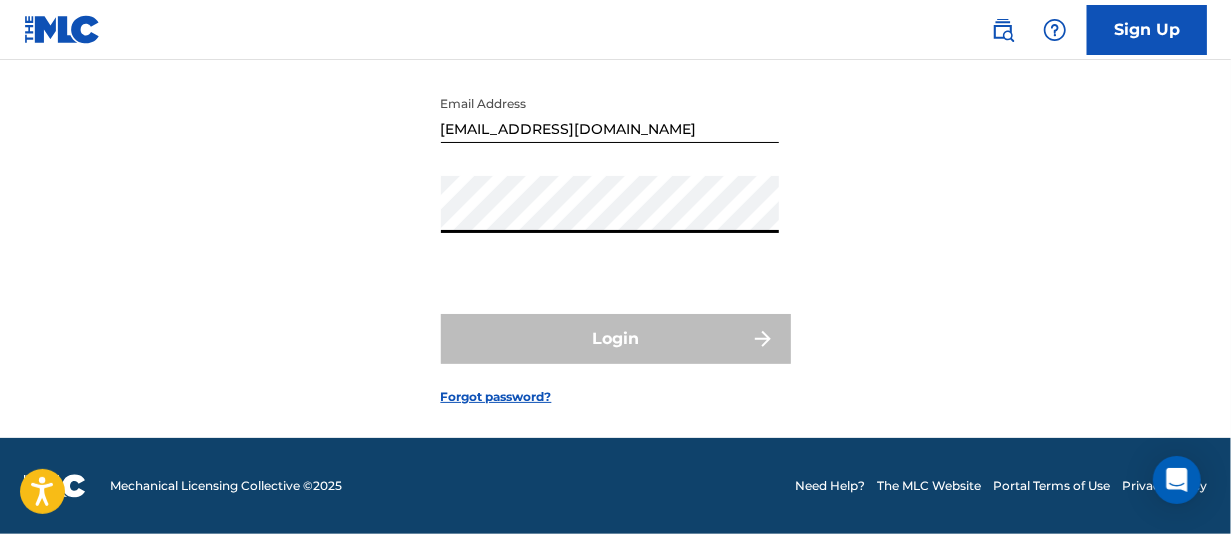 type on "[EMAIL_ADDRESS][PERSON_NAME][PERSON_NAME][DOMAIN_NAME]" 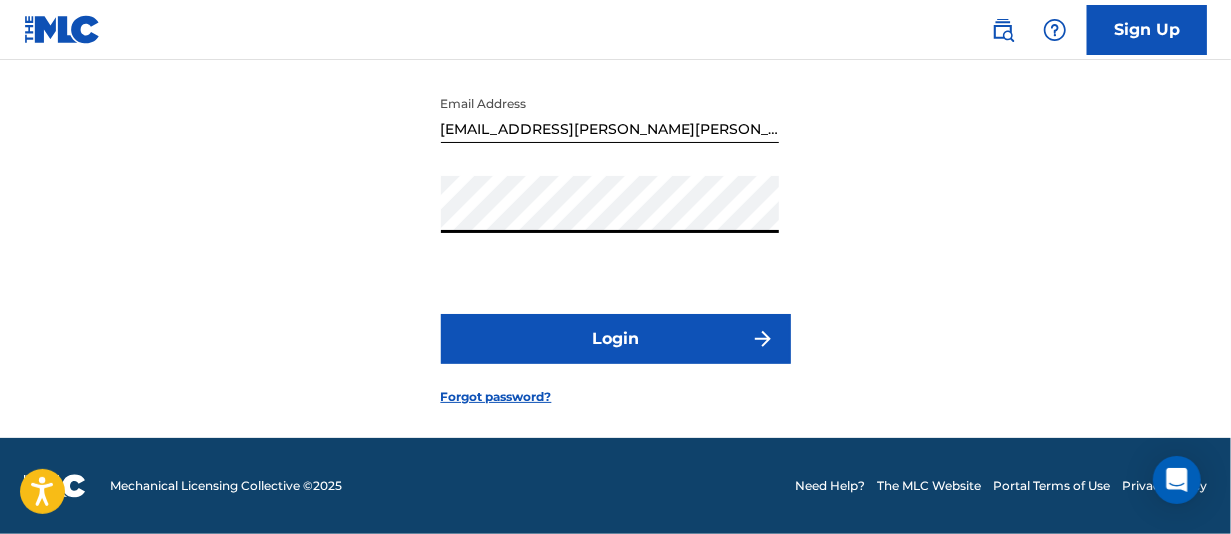 click on "Login" at bounding box center [616, 339] 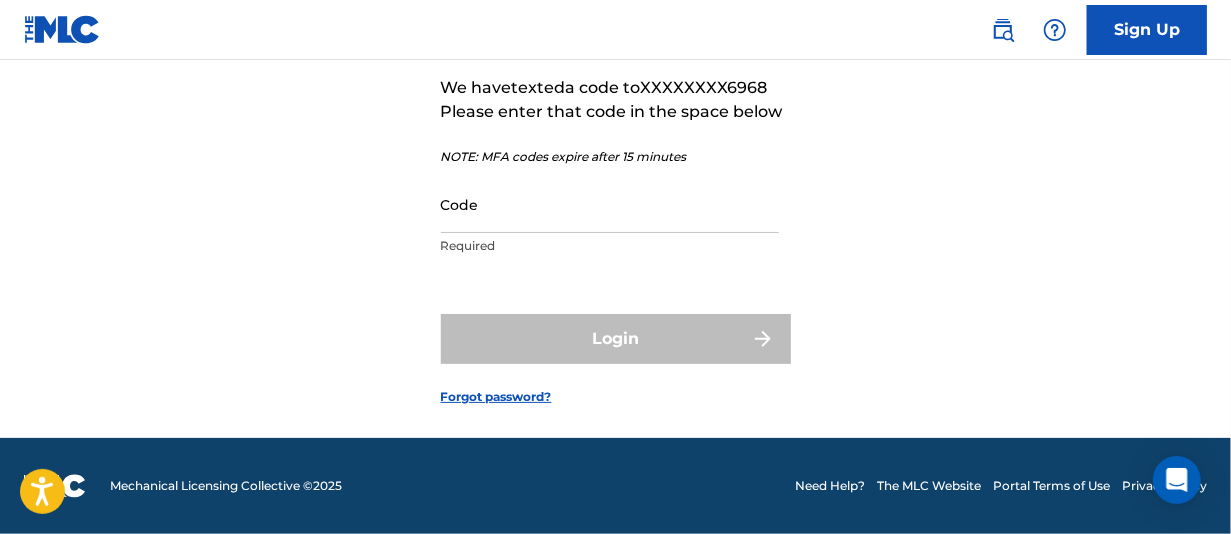 scroll, scrollTop: 206, scrollLeft: 0, axis: vertical 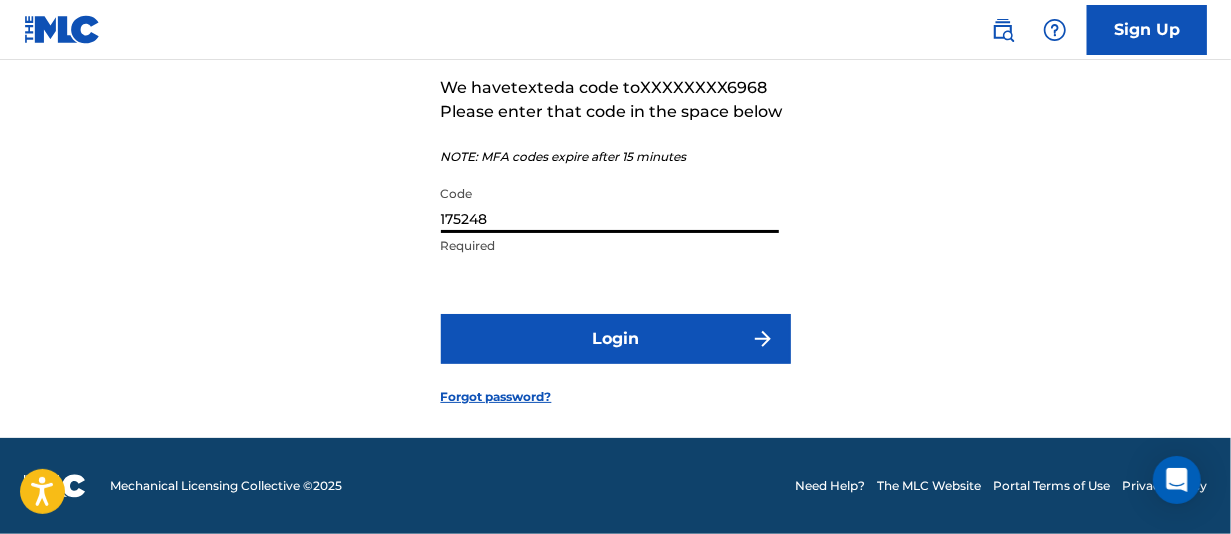 type on "175248" 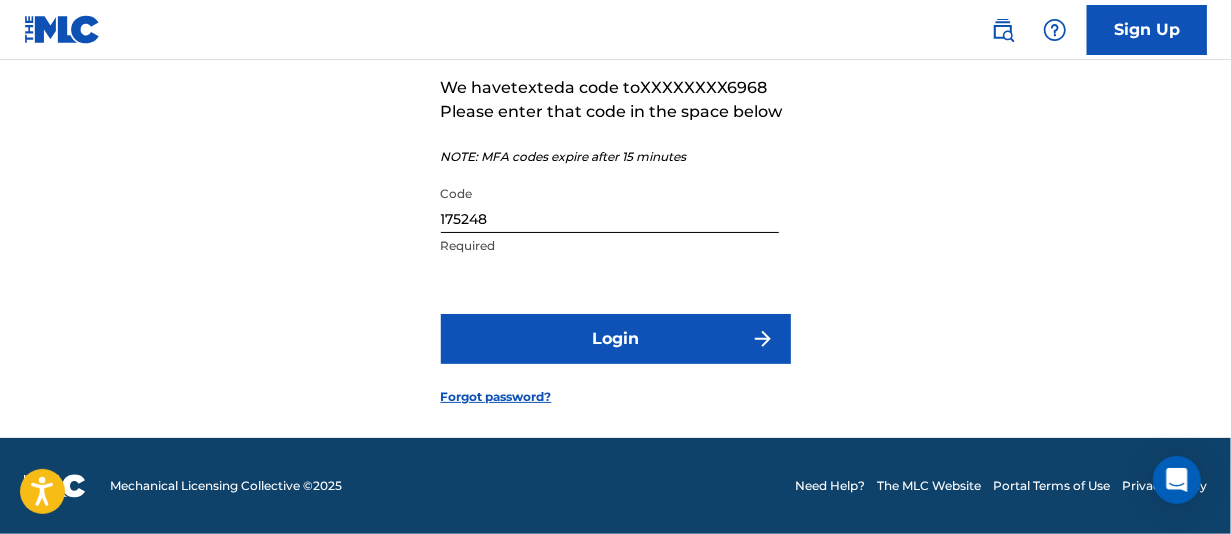 click on "Login" at bounding box center [616, 339] 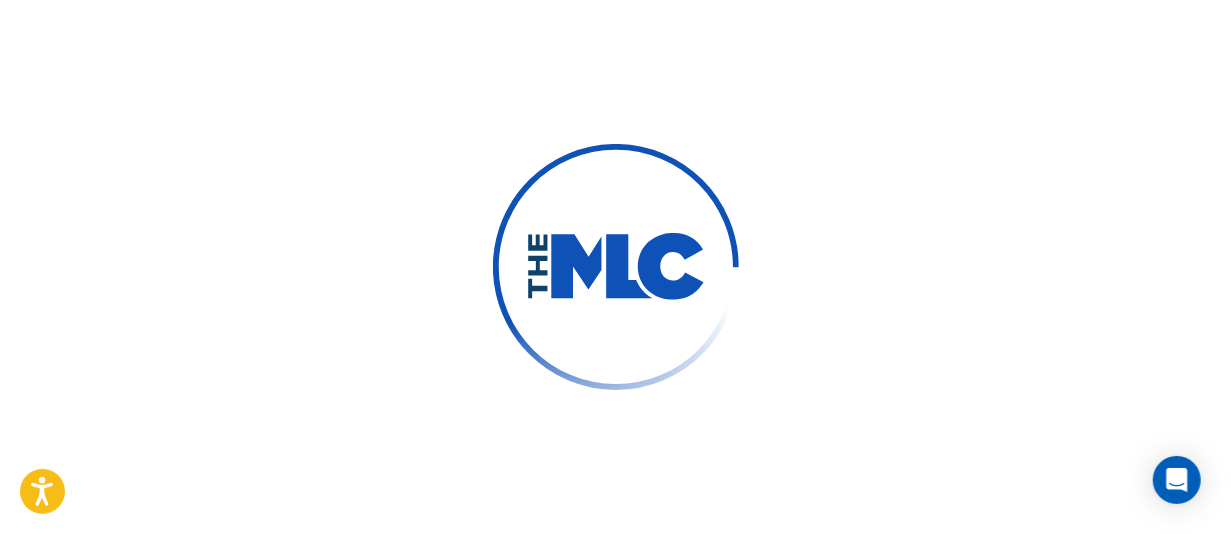 scroll, scrollTop: 0, scrollLeft: 0, axis: both 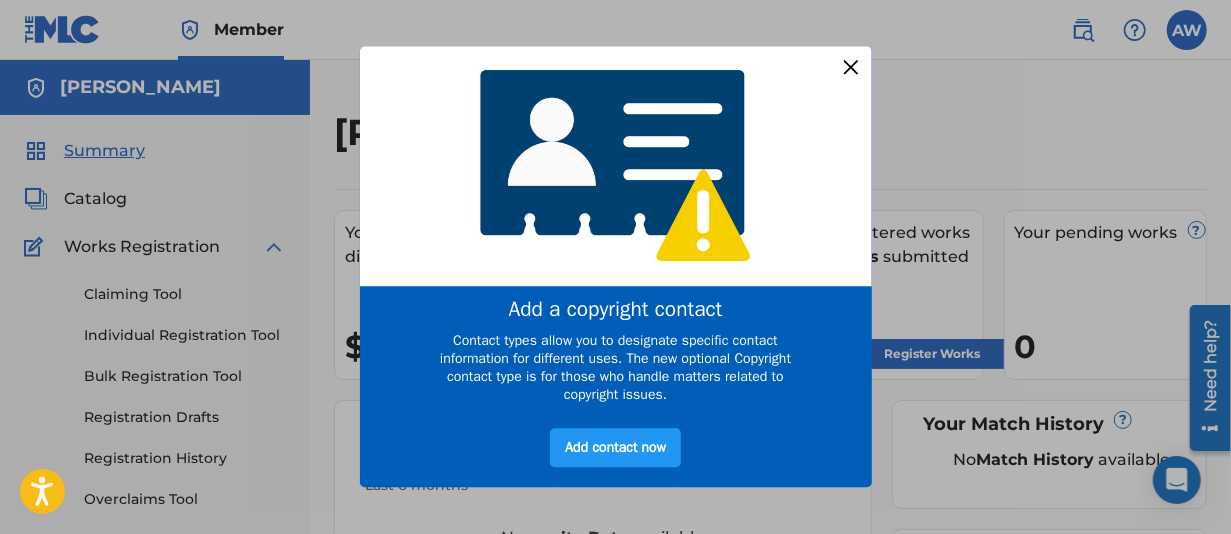 click at bounding box center (850, 67) 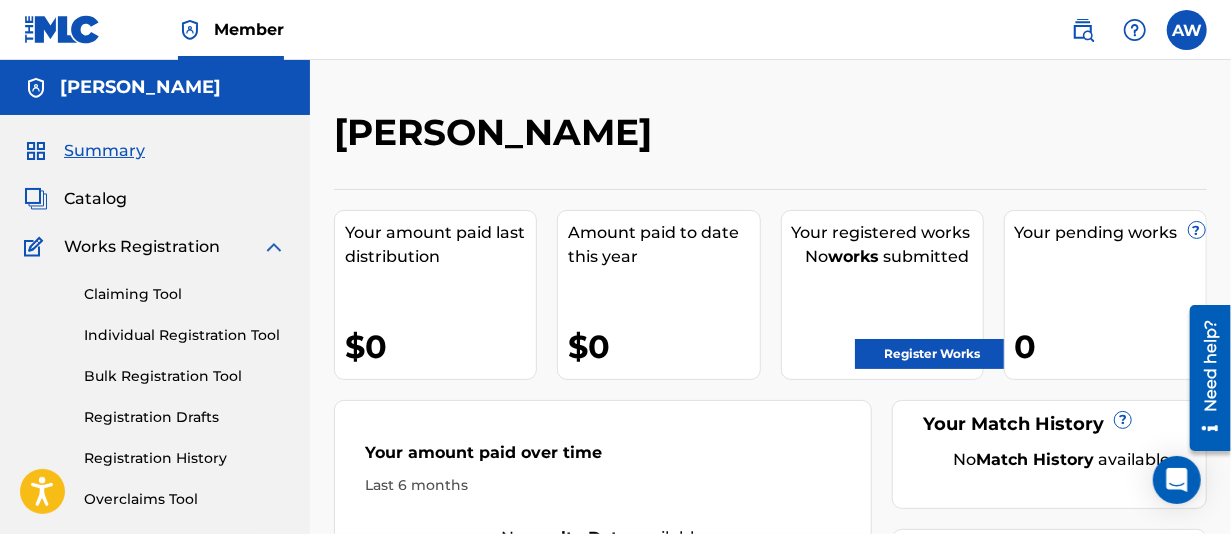 scroll, scrollTop: 100, scrollLeft: 0, axis: vertical 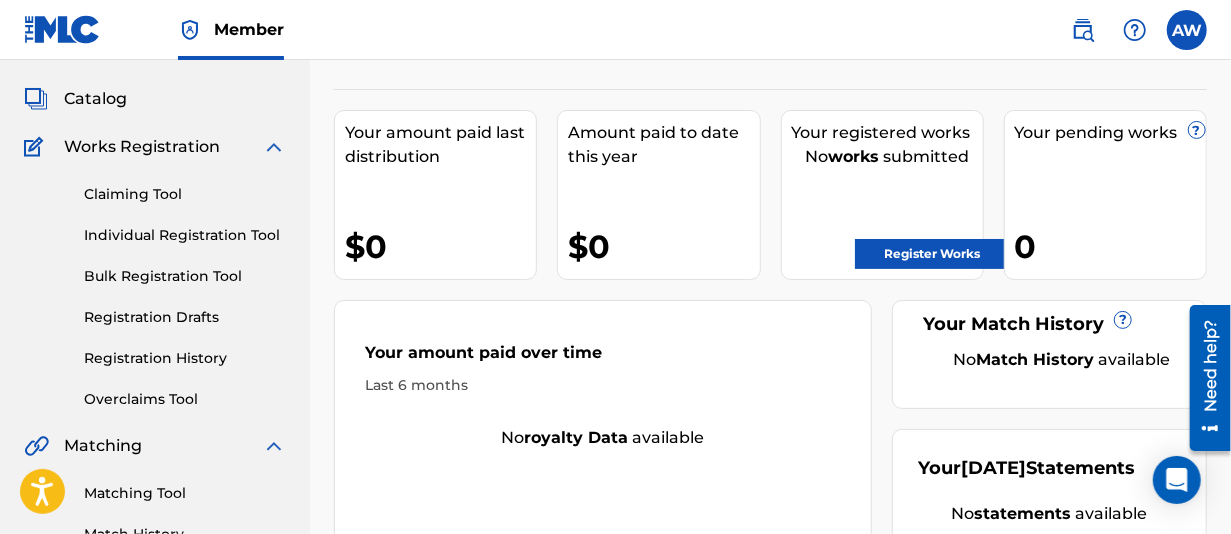 click on "Individual Registration Tool" at bounding box center (185, 235) 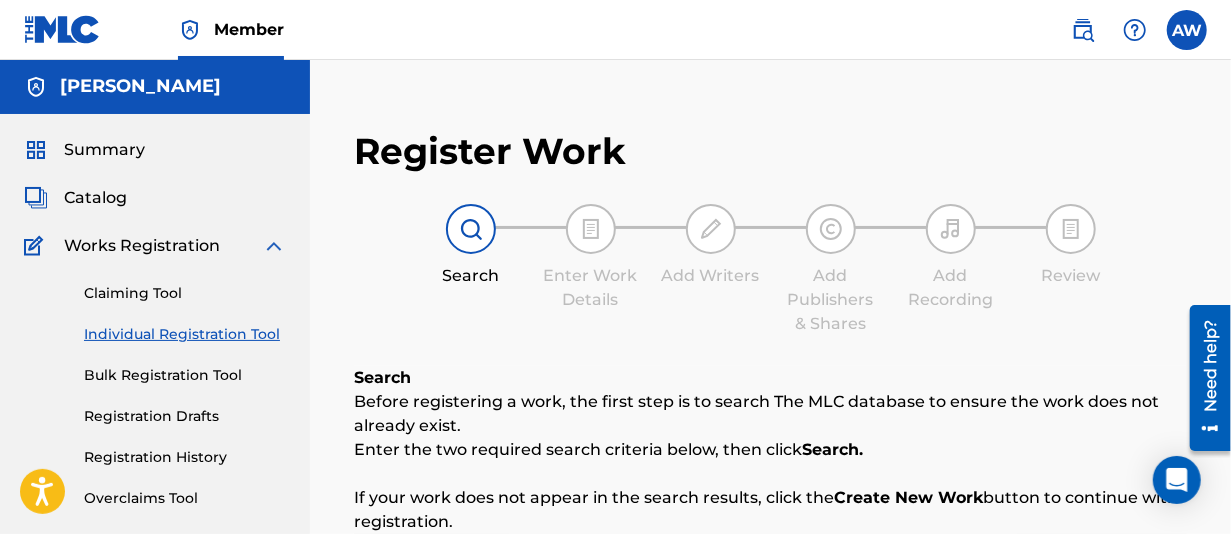scroll, scrollTop: 100, scrollLeft: 0, axis: vertical 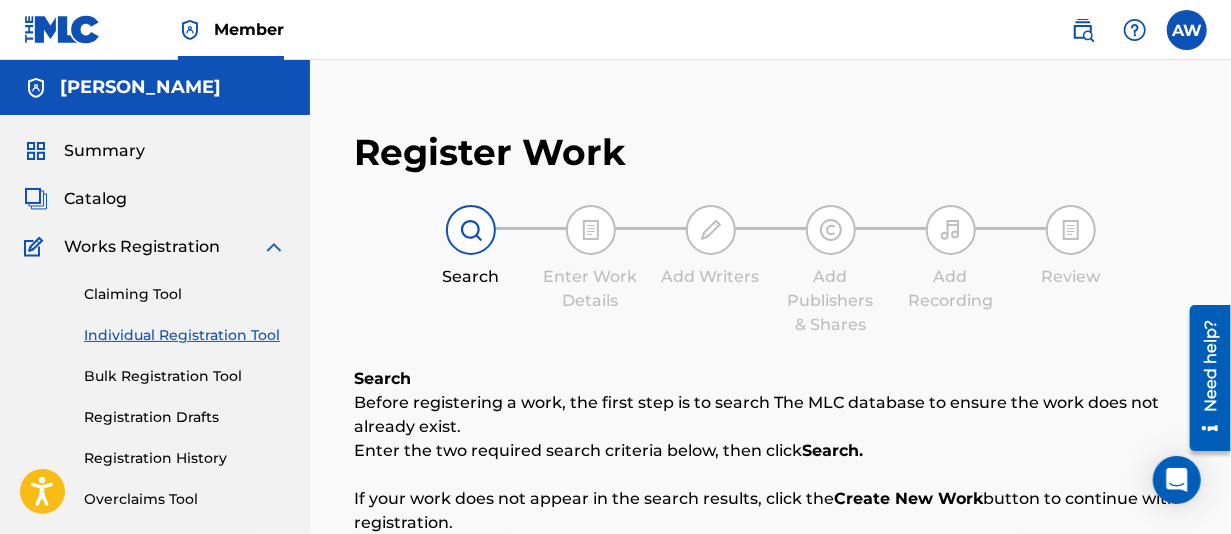 click on "Member" at bounding box center [249, 29] 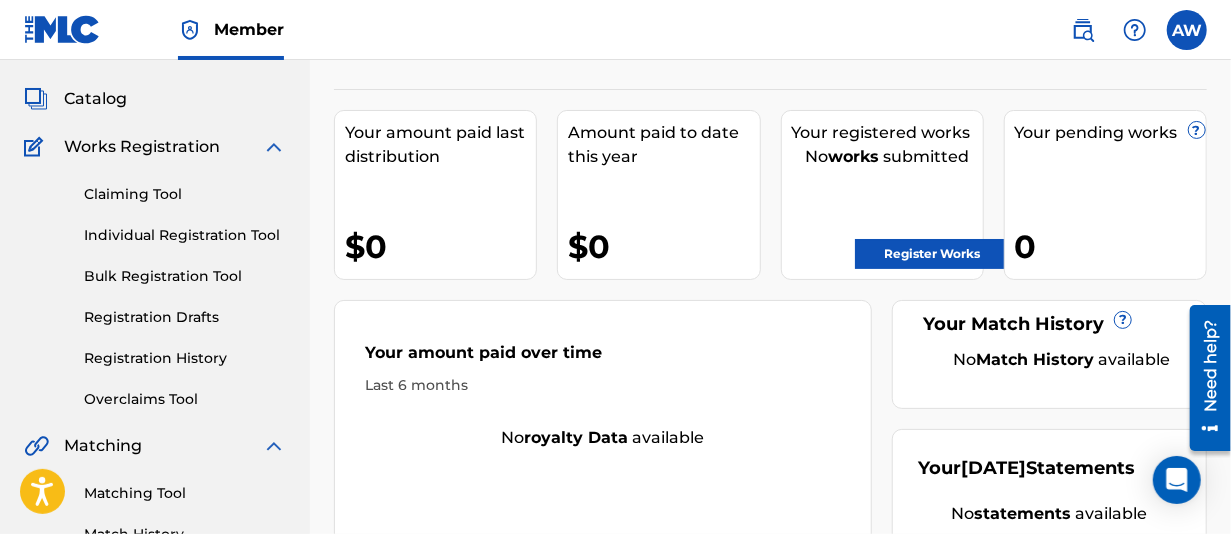 scroll, scrollTop: 200, scrollLeft: 0, axis: vertical 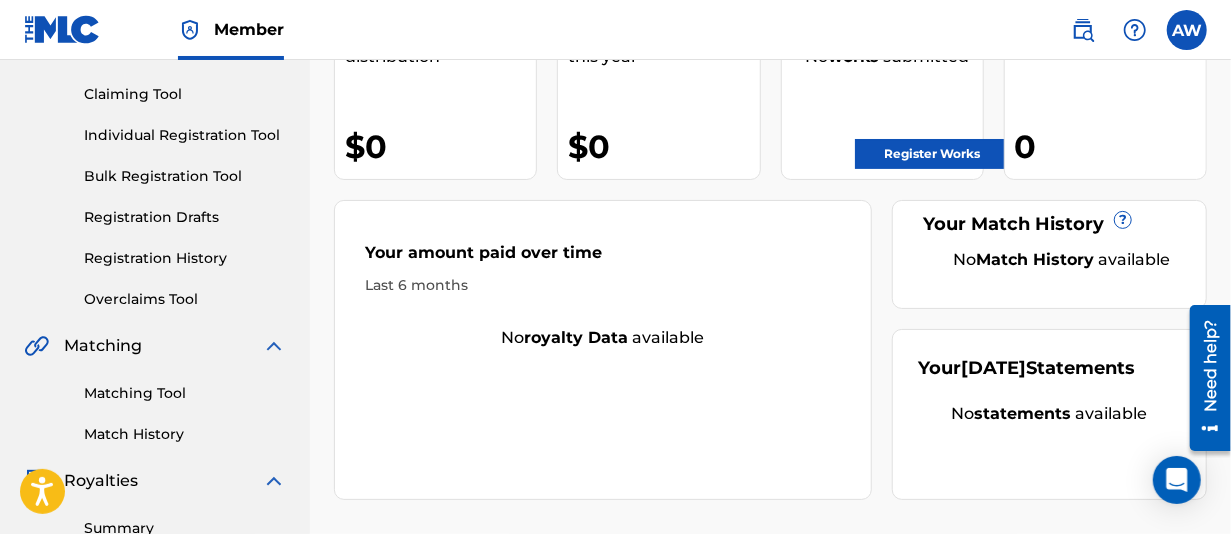 click on "Register Works" at bounding box center (932, 154) 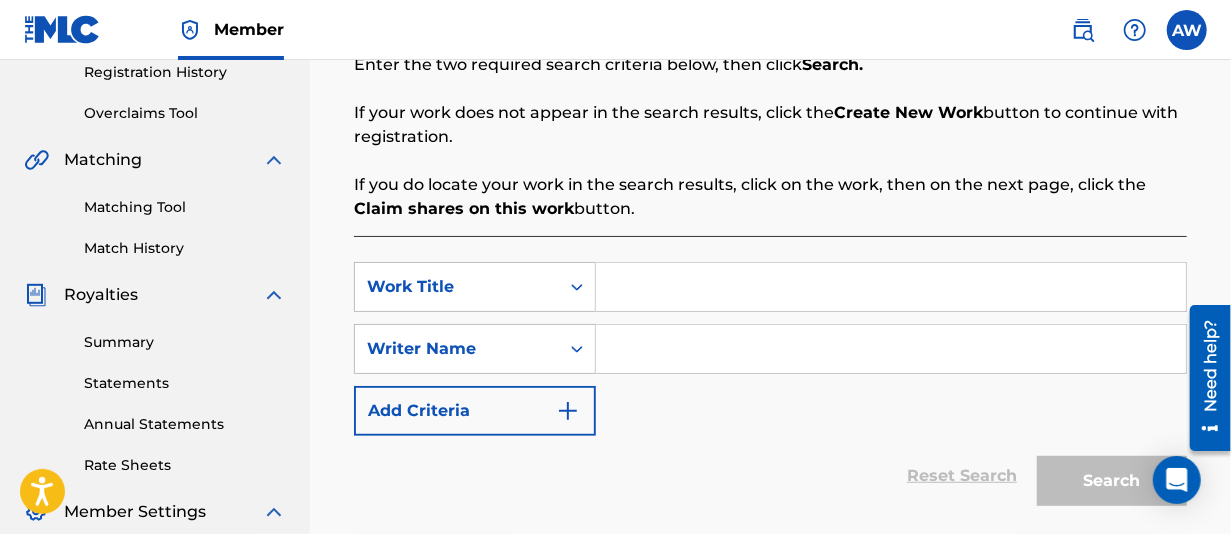scroll, scrollTop: 400, scrollLeft: 0, axis: vertical 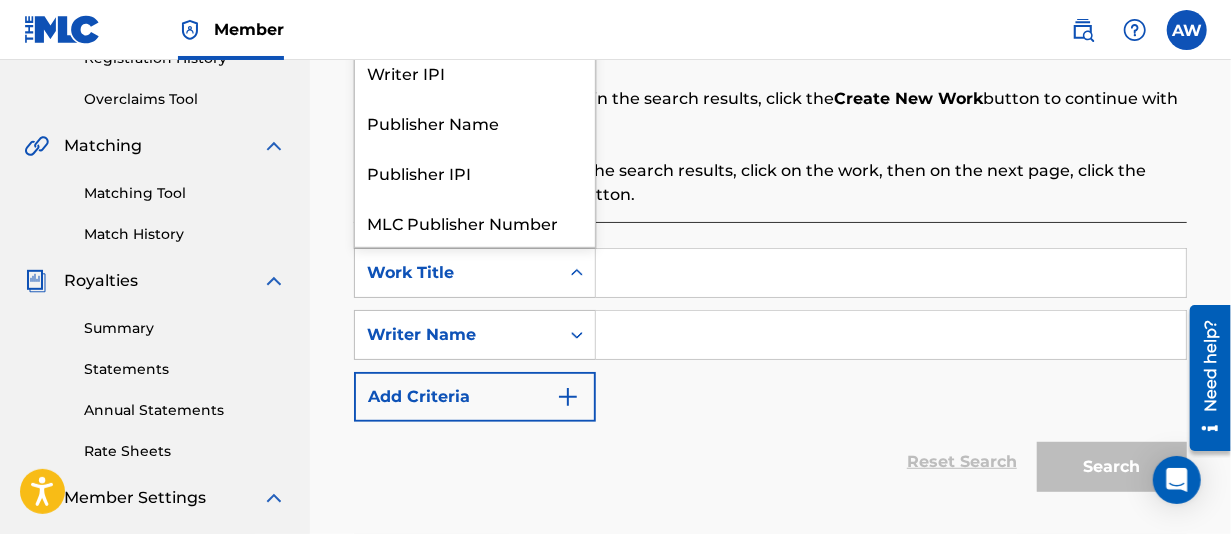 click 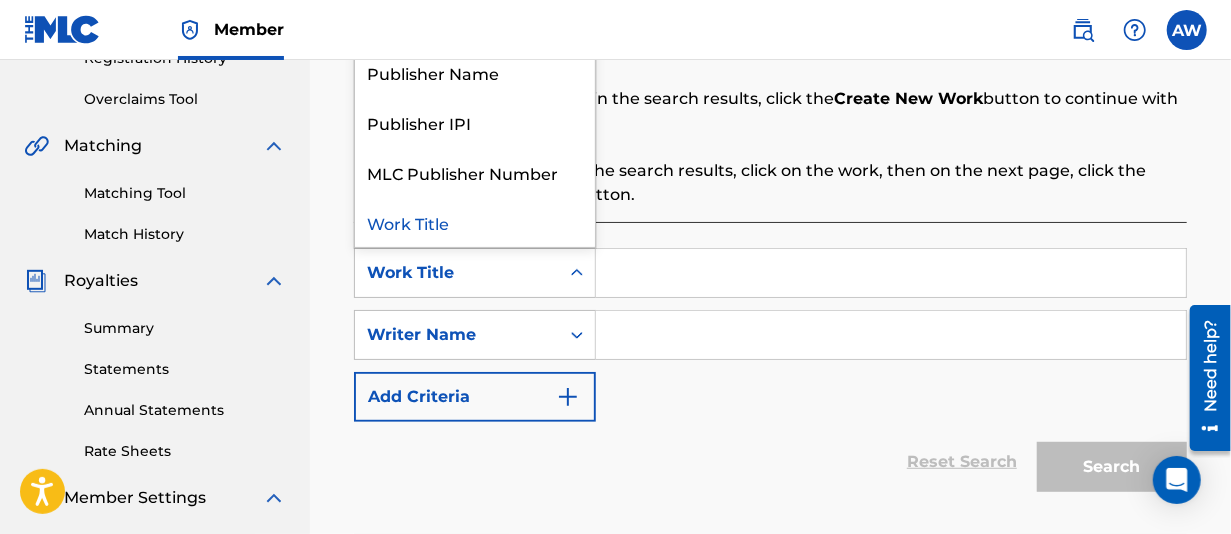 drag, startPoint x: 552, startPoint y: 227, endPoint x: 590, endPoint y: 243, distance: 41.231056 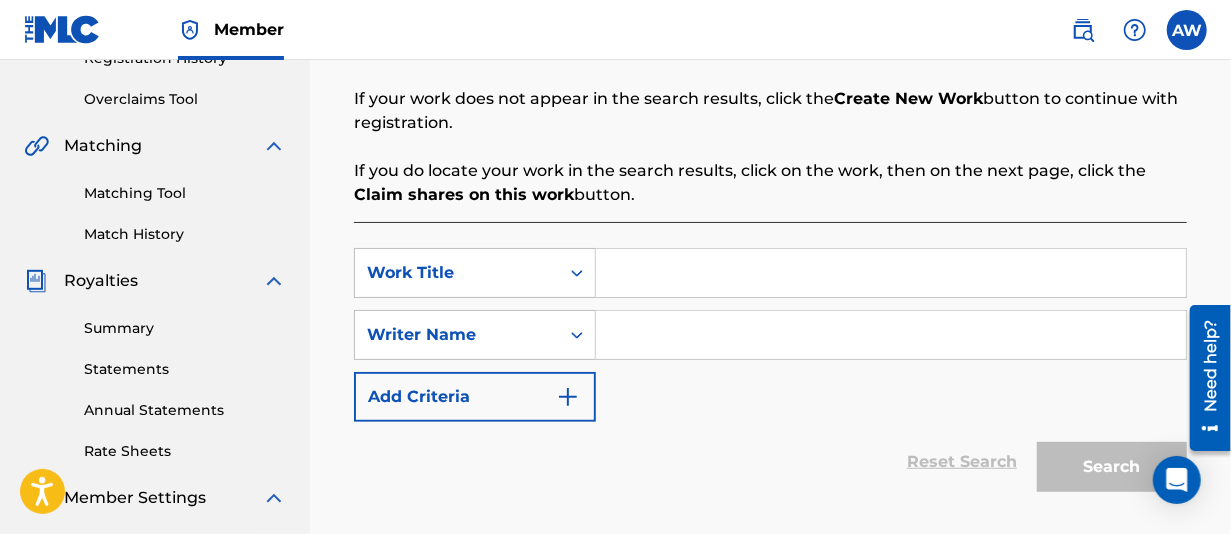 click at bounding box center (891, 273) 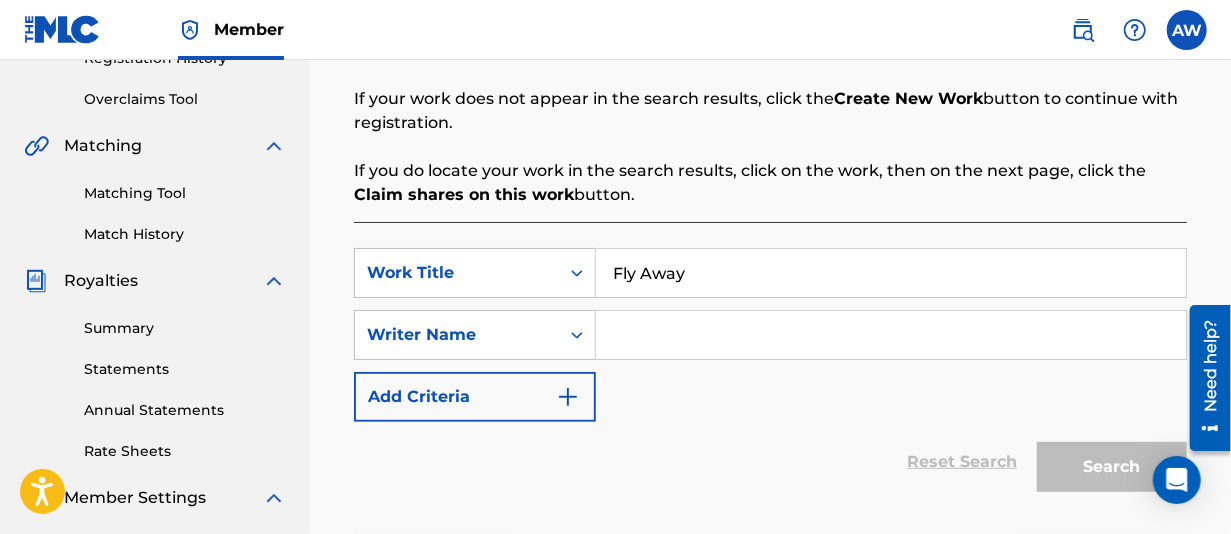 type on "Fly Away" 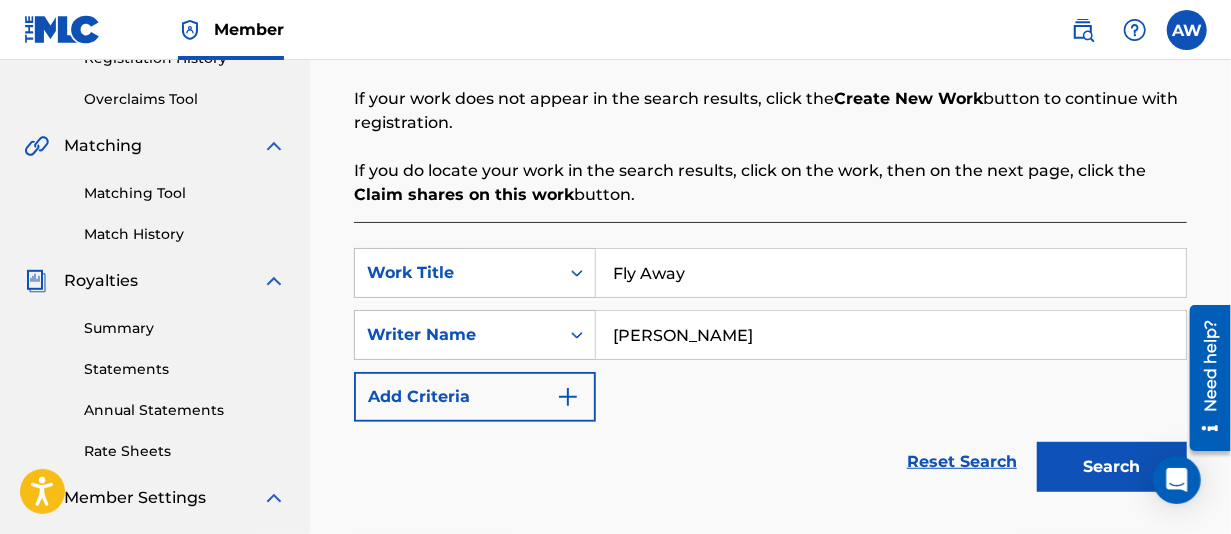 type on "[PERSON_NAME]" 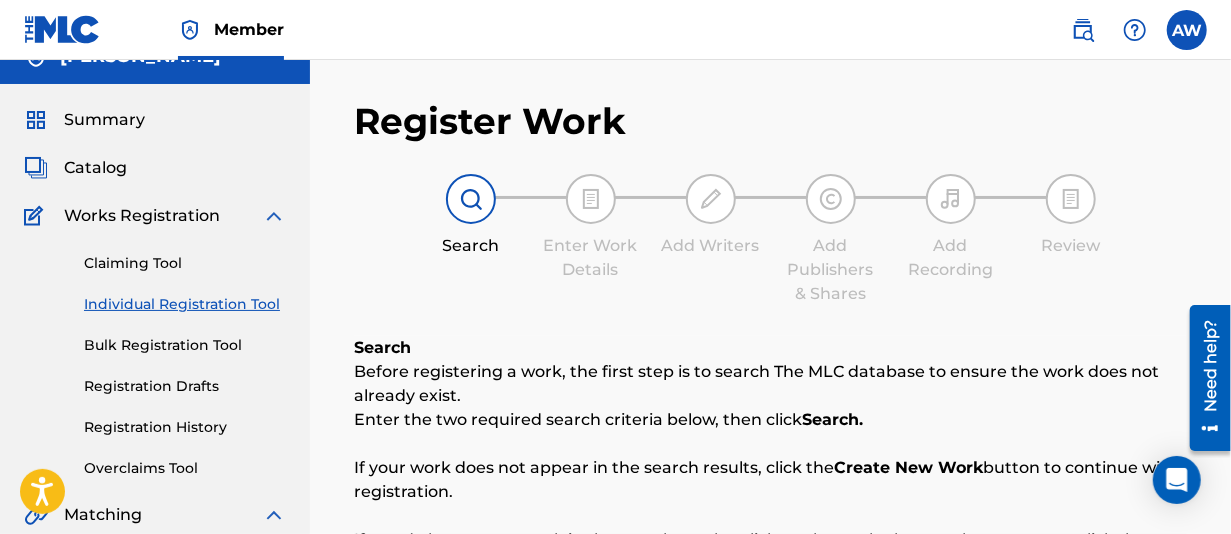 scroll, scrollTop: 0, scrollLeft: 0, axis: both 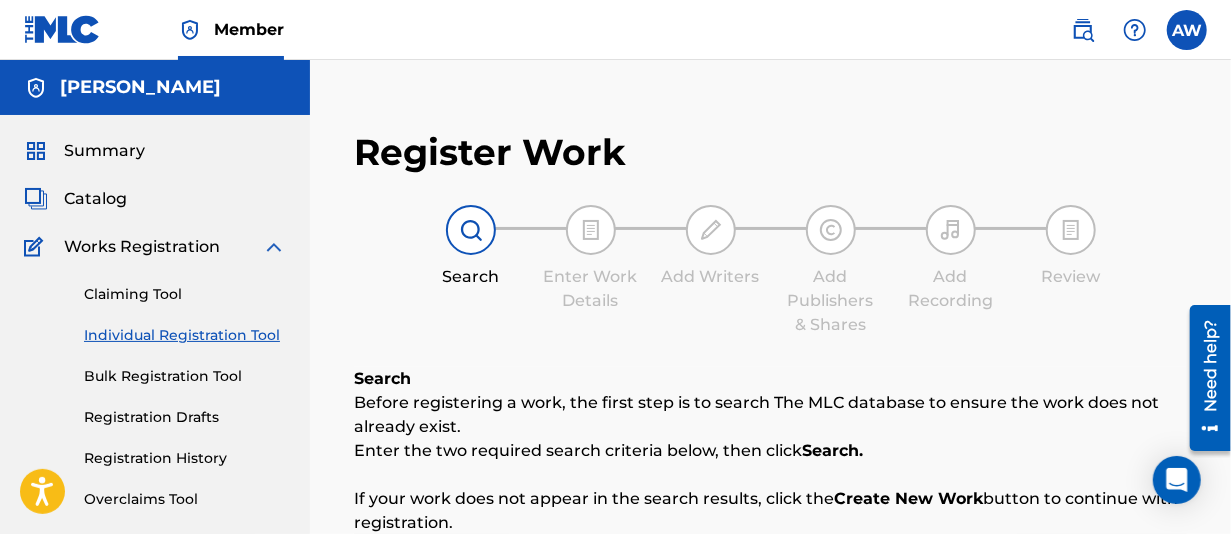 click on "Claiming Tool" at bounding box center (185, 294) 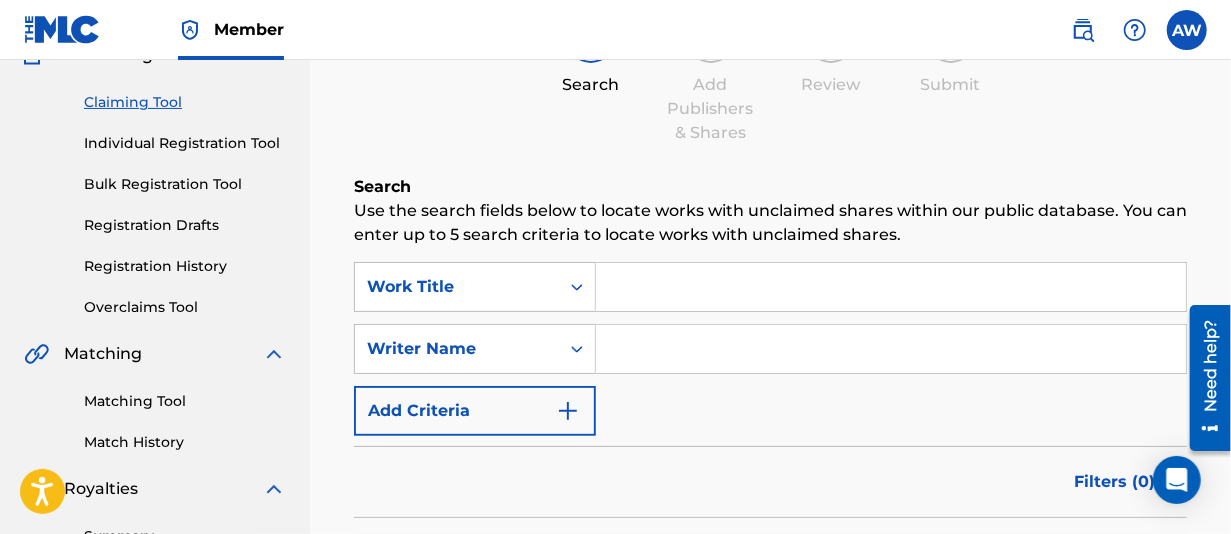 scroll, scrollTop: 200, scrollLeft: 0, axis: vertical 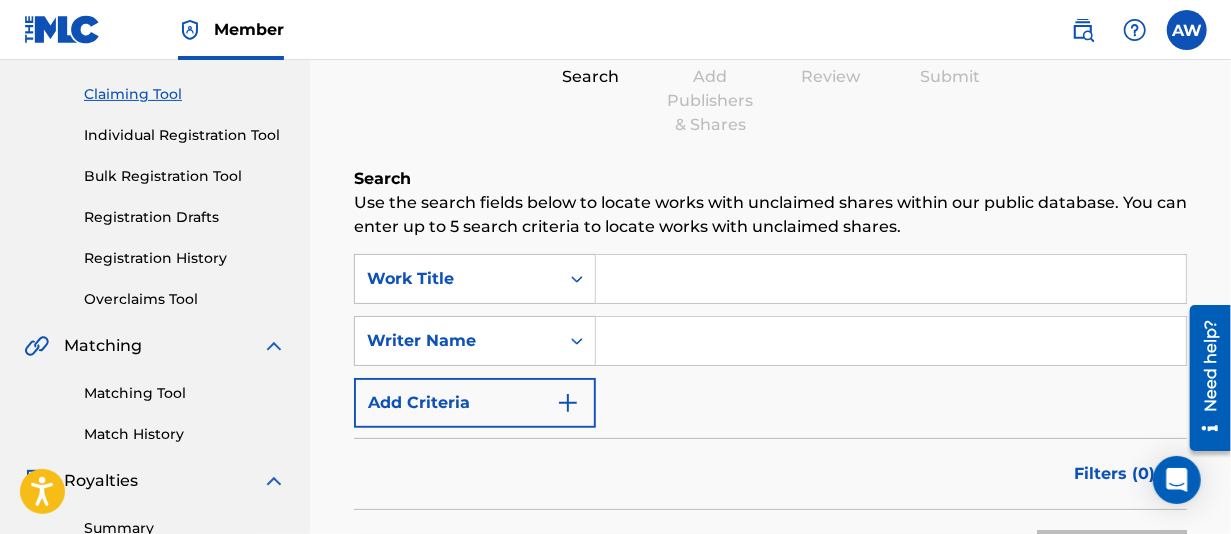 click on "Individual Registration Tool" at bounding box center [185, 135] 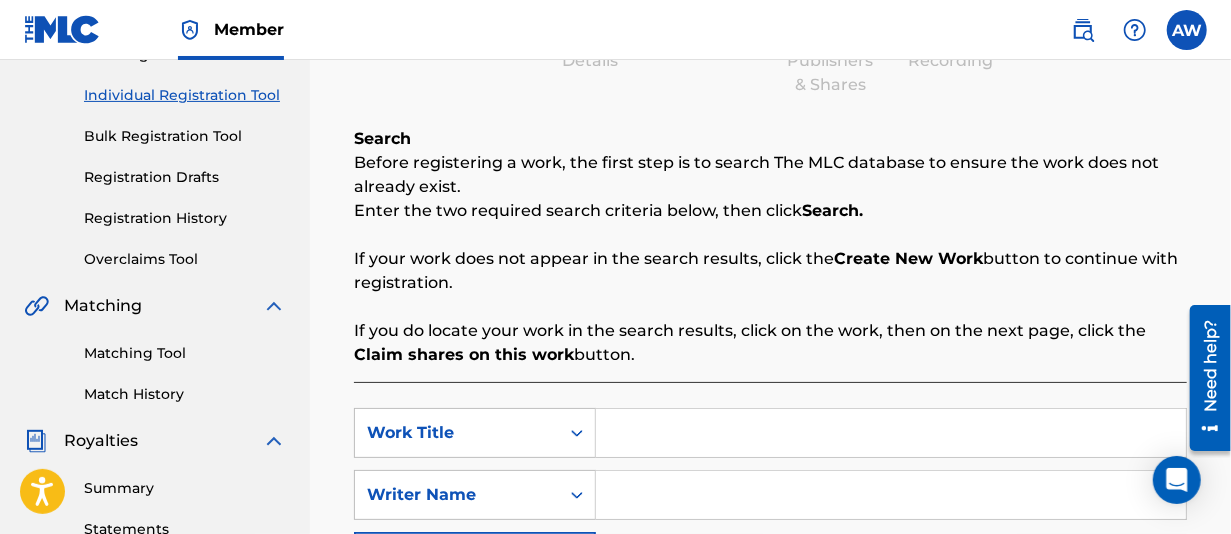 scroll, scrollTop: 200, scrollLeft: 0, axis: vertical 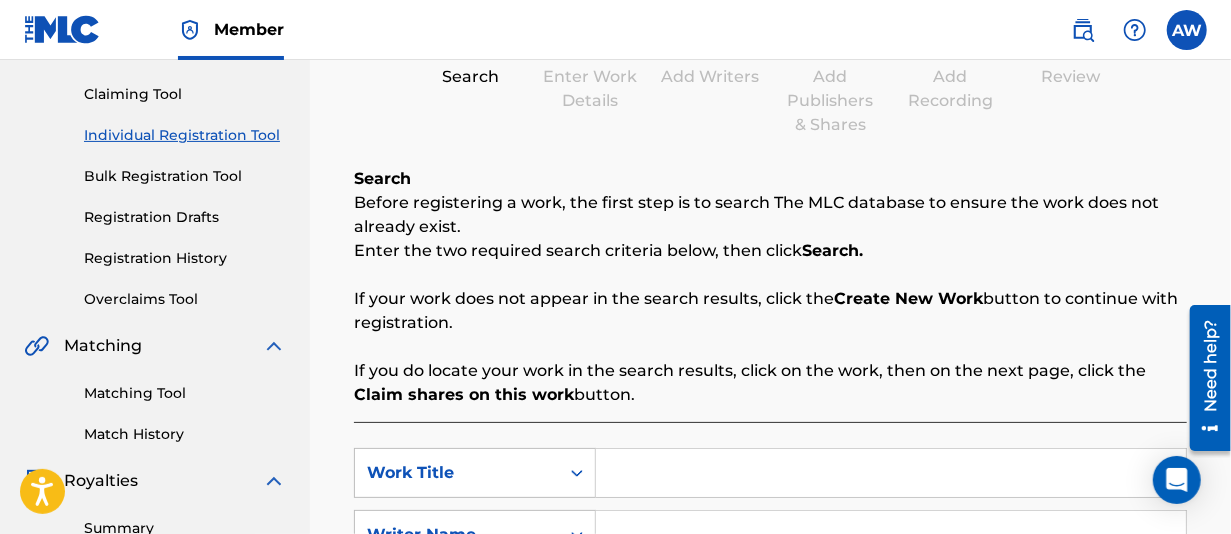 click on "Claiming Tool" at bounding box center [185, 94] 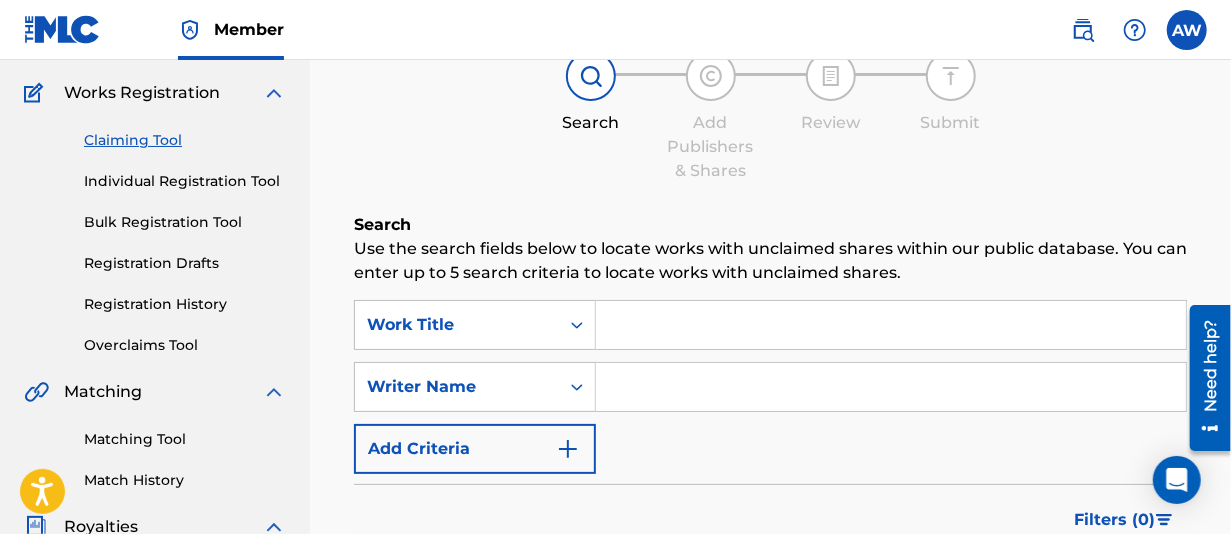 scroll, scrollTop: 200, scrollLeft: 0, axis: vertical 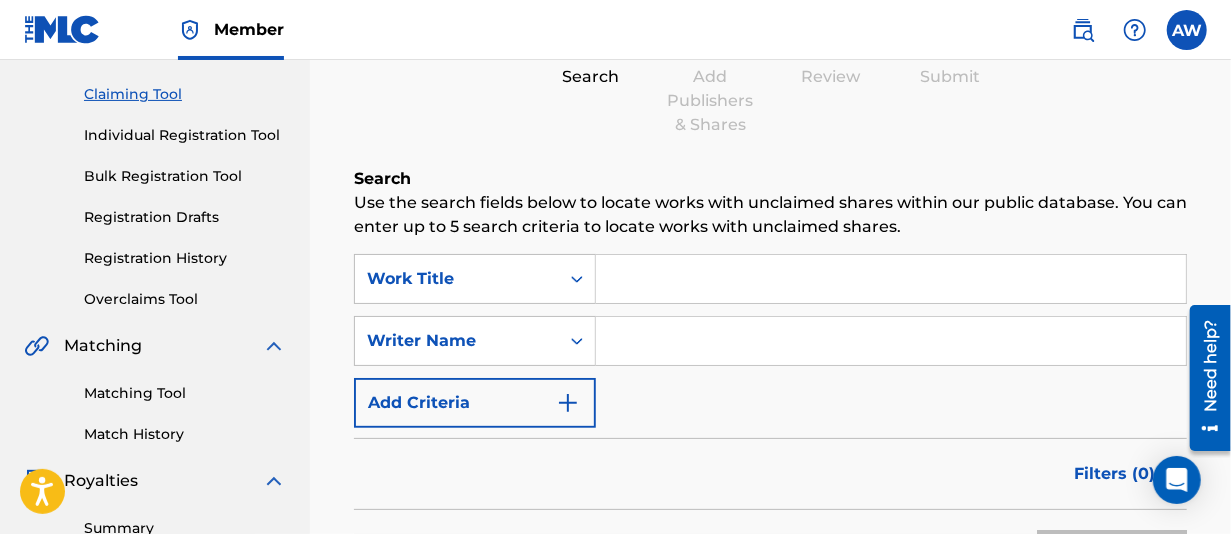 click at bounding box center [891, 279] 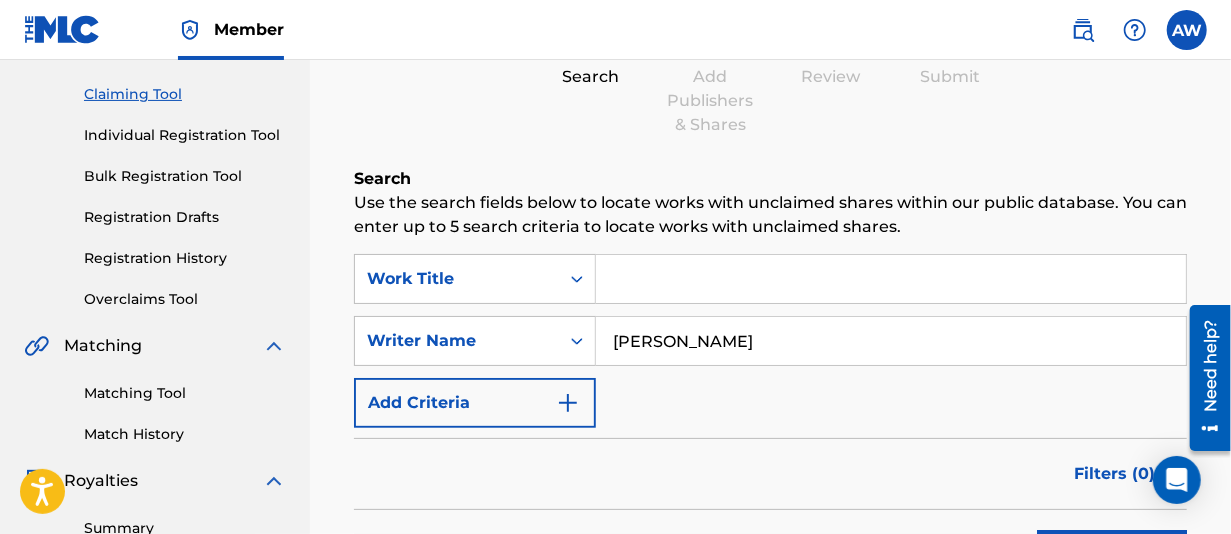 click on "Search" at bounding box center [1112, 555] 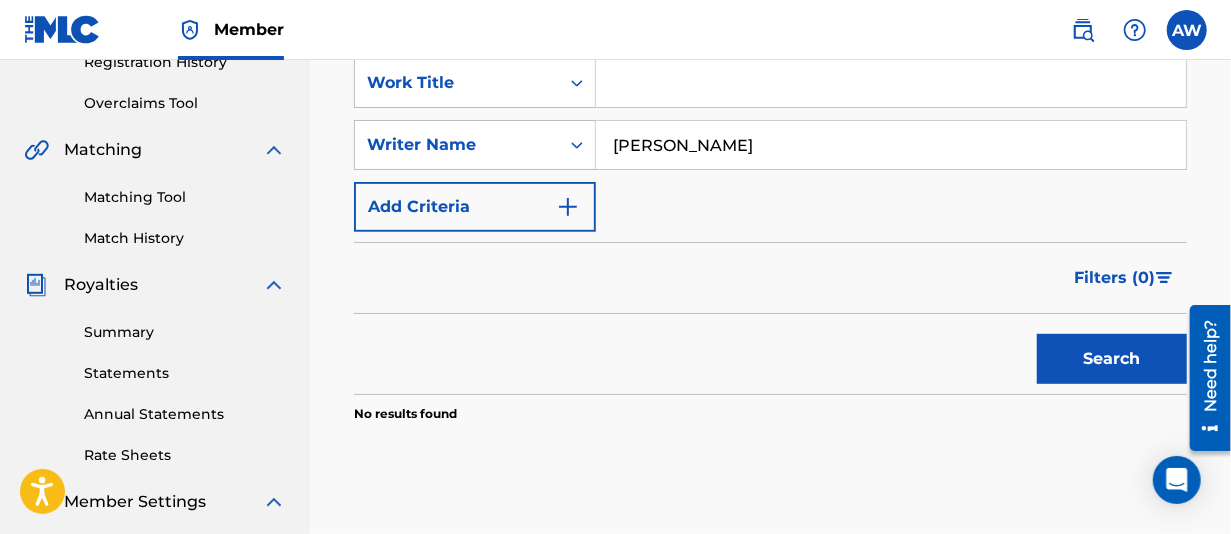 scroll, scrollTop: 400, scrollLeft: 0, axis: vertical 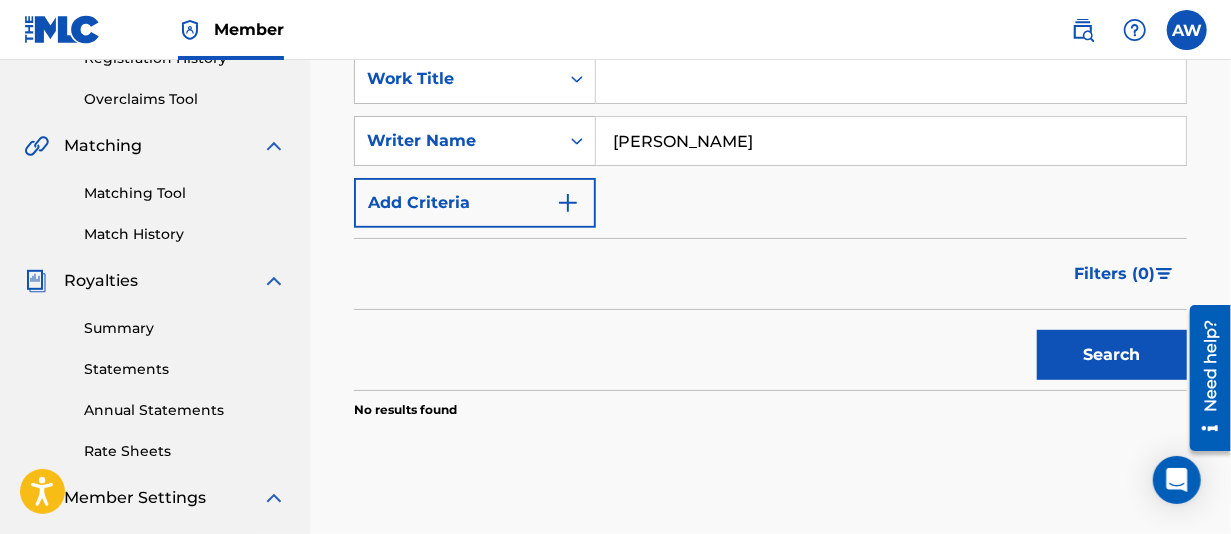 click on "Search" at bounding box center [1112, 355] 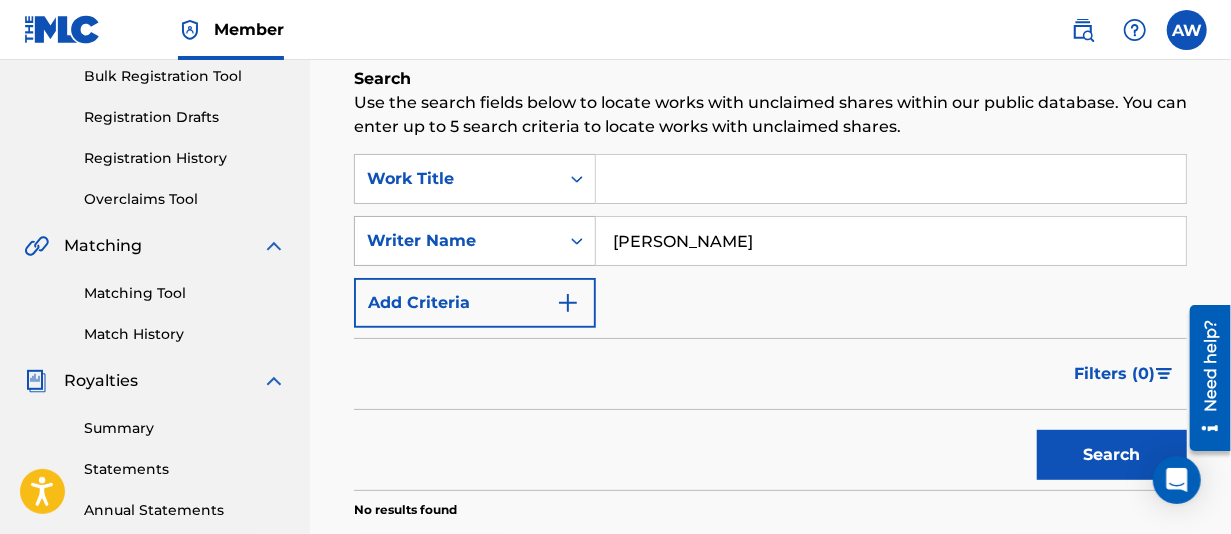 drag, startPoint x: 764, startPoint y: 236, endPoint x: 466, endPoint y: 249, distance: 298.28342 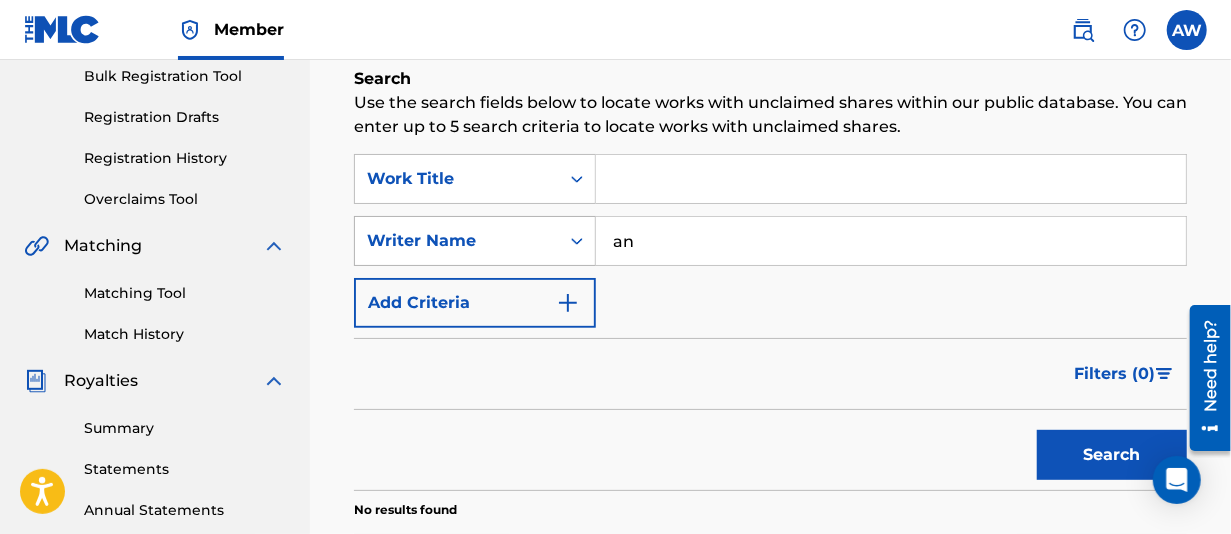 type on "a" 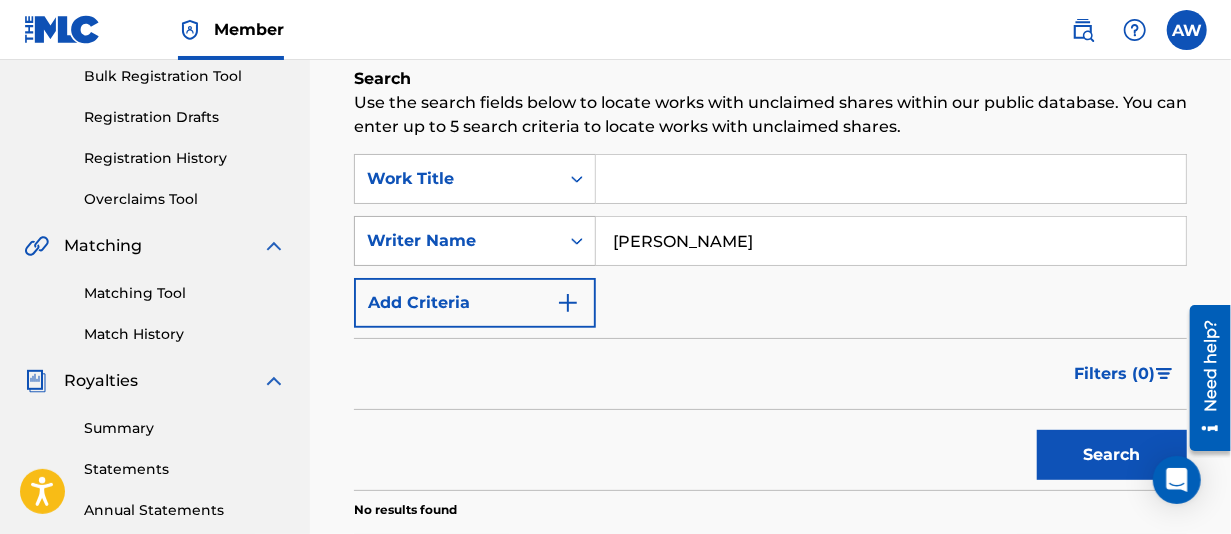type on "[PERSON_NAME]" 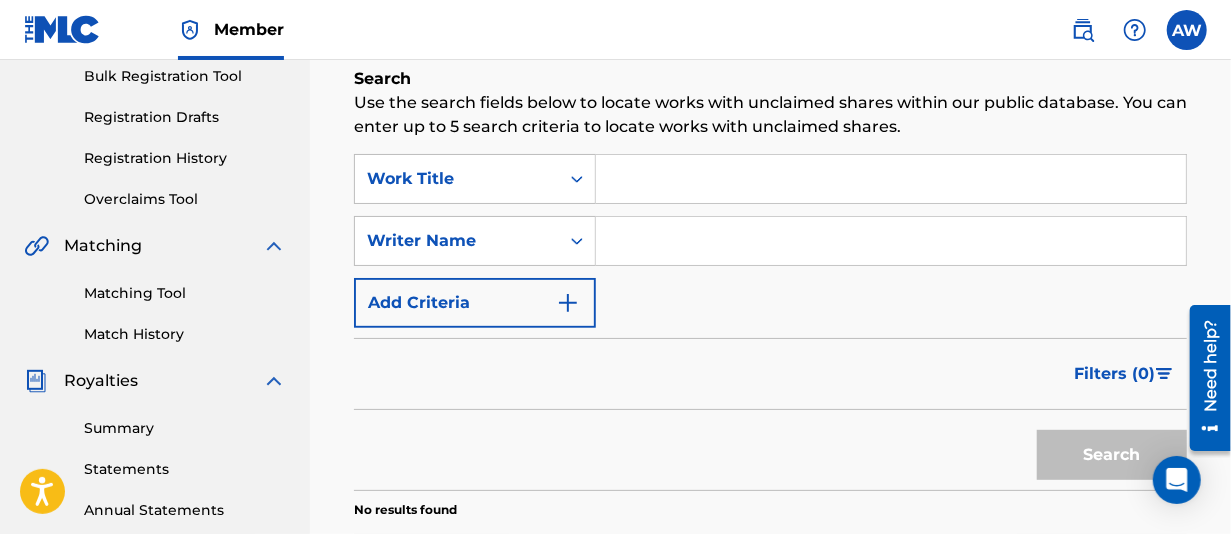type 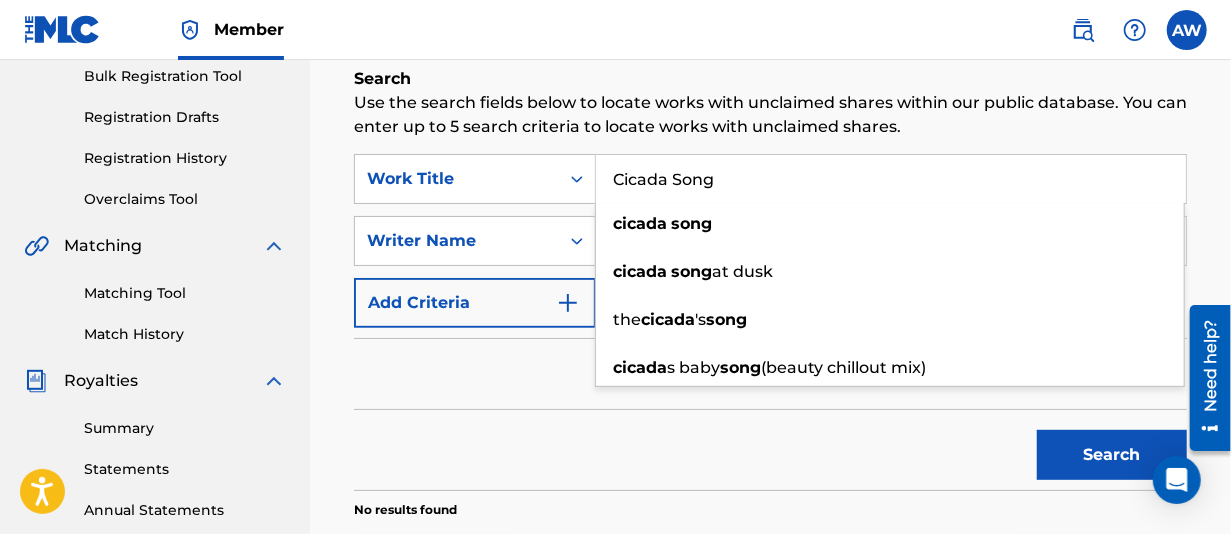 type on "Cicada Song" 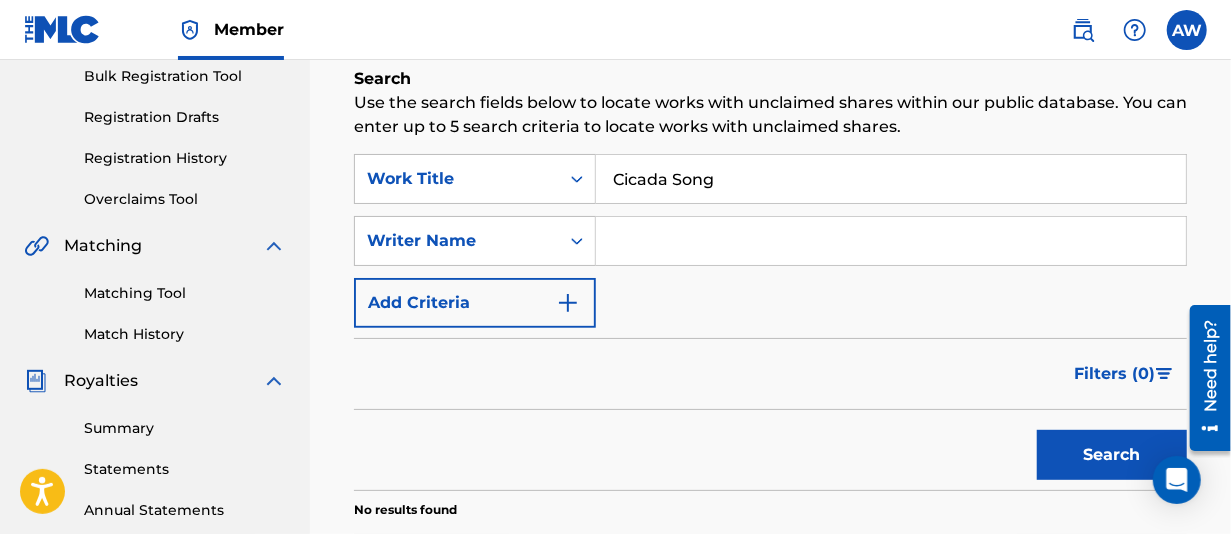 click on "Search" at bounding box center [1112, 455] 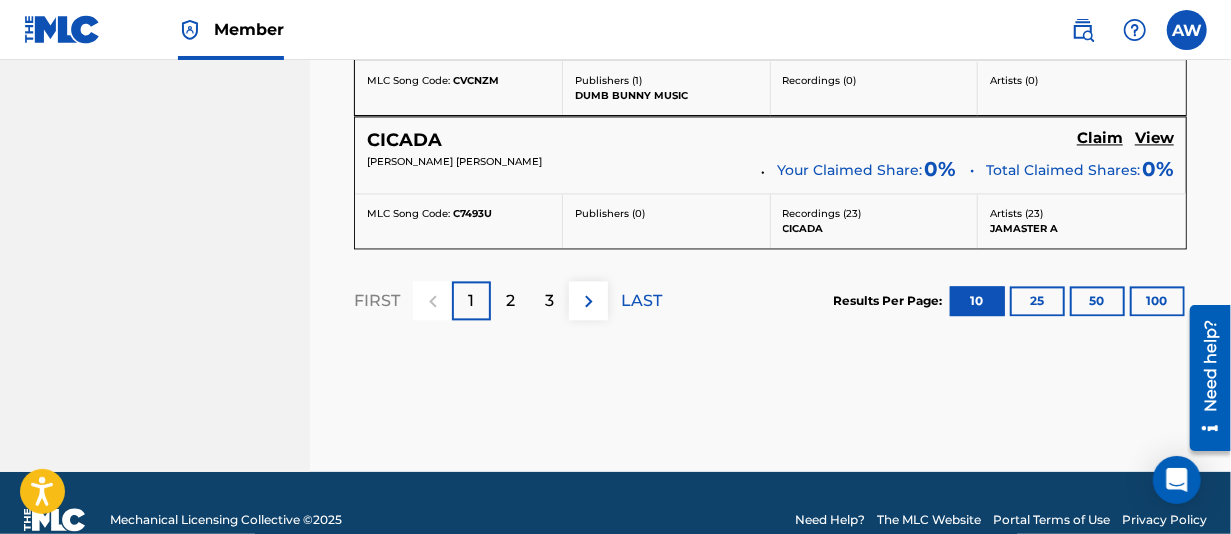 scroll, scrollTop: 1900, scrollLeft: 0, axis: vertical 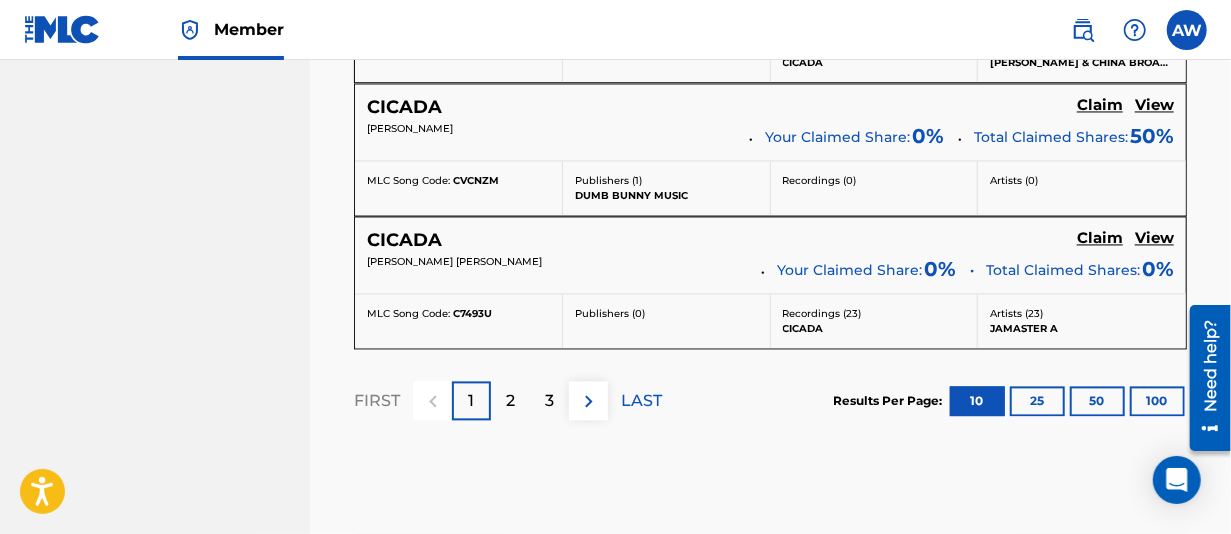 click on "2" at bounding box center (510, 400) 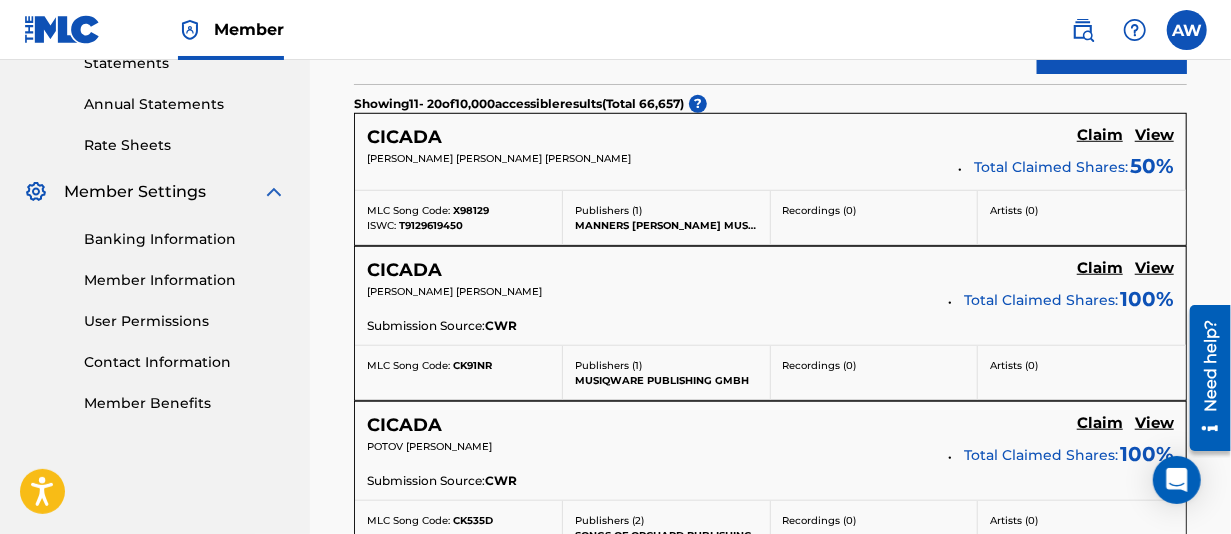 scroll, scrollTop: 1900, scrollLeft: 0, axis: vertical 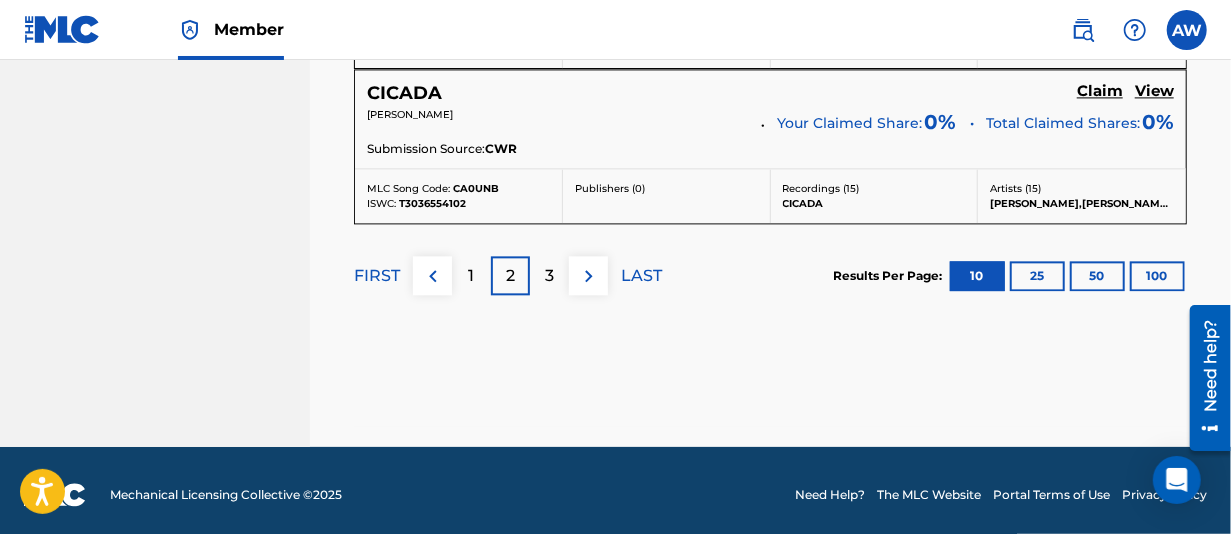 click on "1" at bounding box center (472, 276) 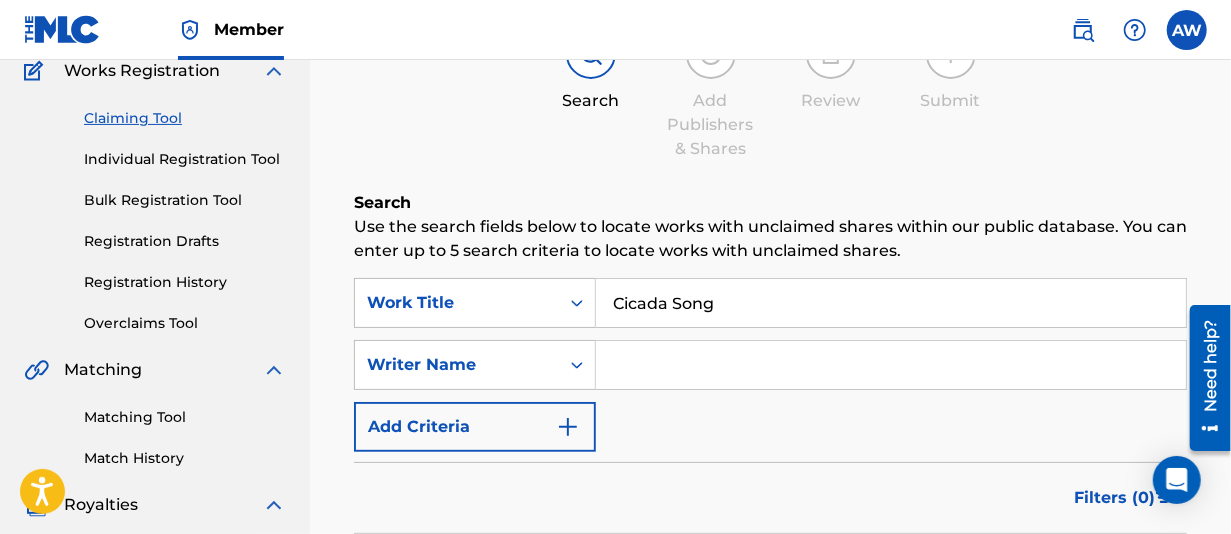 scroll, scrollTop: 220, scrollLeft: 0, axis: vertical 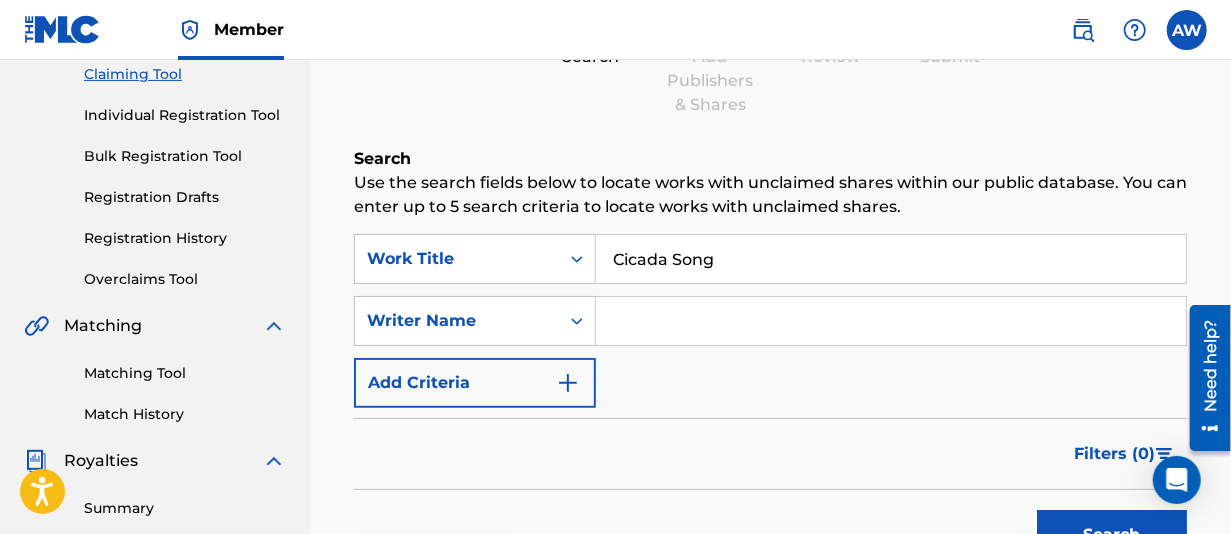 click at bounding box center [891, 321] 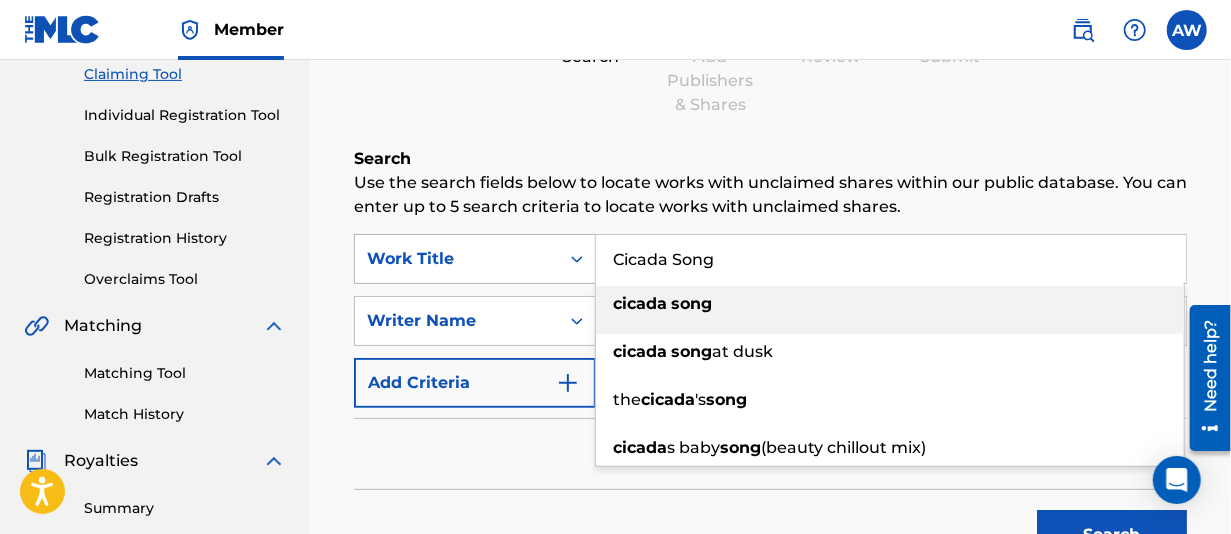 drag, startPoint x: 754, startPoint y: 254, endPoint x: 502, endPoint y: 257, distance: 252.01785 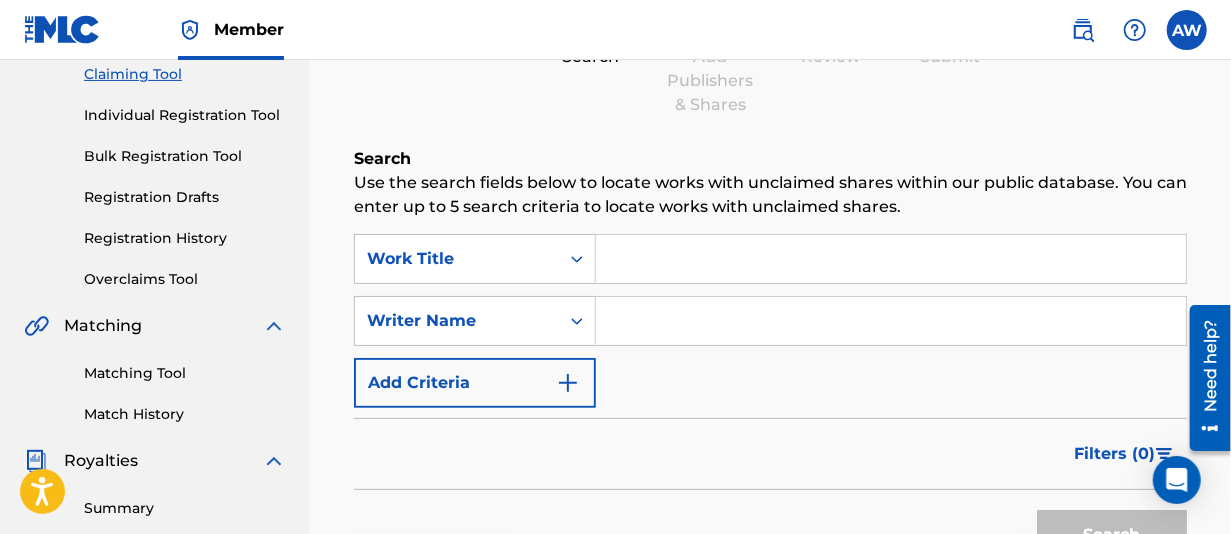 type 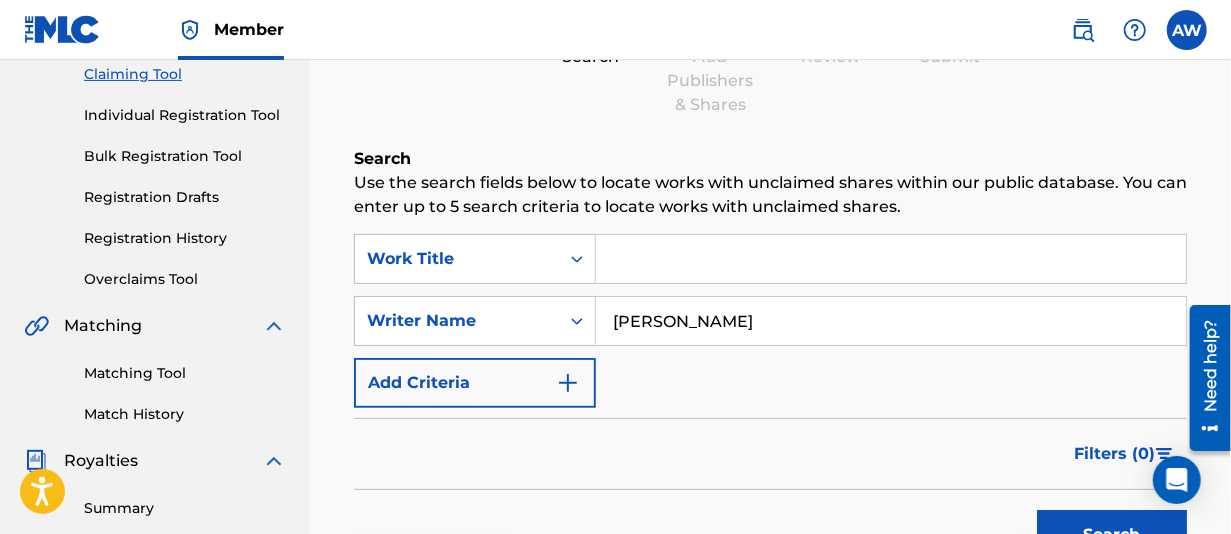 type on "[PERSON_NAME]" 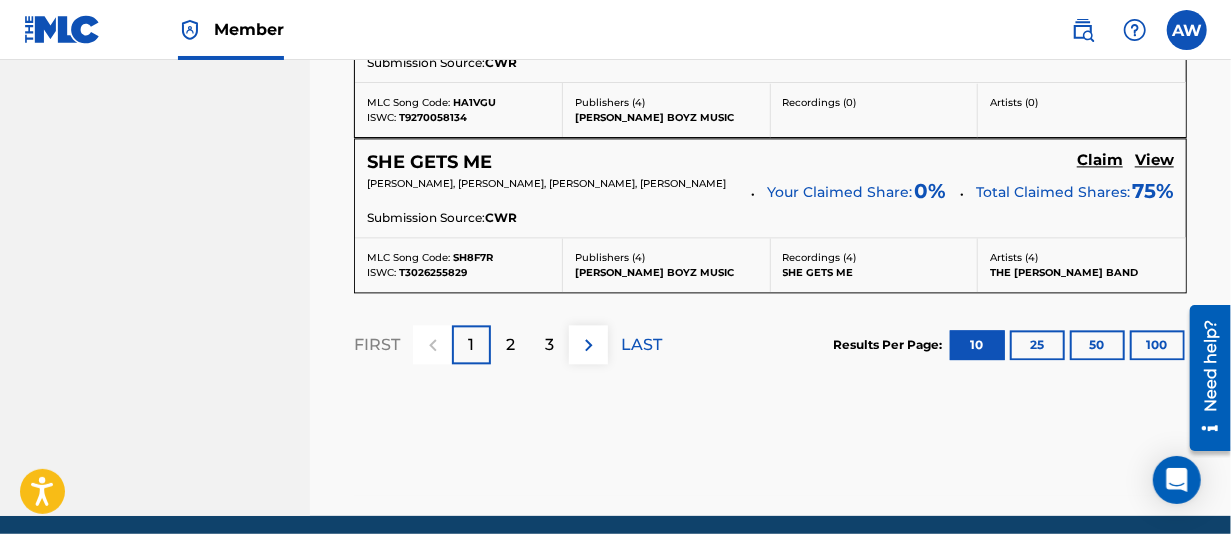 scroll, scrollTop: 2120, scrollLeft: 0, axis: vertical 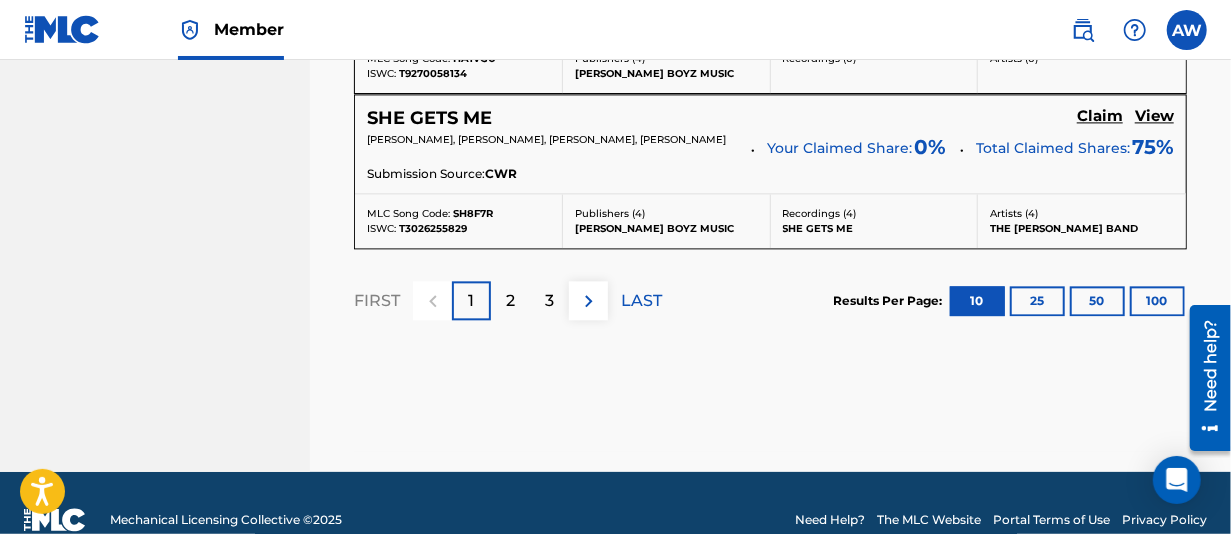 click on "2" at bounding box center (510, 301) 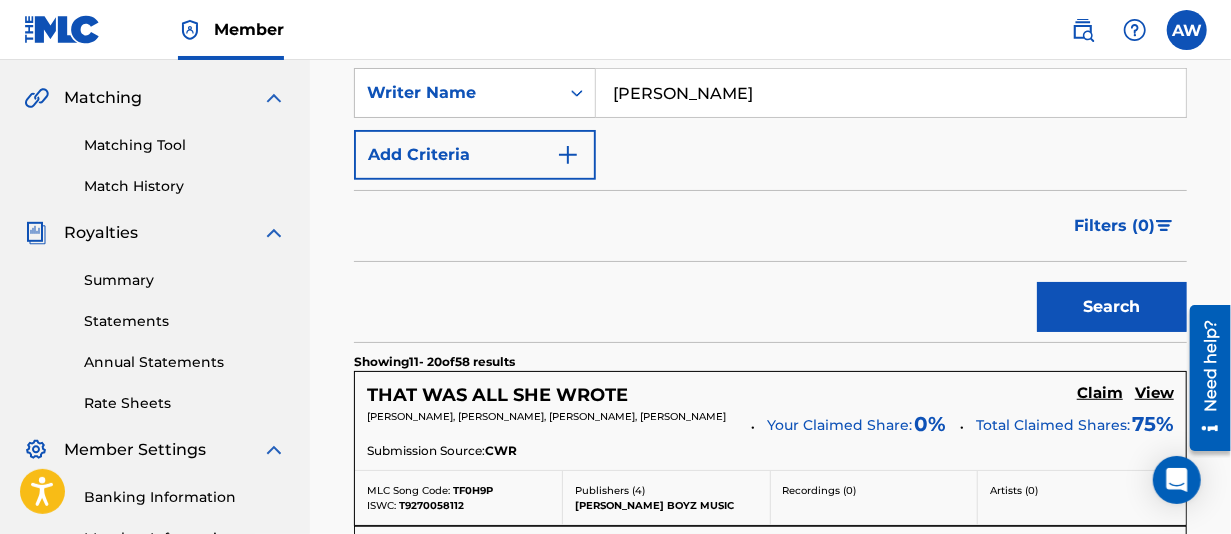 scroll, scrollTop: 220, scrollLeft: 0, axis: vertical 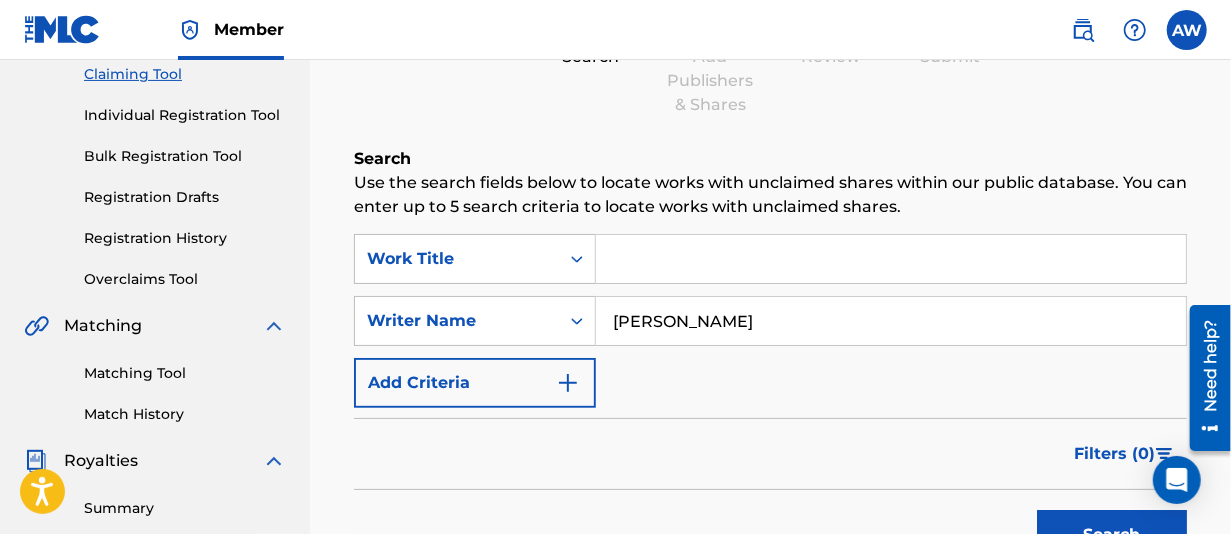 click on "[PERSON_NAME]" at bounding box center (891, 321) 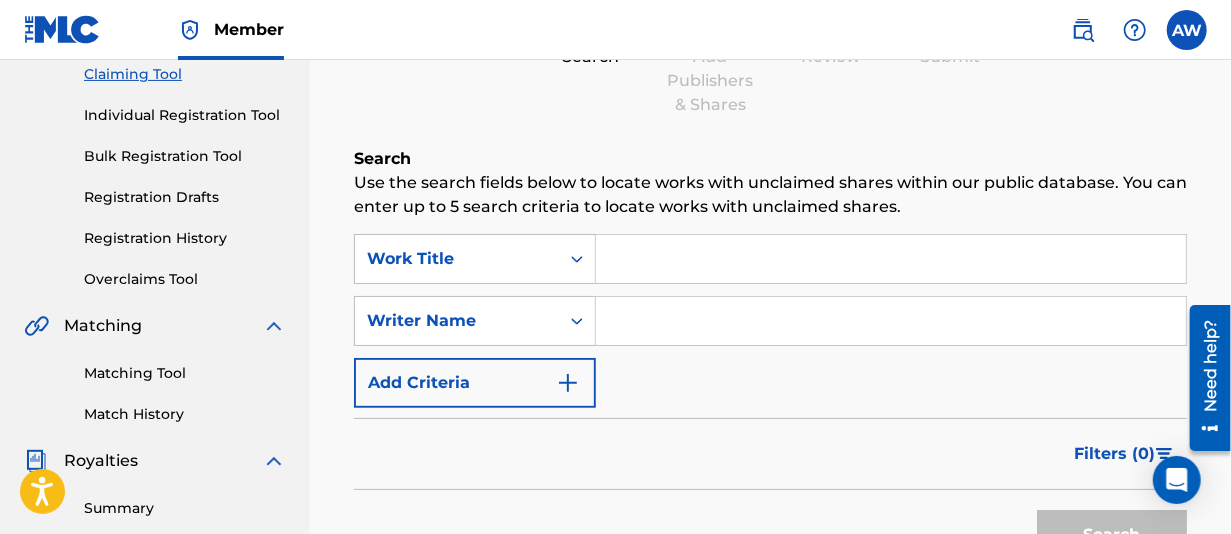 type 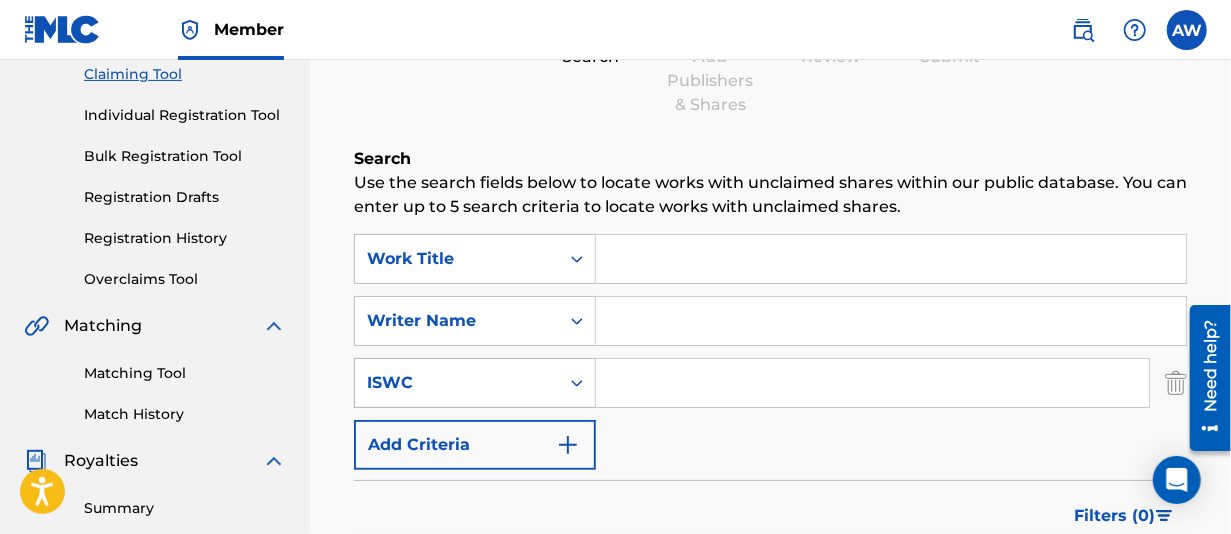 click 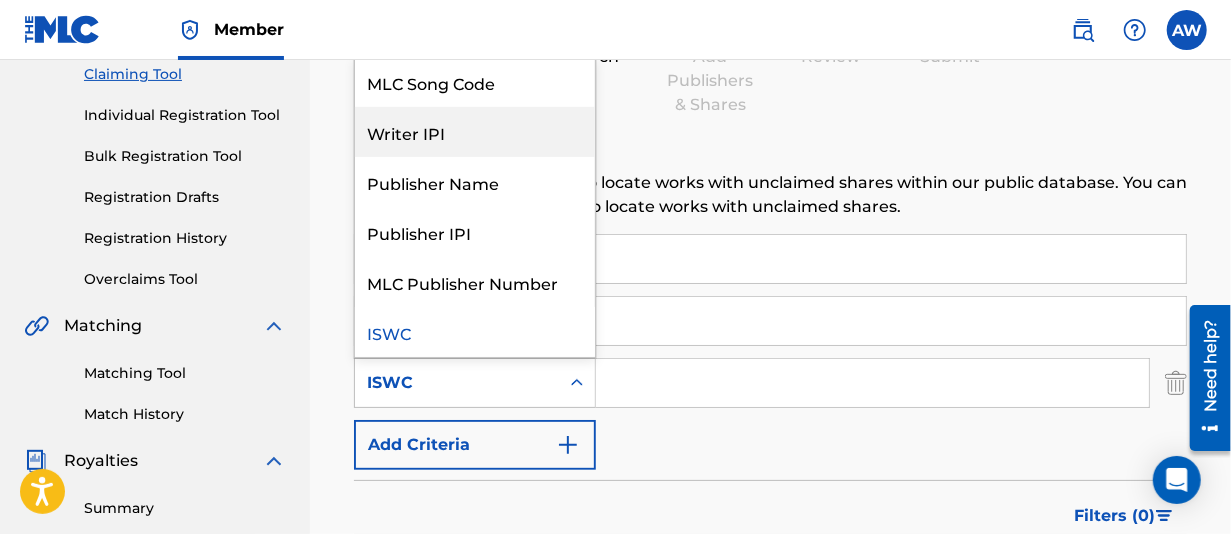 click on "Writer IPI" at bounding box center [475, 132] 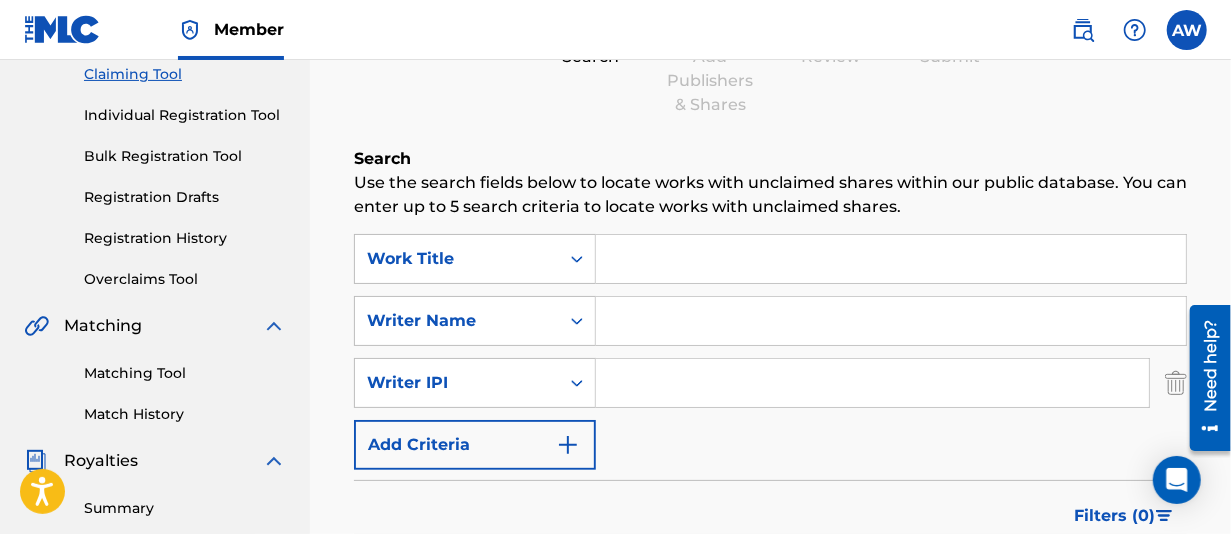 click at bounding box center (872, 383) 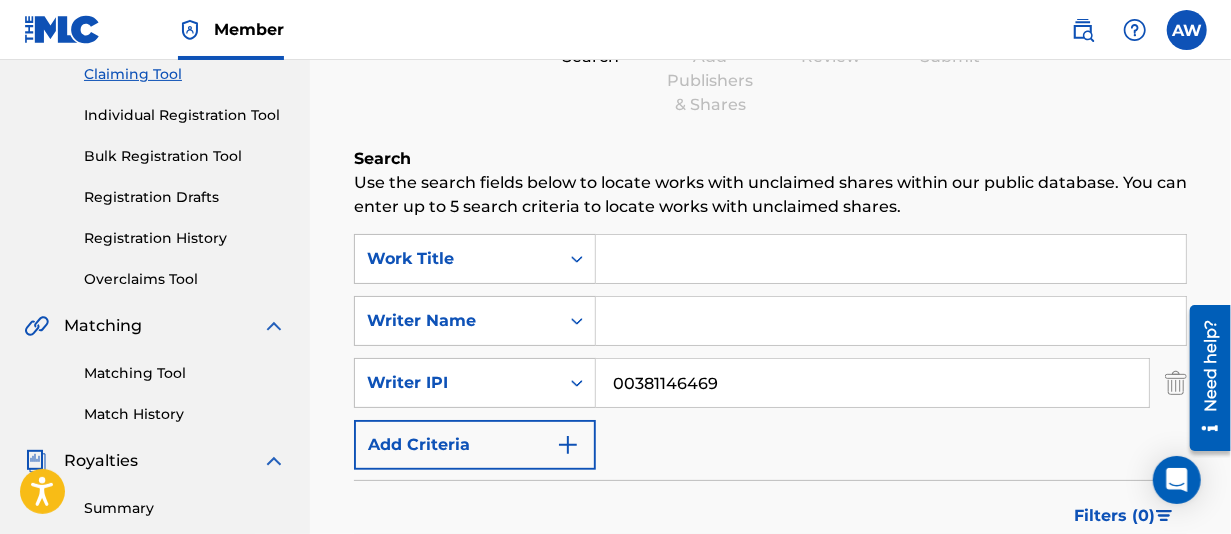 type on "00381146469" 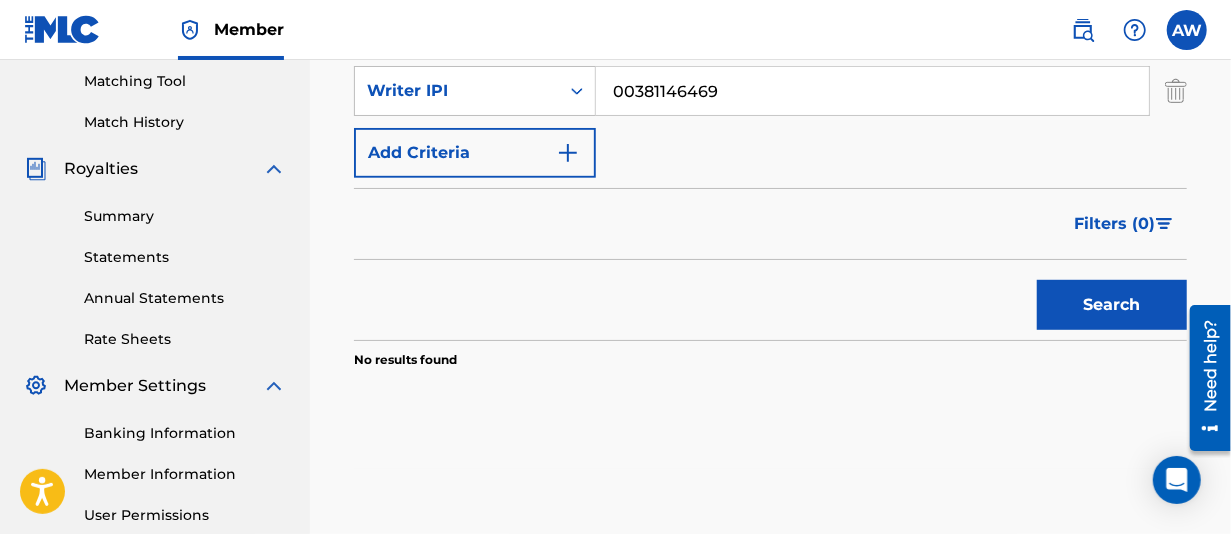 scroll, scrollTop: 520, scrollLeft: 0, axis: vertical 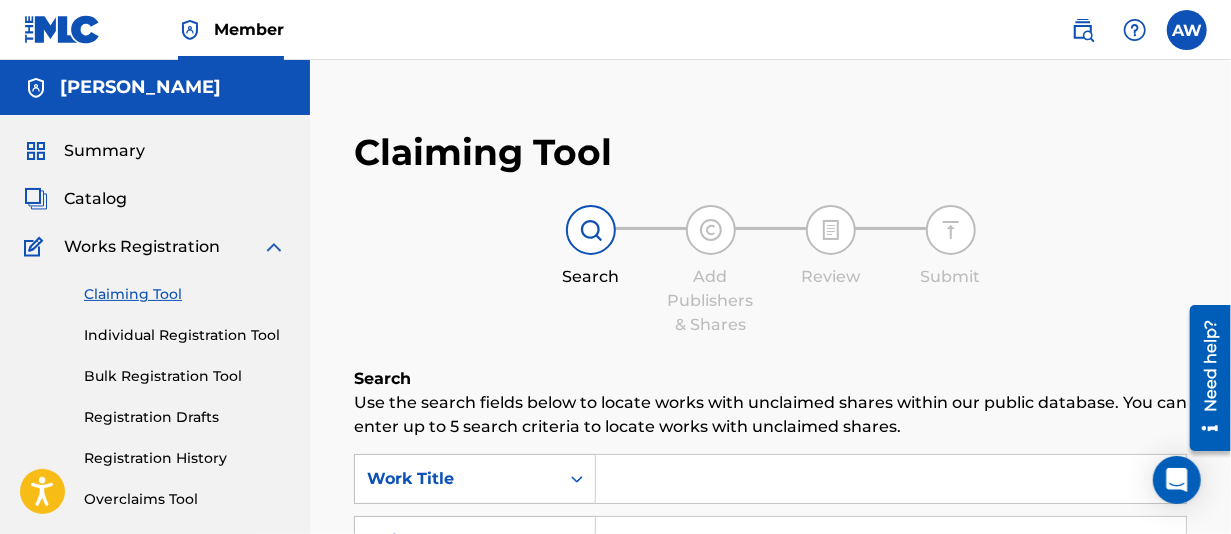 click on "Individual Registration Tool" at bounding box center (185, 335) 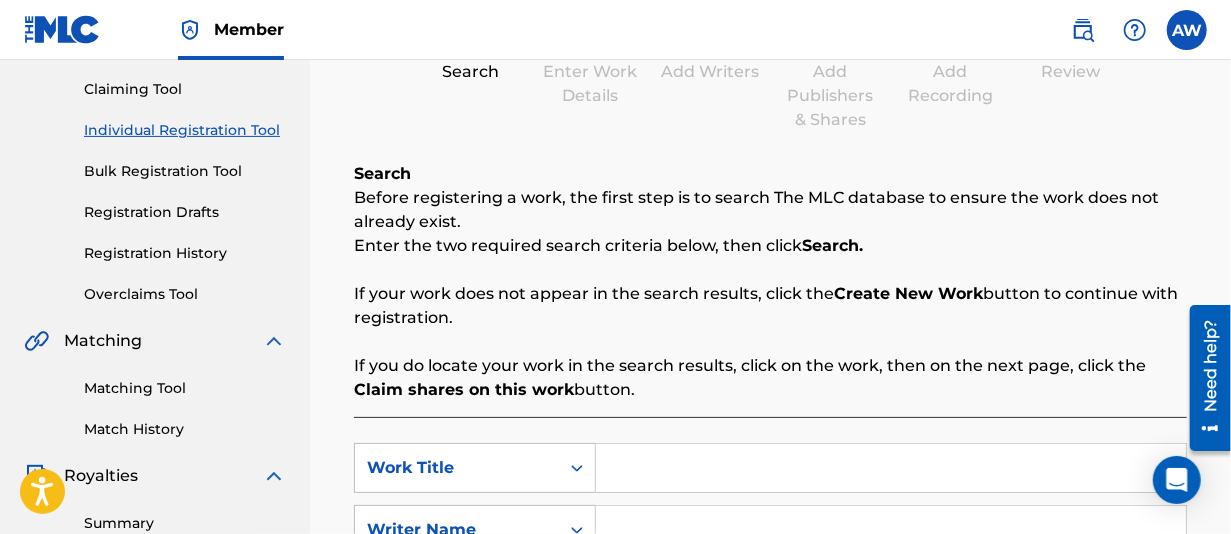 scroll, scrollTop: 400, scrollLeft: 0, axis: vertical 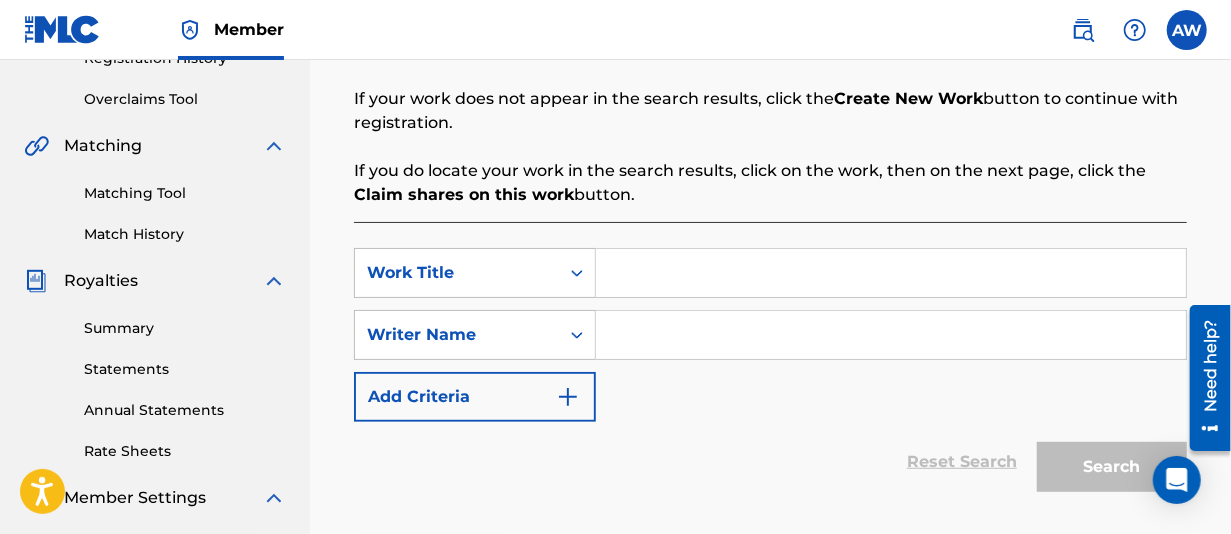 click at bounding box center [891, 273] 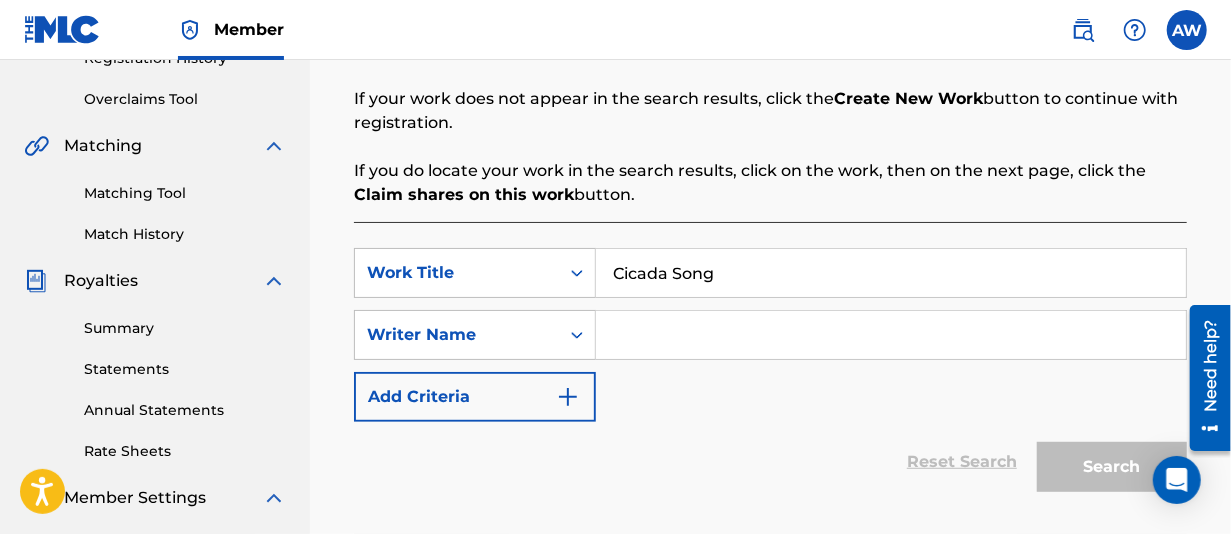 type on "Cicada Song" 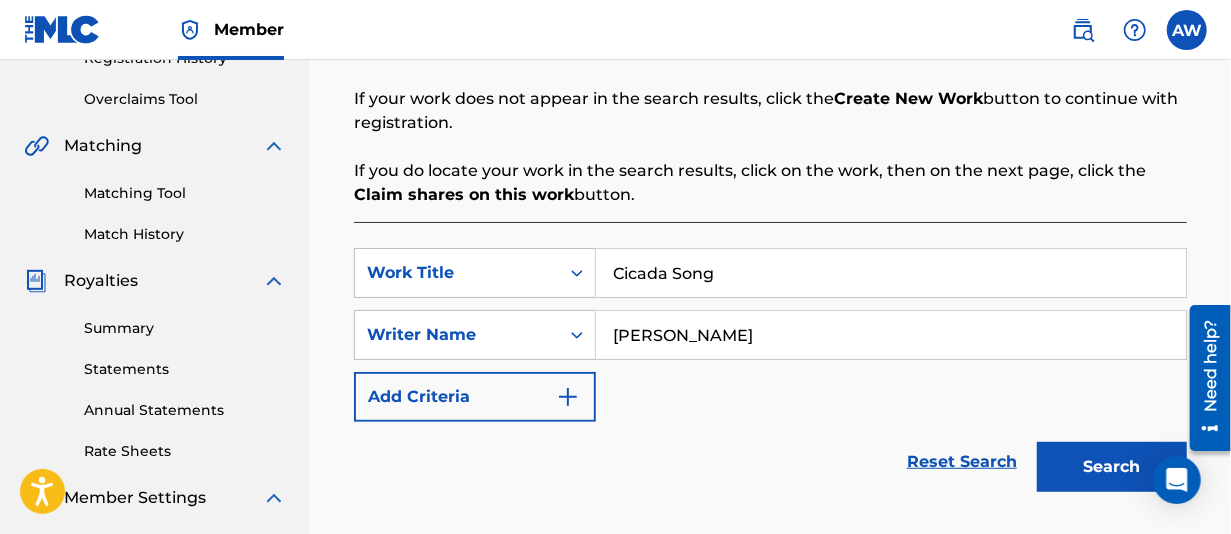 type on "[PERSON_NAME]" 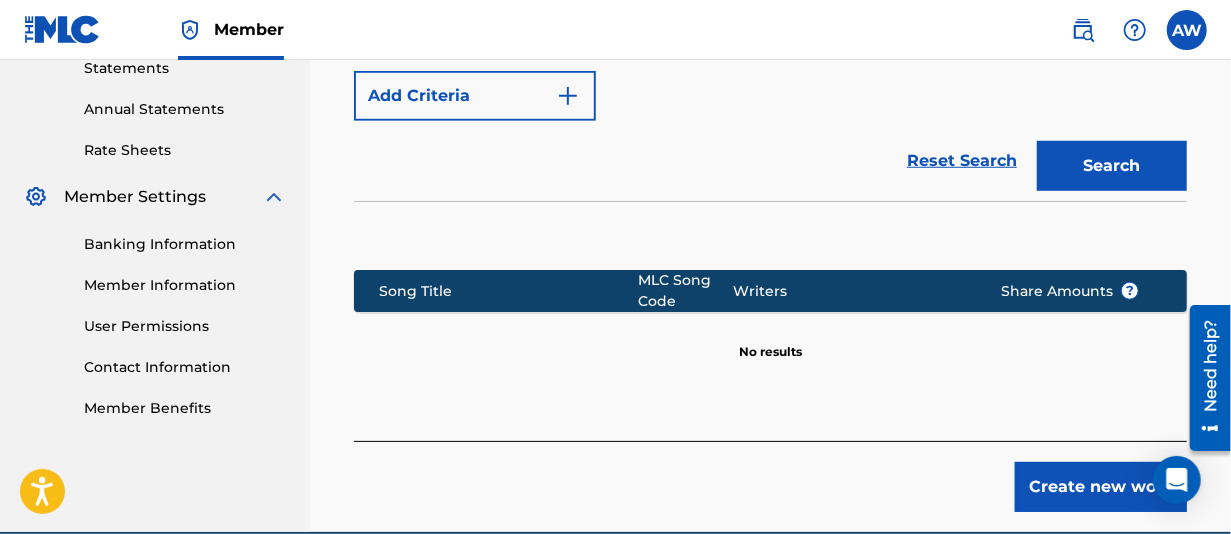 scroll, scrollTop: 794, scrollLeft: 0, axis: vertical 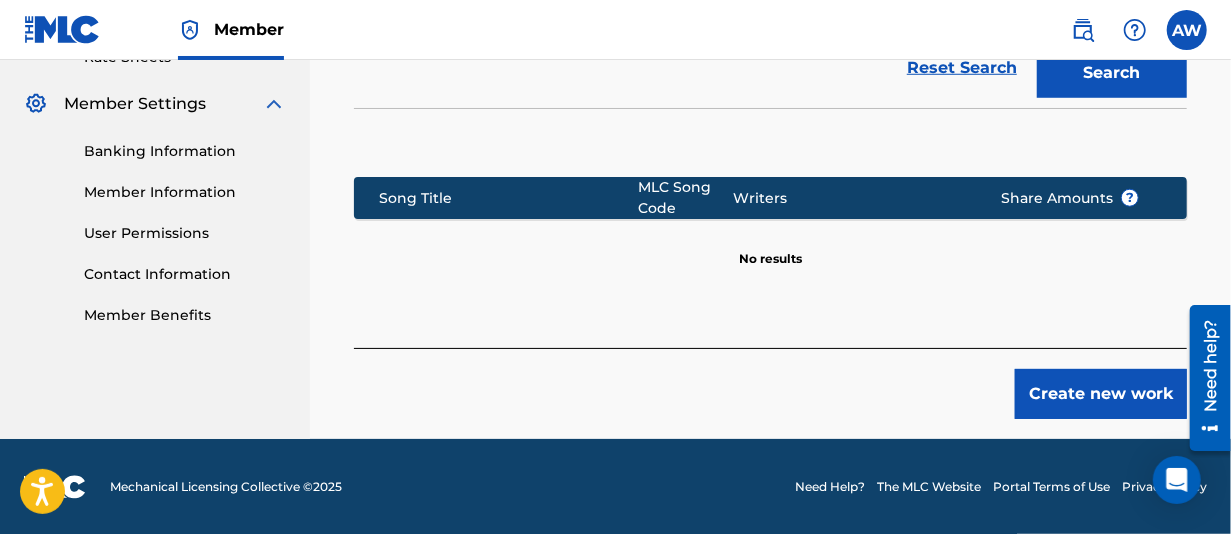 click on "Create new work" at bounding box center (1101, 394) 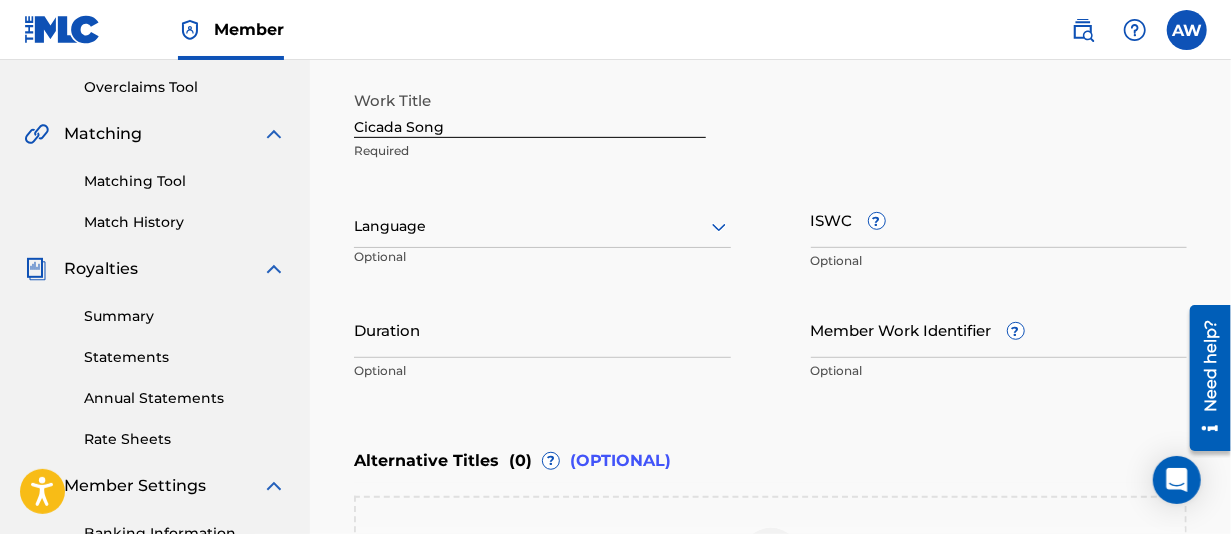 scroll, scrollTop: 458, scrollLeft: 0, axis: vertical 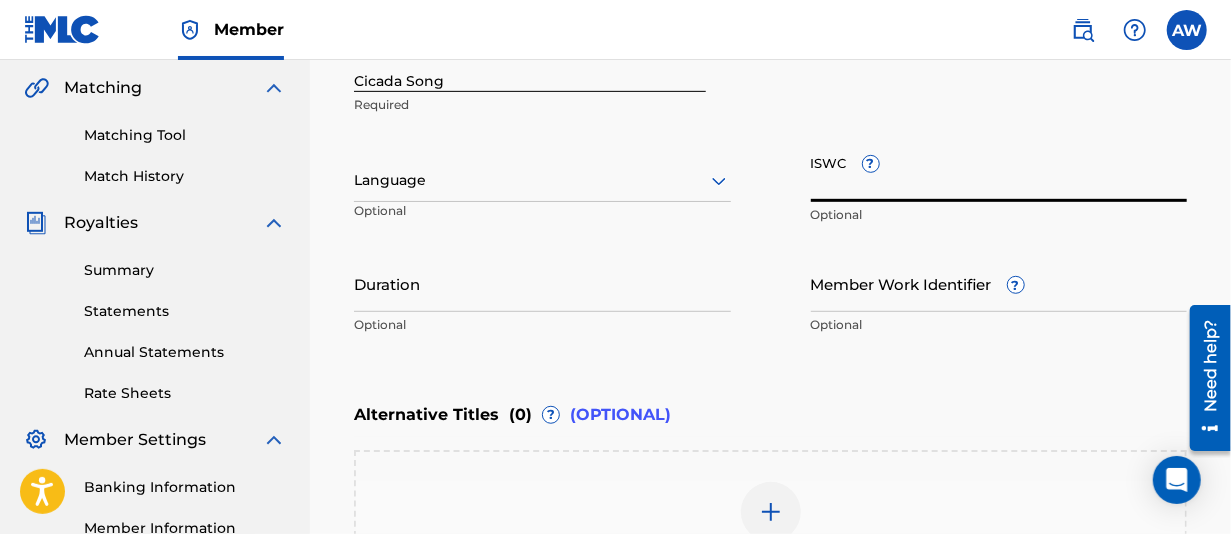 click on "ISWC   ?" at bounding box center (999, 173) 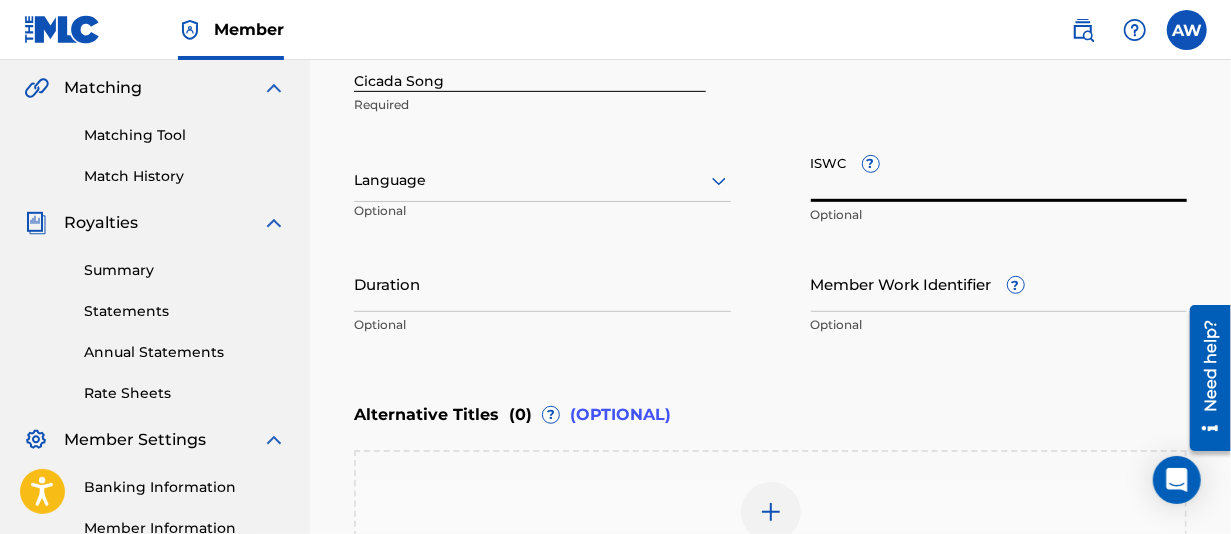 paste on "T-332.243.372-3" 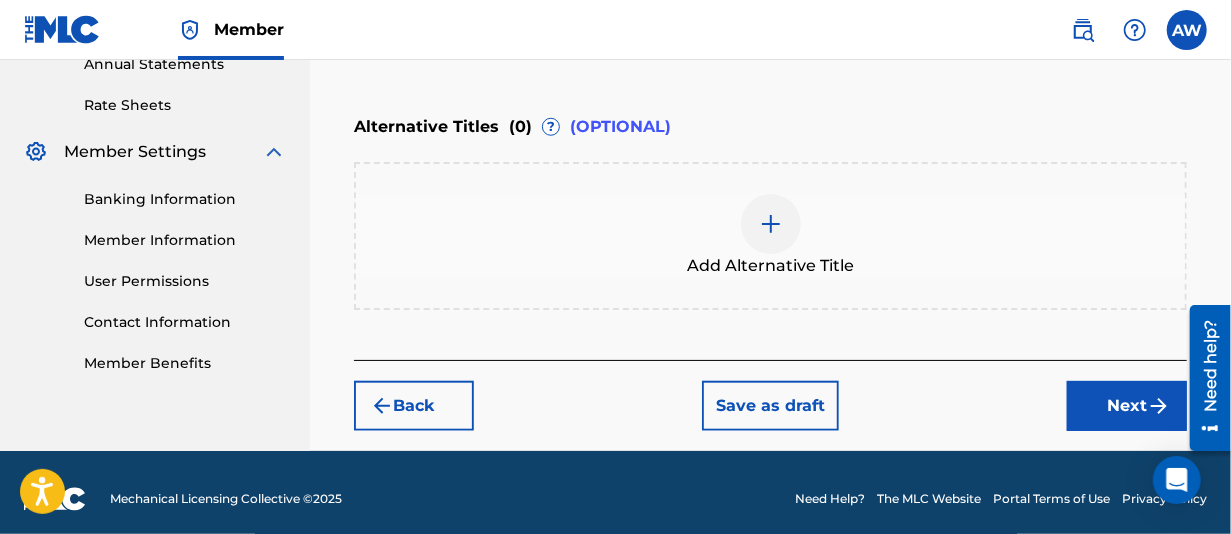 scroll, scrollTop: 758, scrollLeft: 0, axis: vertical 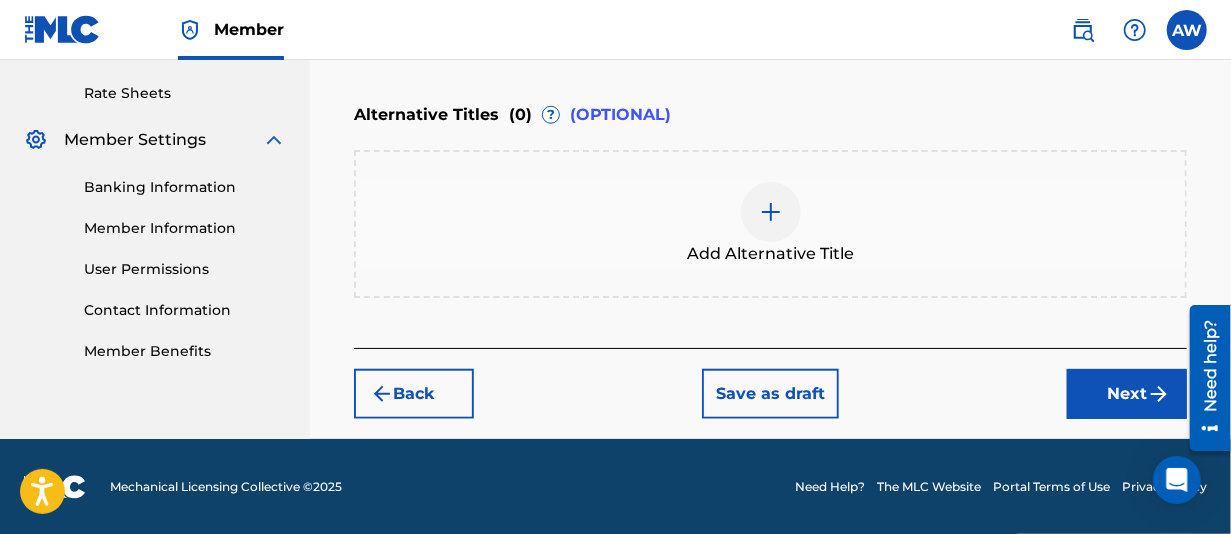 type on "T-332.243.372-3" 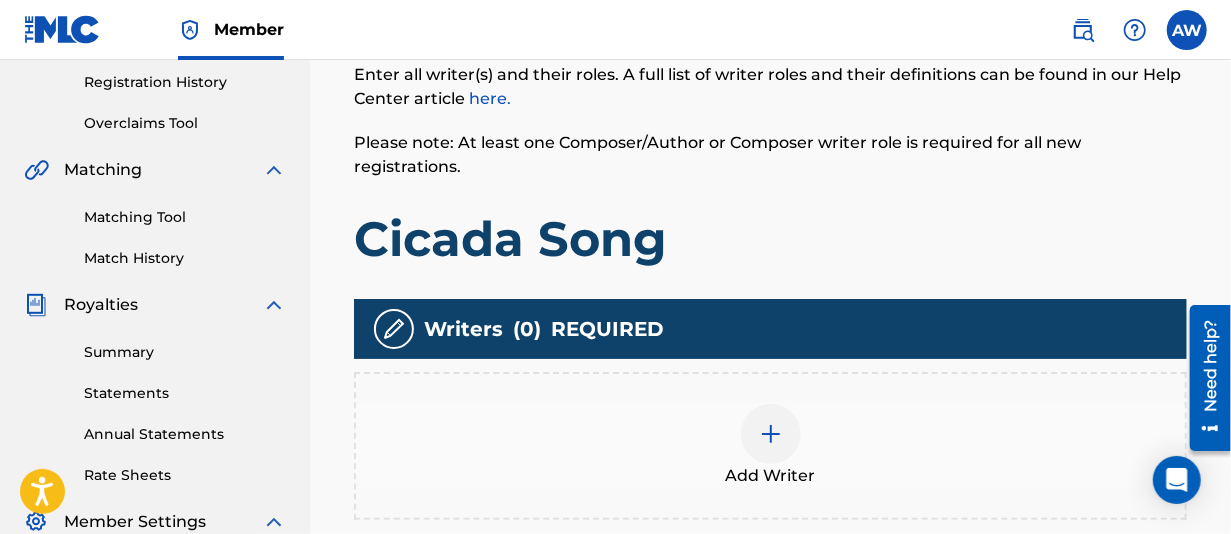 scroll, scrollTop: 490, scrollLeft: 0, axis: vertical 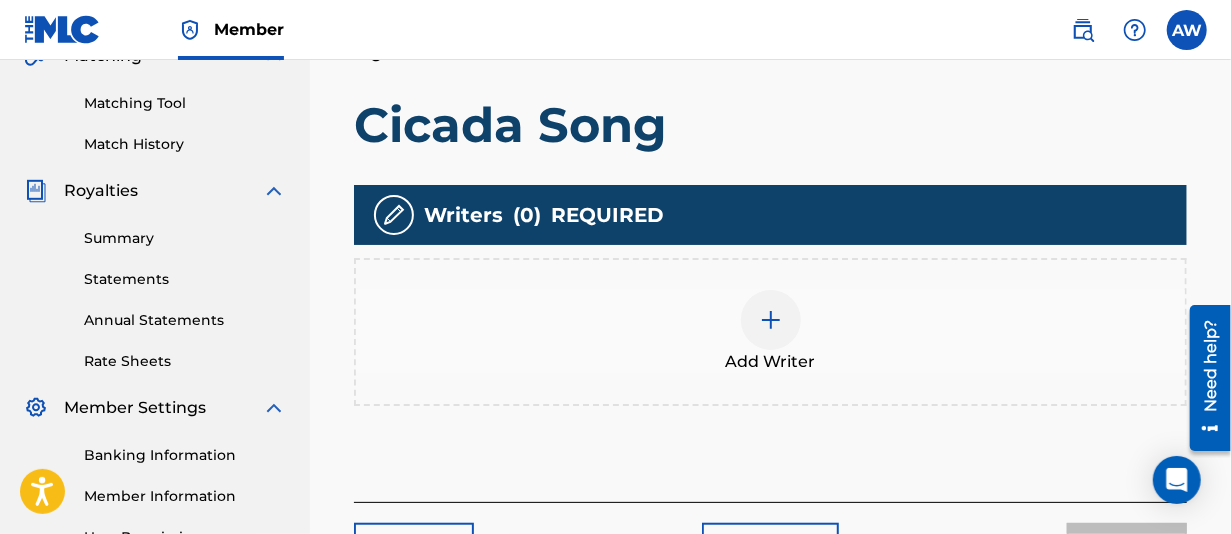 click at bounding box center [771, 320] 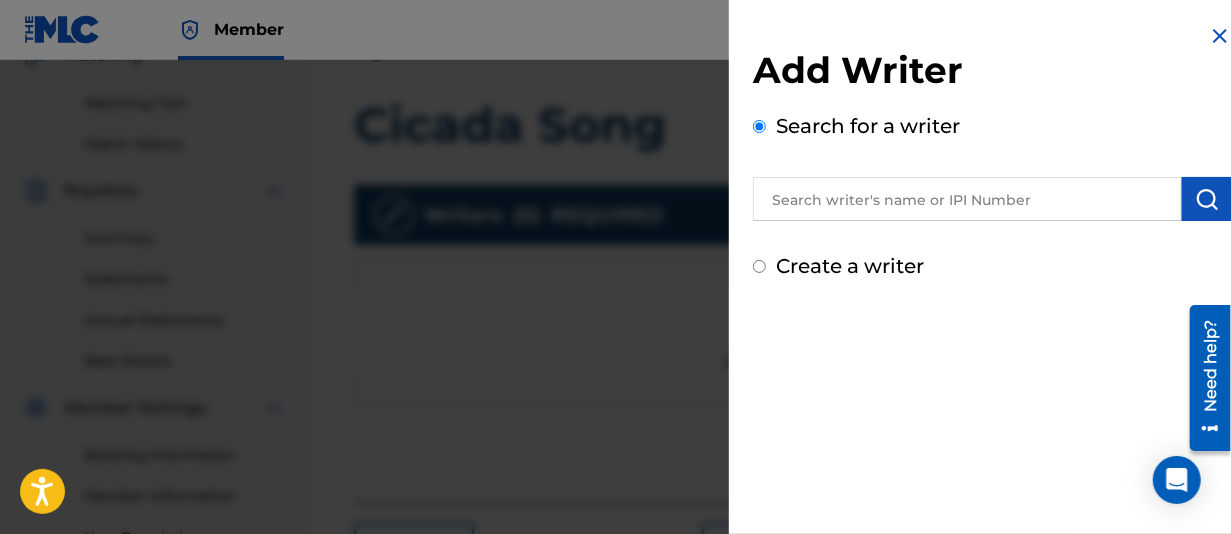 click at bounding box center [967, 199] 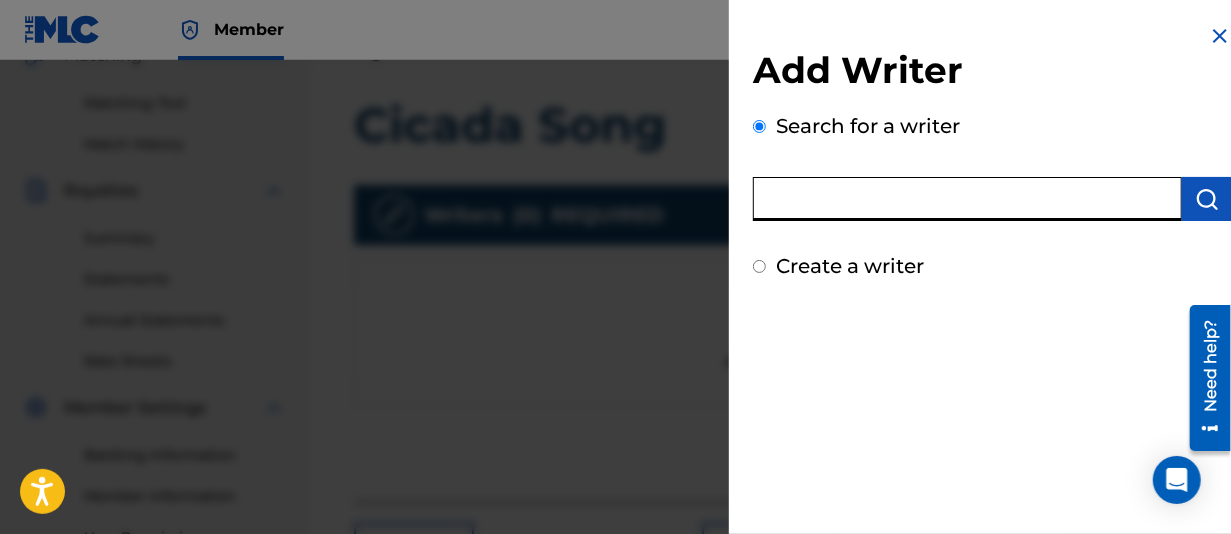 click at bounding box center (967, 199) 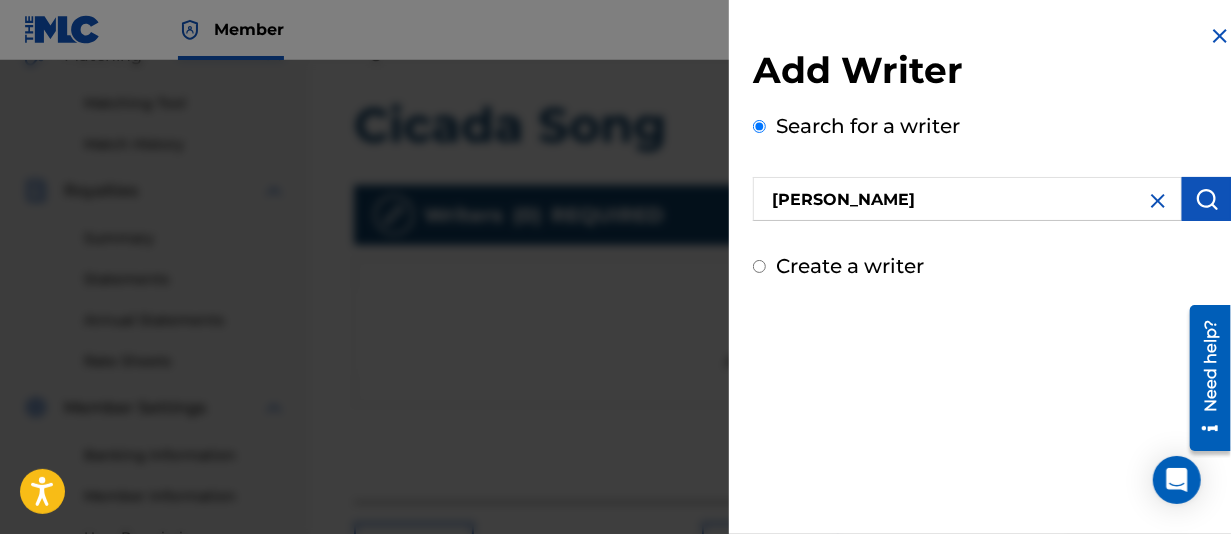 click at bounding box center (1207, 199) 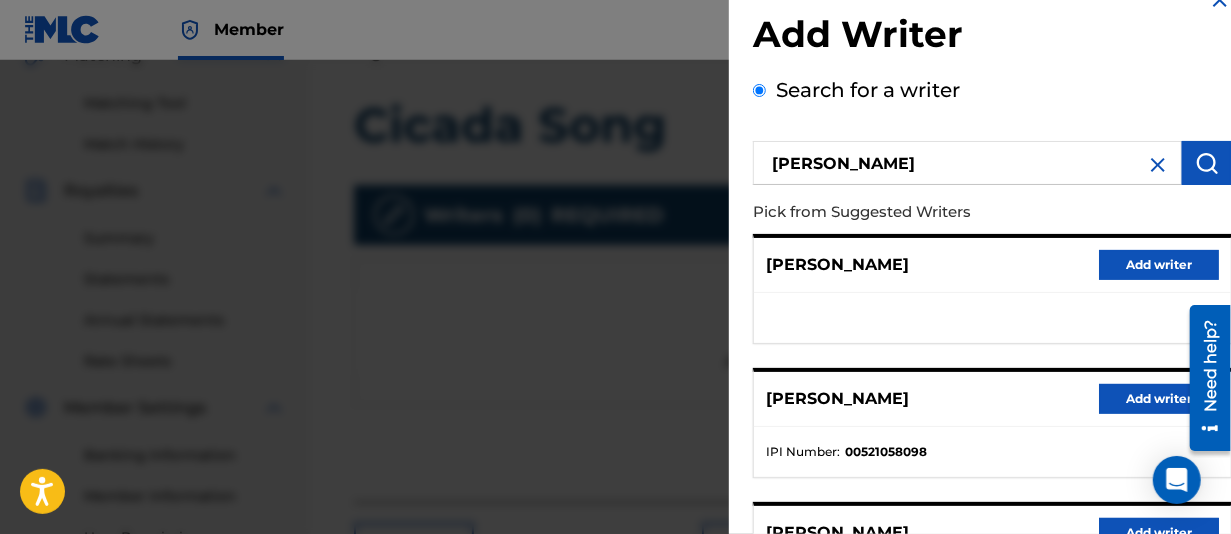 scroll, scrollTop: 0, scrollLeft: 0, axis: both 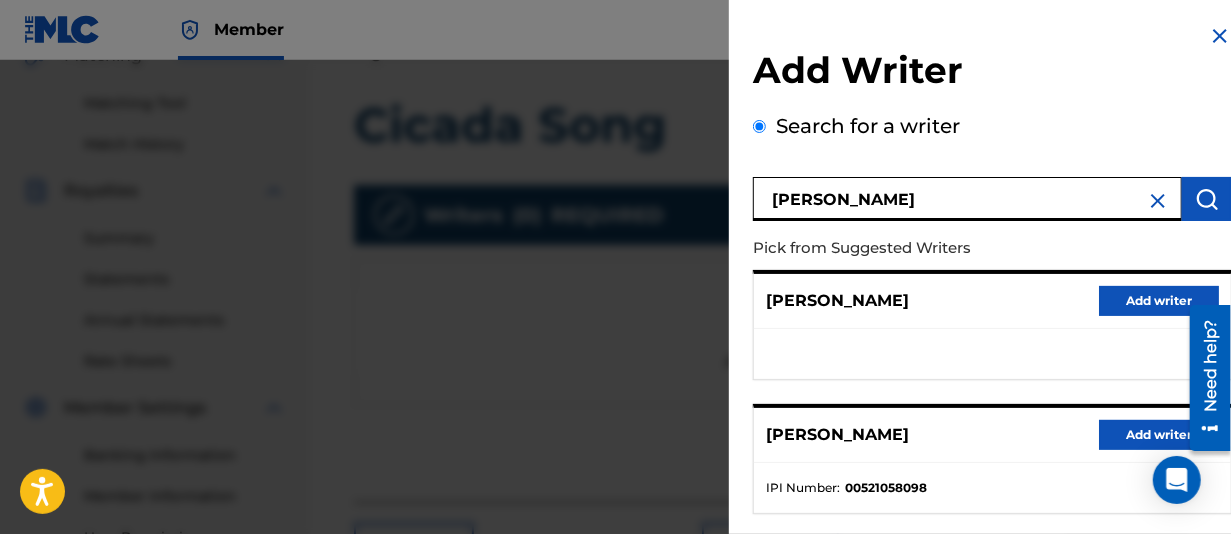 click on "[PERSON_NAME]" at bounding box center (967, 199) 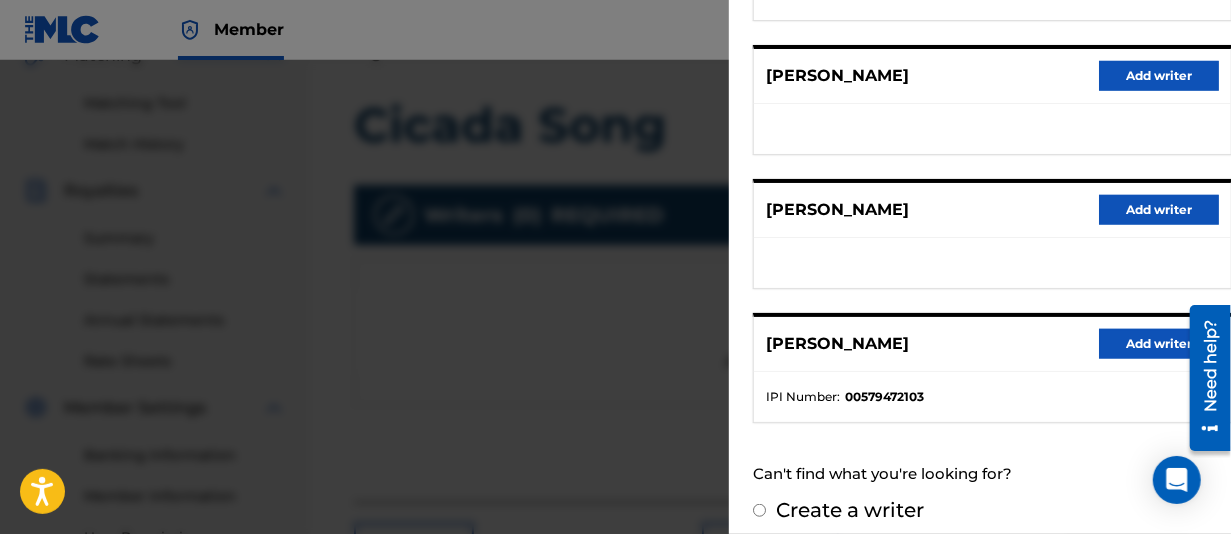 scroll, scrollTop: 504, scrollLeft: 0, axis: vertical 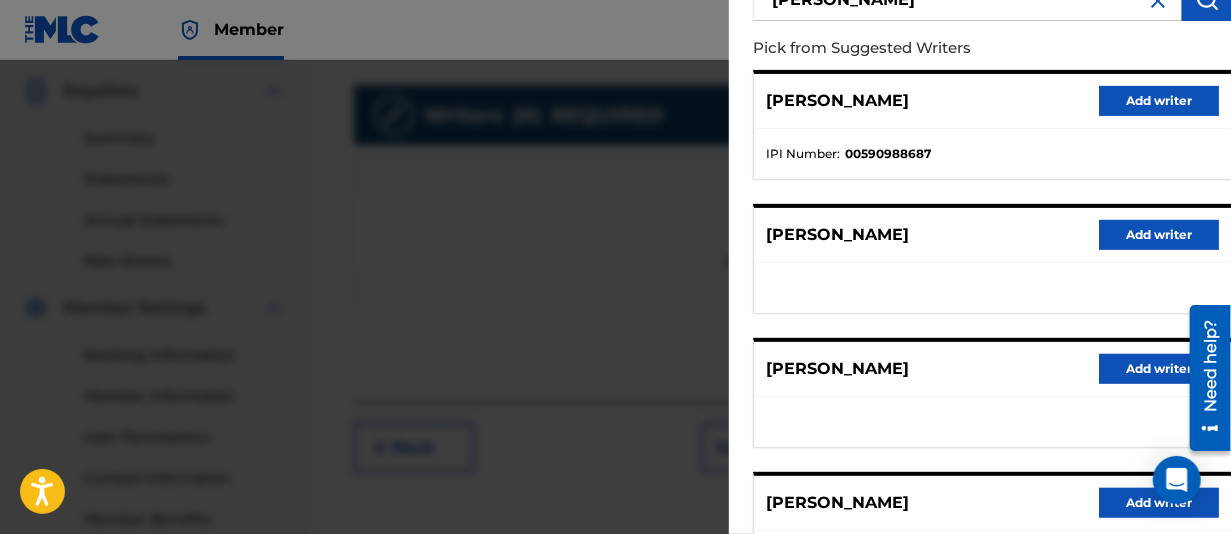 click at bounding box center [1158, 1] 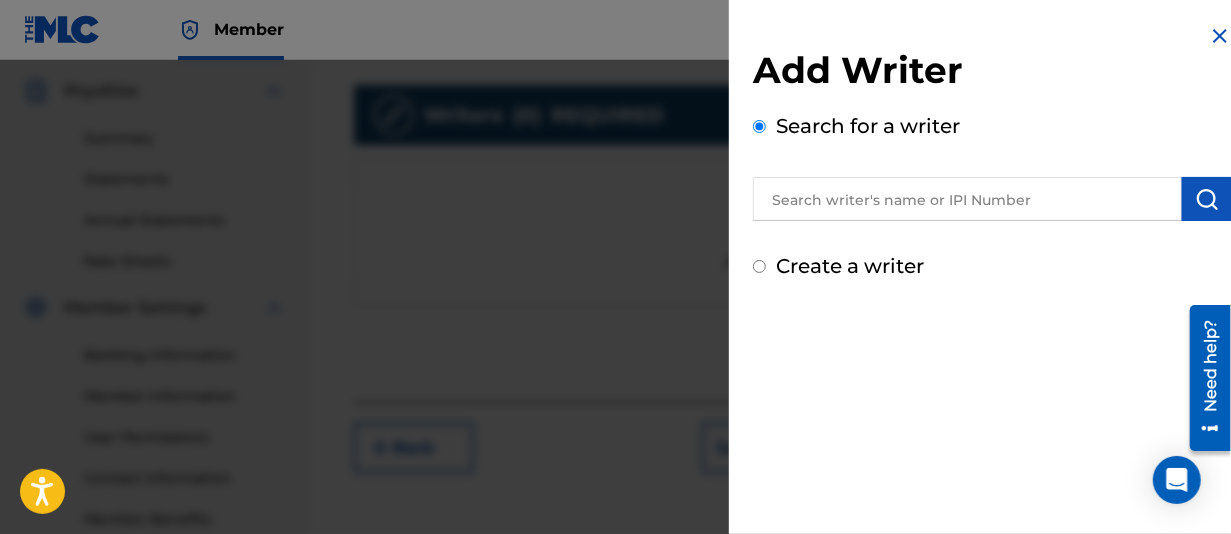 scroll, scrollTop: 0, scrollLeft: 0, axis: both 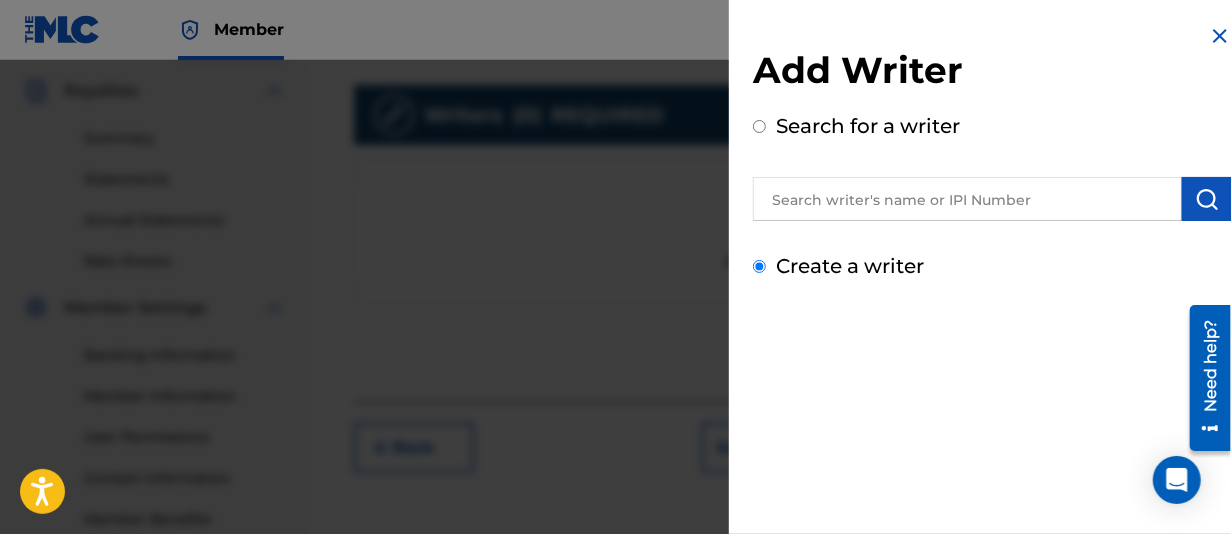 click on "Create a writer" at bounding box center (759, 266) 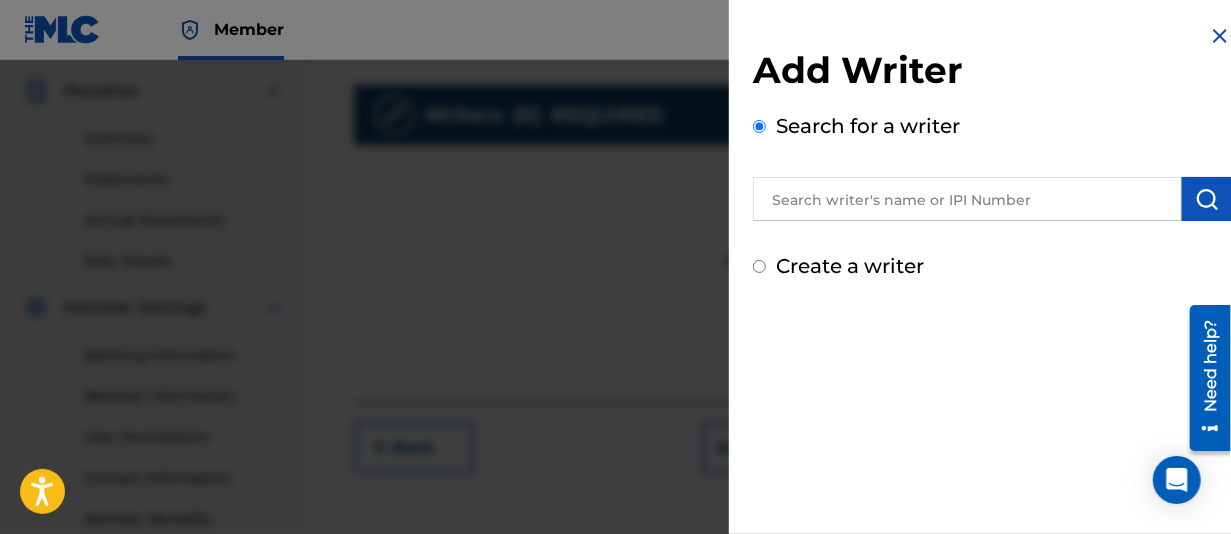 radio on "false" 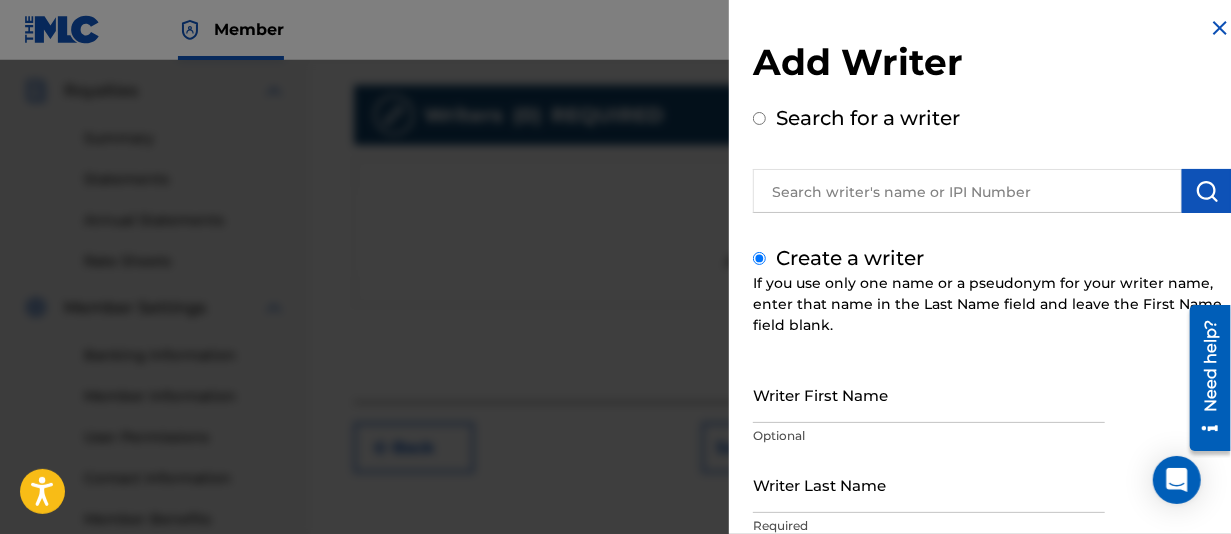 scroll, scrollTop: 0, scrollLeft: 0, axis: both 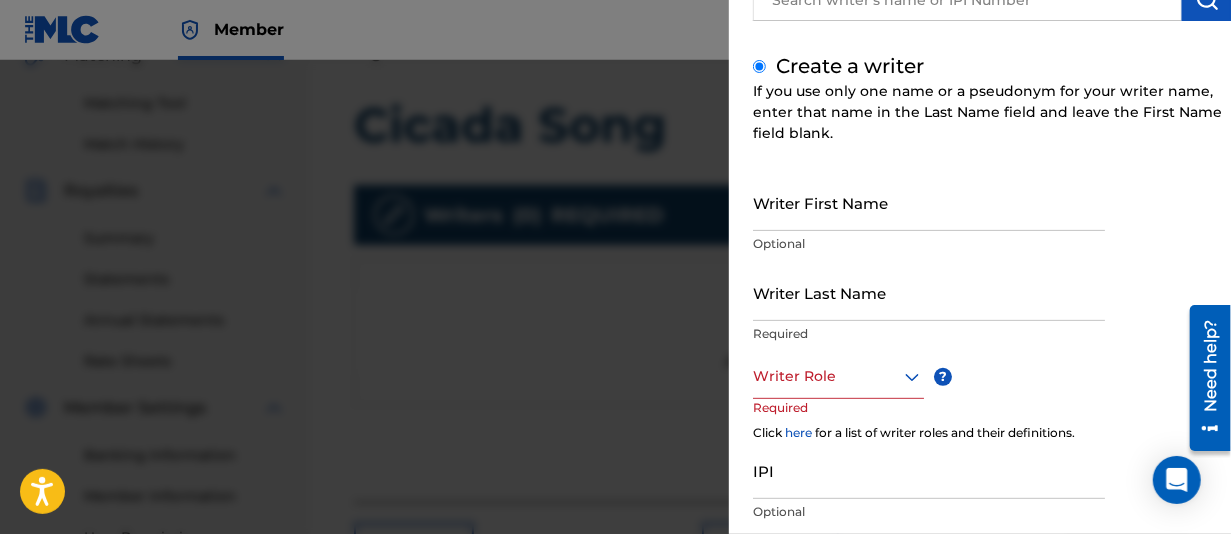 click on "Writer First Name" at bounding box center [929, 202] 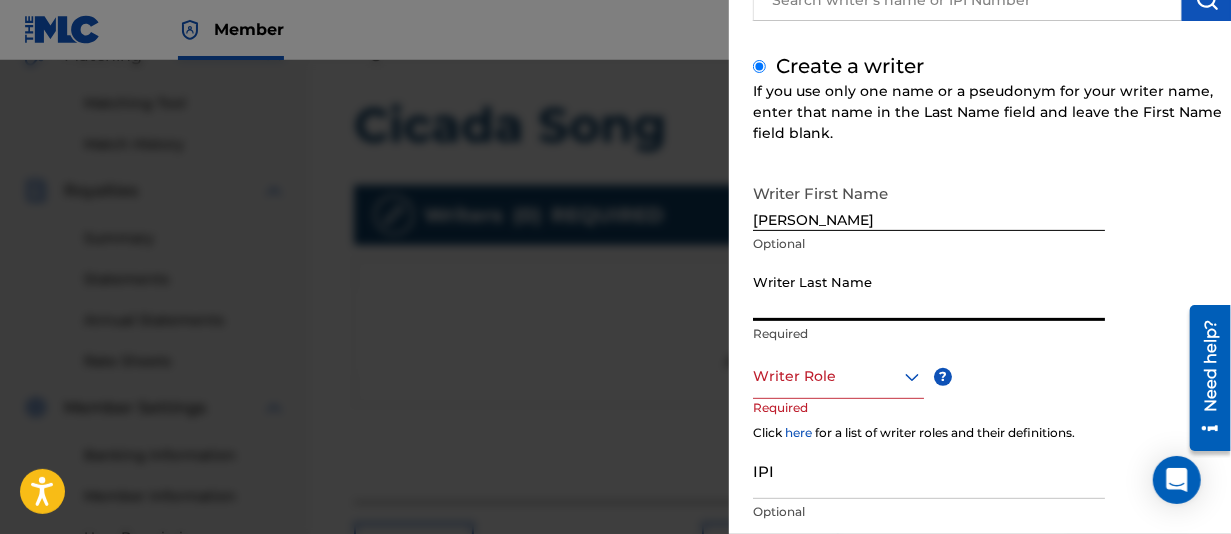 click on "Writer Last Name" at bounding box center [929, 292] 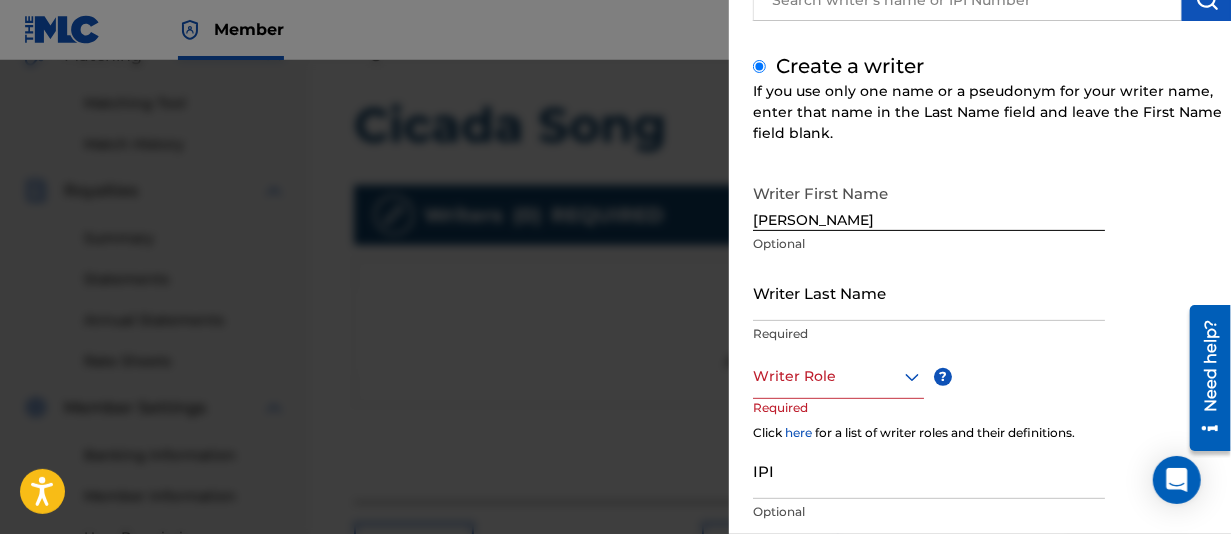 click on "Writer First Name   [PERSON_NAME] Optional Writer Last Name   Required Writer Role ? Required Click   here   for a list of writer roles and their definitions. IPI   Optional Save & Add Another Writer Continue" at bounding box center (992, 393) 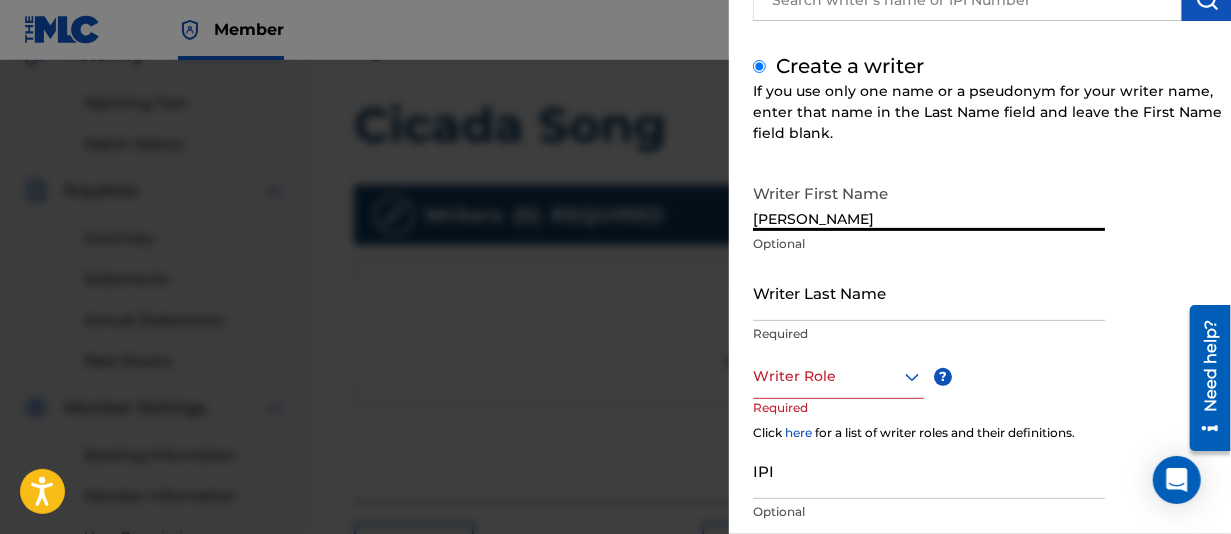 click on "[PERSON_NAME]" at bounding box center (929, 202) 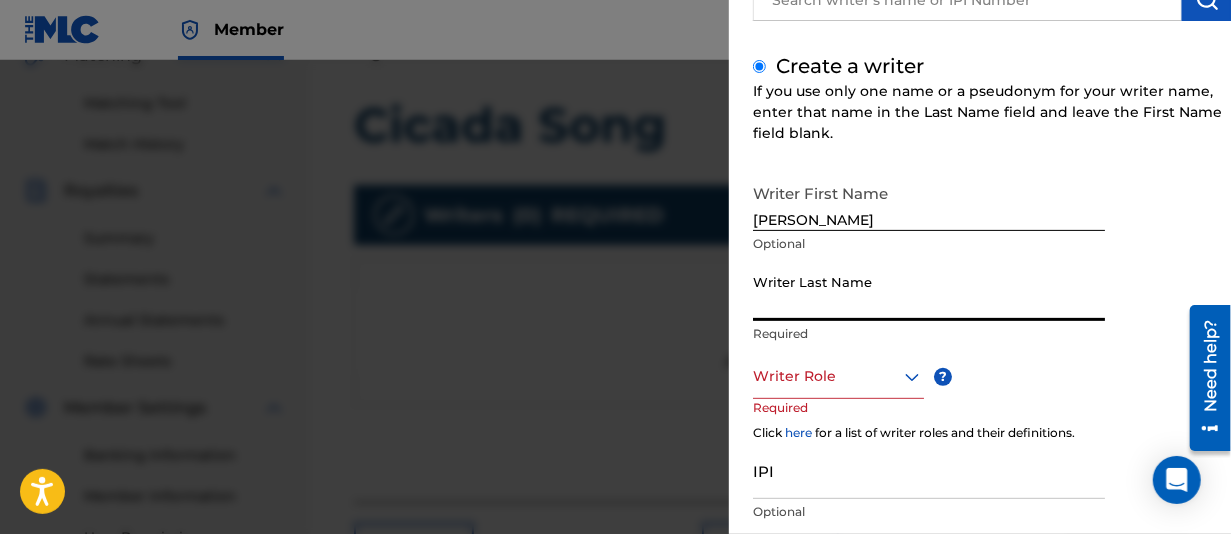 click on "Writer Last Name" at bounding box center (929, 292) 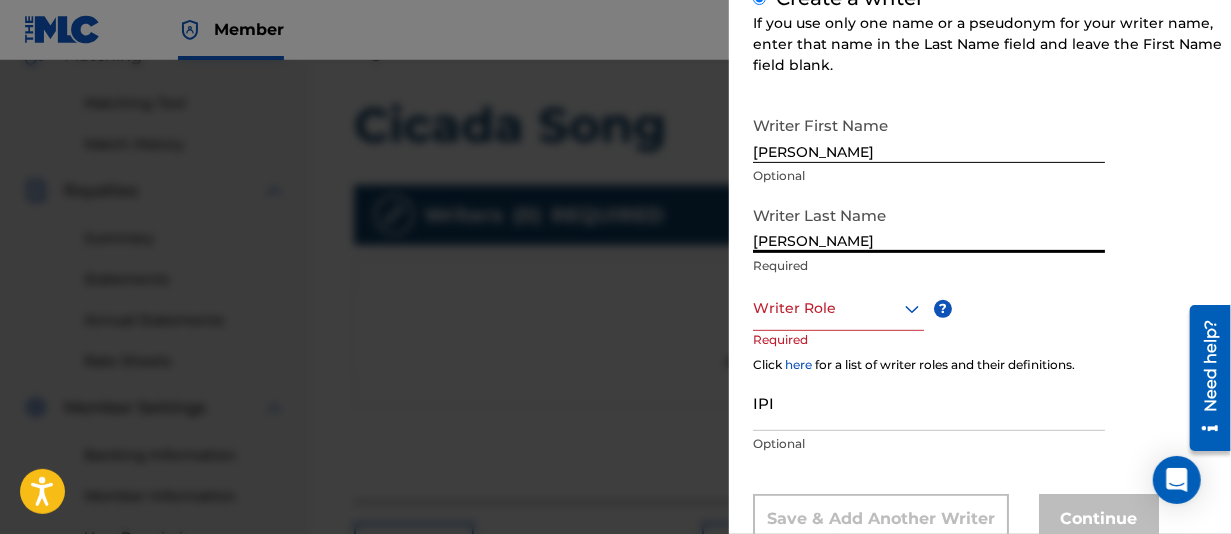 scroll, scrollTop: 300, scrollLeft: 0, axis: vertical 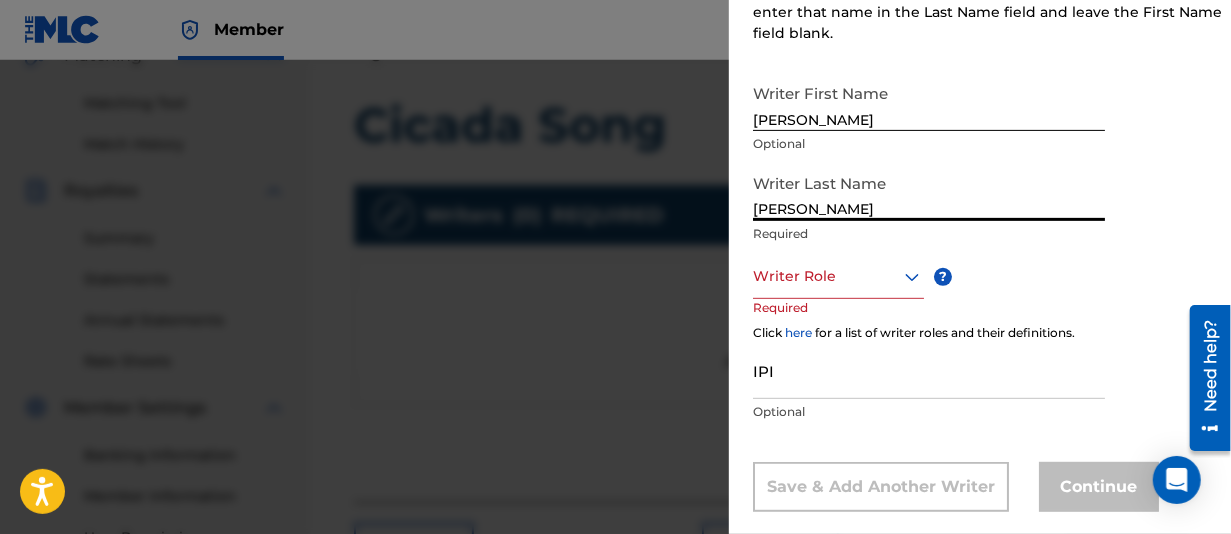 type on "[PERSON_NAME]" 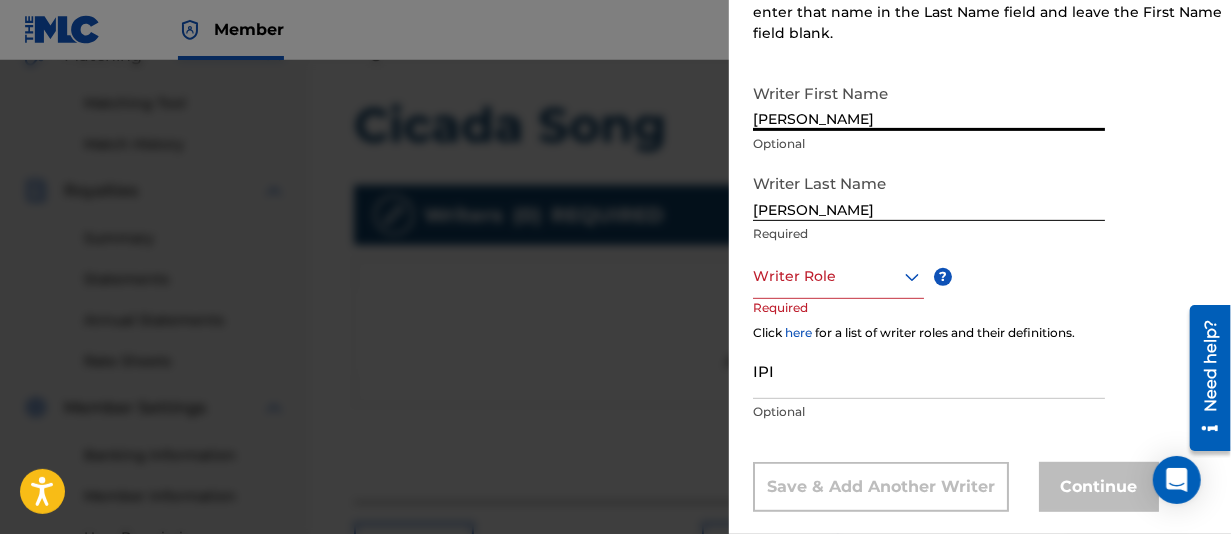 click on "[PERSON_NAME]" at bounding box center [929, 102] 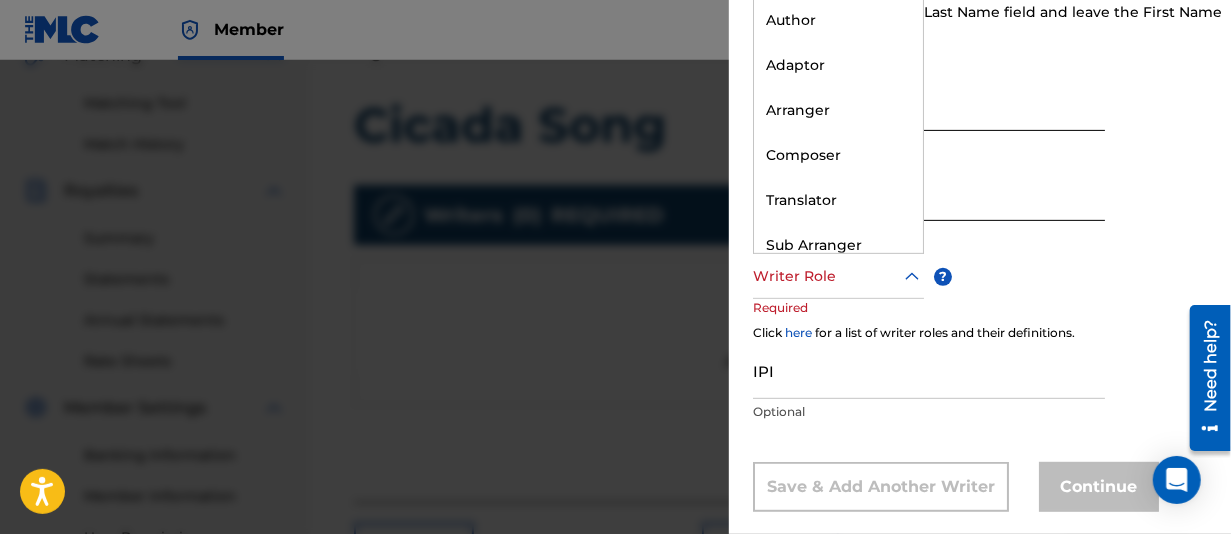 click at bounding box center (838, 276) 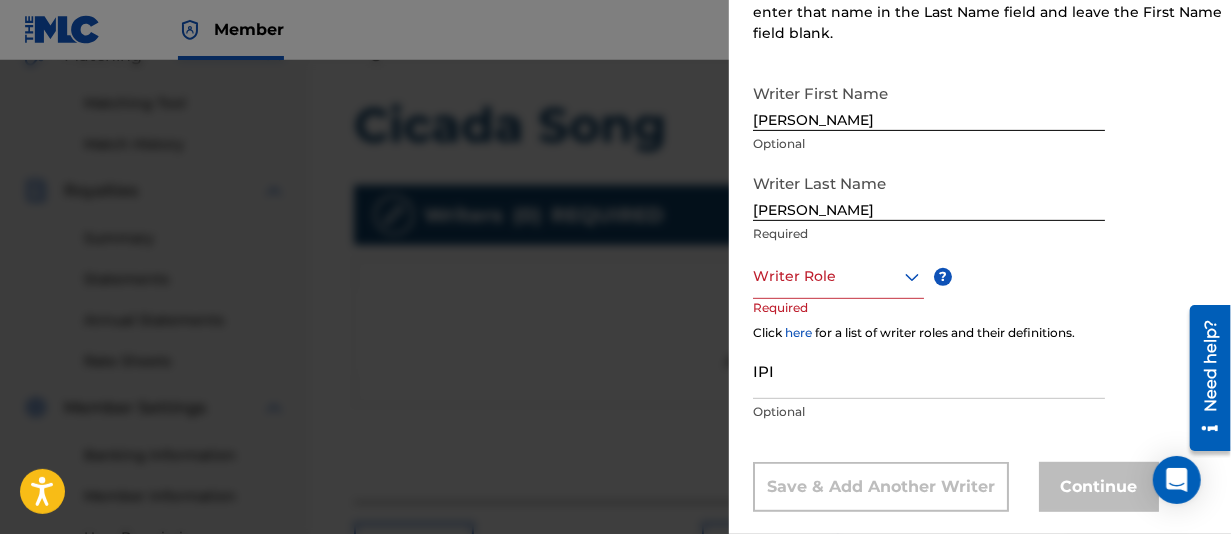 click on "IPI" at bounding box center (929, 370) 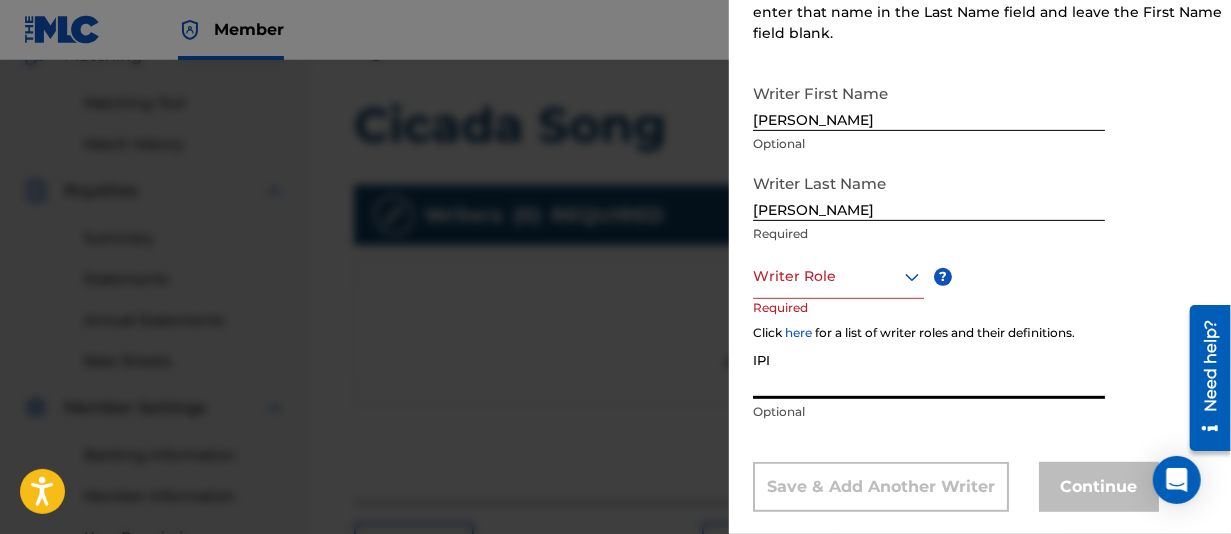 paste on "00381146371" 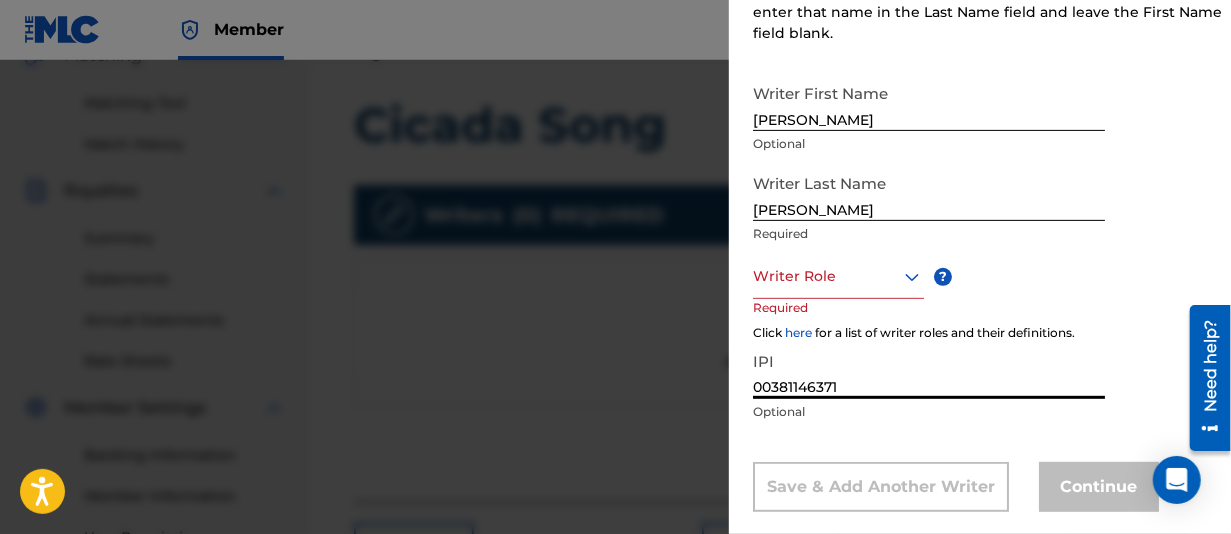 type on "00381146371" 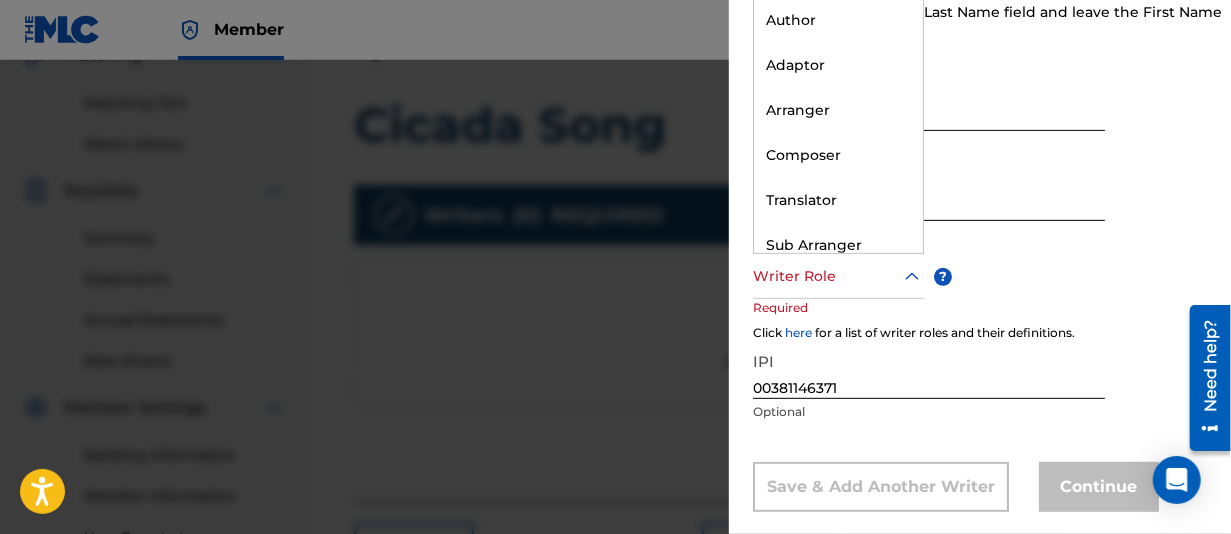click 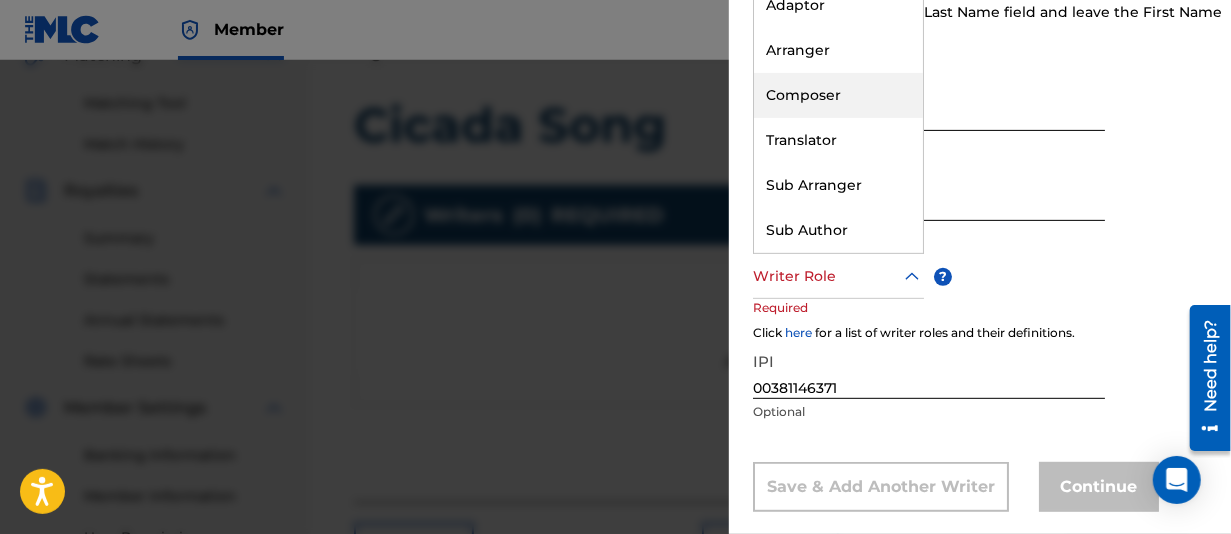 scroll, scrollTop: 0, scrollLeft: 0, axis: both 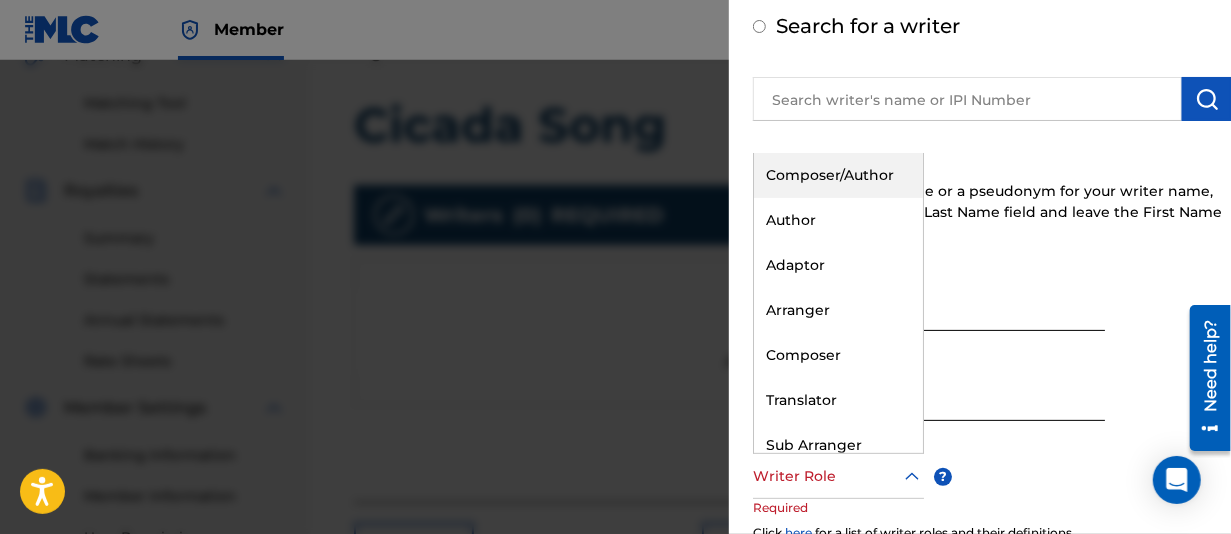 click on "Composer/Author" at bounding box center (838, 175) 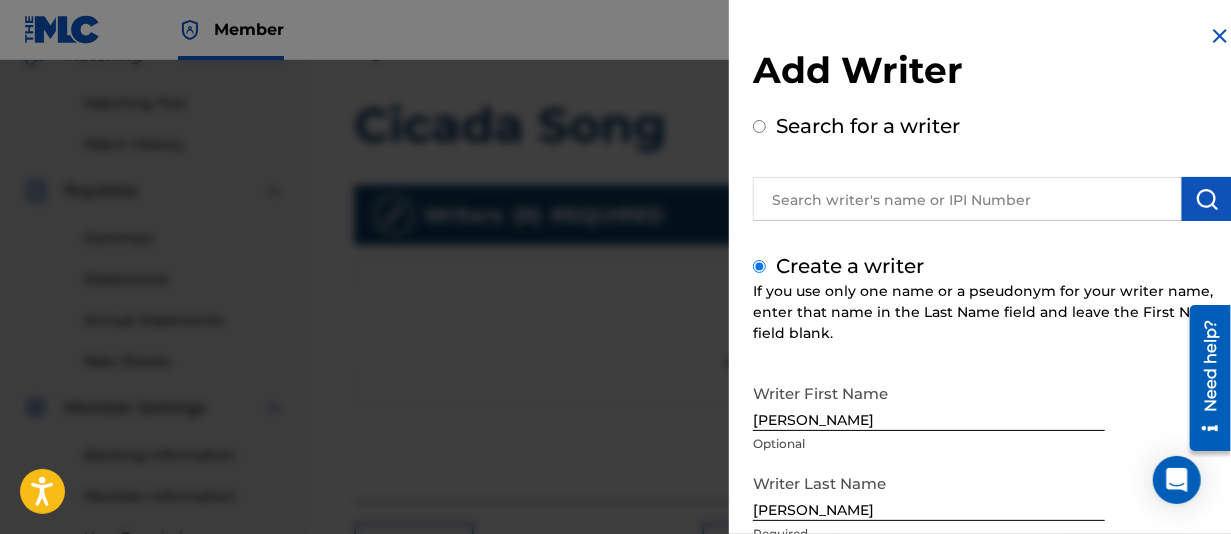 scroll, scrollTop: 334, scrollLeft: 0, axis: vertical 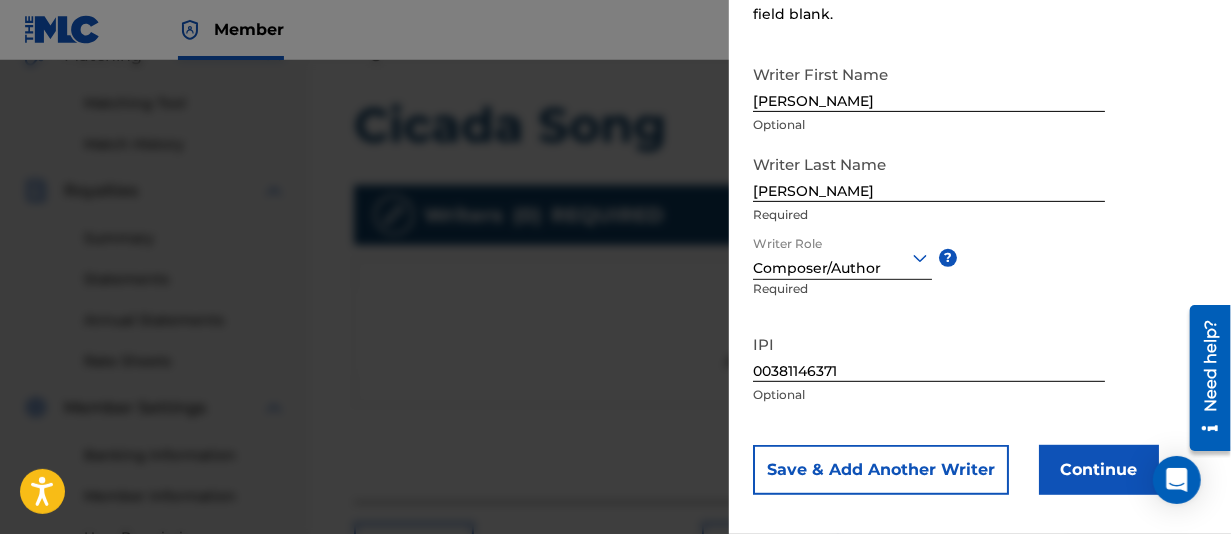 click on "Continue" at bounding box center (1099, 470) 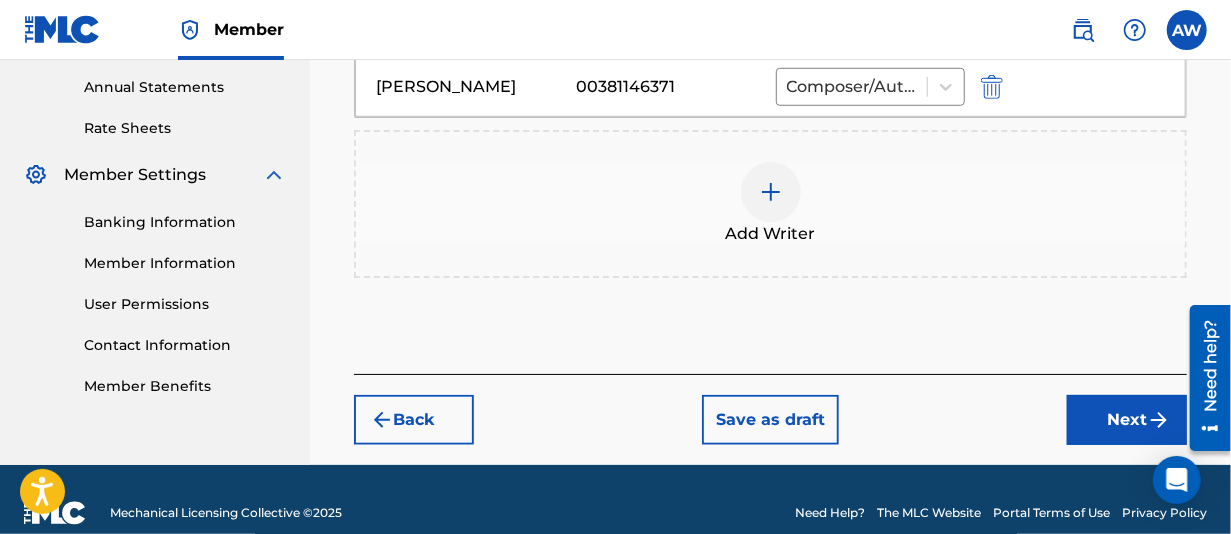 scroll, scrollTop: 724, scrollLeft: 0, axis: vertical 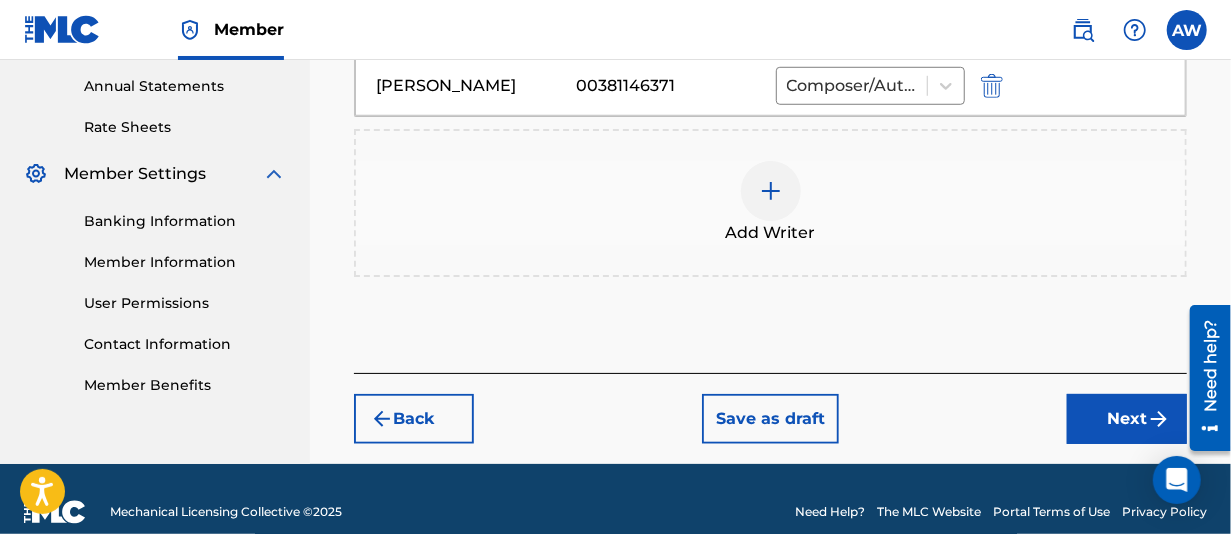click on "Next" at bounding box center [1127, 419] 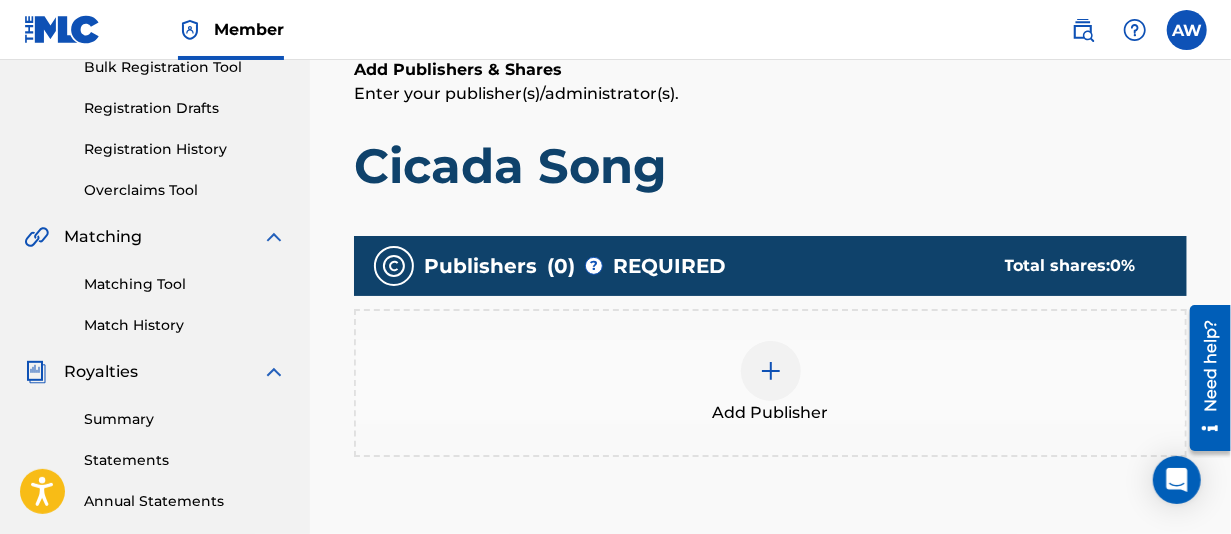 scroll, scrollTop: 290, scrollLeft: 0, axis: vertical 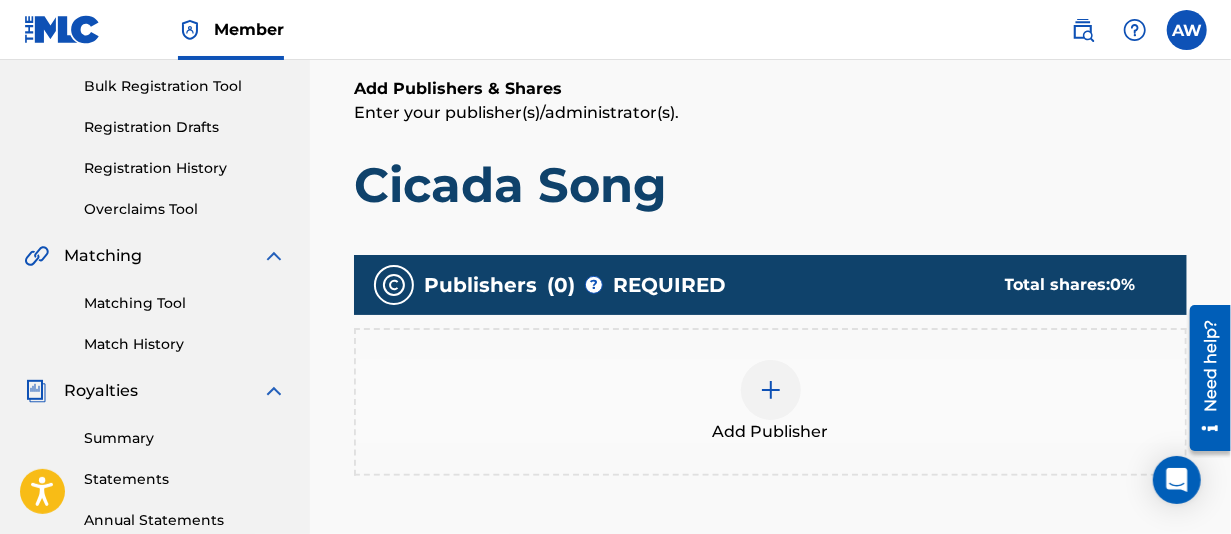 click at bounding box center [771, 390] 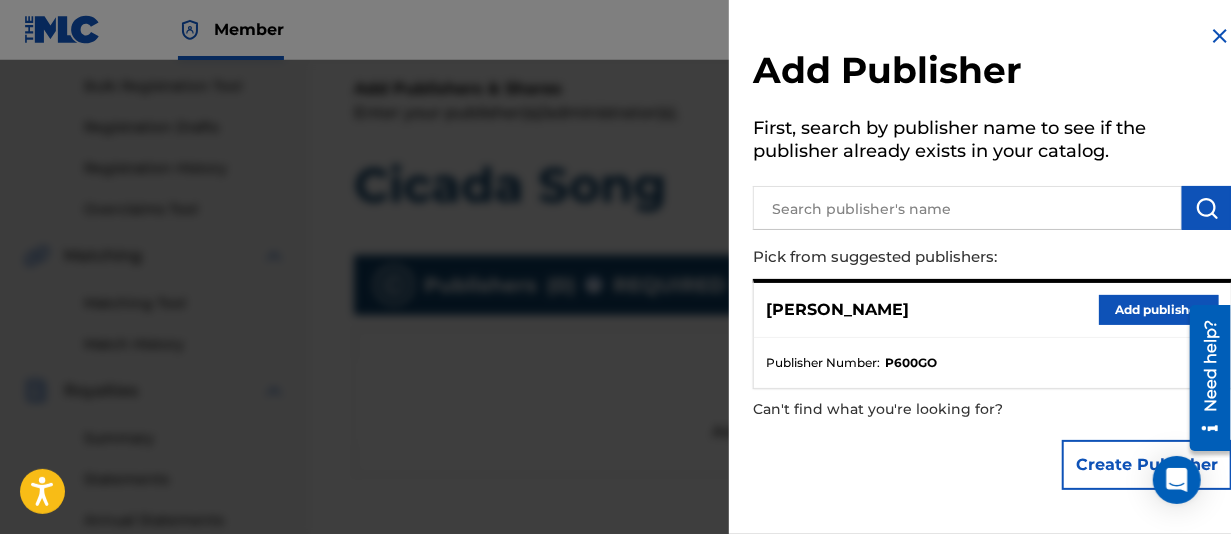 click on "Add publisher" at bounding box center [1159, 310] 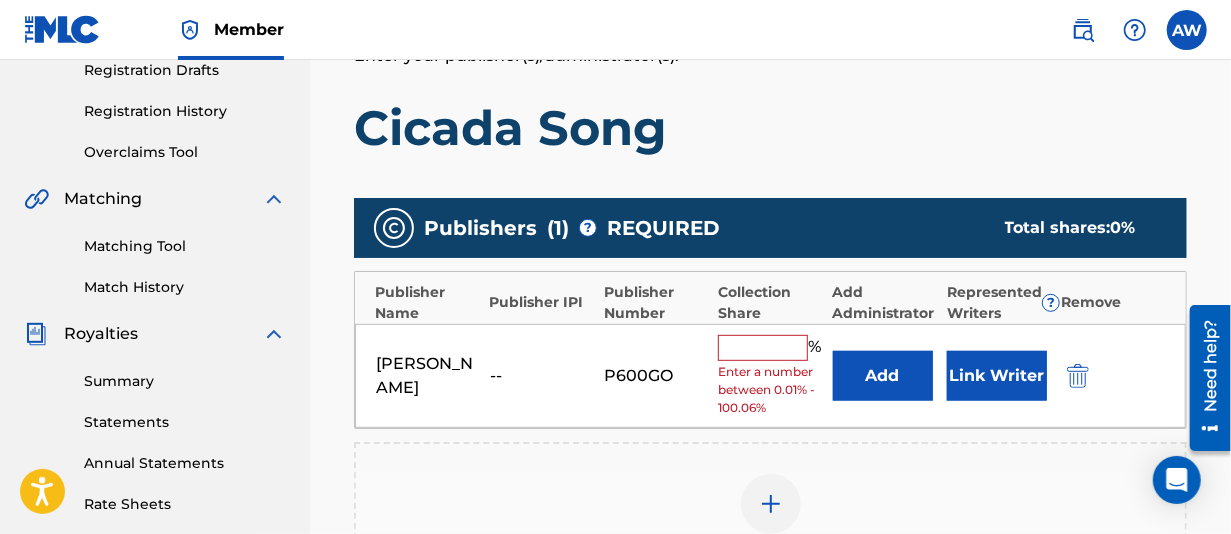 scroll, scrollTop: 390, scrollLeft: 0, axis: vertical 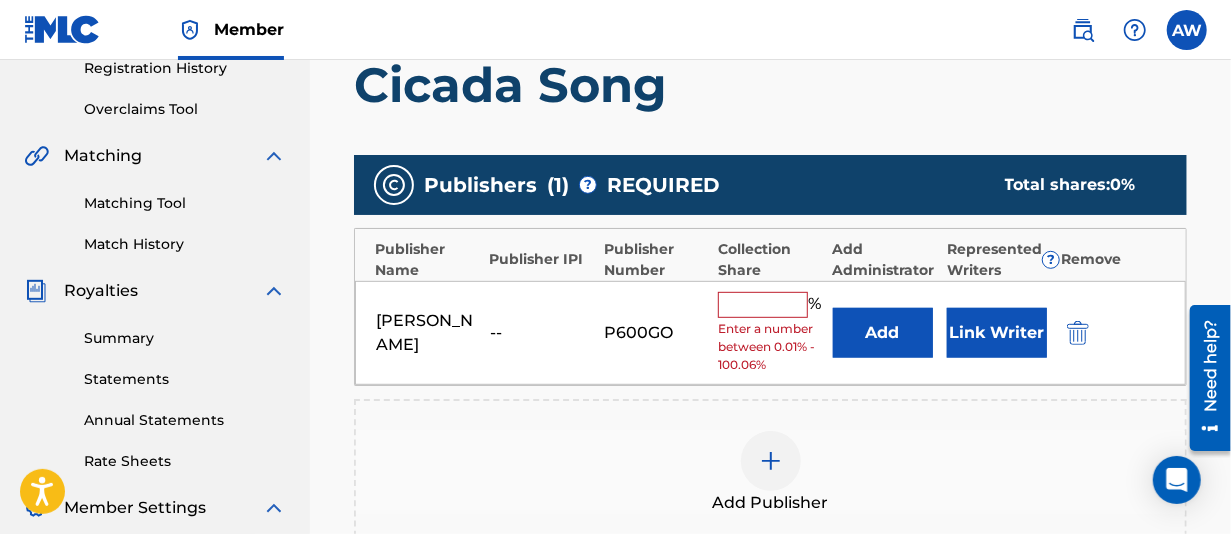 click at bounding box center (763, 305) 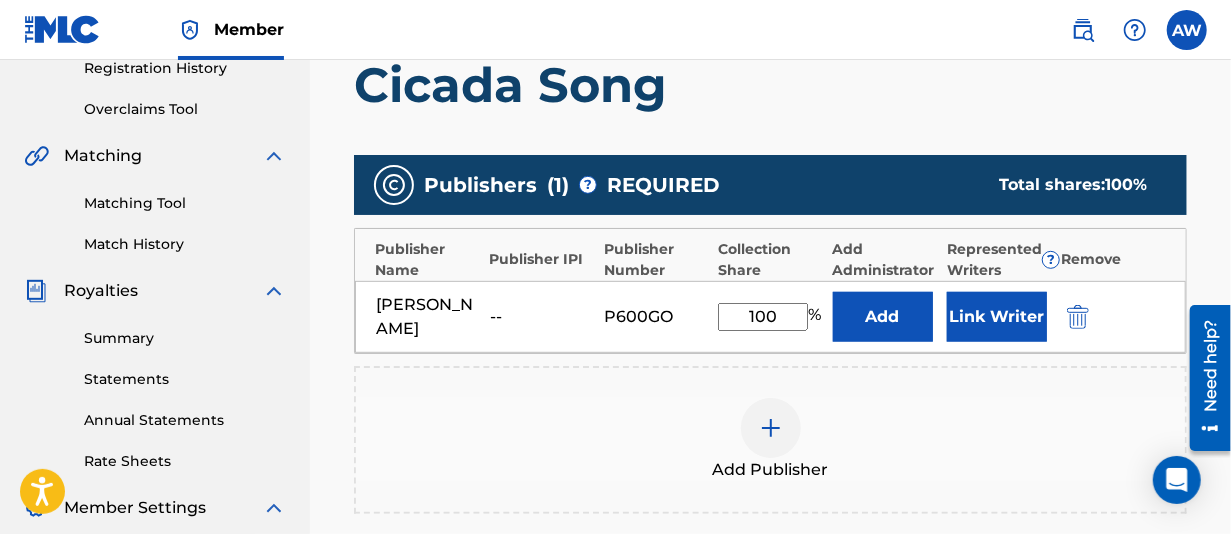 type on "100" 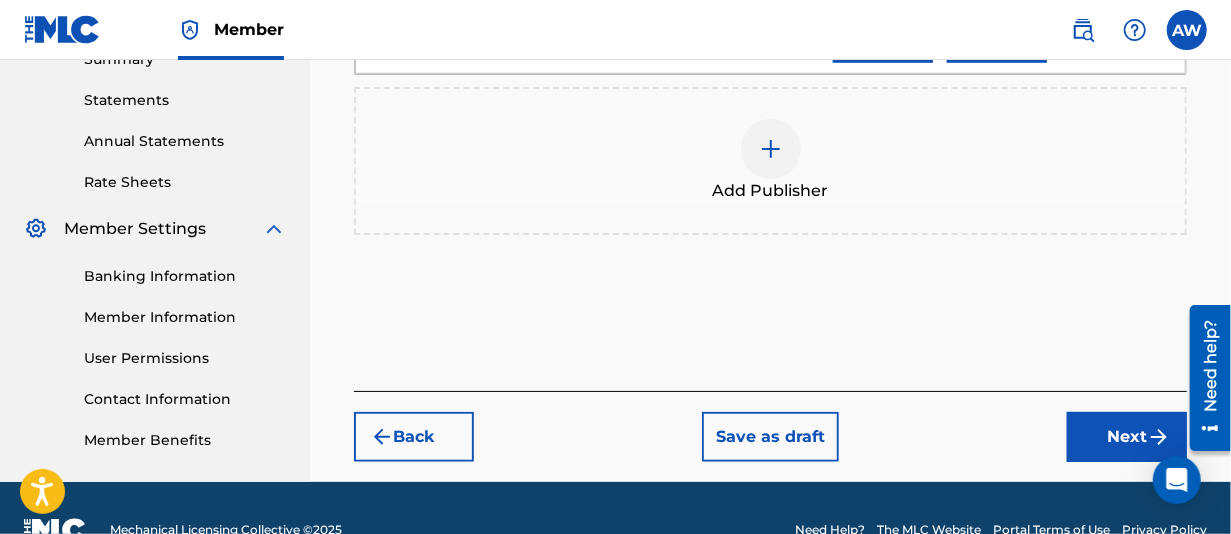 scroll, scrollTop: 711, scrollLeft: 0, axis: vertical 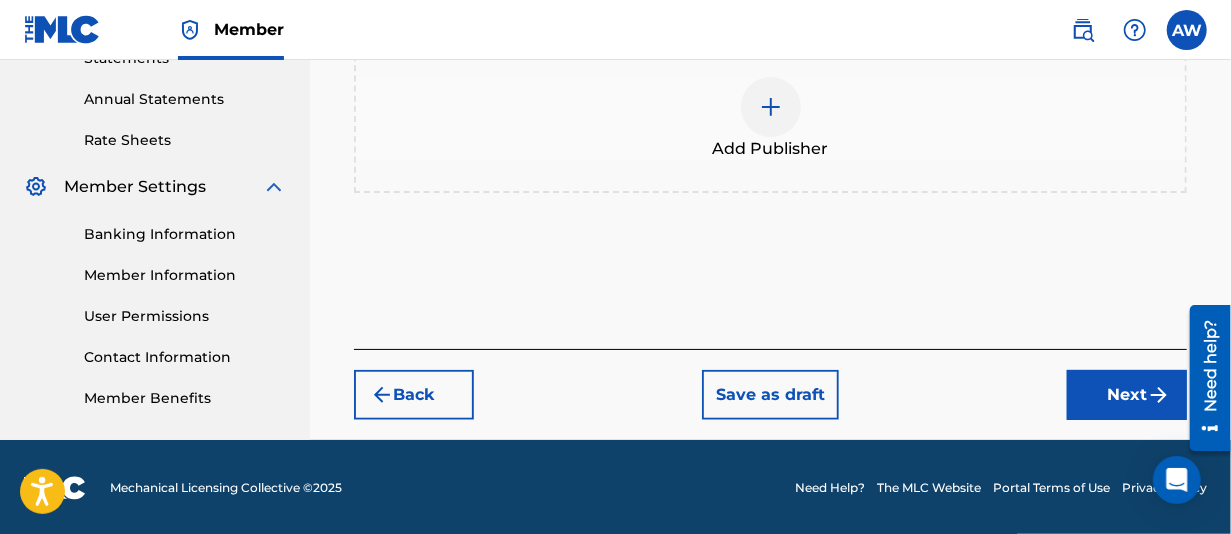click on "Next" at bounding box center (1127, 395) 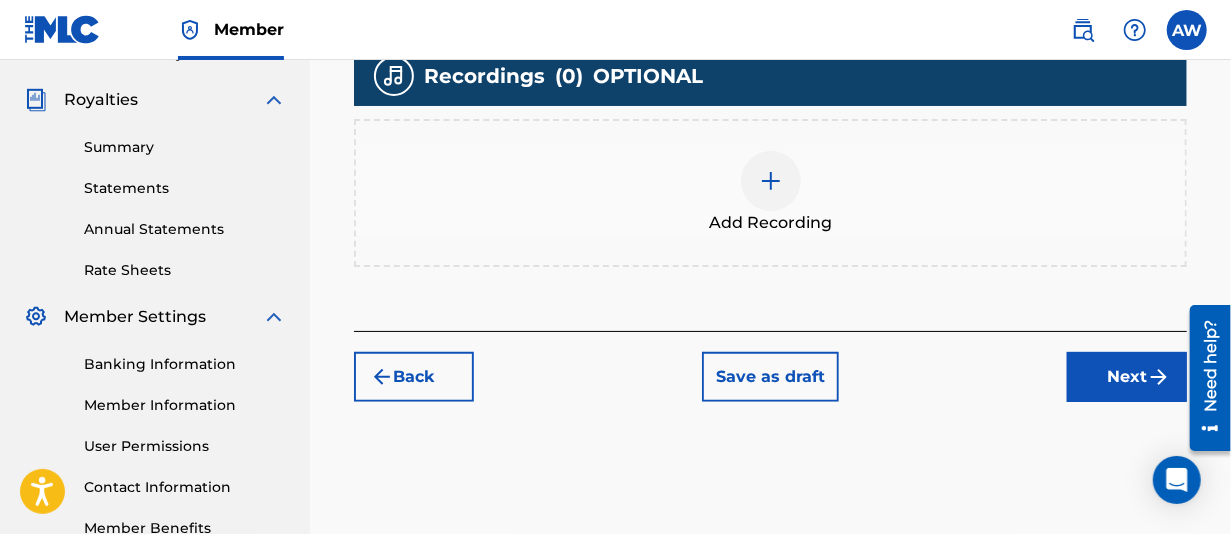 scroll, scrollTop: 590, scrollLeft: 0, axis: vertical 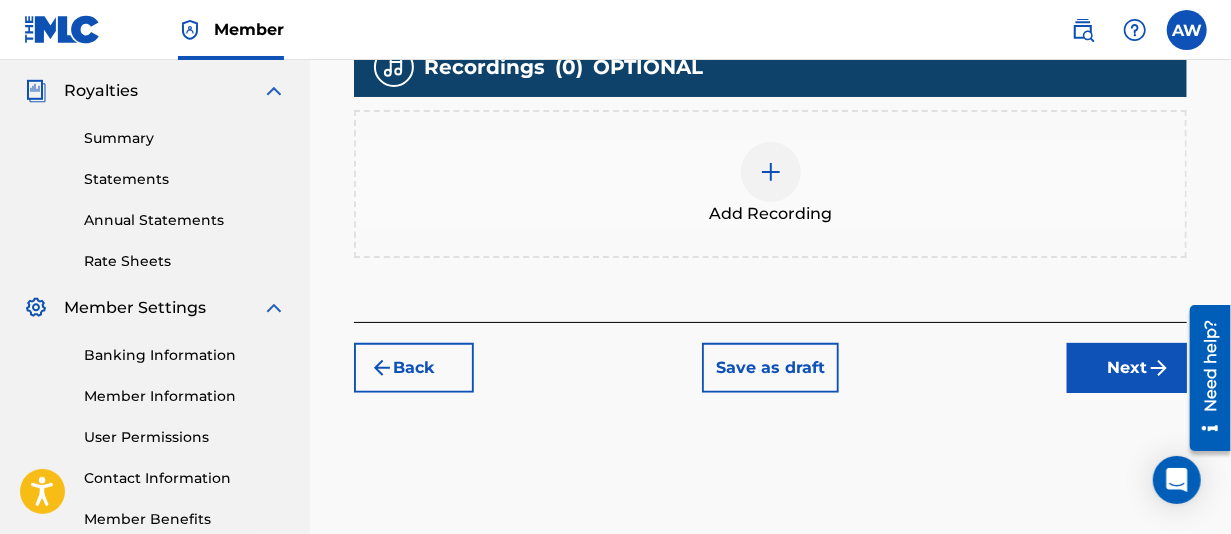 click at bounding box center [771, 172] 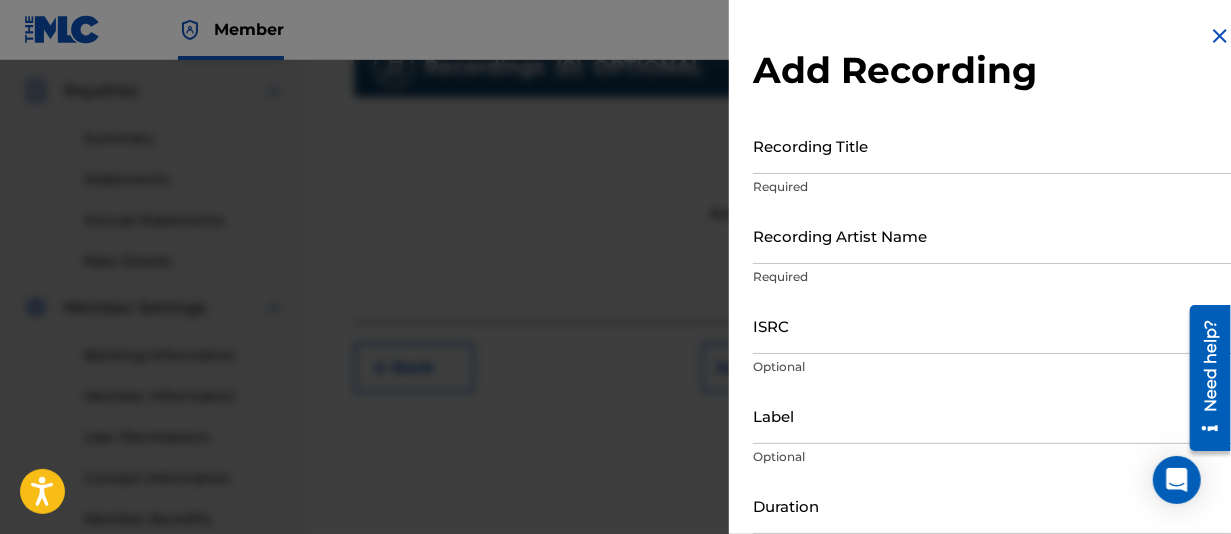 scroll, scrollTop: 0, scrollLeft: 0, axis: both 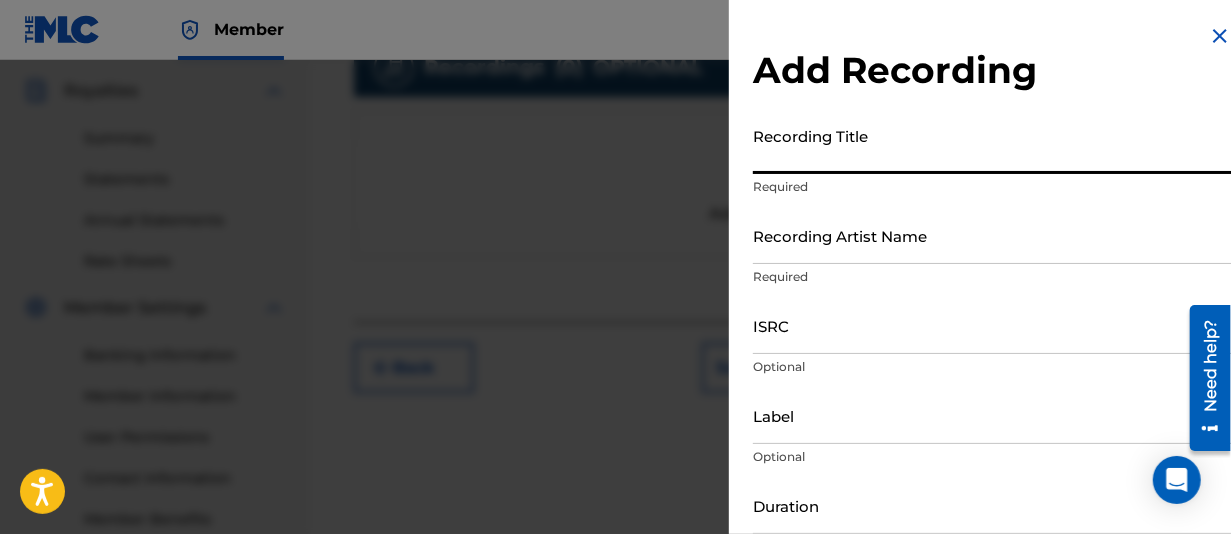 click on "Recording Title" at bounding box center (992, 145) 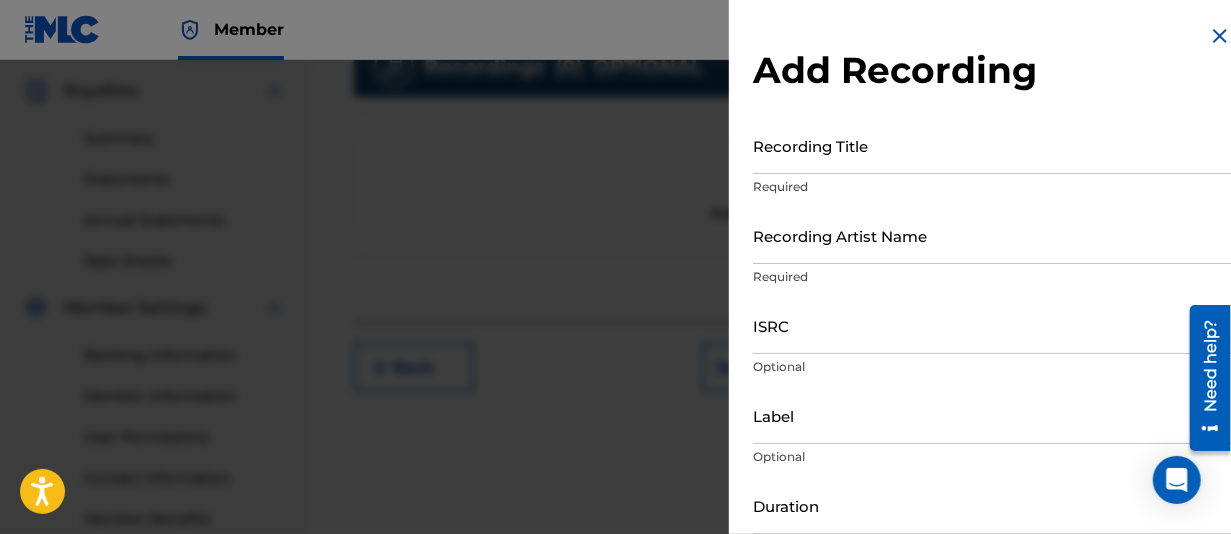 click at bounding box center (1220, 36) 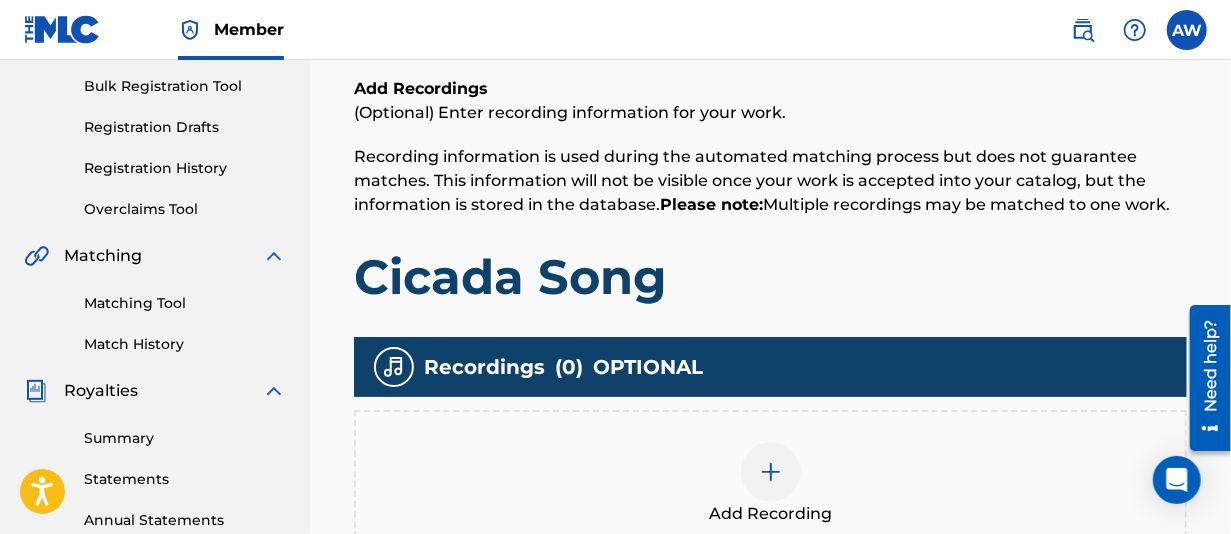 scroll, scrollTop: 490, scrollLeft: 0, axis: vertical 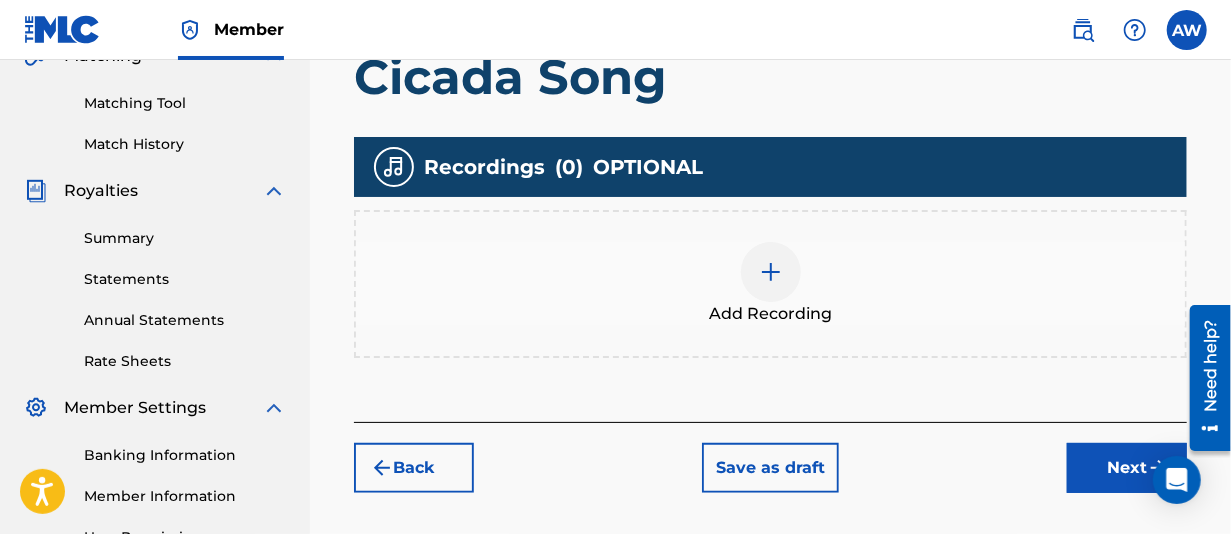 click at bounding box center (771, 272) 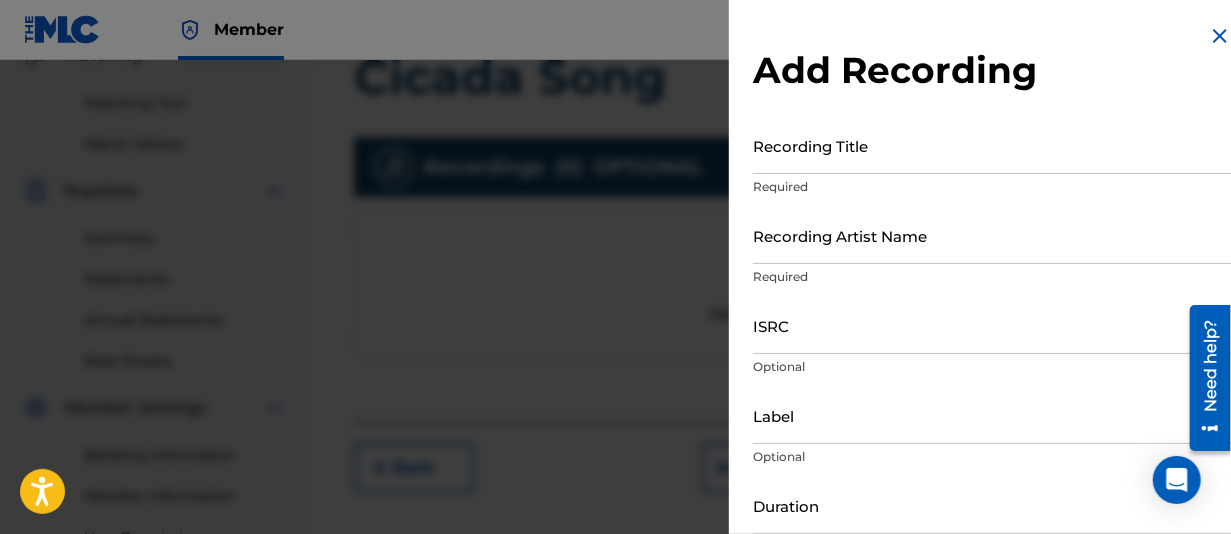 scroll, scrollTop: 197, scrollLeft: 0, axis: vertical 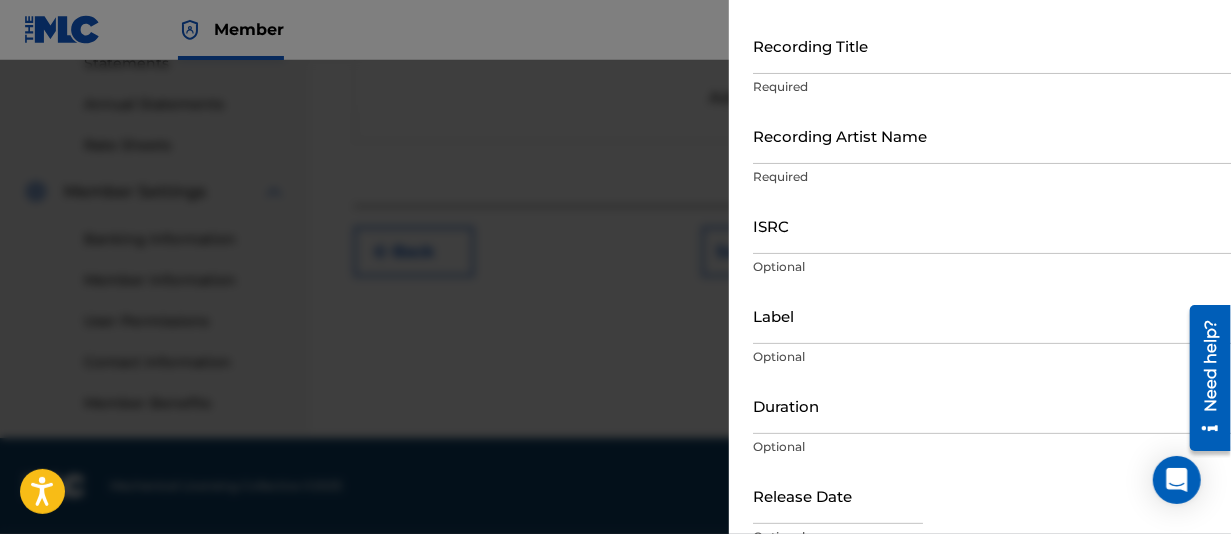 click on "Recording Title" at bounding box center (992, 45) 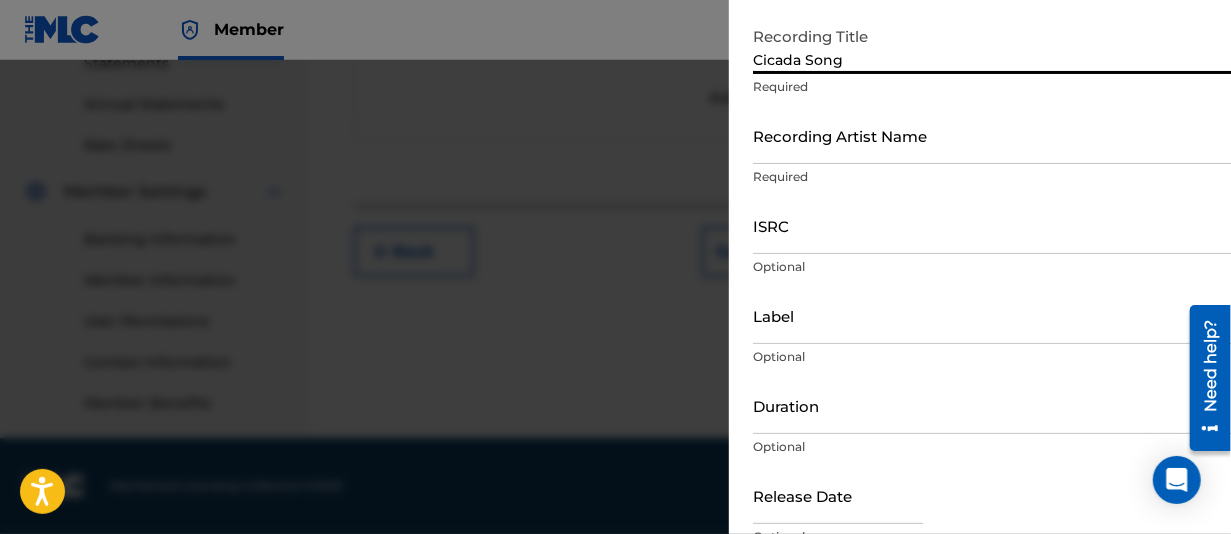 type on "Cicada Song" 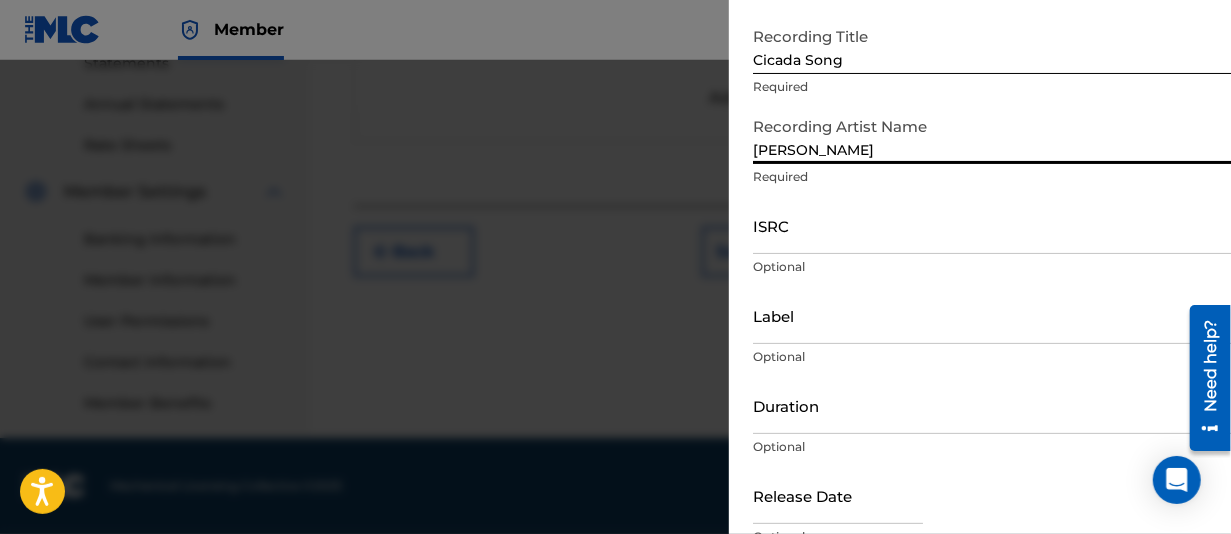 type on "[PERSON_NAME]" 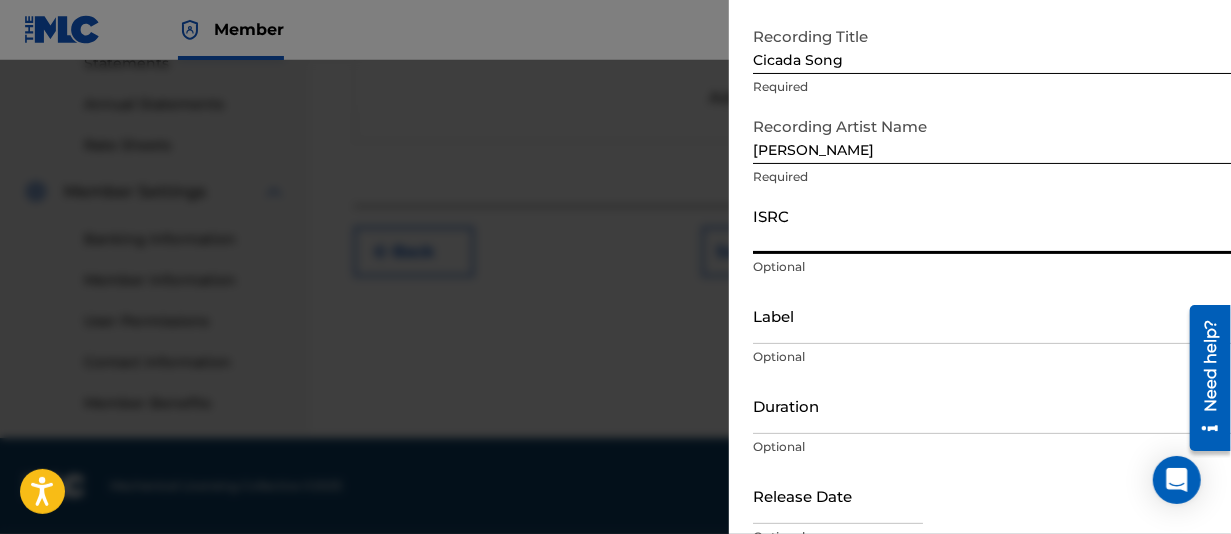paste on "QZNWT2506901" 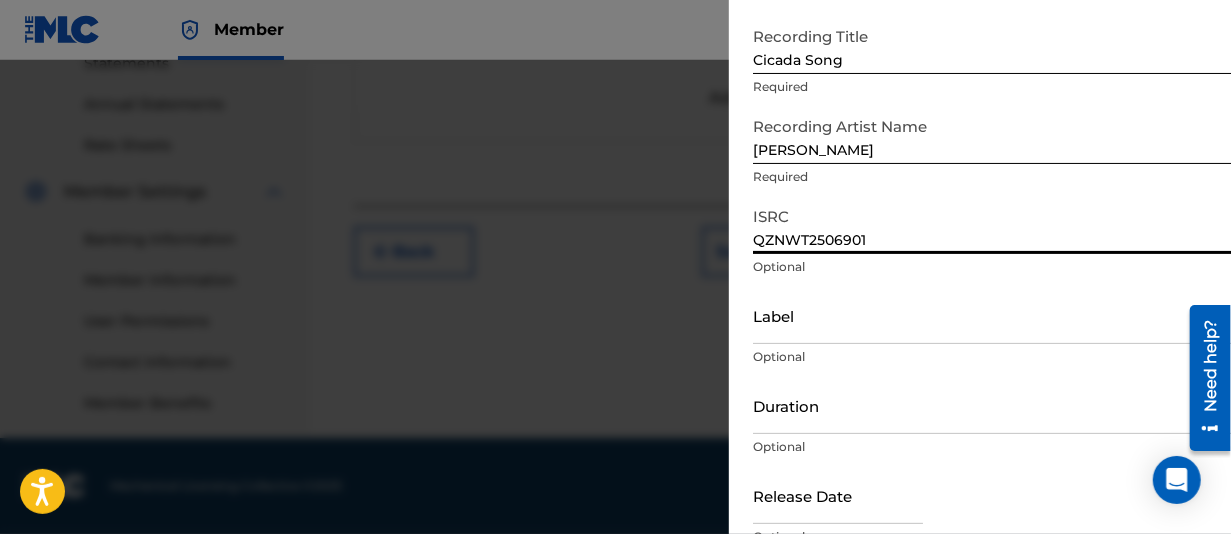 scroll, scrollTop: 197, scrollLeft: 0, axis: vertical 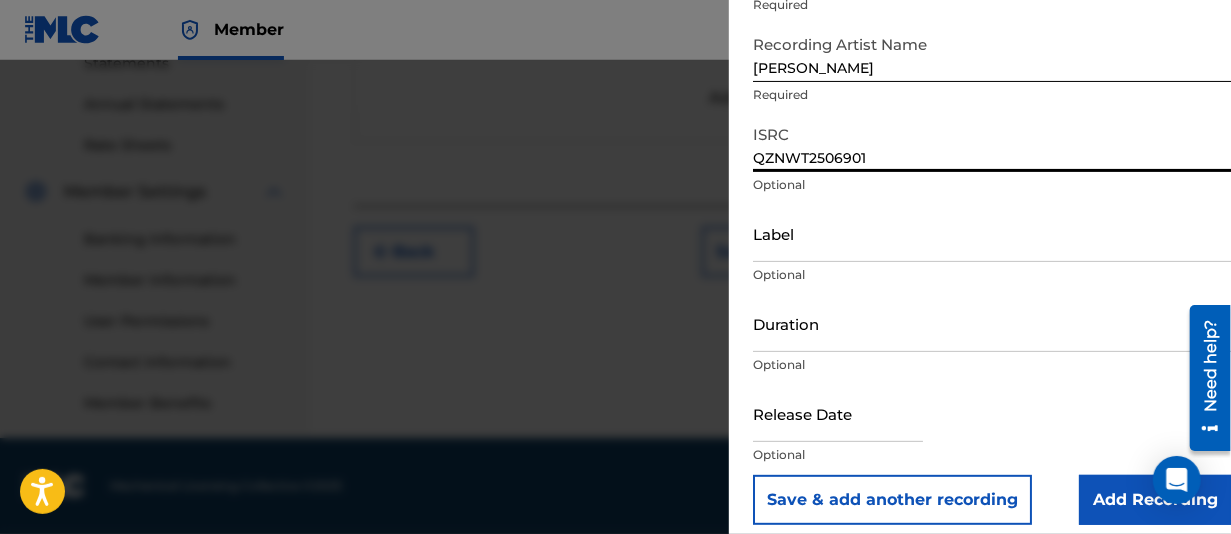 type on "QZNWT2506901" 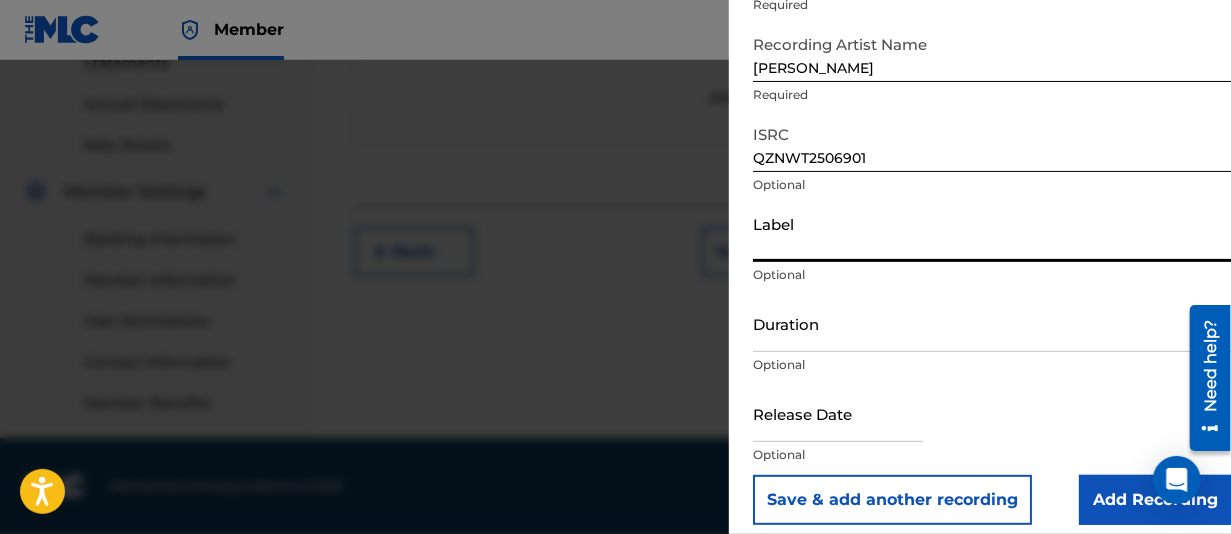 click on "Label" at bounding box center [992, 233] 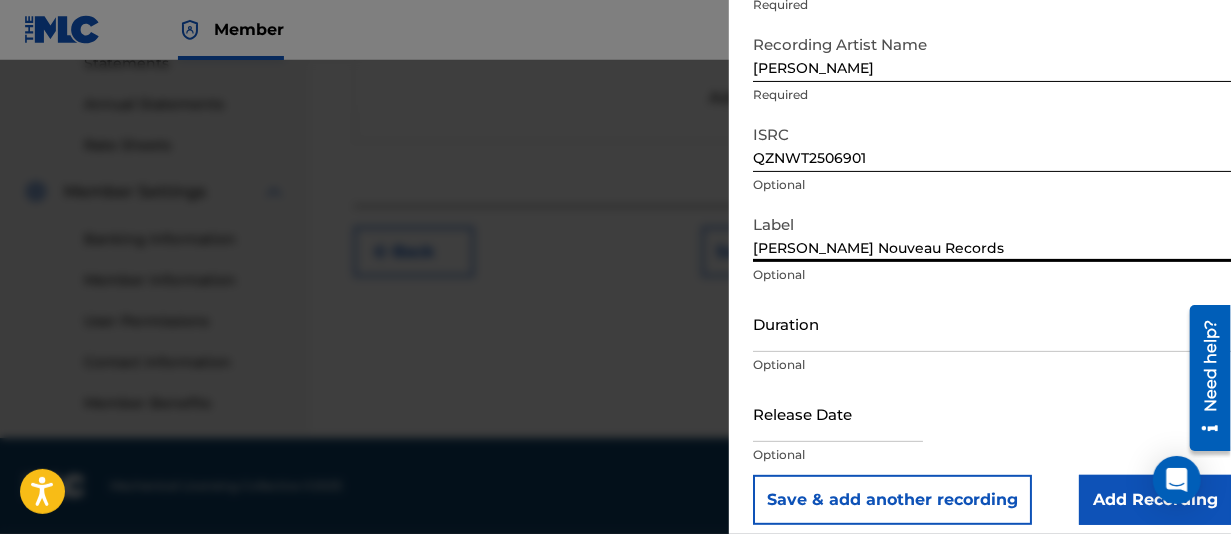 type on "[PERSON_NAME] Nouveau Records" 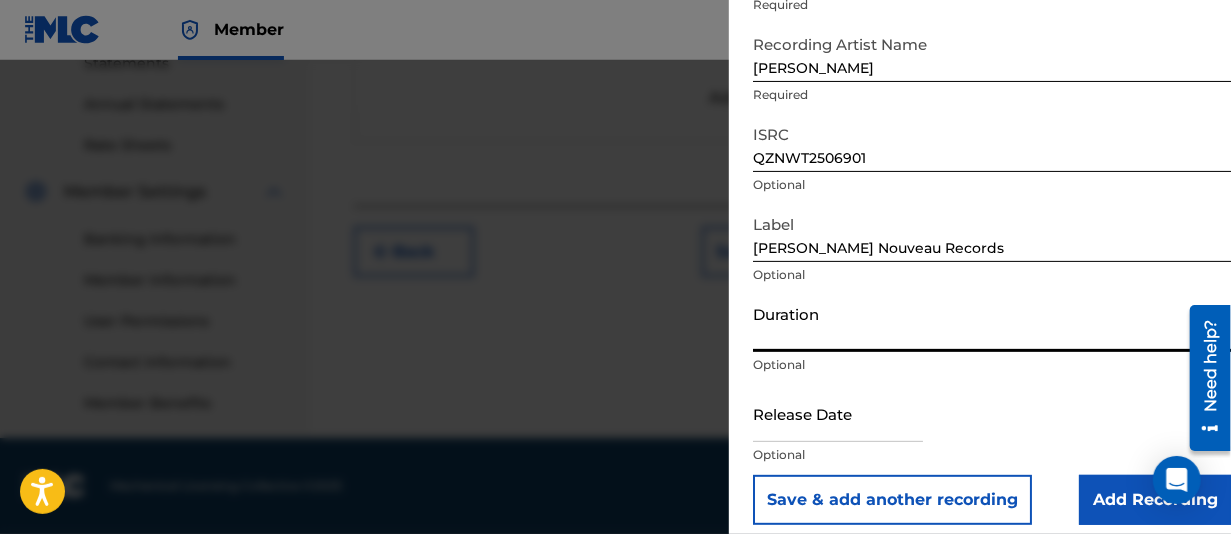 click on "Duration" at bounding box center (992, 323) 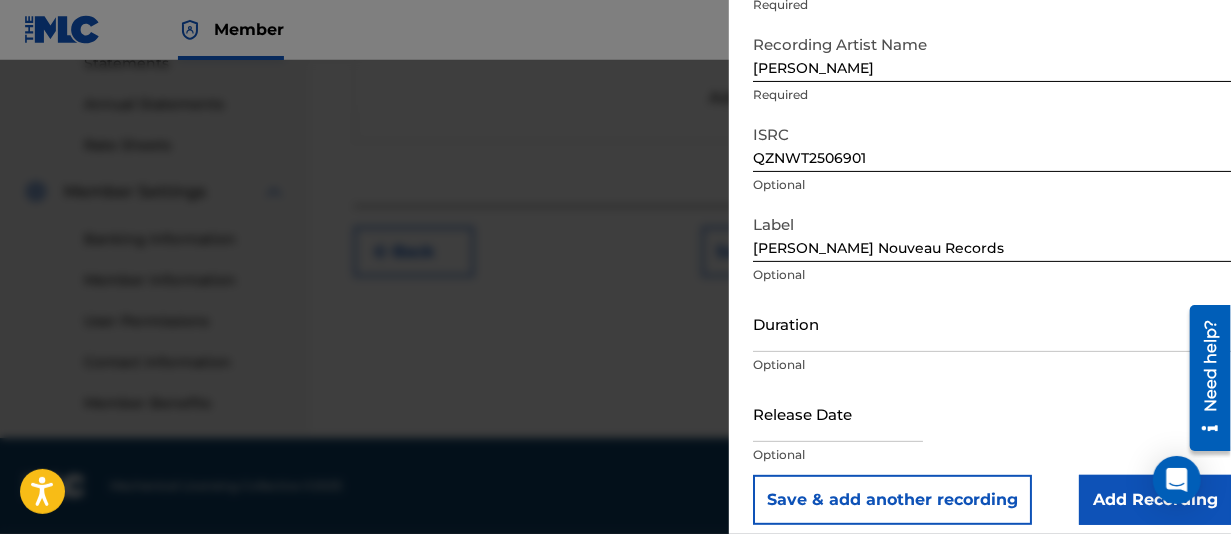 click at bounding box center [838, 413] 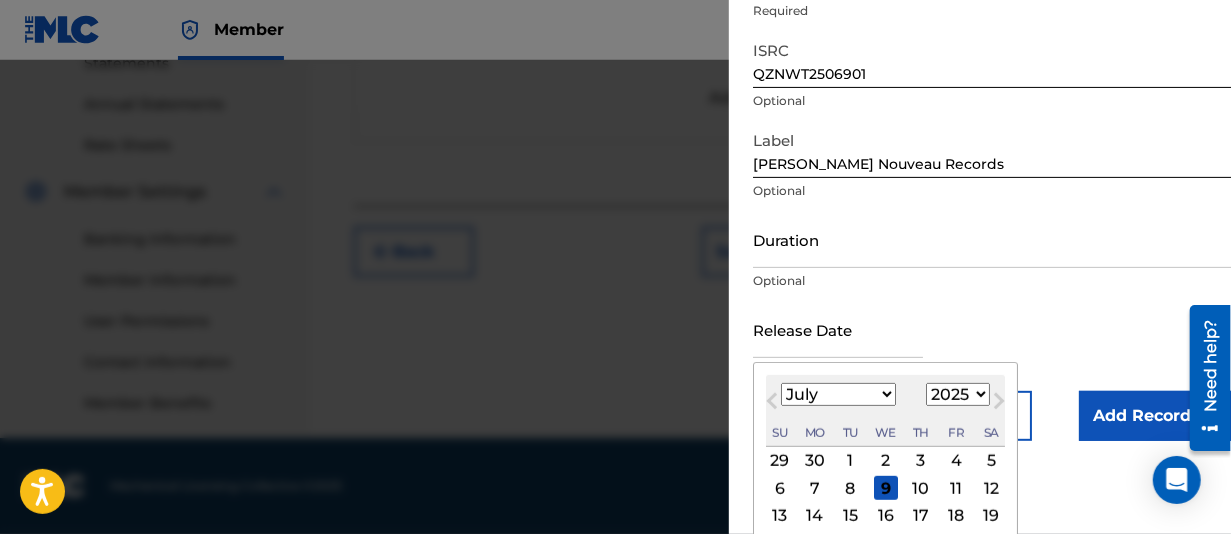 scroll, scrollTop: 297, scrollLeft: 0, axis: vertical 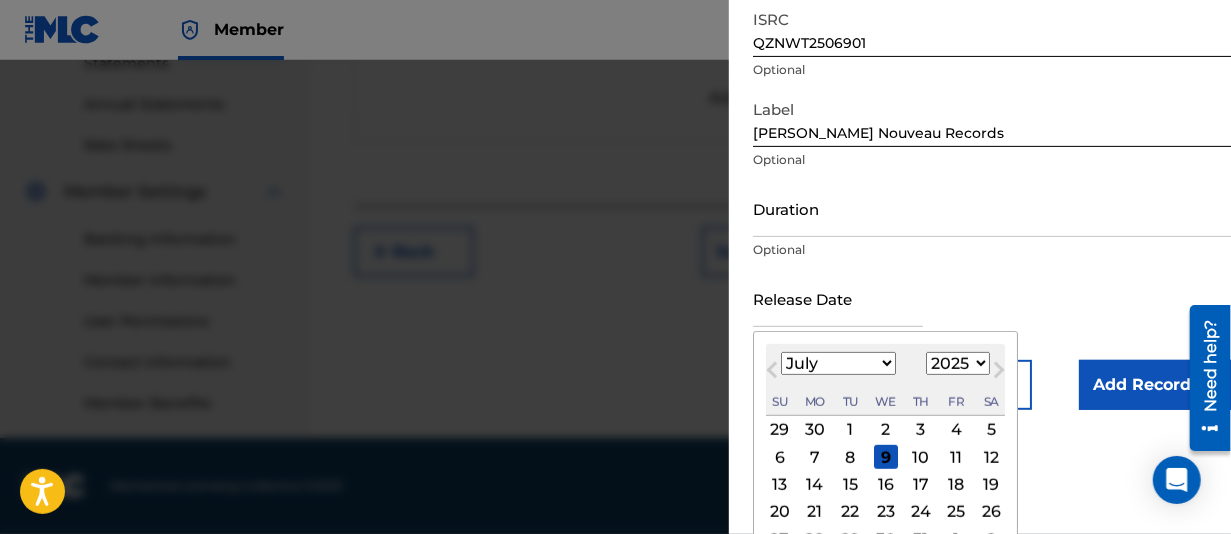 click on "Previous Month" at bounding box center [774, 373] 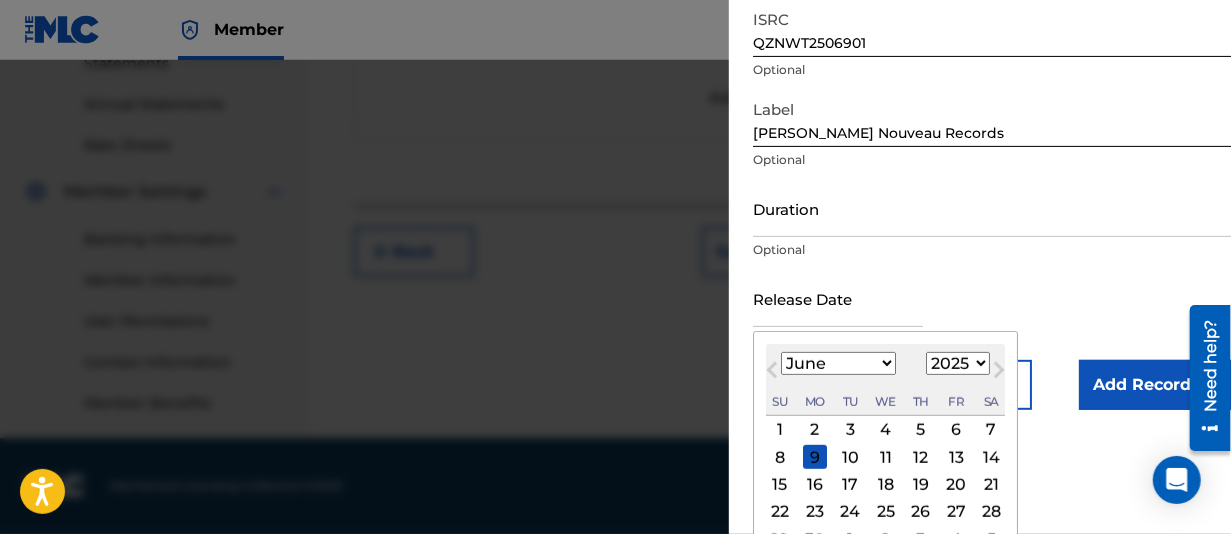 click on "6" at bounding box center [956, 430] 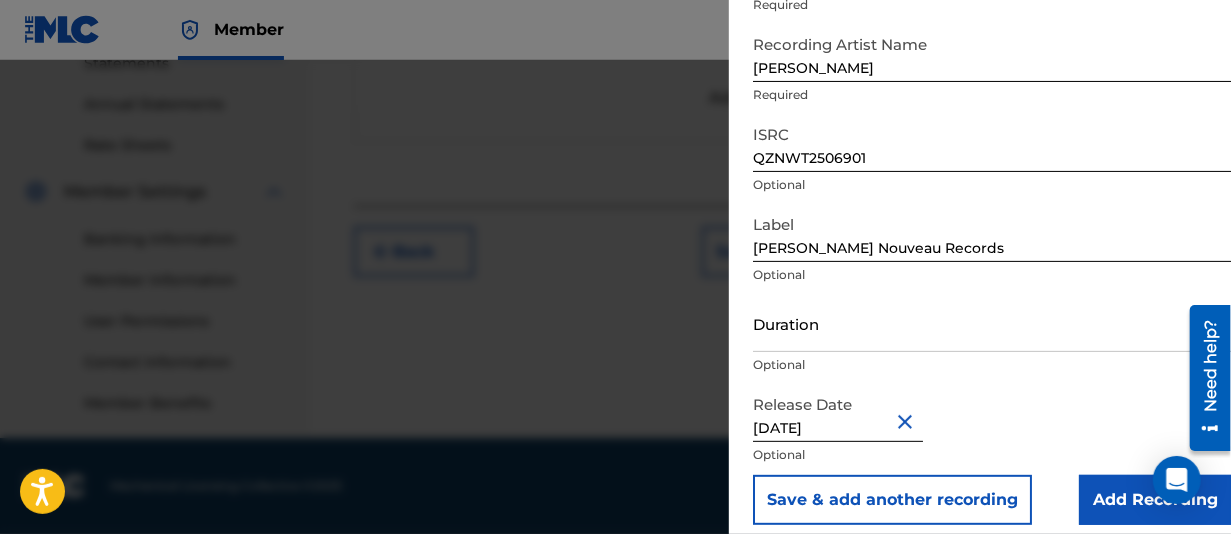 scroll, scrollTop: 197, scrollLeft: 0, axis: vertical 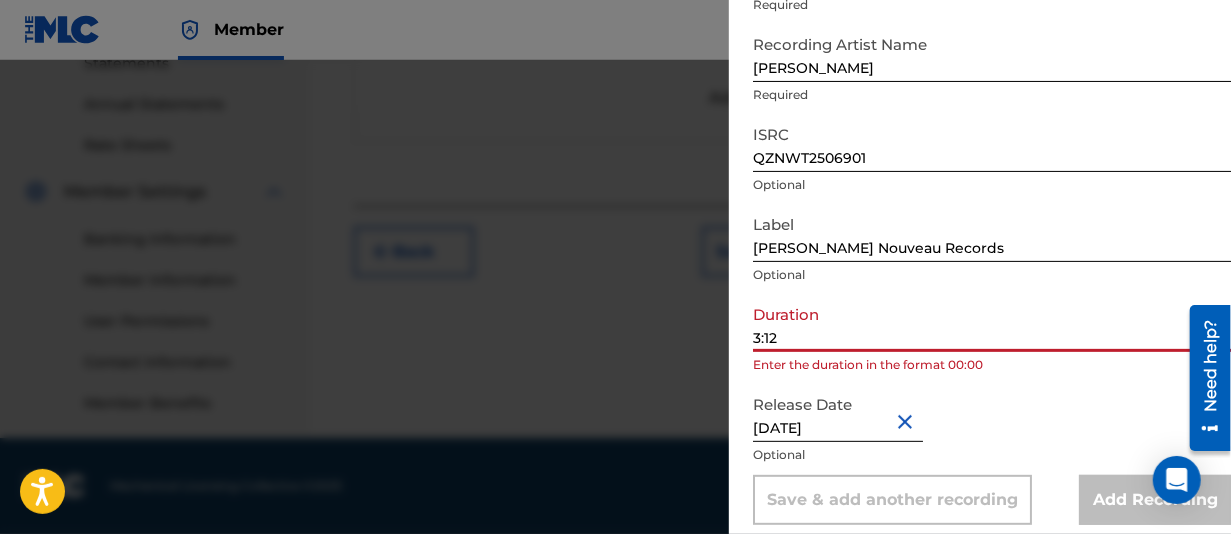 drag, startPoint x: 754, startPoint y: 323, endPoint x: 872, endPoint y: 324, distance: 118.004234 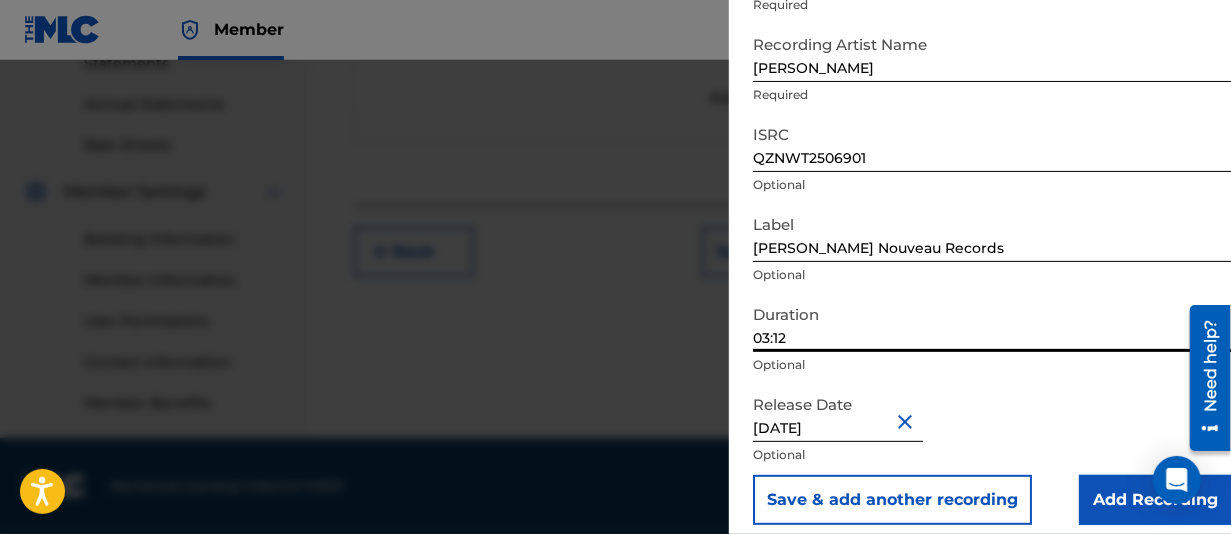 click on "03:12" at bounding box center [992, 323] 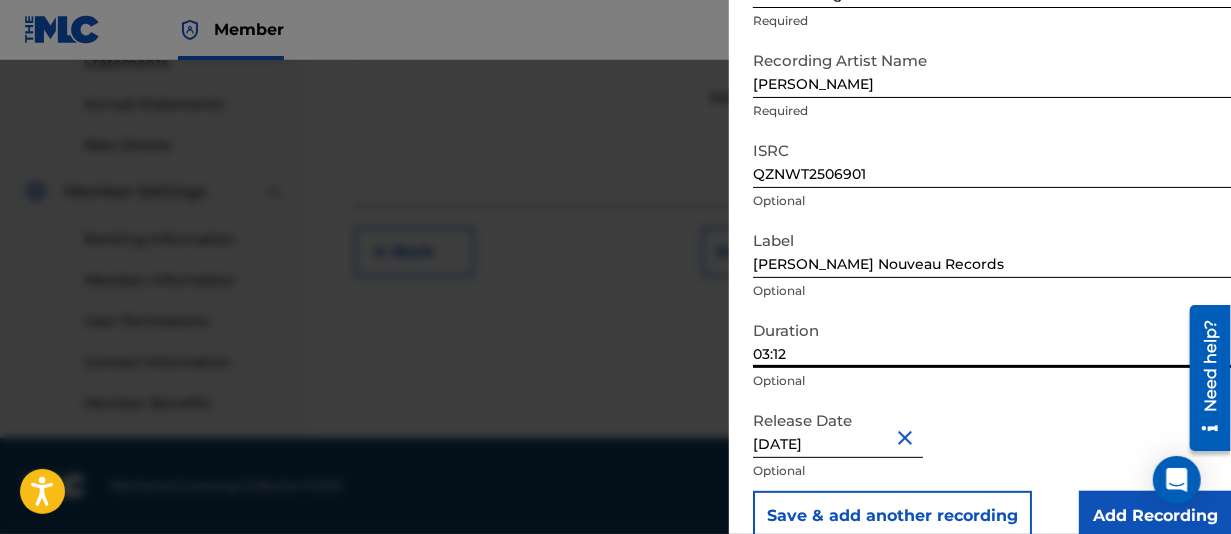 scroll, scrollTop: 197, scrollLeft: 0, axis: vertical 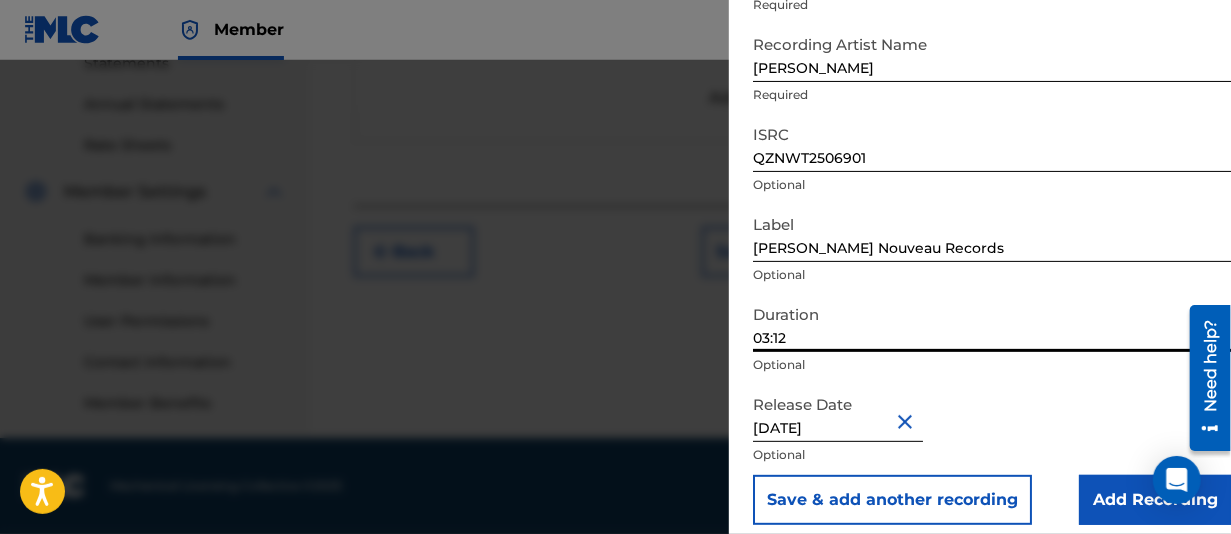 type on "03:12" 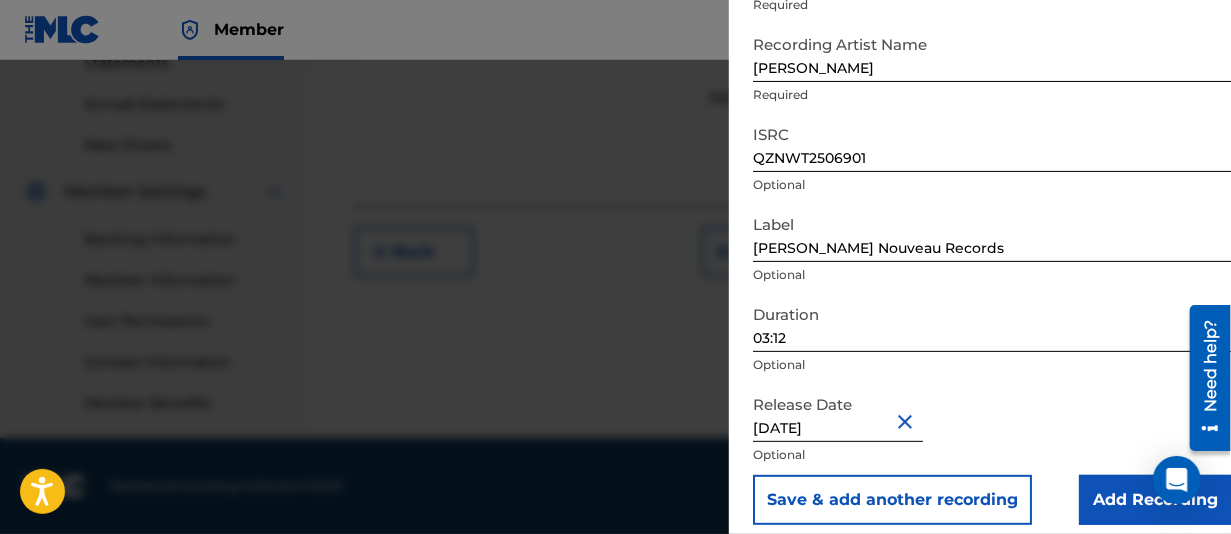 click on "Add Recording" at bounding box center [1155, 500] 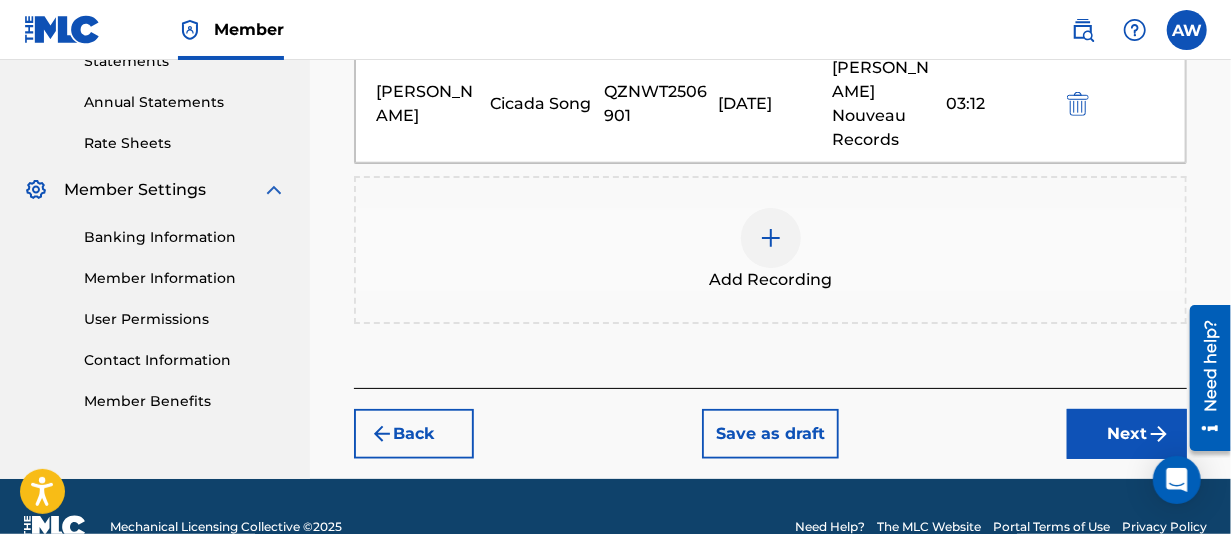 scroll, scrollTop: 723, scrollLeft: 0, axis: vertical 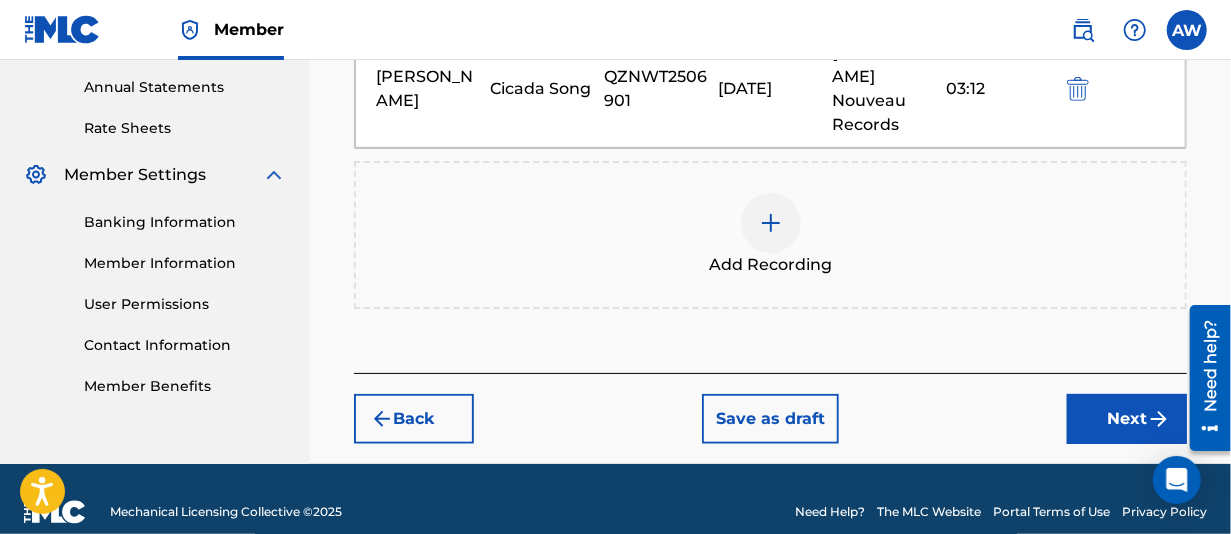 click on "Next" at bounding box center (1127, 419) 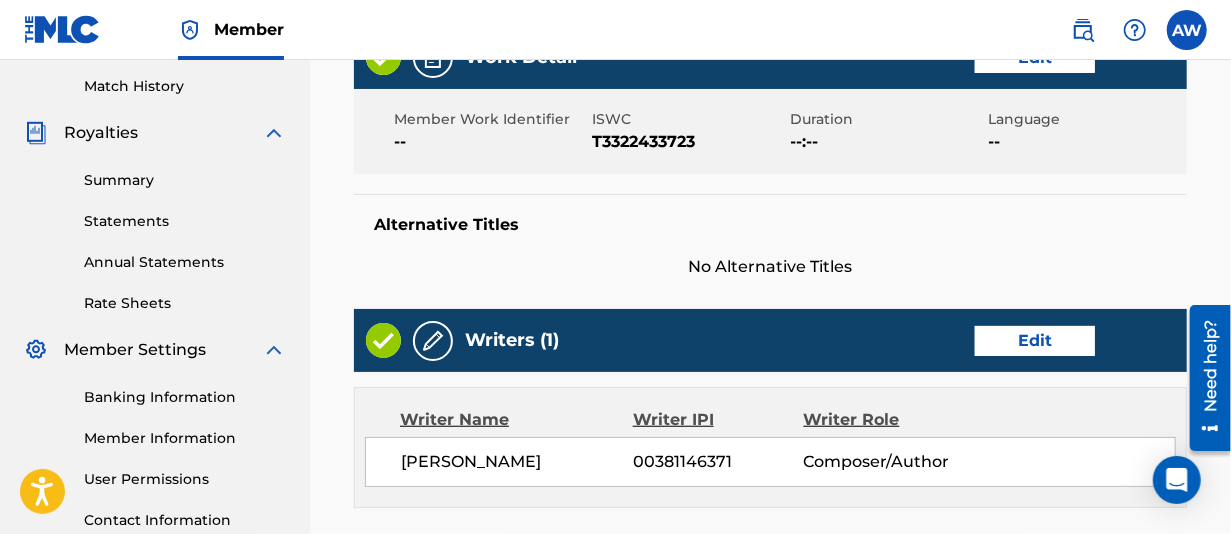 scroll, scrollTop: 517, scrollLeft: 0, axis: vertical 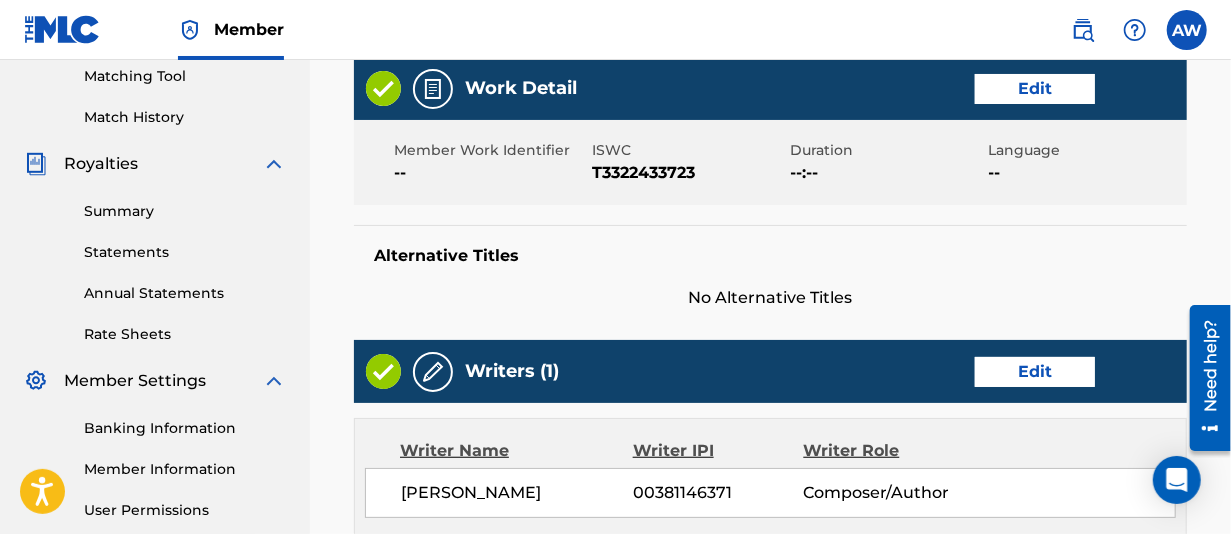 click on "Edit" at bounding box center (1035, 89) 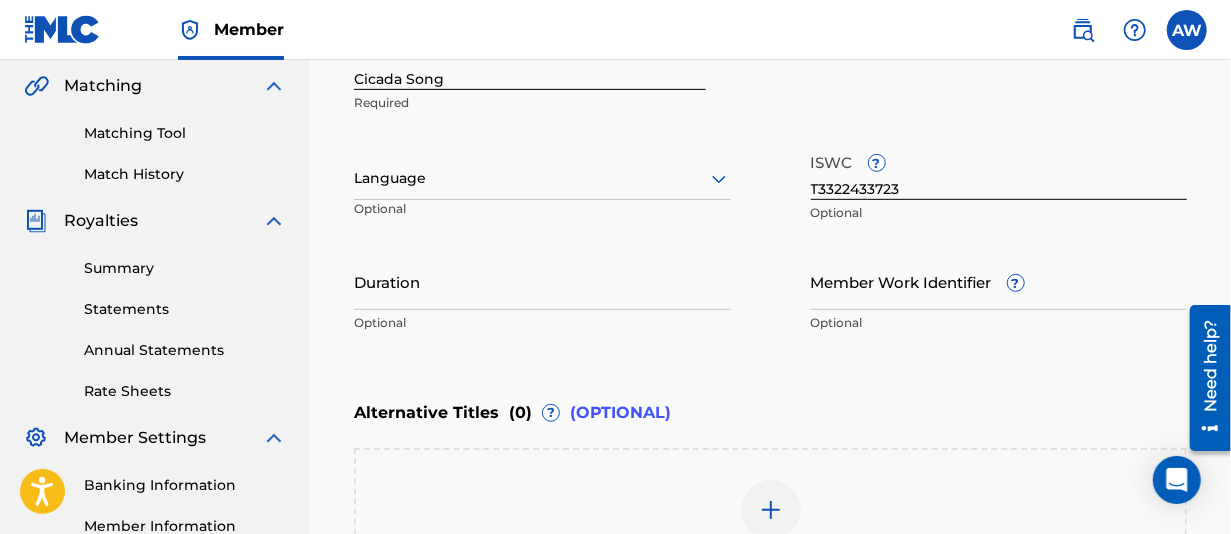 scroll, scrollTop: 417, scrollLeft: 0, axis: vertical 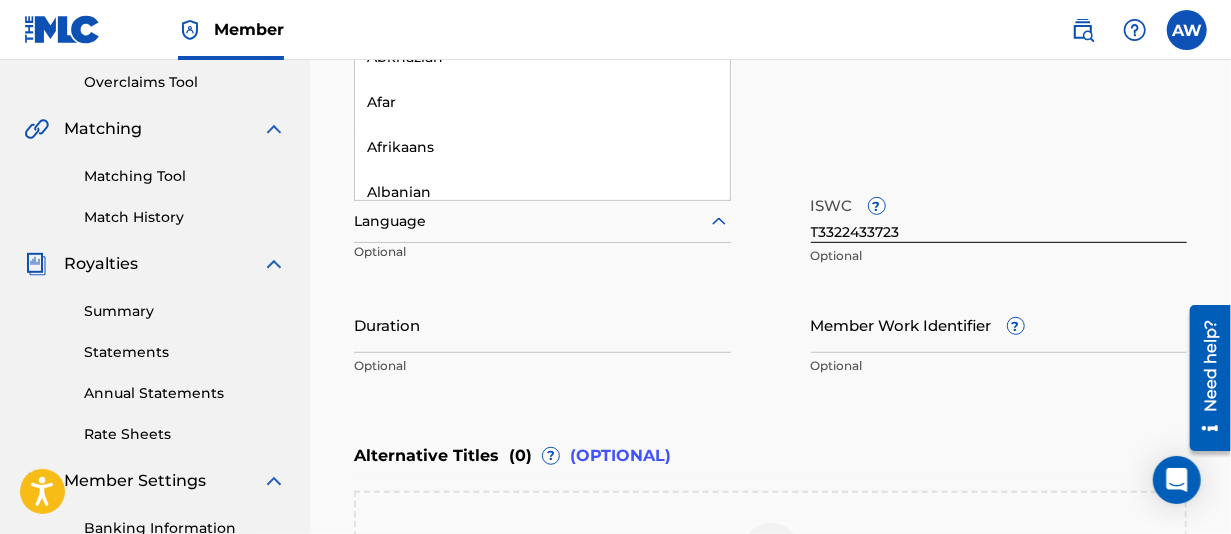 click 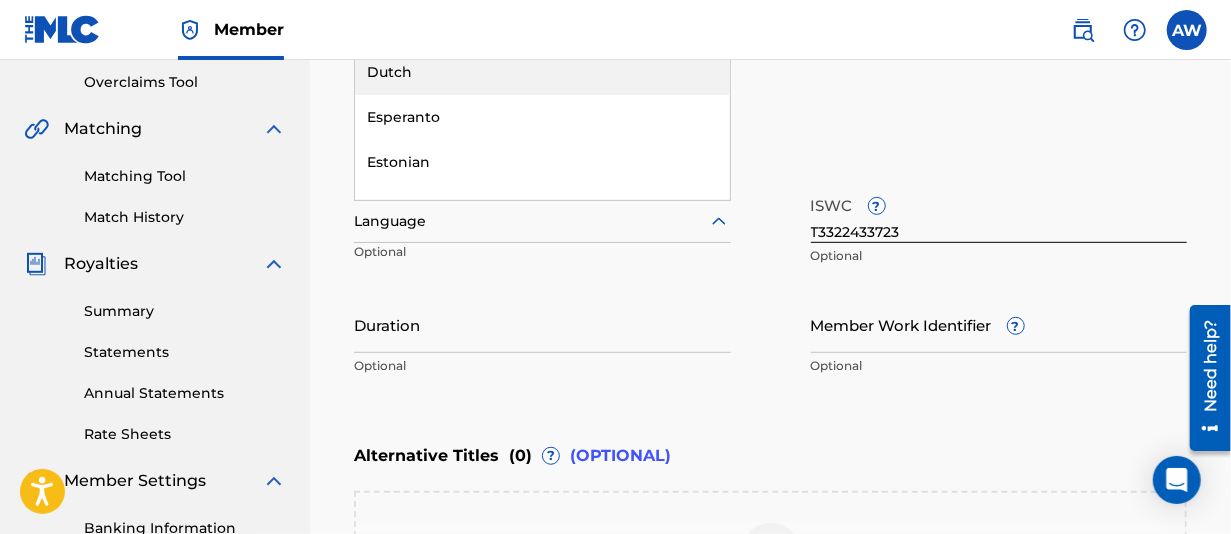 scroll, scrollTop: 1300, scrollLeft: 0, axis: vertical 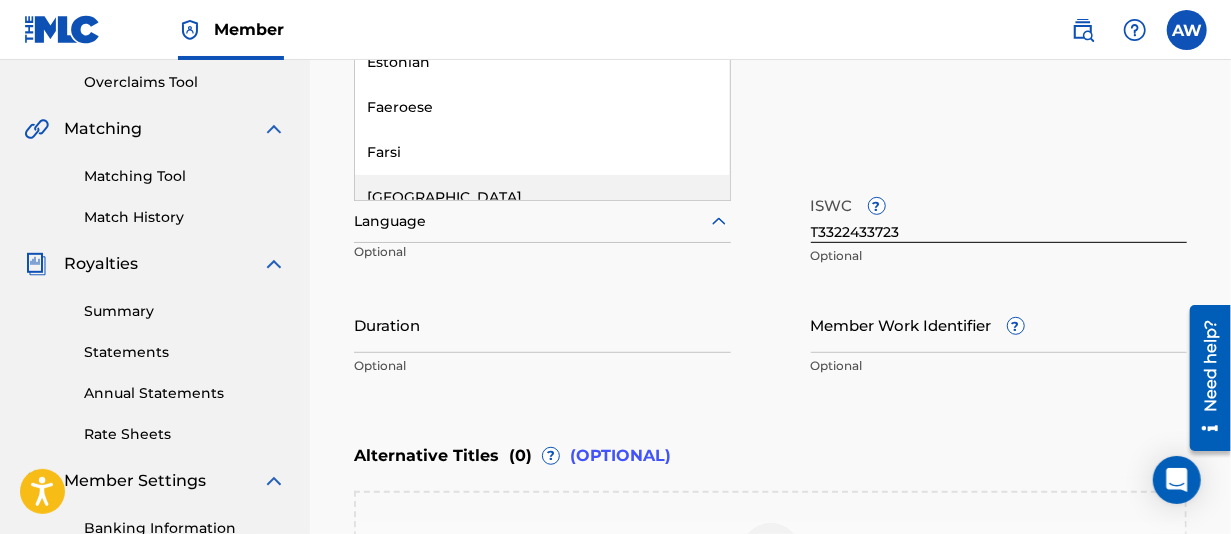click on "Work Title   Cicada Song Required 153 results available. Use Up and Down to choose options, press Enter to select the currently focused option, press Escape to exit the menu, press Tab to select the option and exit the menu. Language English Spanish (Afan) Oromo Abkhazian Afar Afrikaans Albanian Amharic Arabic Armenian Assamese Aymara Azerbaijani Bashkir Basque Bengali [PERSON_NAME] Bihari Bislama Breton Bulgarian Burmese Byelorussian Cambodian Catalan Chinese Corsican Croatian Czech Danish Dutch Esperanto Estonian Faeroese Farsi Fiji Finnish French Frisian Galician Georgian German Greek Greenlandic Guarani Gujarati Hausa [US_STATE] Hebrew Hindi Hungarian Icelandic Indonesian Interlingua Interlingue Inupiak Irish Italian Japanese Javanese Kannada Kashmiri Kazakh Kinyarwanda Kirghiz Kirundi Korean Kurdish Laothian Latin Latvian Lingala Lithuanian Macedonian Malagasy Malay Malayalam Maltese Maori Marathi Moldavian Mongolian [GEOGRAPHIC_DATA] [GEOGRAPHIC_DATA] Nepali North Sotho Norwegian Occitan Oriya Oromo Papiamento Pashto Polish Portuguese" at bounding box center [770, 231] 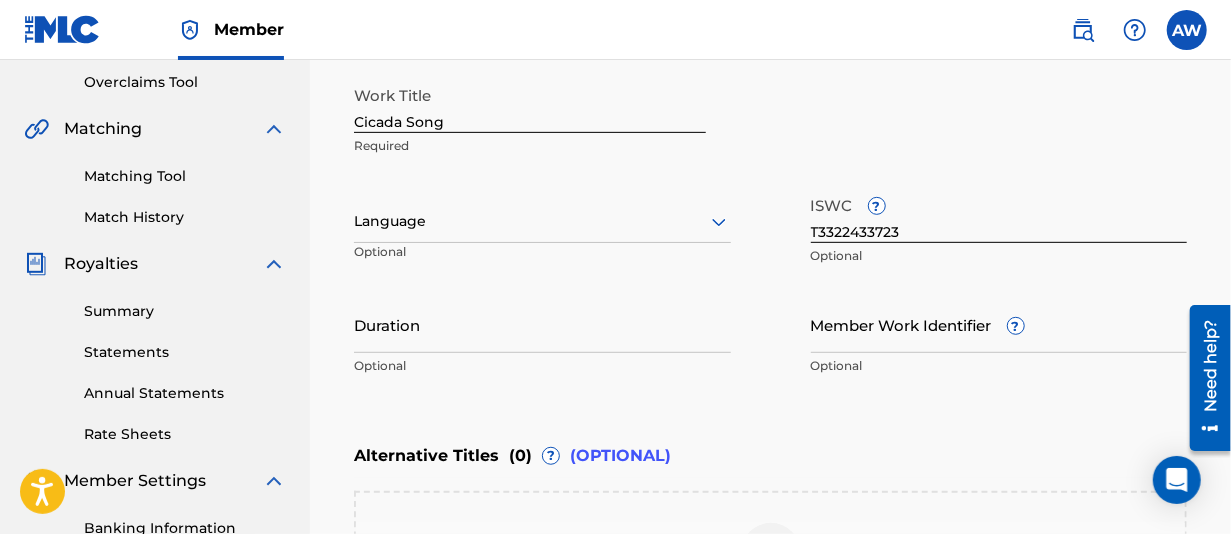 click 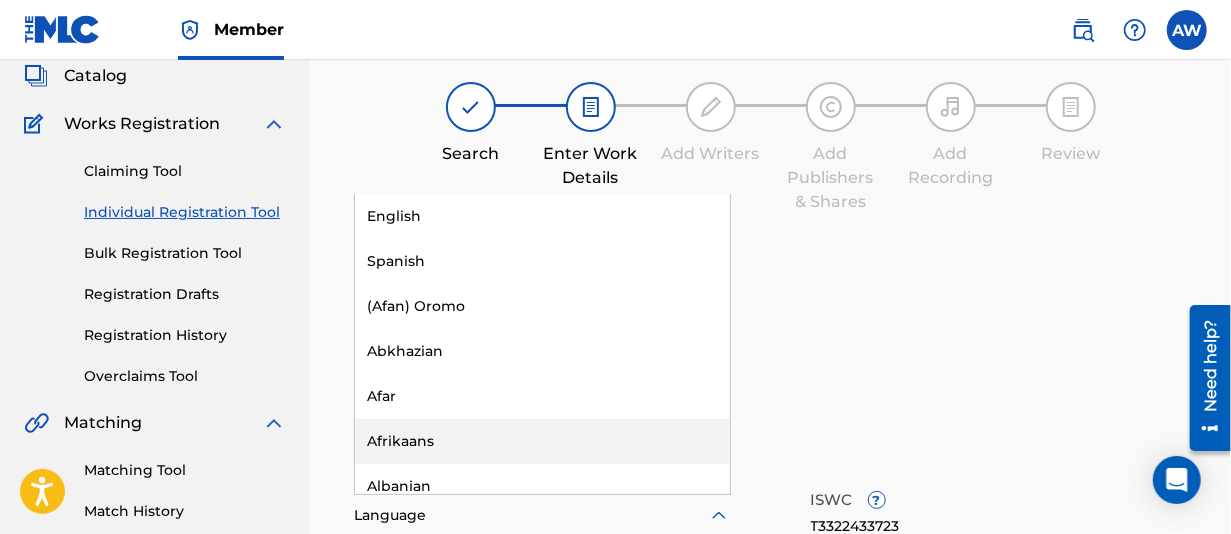 scroll, scrollTop: 117, scrollLeft: 0, axis: vertical 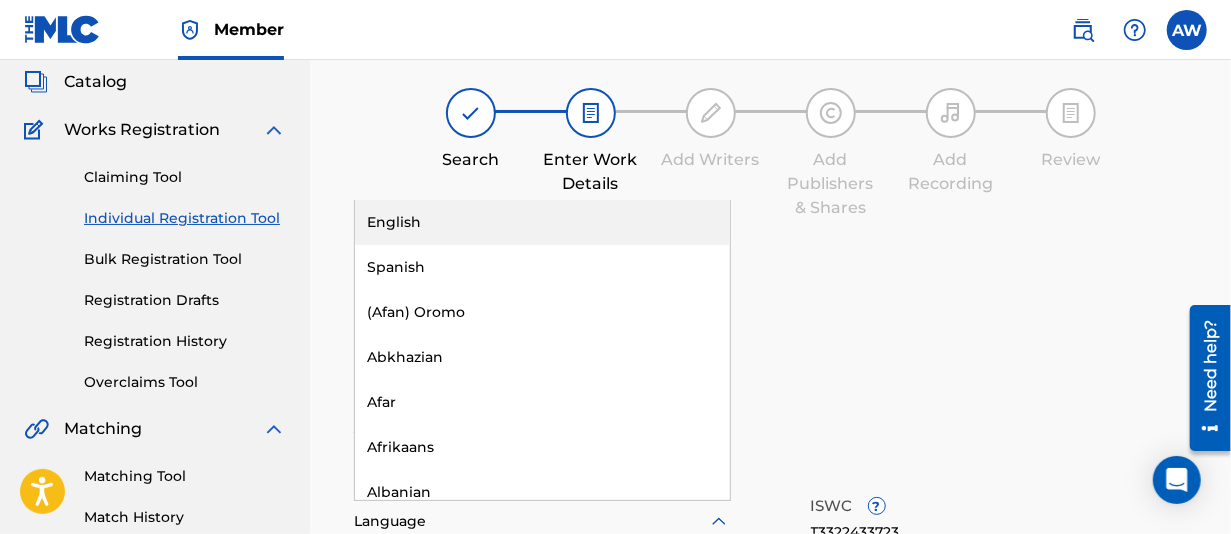 click on "English" at bounding box center [542, 222] 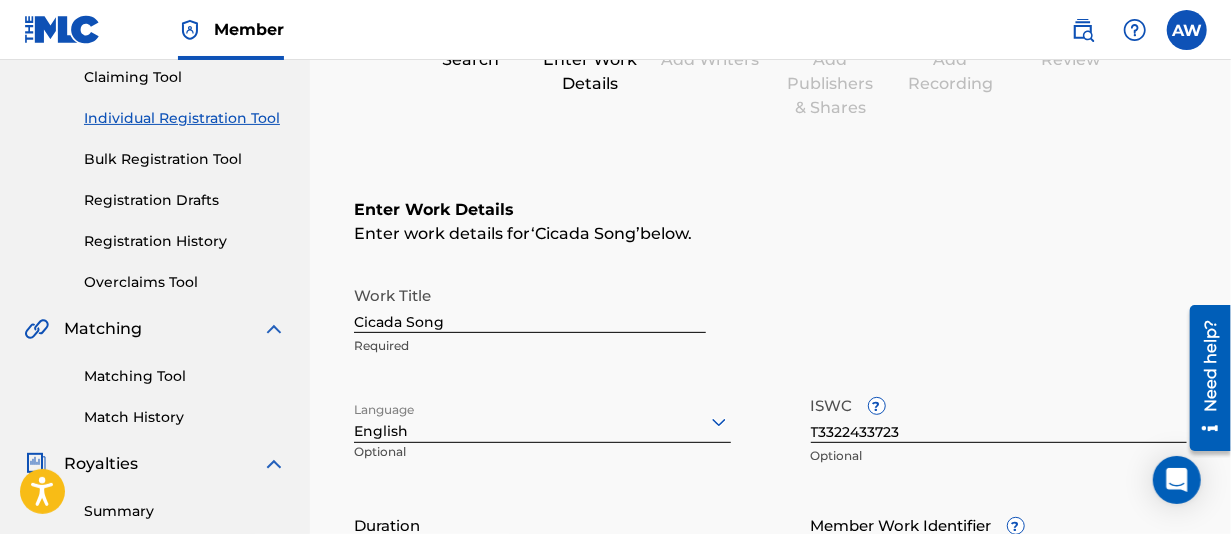 scroll, scrollTop: 417, scrollLeft: 0, axis: vertical 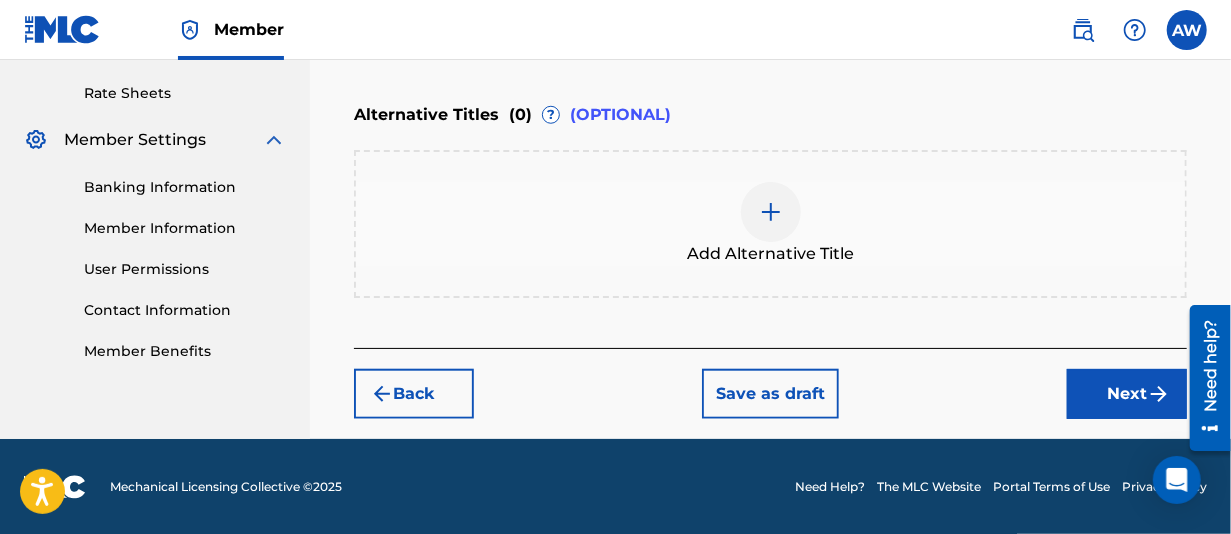 click on "Next" at bounding box center (1127, 394) 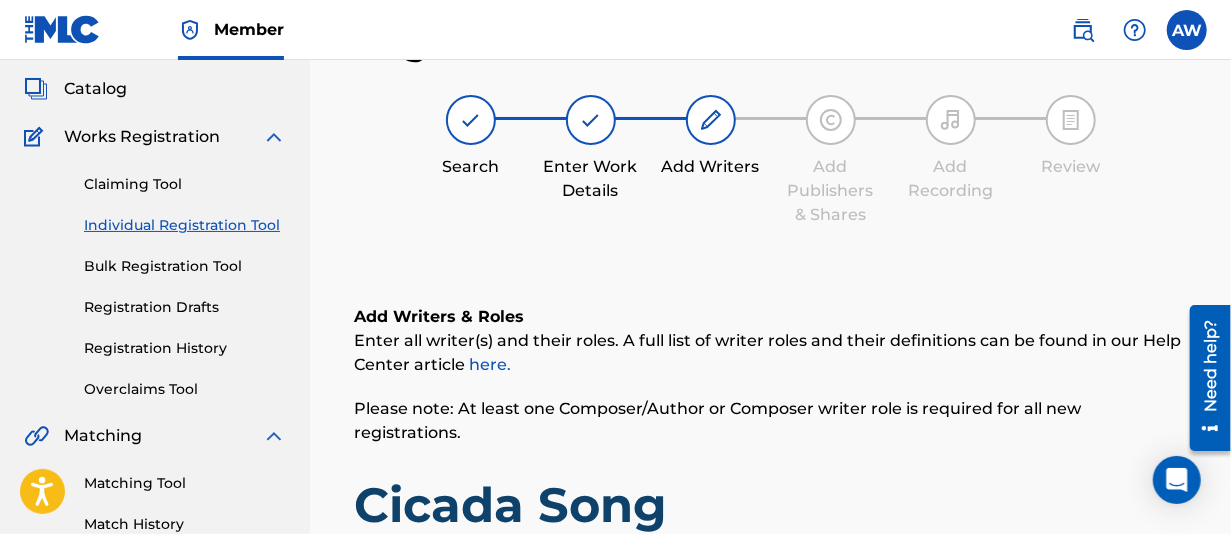 scroll, scrollTop: 90, scrollLeft: 0, axis: vertical 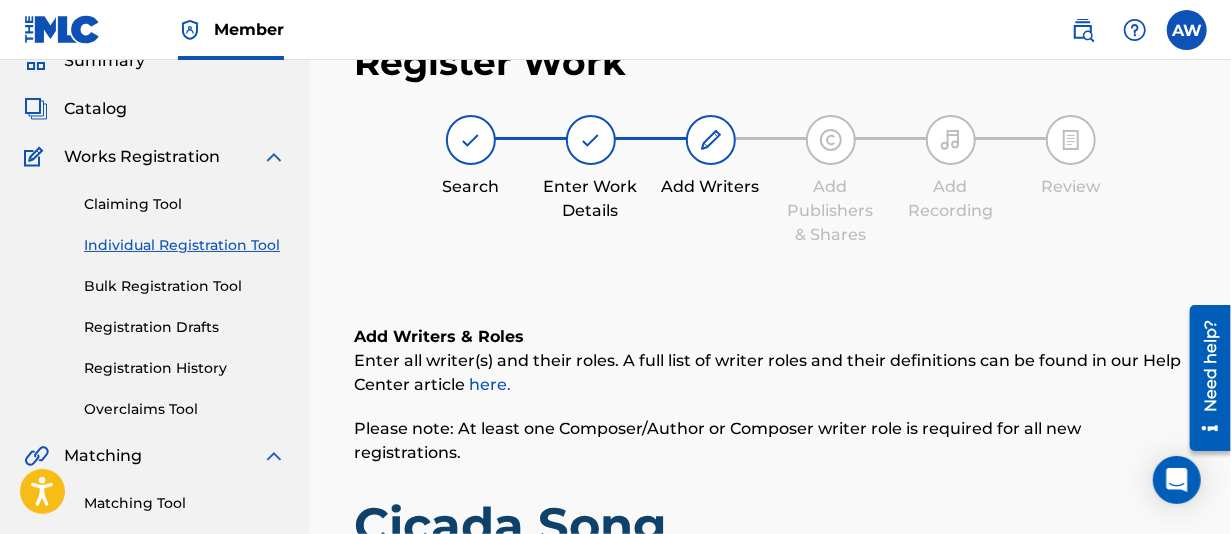click on "Review" at bounding box center [1071, 157] 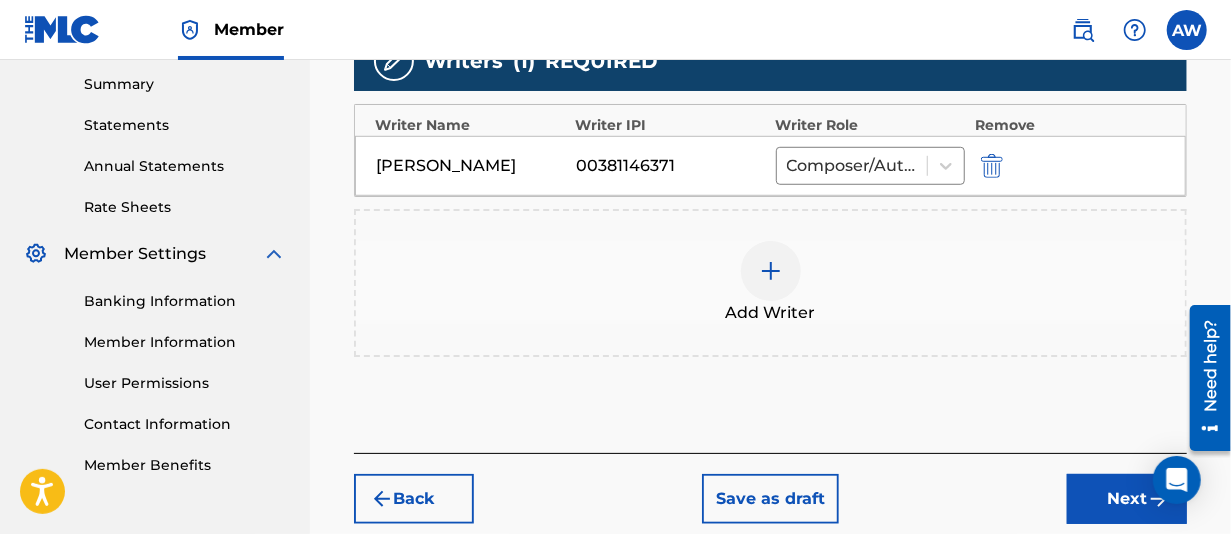 scroll, scrollTop: 690, scrollLeft: 0, axis: vertical 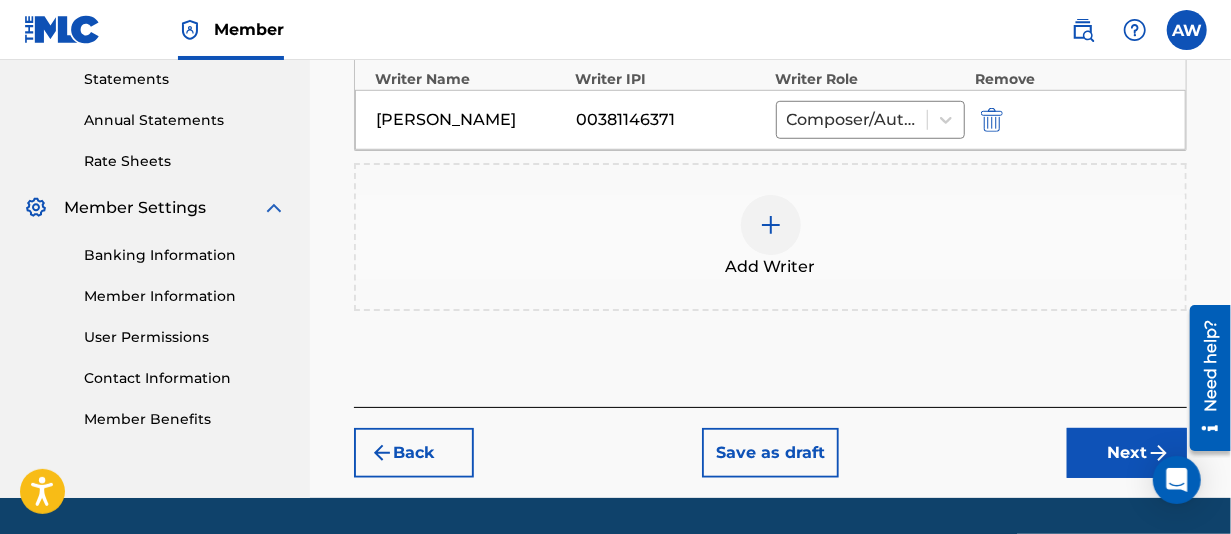 click on "Next" at bounding box center [1127, 453] 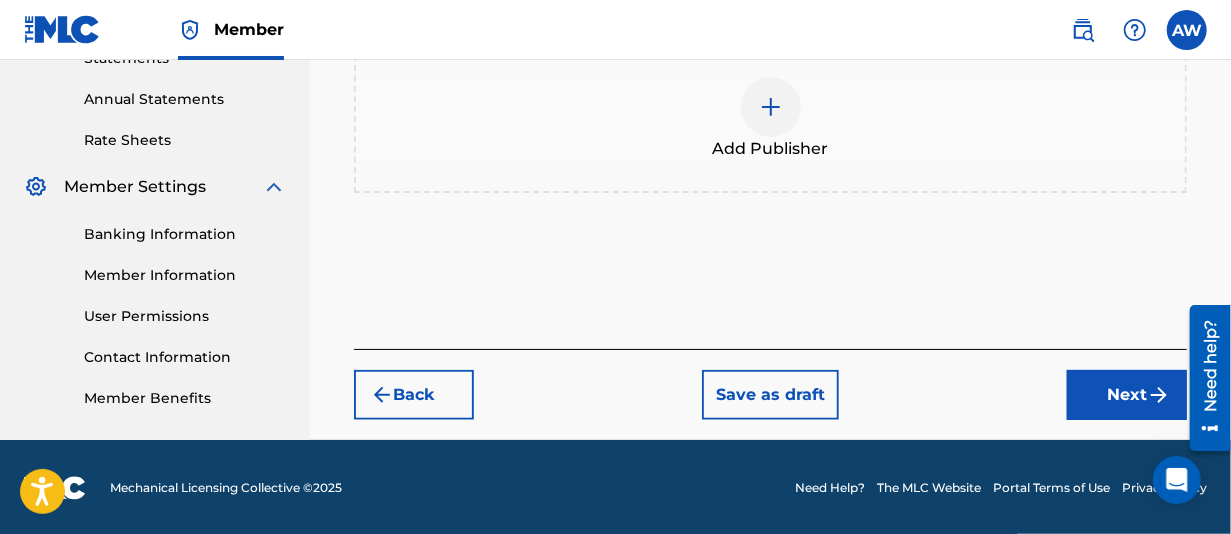click on "Next" at bounding box center (1127, 395) 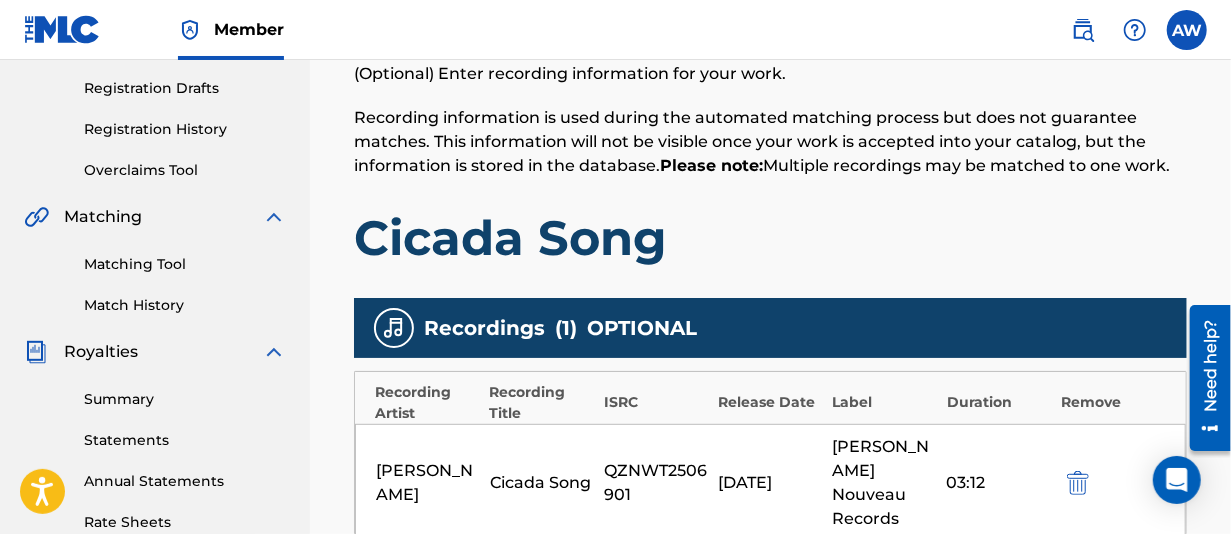scroll, scrollTop: 590, scrollLeft: 0, axis: vertical 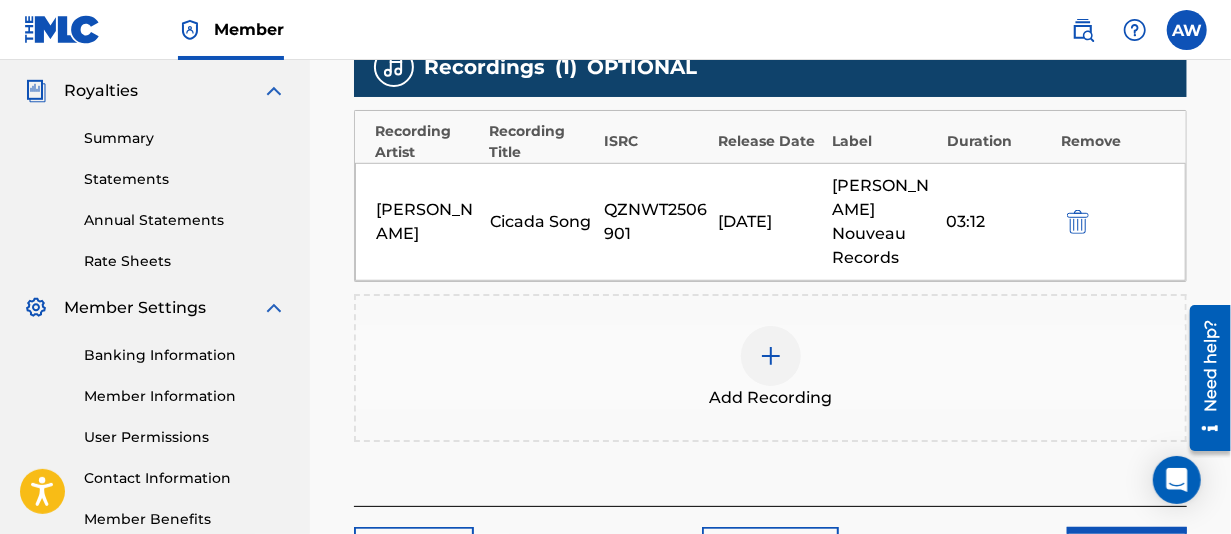 click on "Next" at bounding box center (1127, 552) 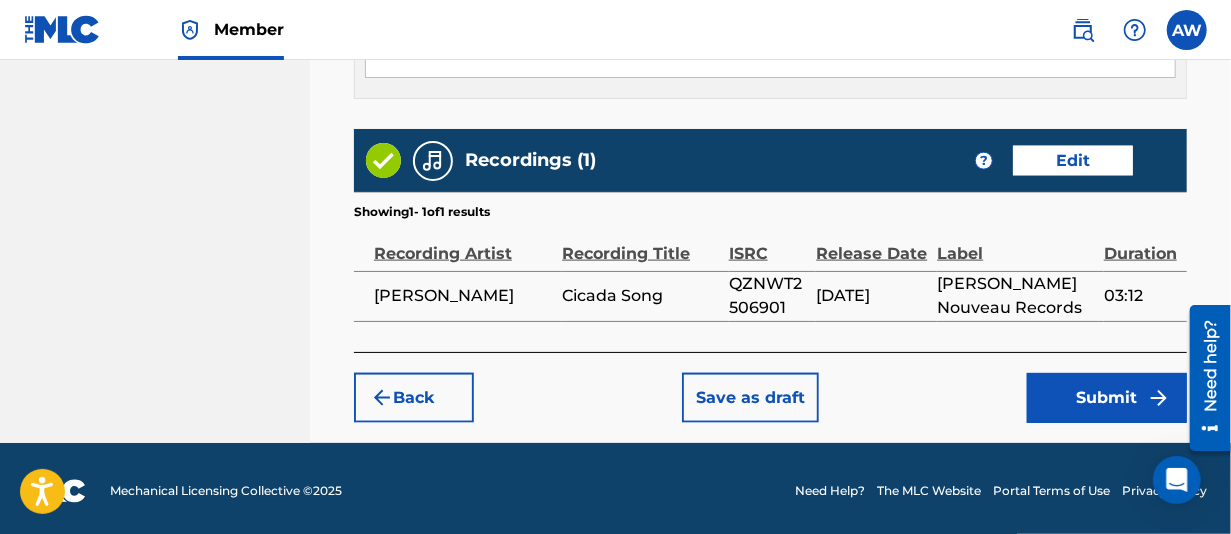 scroll, scrollTop: 1217, scrollLeft: 0, axis: vertical 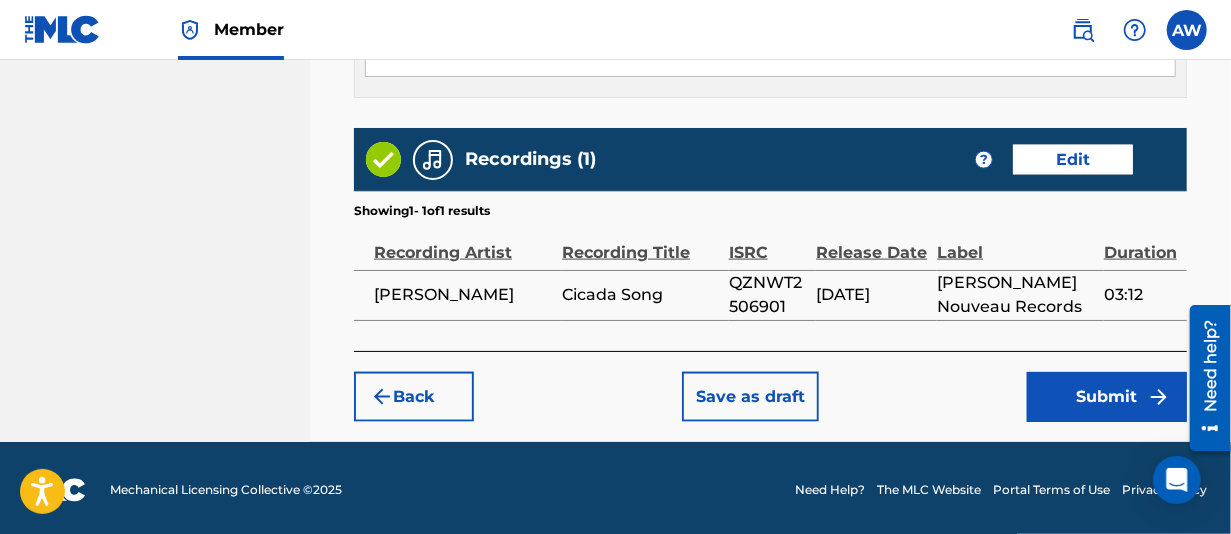 click on "Submit" at bounding box center [1107, 397] 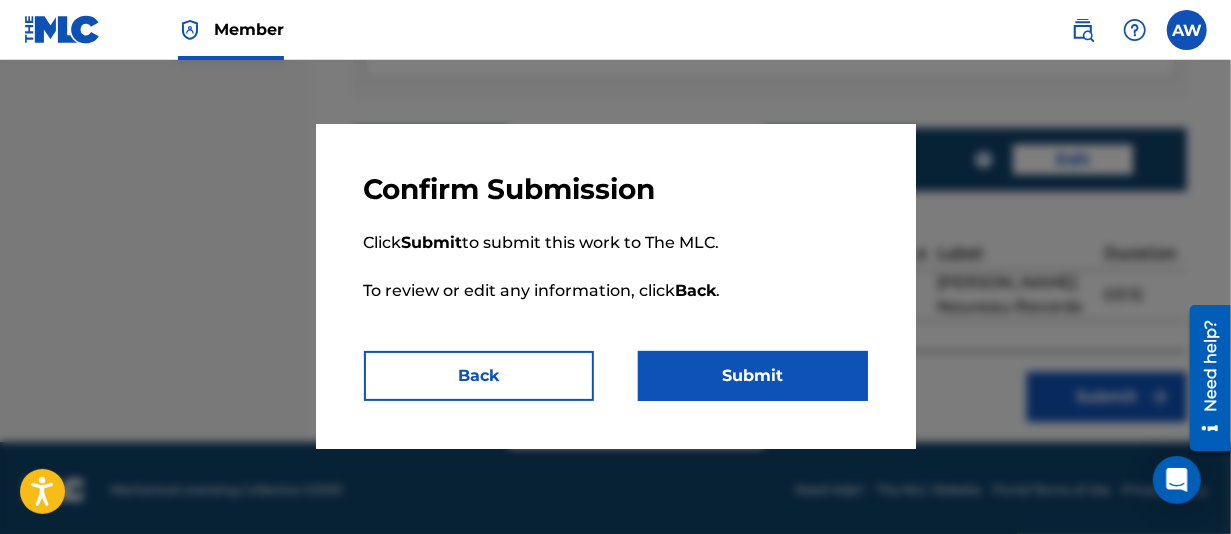 click on "Submit" at bounding box center (753, 376) 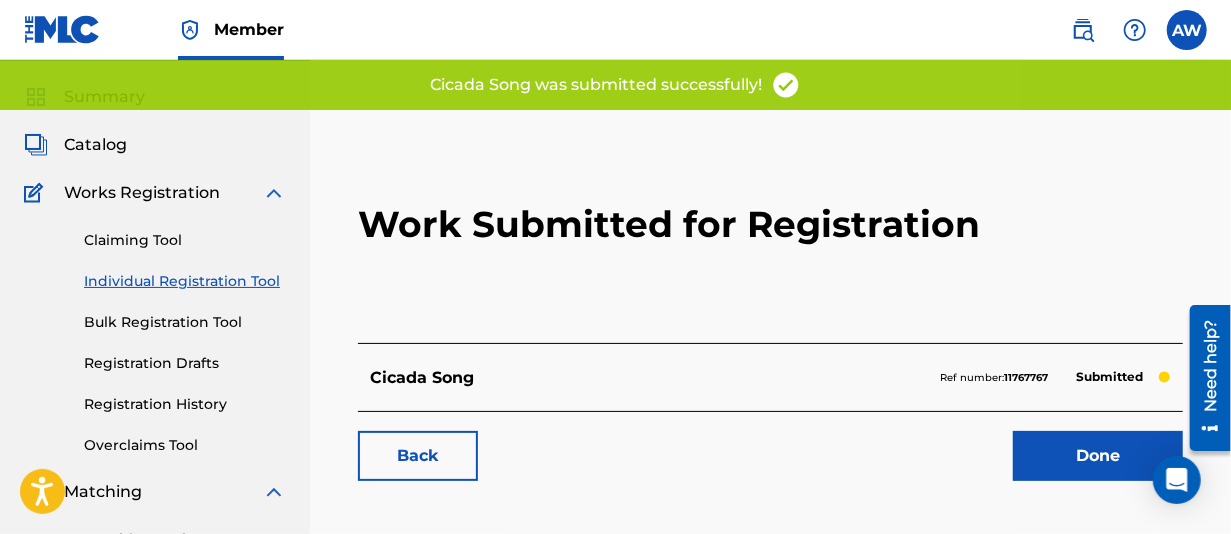scroll, scrollTop: 100, scrollLeft: 0, axis: vertical 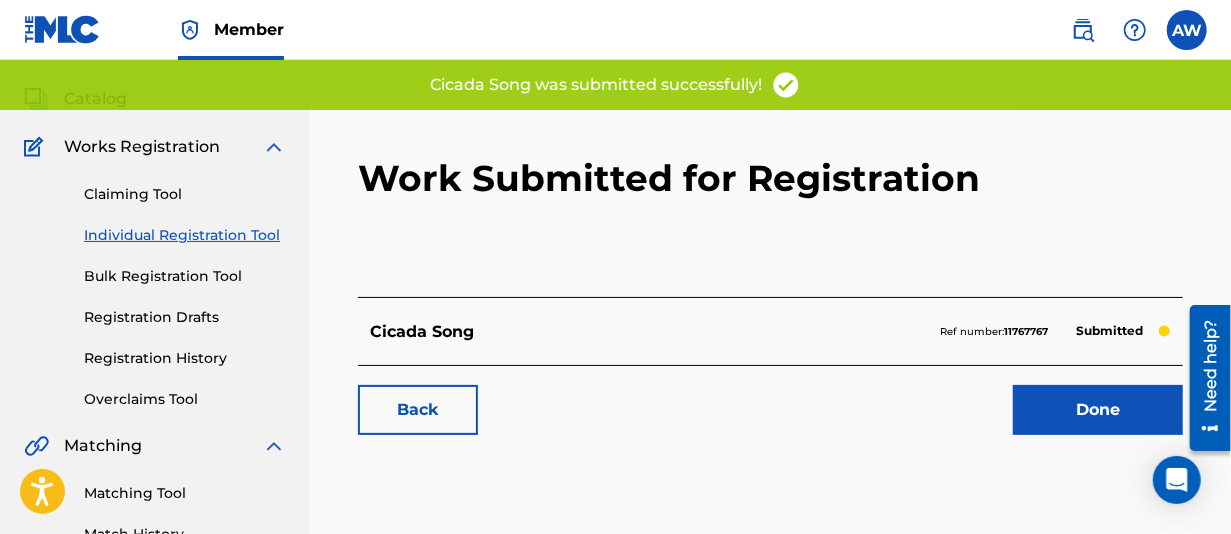 click on "Done" at bounding box center [1098, 410] 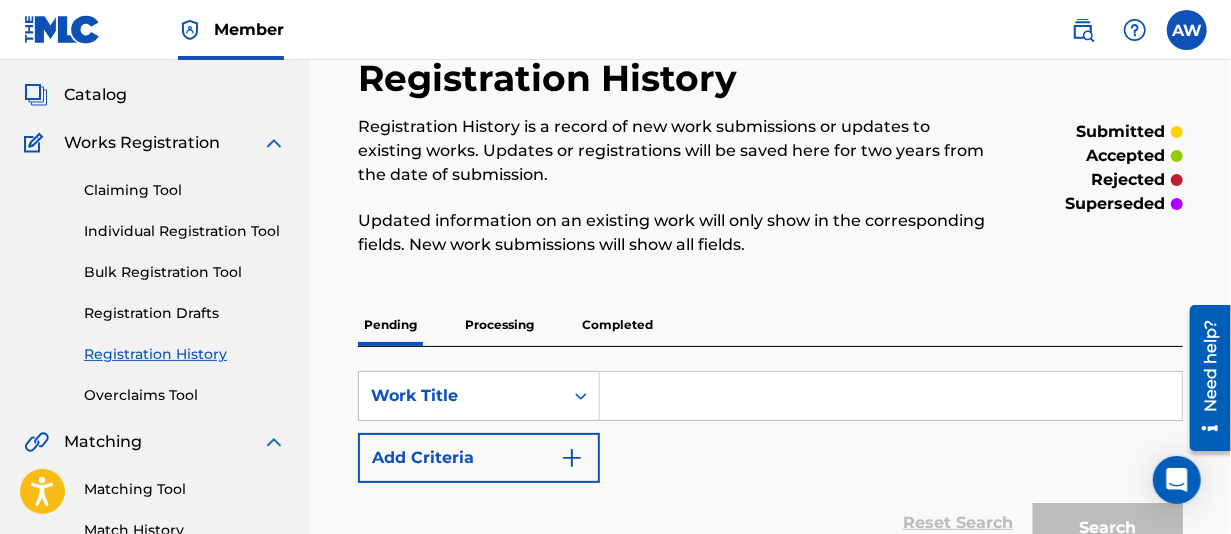 scroll, scrollTop: 0, scrollLeft: 0, axis: both 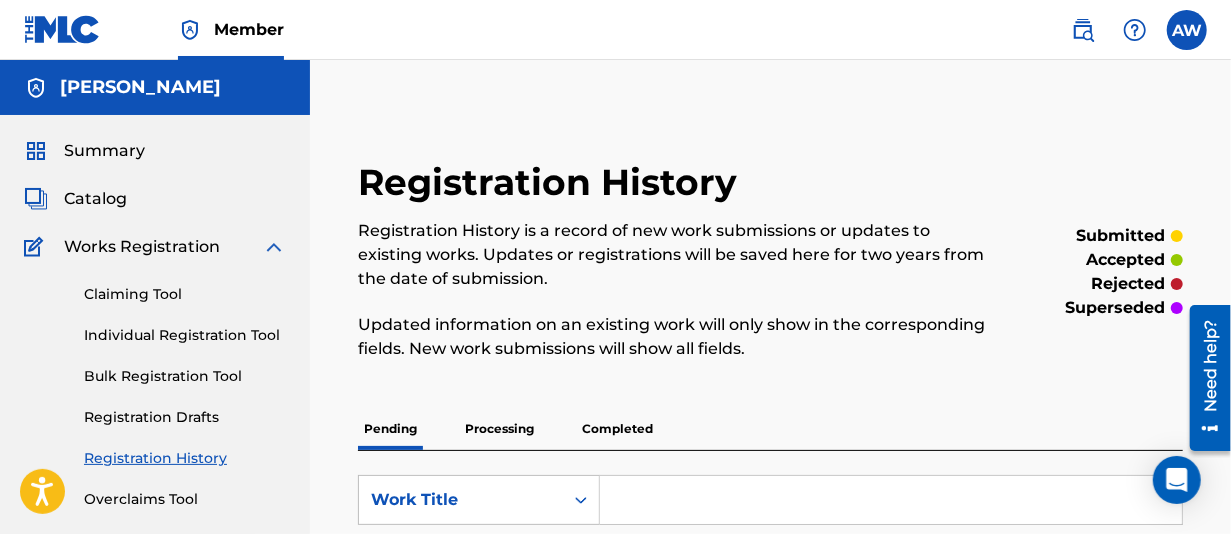 click on "Registration History Registration History is a record of new work submissions or updates to existing works. Updates or registrations will be saved here for two years from the date of submission. Updated information on an existing work will only show in the corresponding fields. New work submissions will show all fields.   submitted   accepted   rejected   superseded Pending Processing Completed SearchWithCriteriabdfa345f-daa0-4bfa-8689-1ebcb75aa62f Work Title Add Criteria Reset Search Search Showing  1  -   1  of  1   results   Compact View Cicada Song Submission Date : [DATE] Submission Source : ISWC : T3322433723 Member Work Identifier : Writers ( 1 ) [PERSON_NAME] Recording Artists ( 1 ) [PERSON_NAME] Your Total Submitted Shares: 100 %   Submitted Results Per Page: 10 25 50 100" at bounding box center (770, 589) 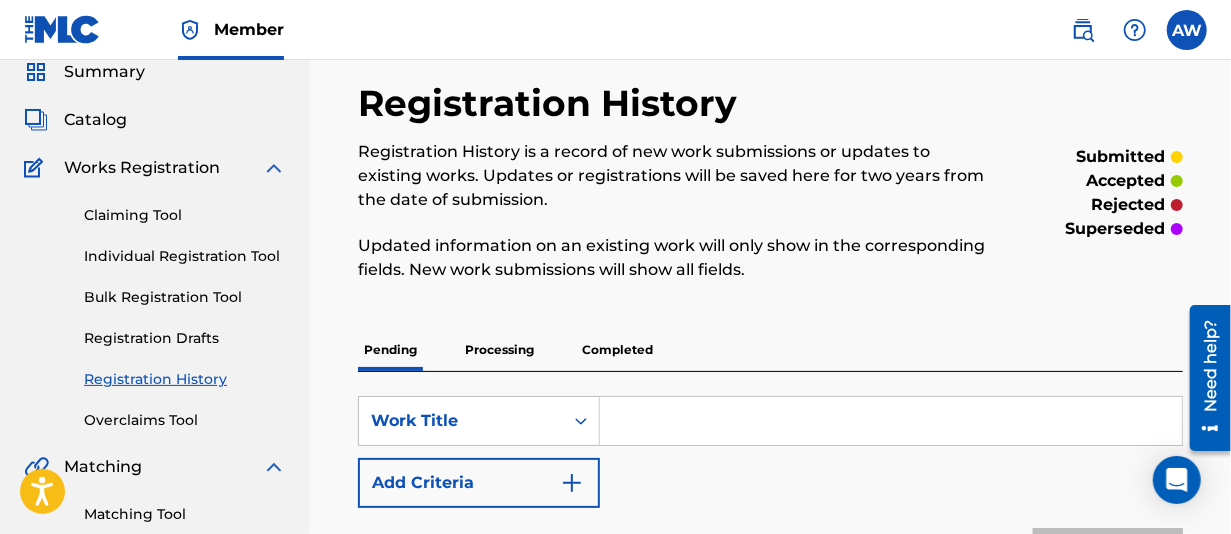 scroll, scrollTop: 200, scrollLeft: 0, axis: vertical 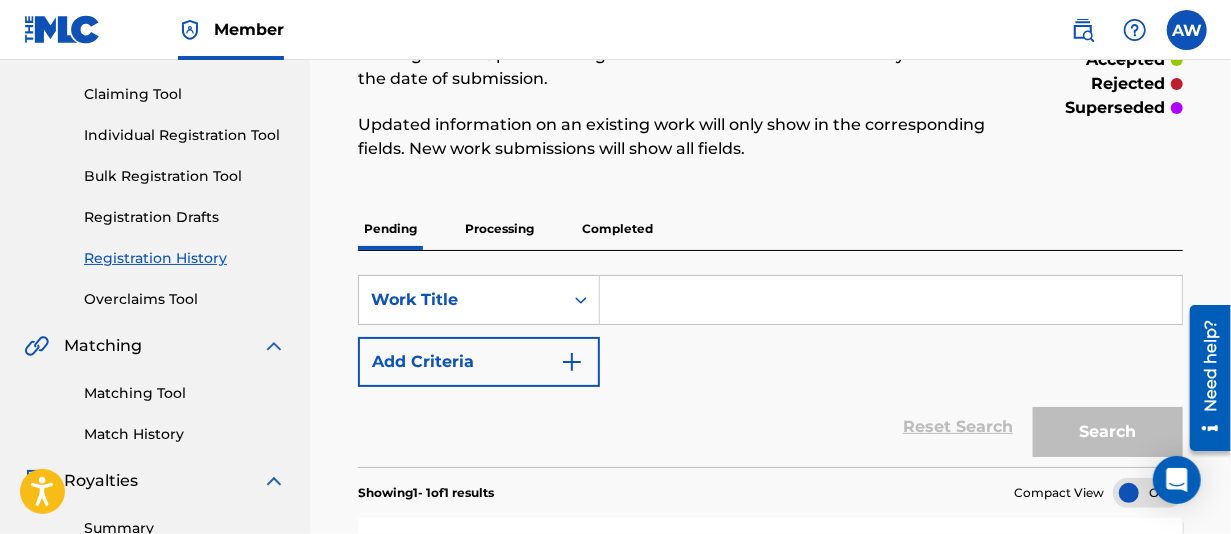 click on "Matching Tool" at bounding box center [185, 393] 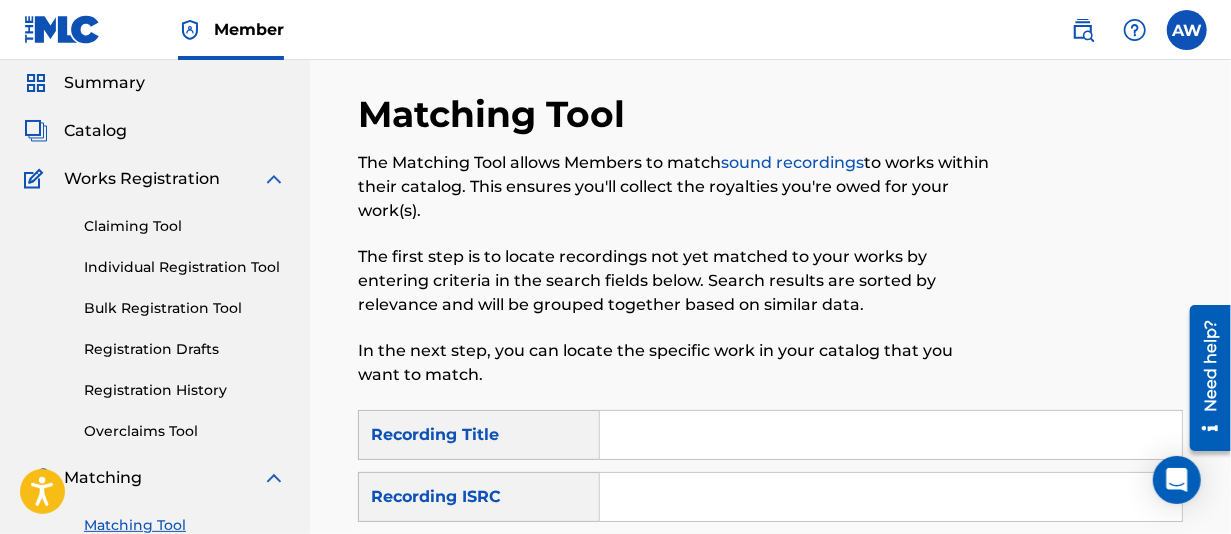 scroll, scrollTop: 100, scrollLeft: 0, axis: vertical 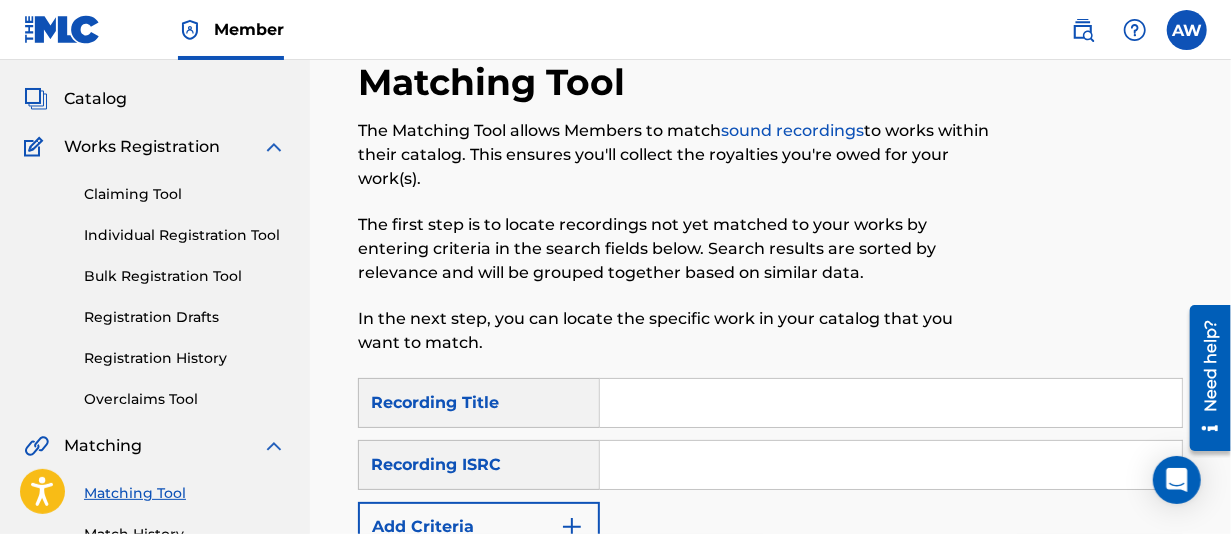 click at bounding box center [891, 403] 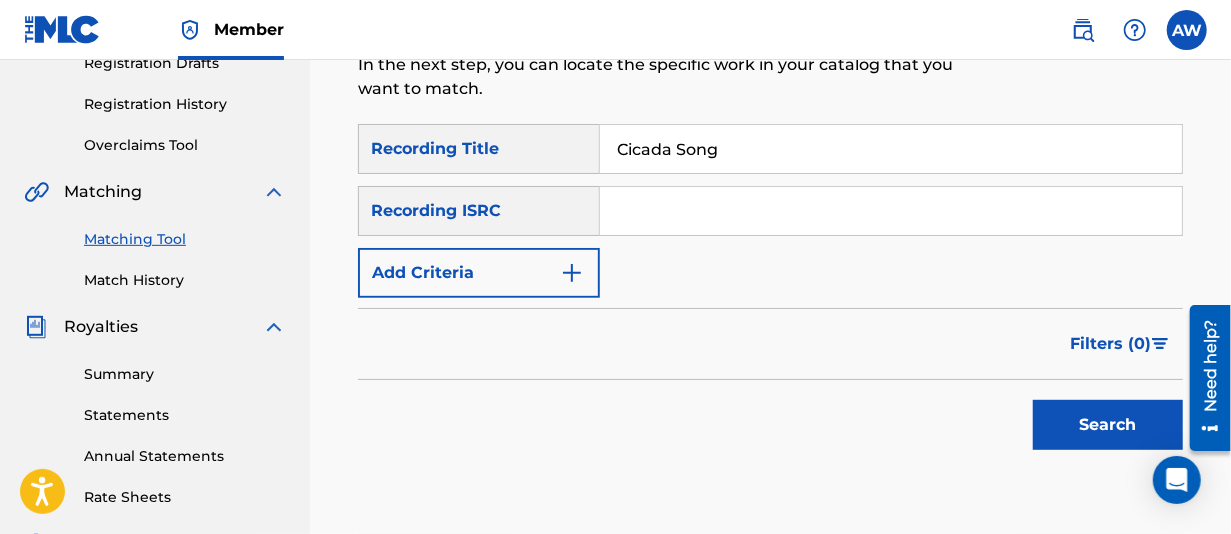scroll, scrollTop: 400, scrollLeft: 0, axis: vertical 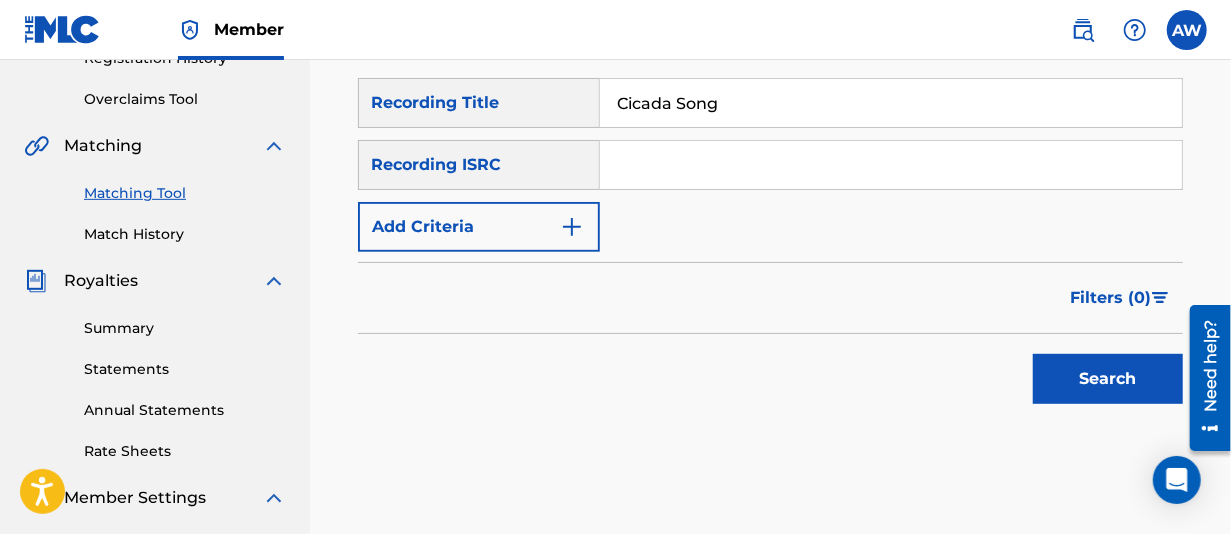 type on "Cicada Song" 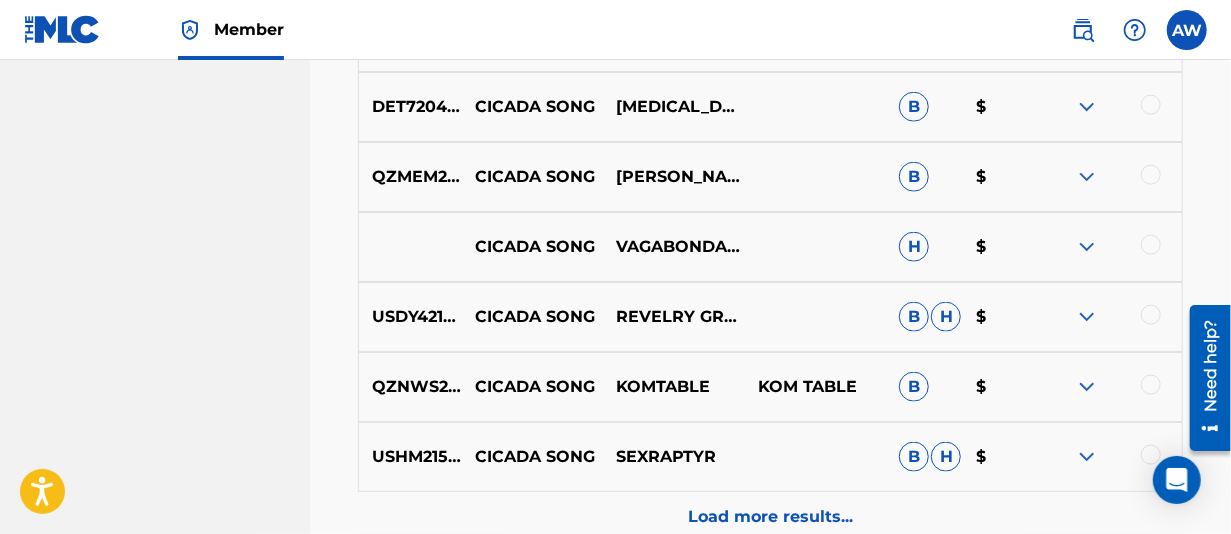 scroll, scrollTop: 1200, scrollLeft: 0, axis: vertical 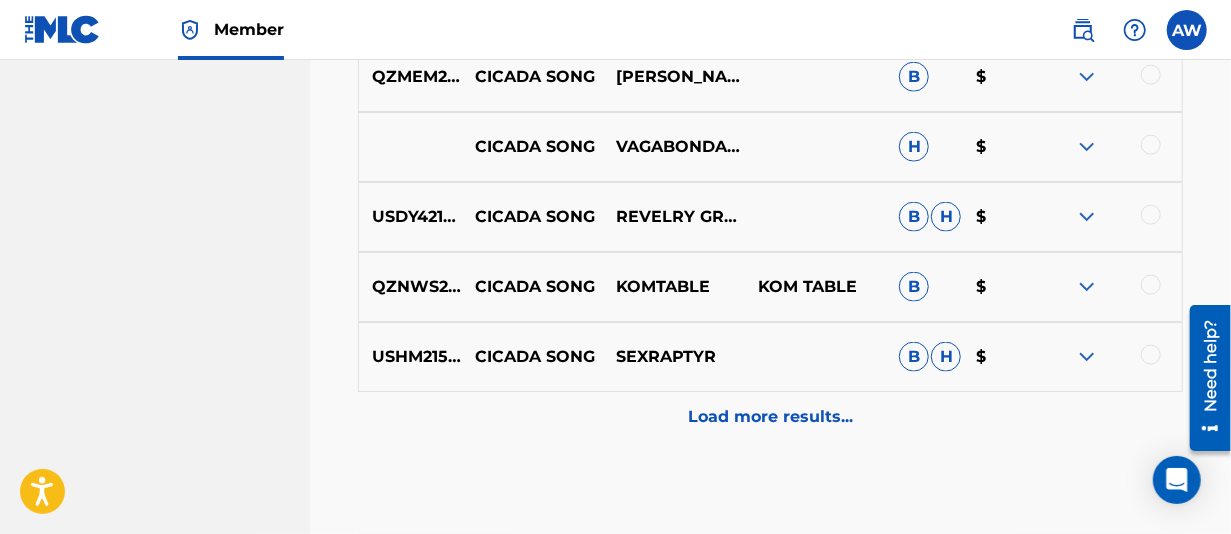 click on "Load more results..." at bounding box center [770, 417] 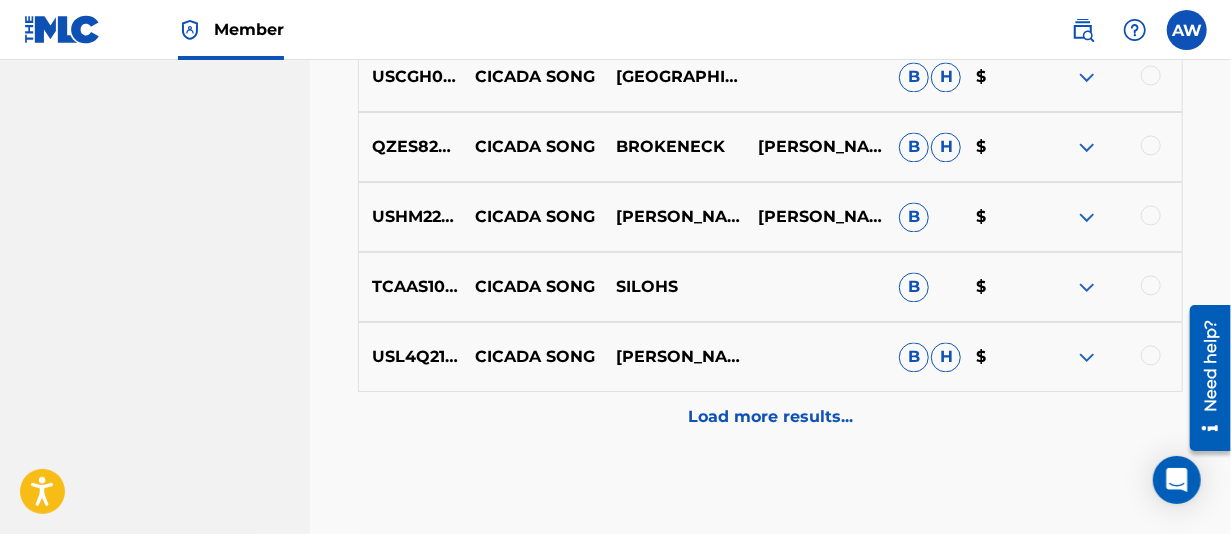 scroll, scrollTop: 2000, scrollLeft: 0, axis: vertical 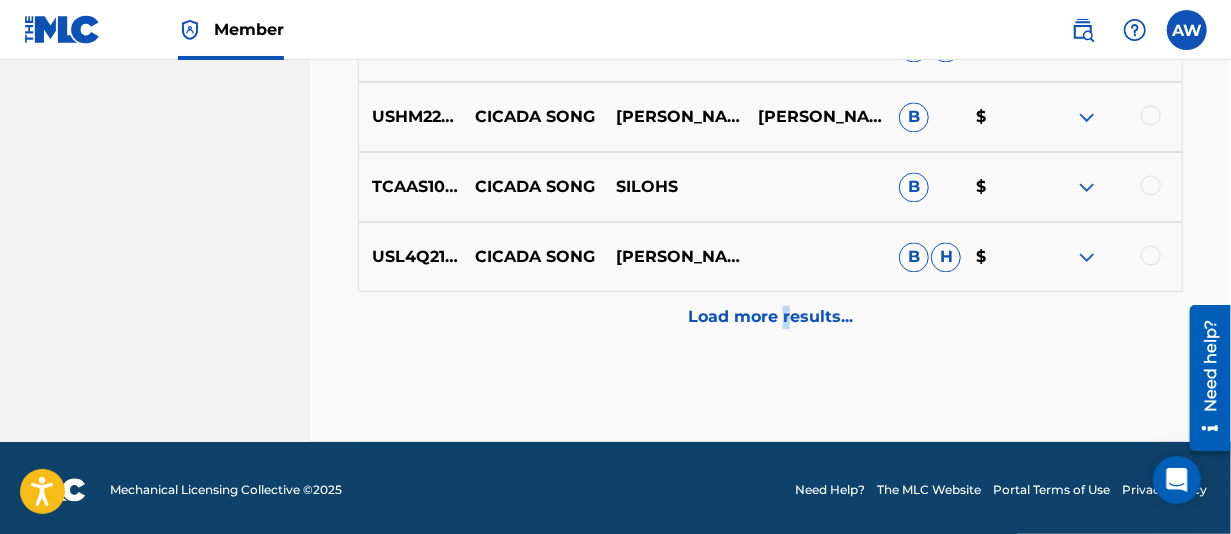click on "Load more results..." at bounding box center (770, 317) 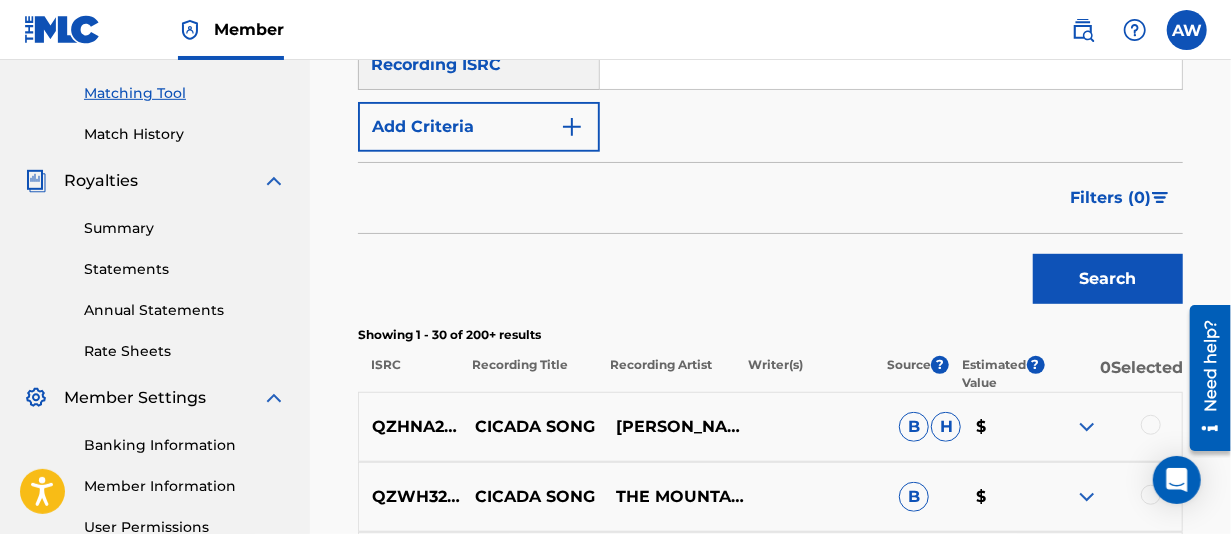 scroll, scrollTop: 300, scrollLeft: 0, axis: vertical 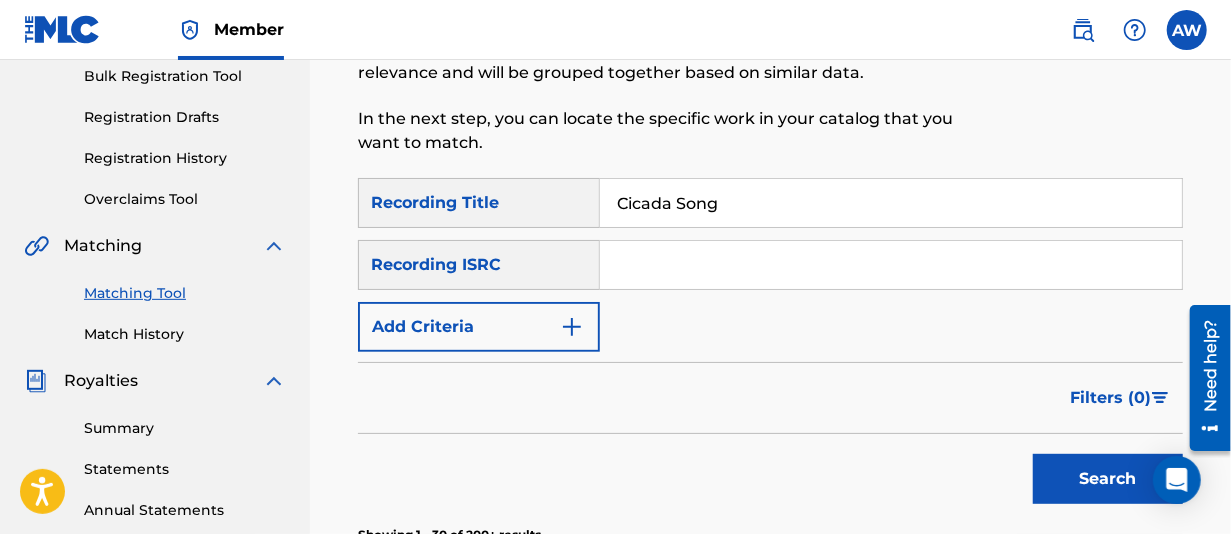 drag, startPoint x: 738, startPoint y: 209, endPoint x: 671, endPoint y: 205, distance: 67.11929 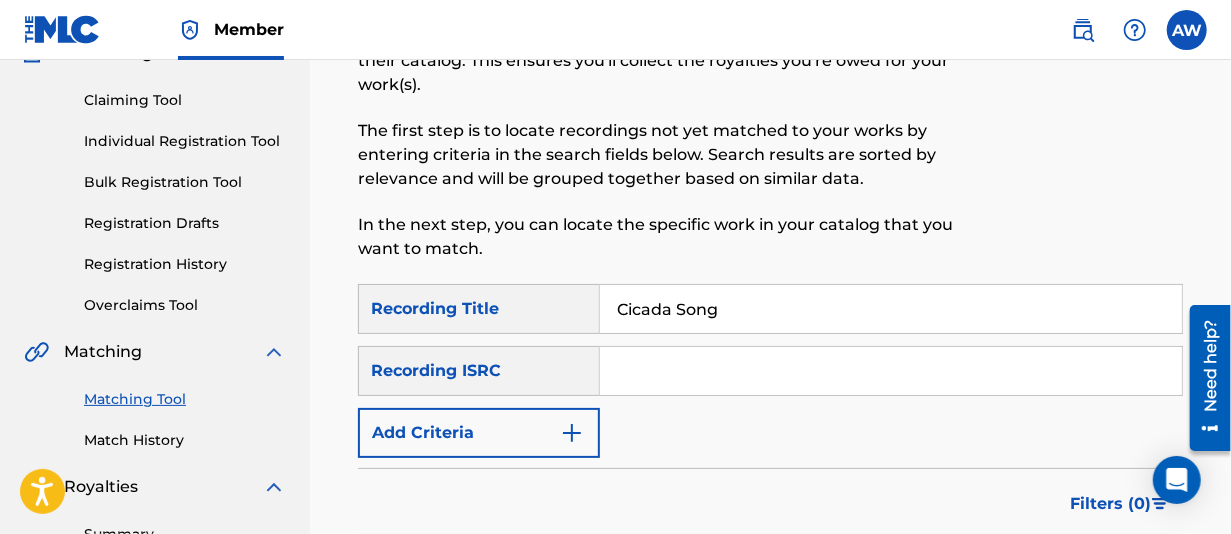 scroll, scrollTop: 200, scrollLeft: 0, axis: vertical 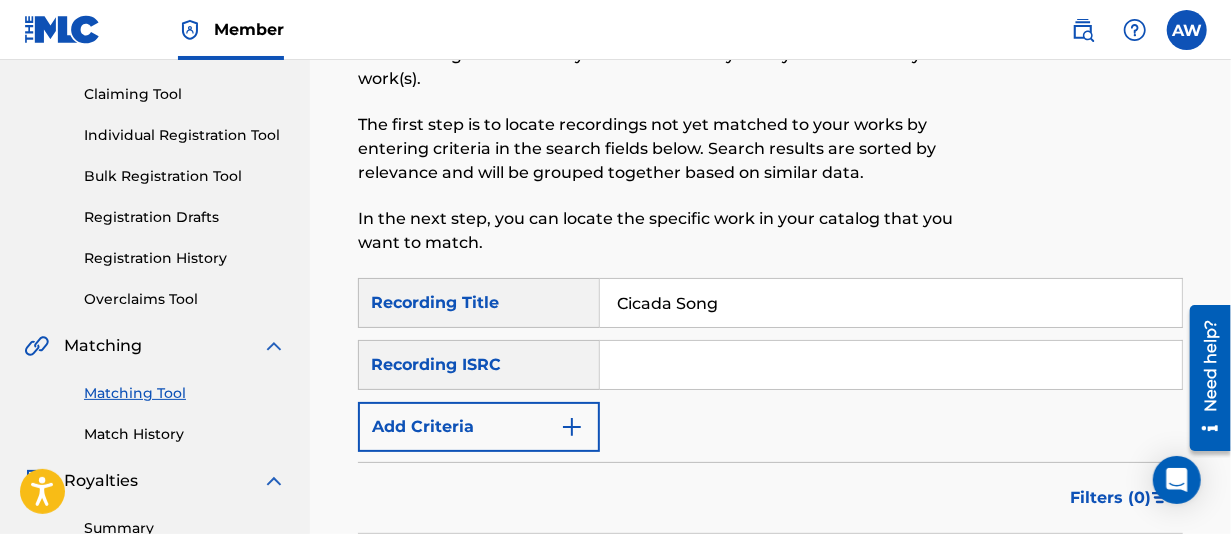 click on "Add Criteria" at bounding box center [479, 427] 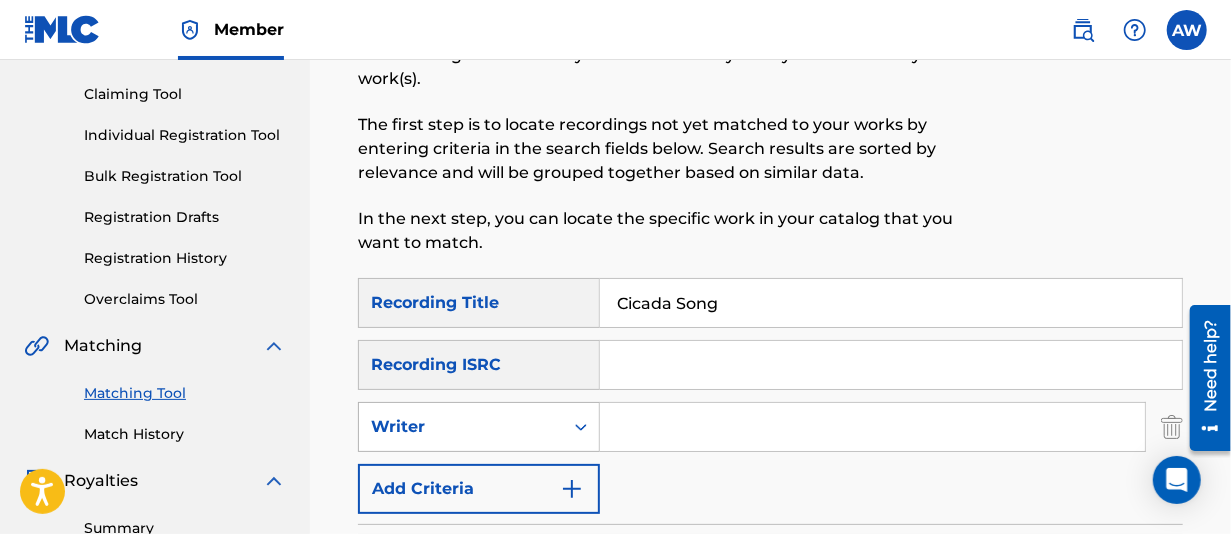 click 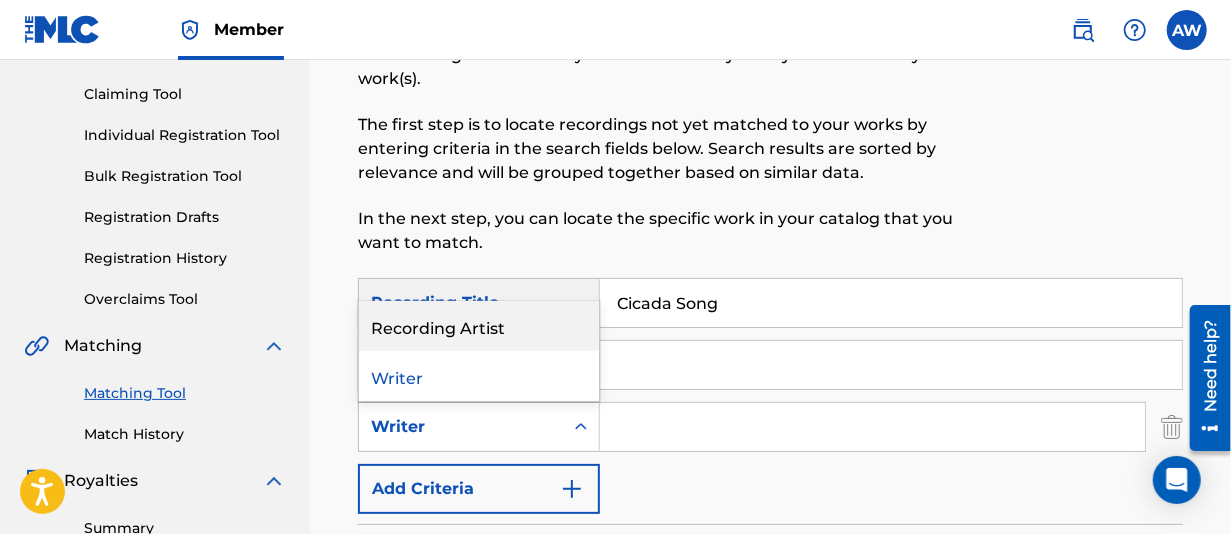 click on "Recording Artist" at bounding box center [479, 326] 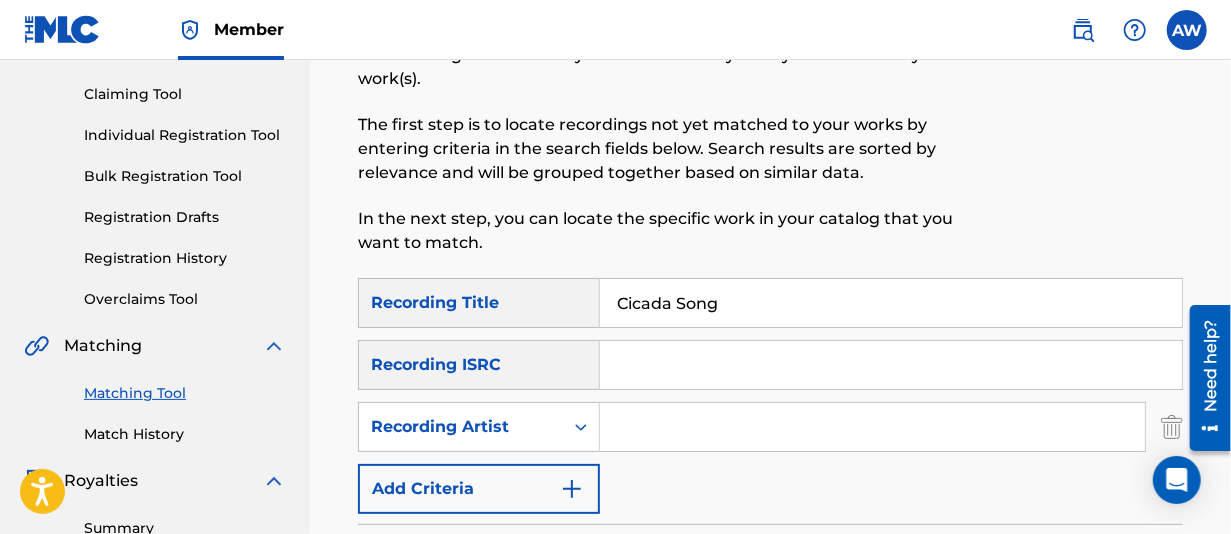 click at bounding box center [872, 427] 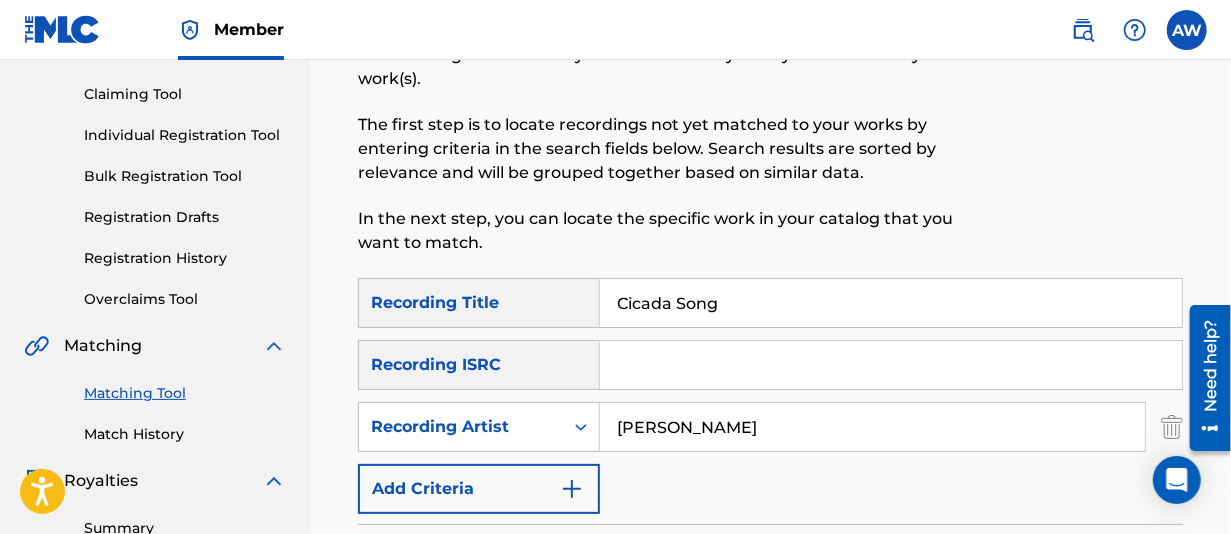 type on "[PERSON_NAME]" 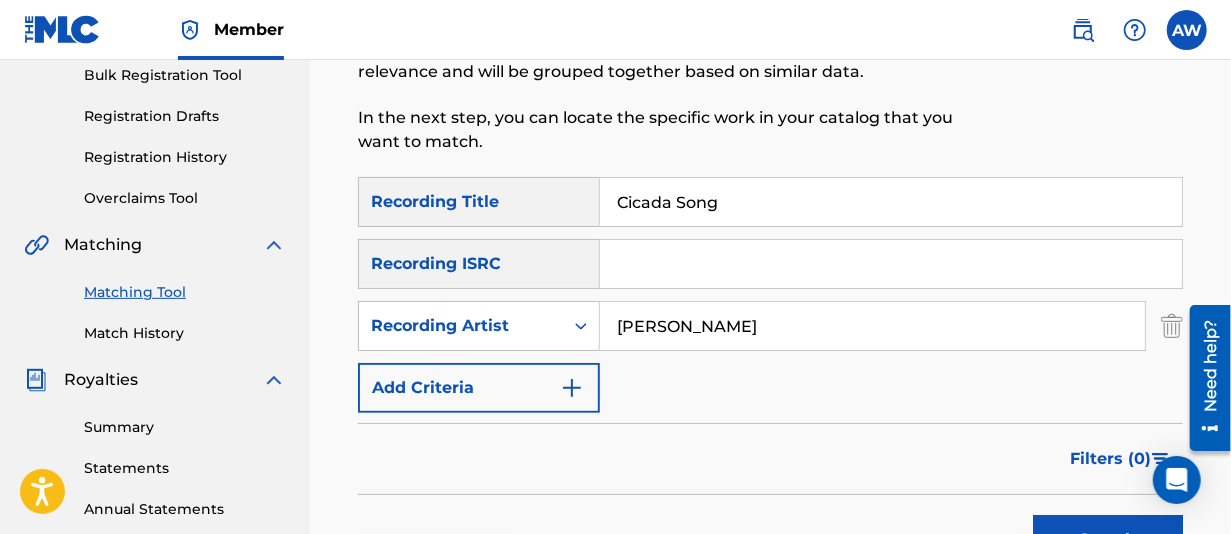scroll, scrollTop: 400, scrollLeft: 0, axis: vertical 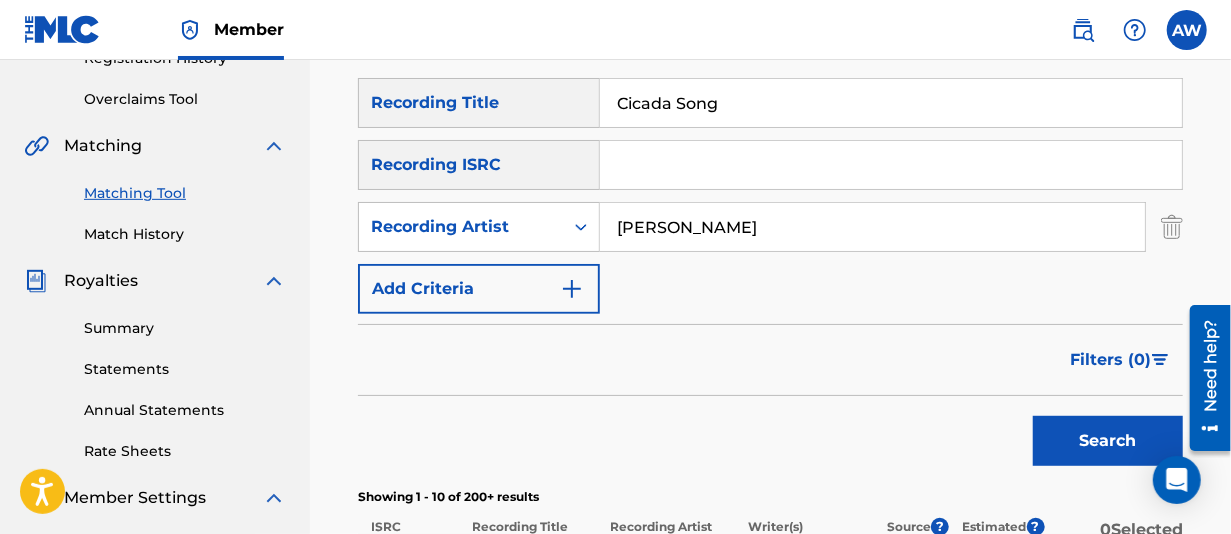 drag, startPoint x: 728, startPoint y: 105, endPoint x: 580, endPoint y: 100, distance: 148.08444 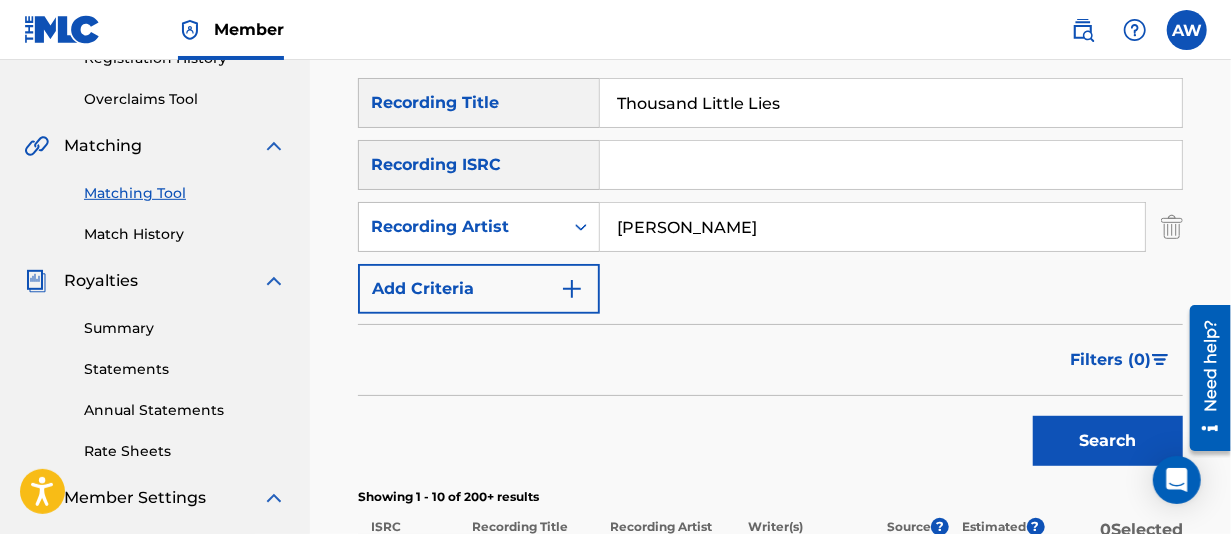 type on "Thousand Little Lies" 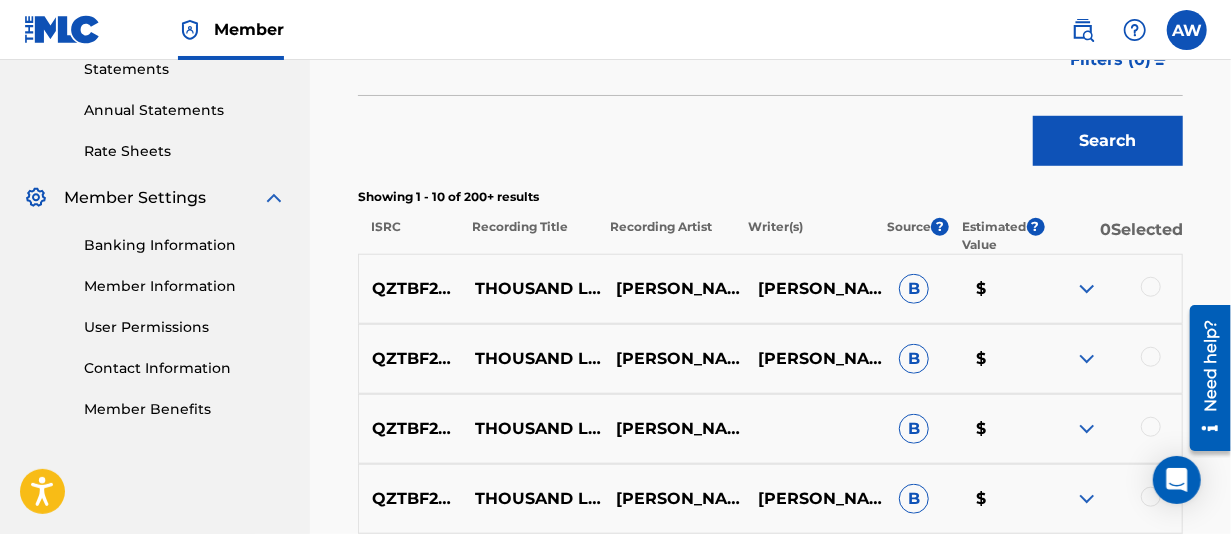 scroll, scrollTop: 800, scrollLeft: 0, axis: vertical 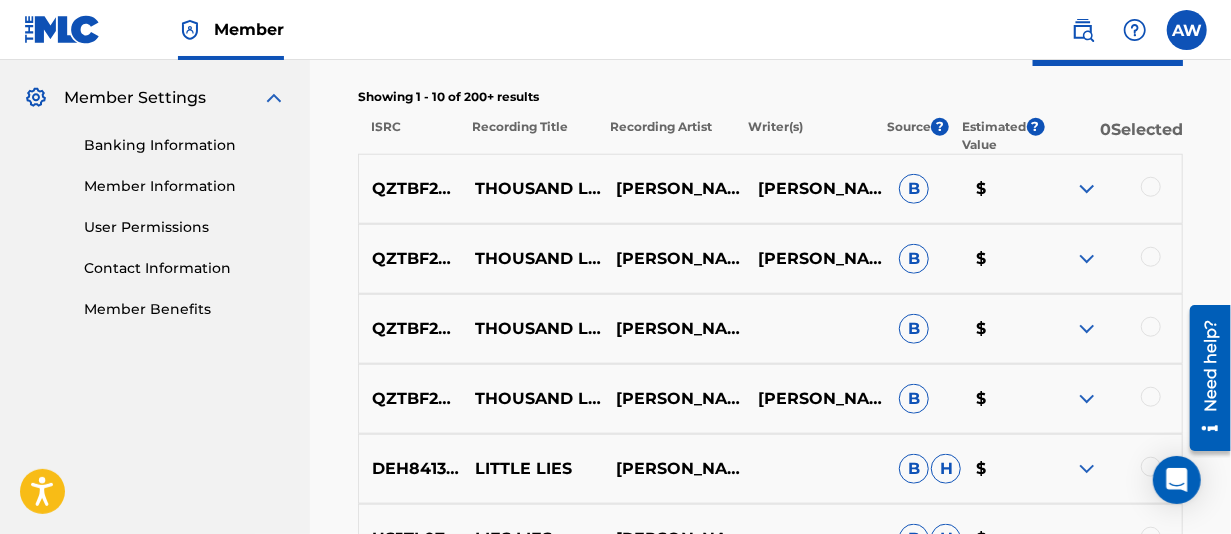 click on "B" at bounding box center (914, 189) 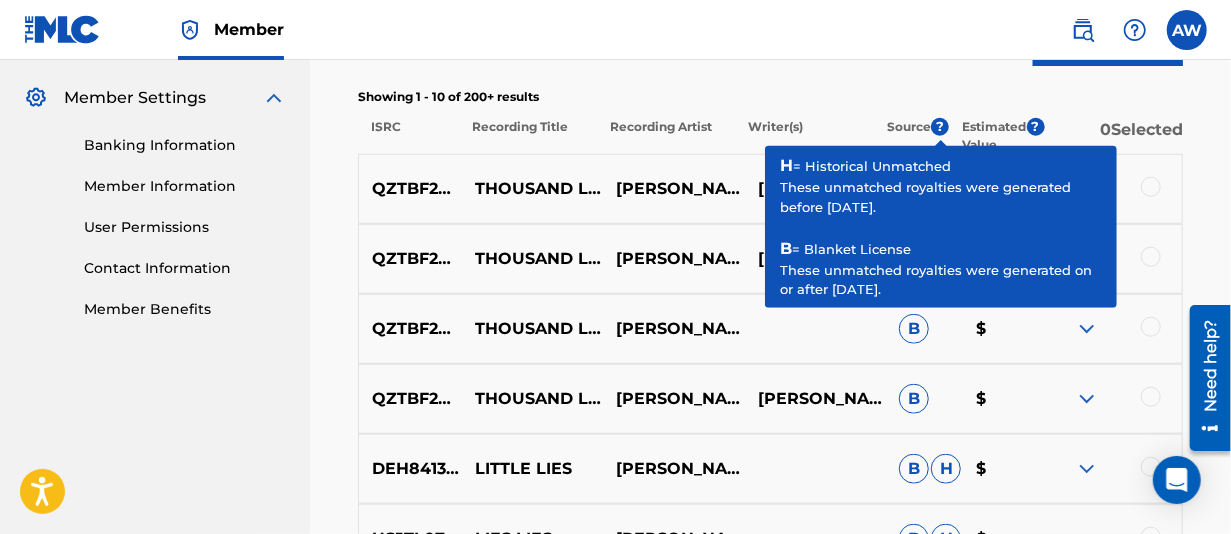 click on "?" at bounding box center (940, 127) 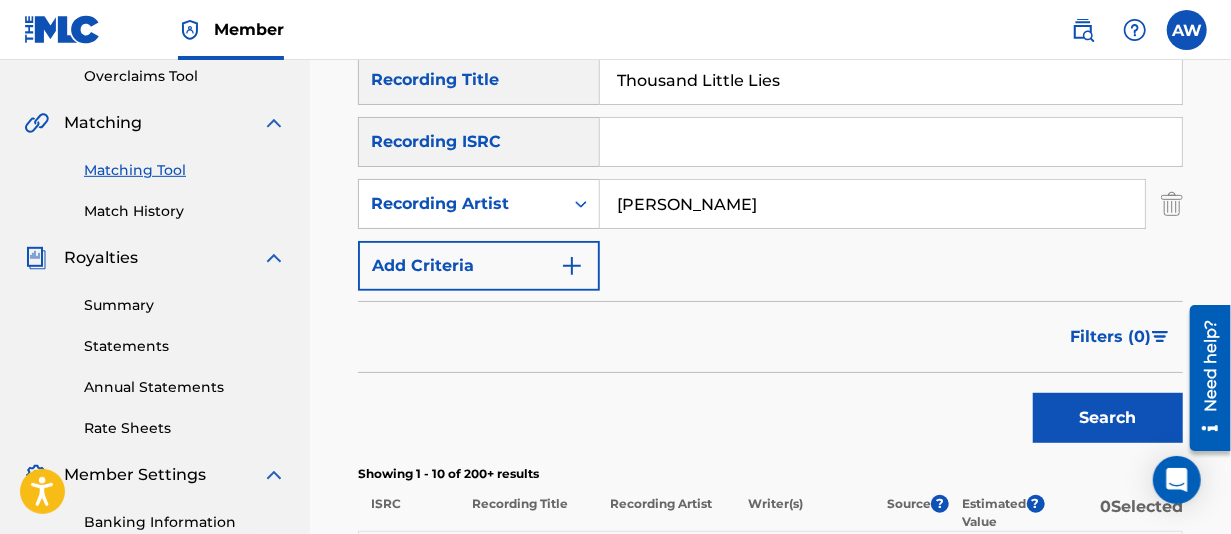 scroll, scrollTop: 300, scrollLeft: 0, axis: vertical 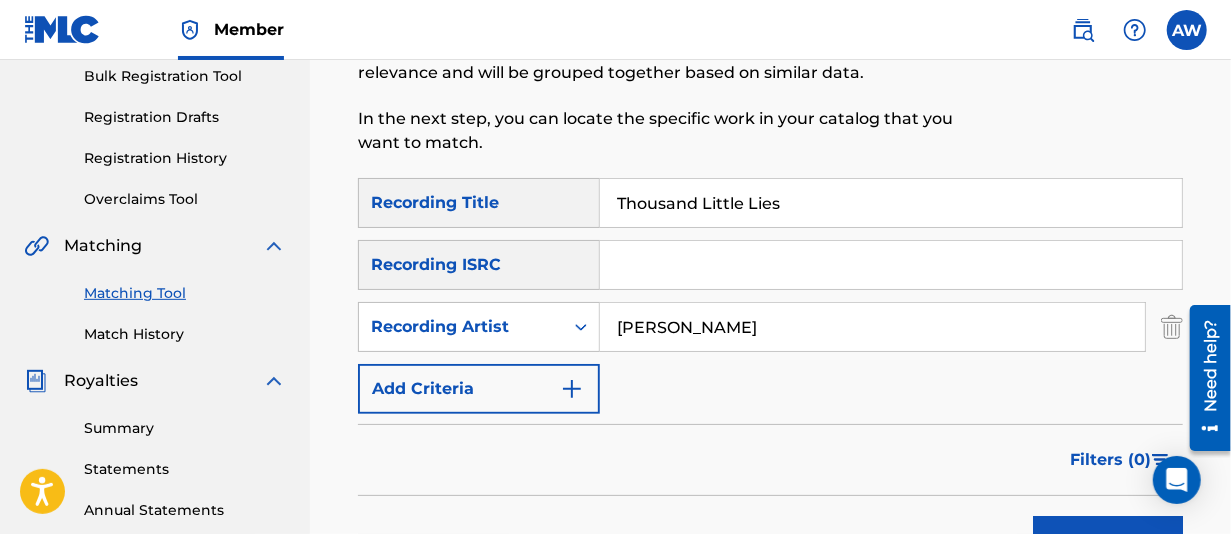 drag, startPoint x: 819, startPoint y: 202, endPoint x: 509, endPoint y: 213, distance: 310.1951 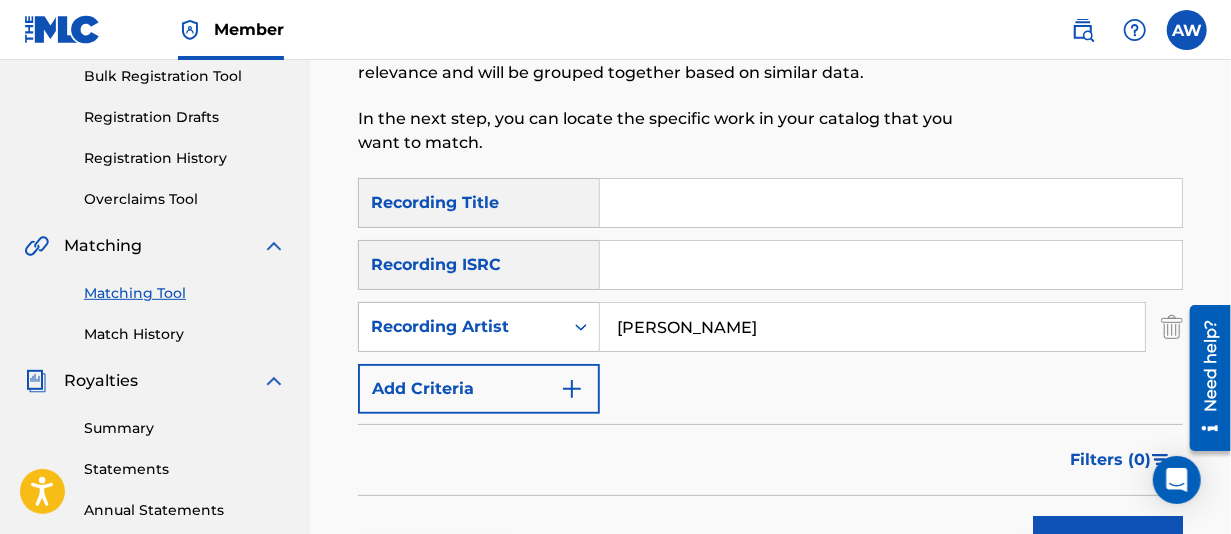 type 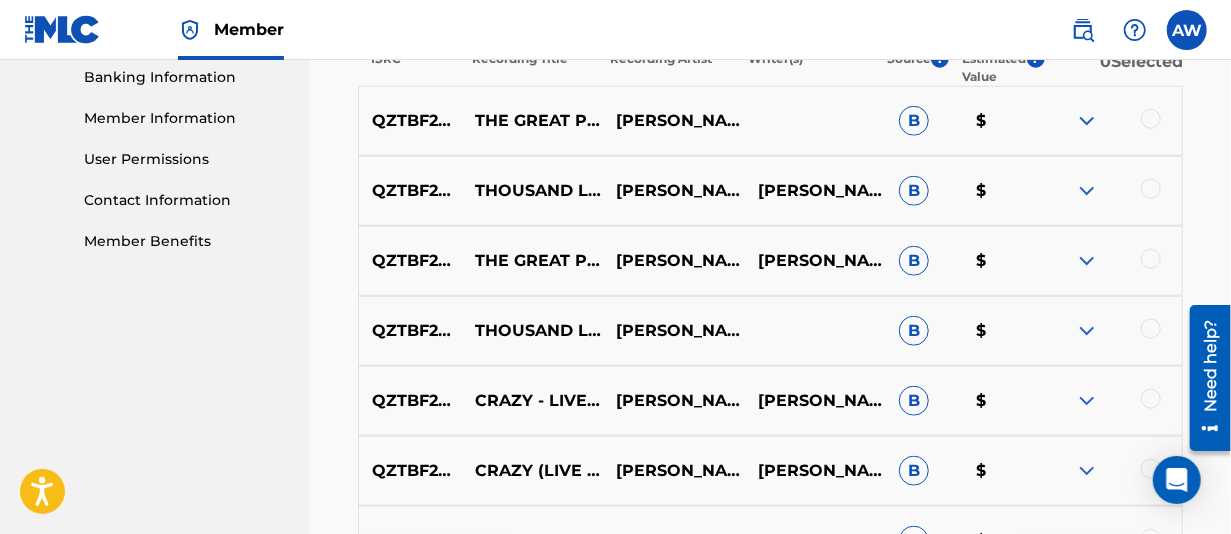scroll, scrollTop: 900, scrollLeft: 0, axis: vertical 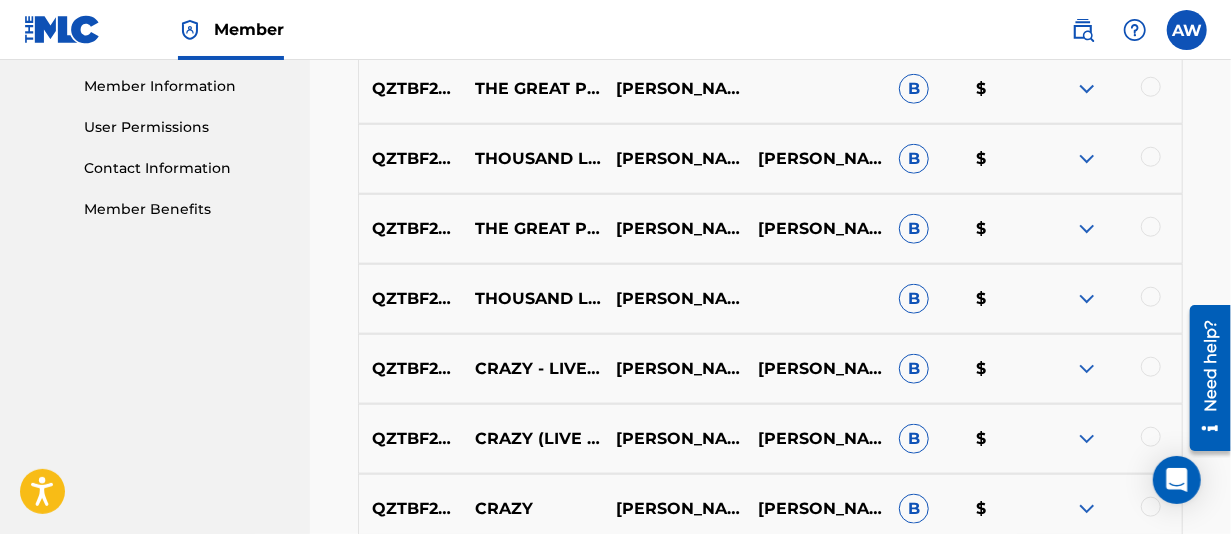 click at bounding box center (1151, 297) 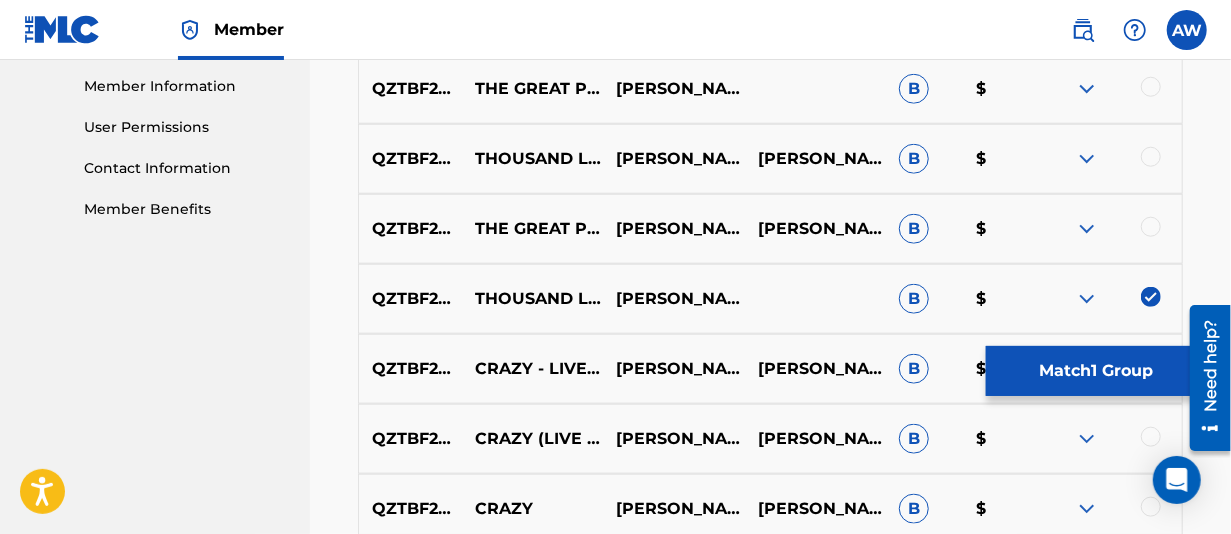 click at bounding box center (1151, 297) 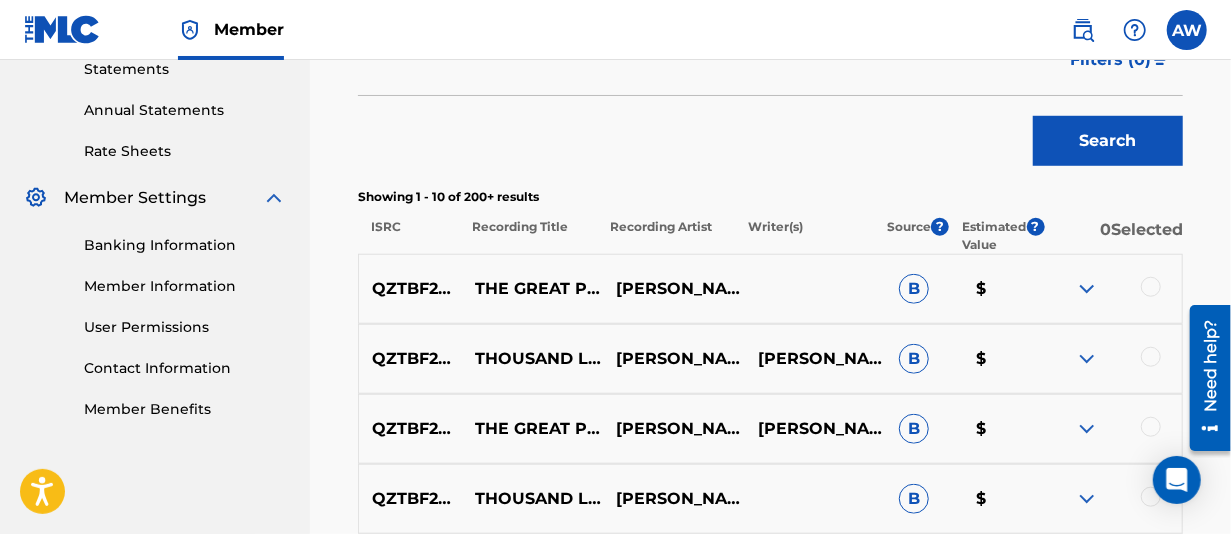 scroll, scrollTop: 900, scrollLeft: 0, axis: vertical 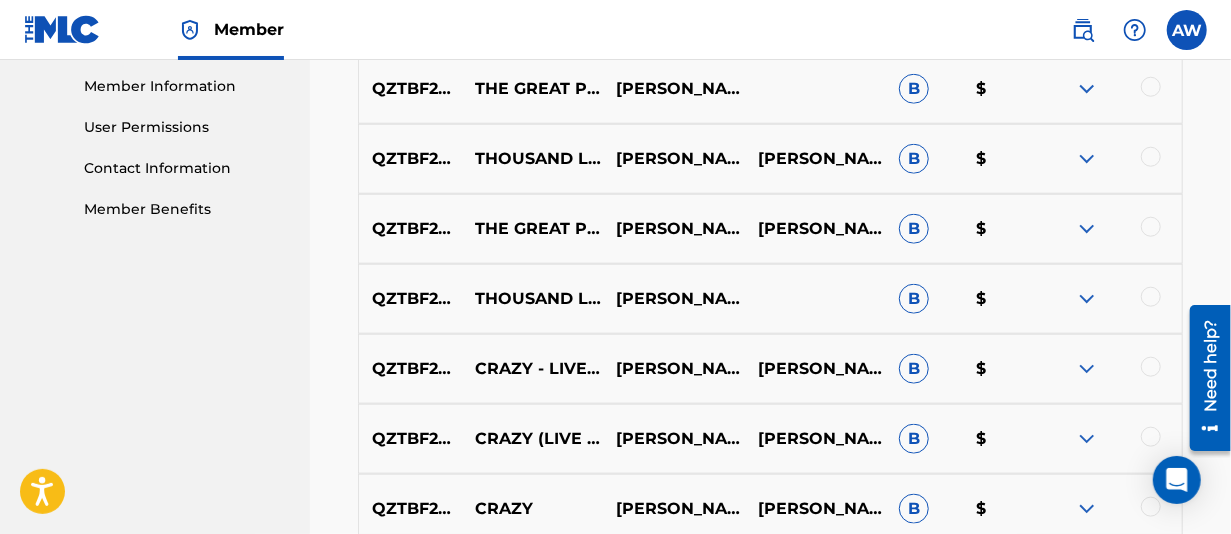 click at bounding box center (1151, 297) 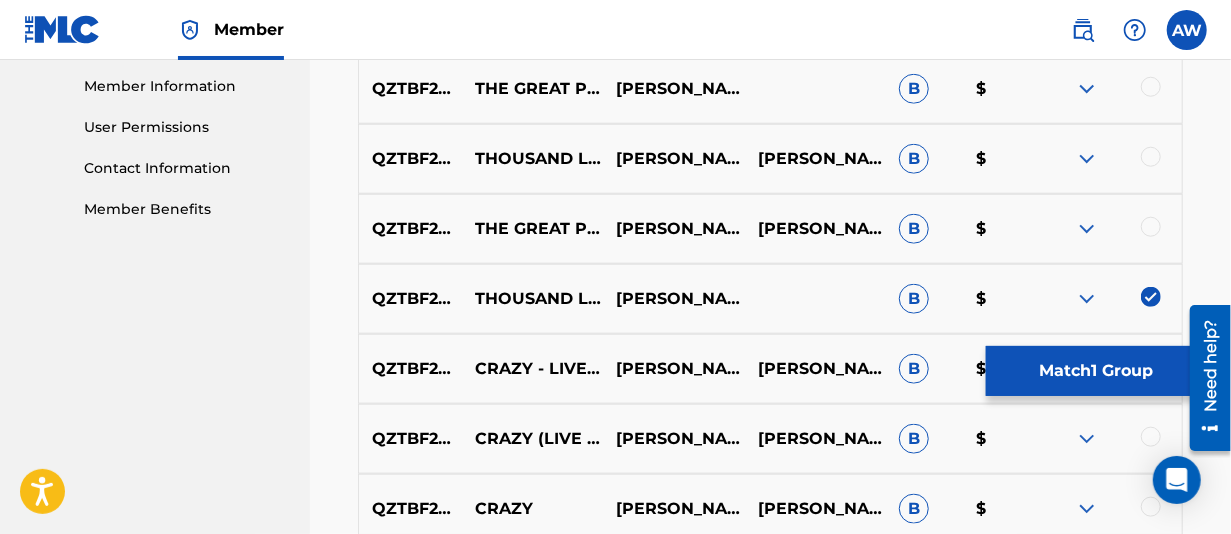 click at bounding box center [1151, 297] 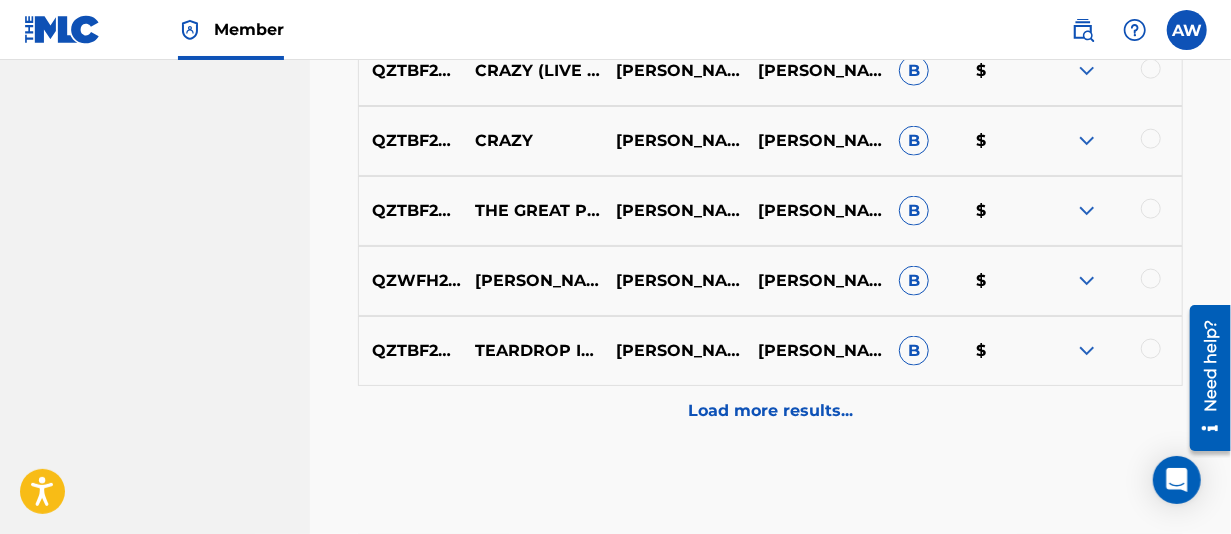 scroll, scrollTop: 1300, scrollLeft: 0, axis: vertical 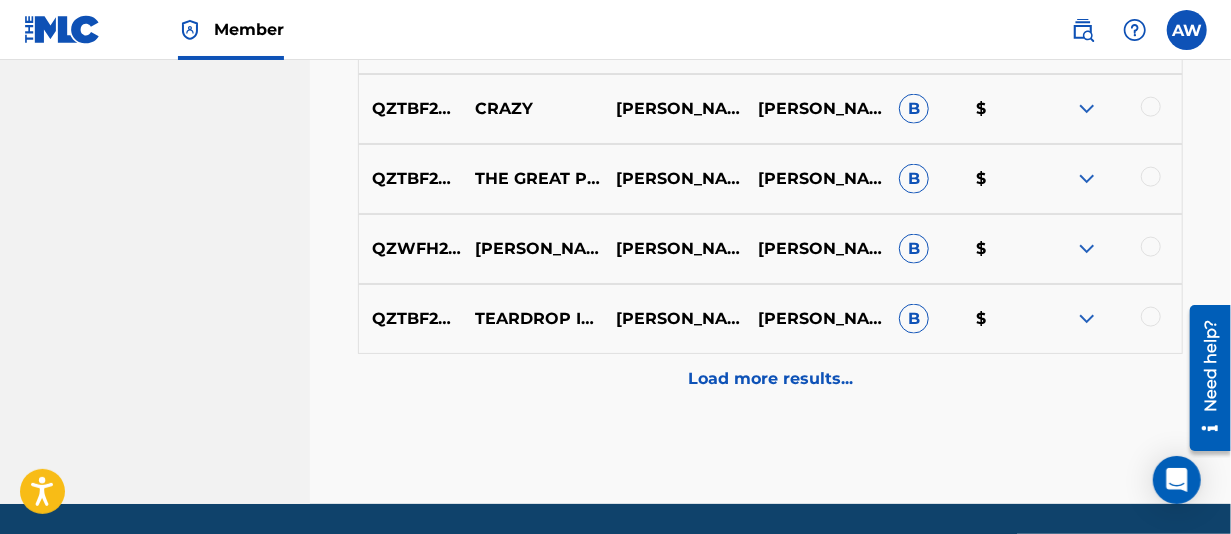 click at bounding box center [1151, 247] 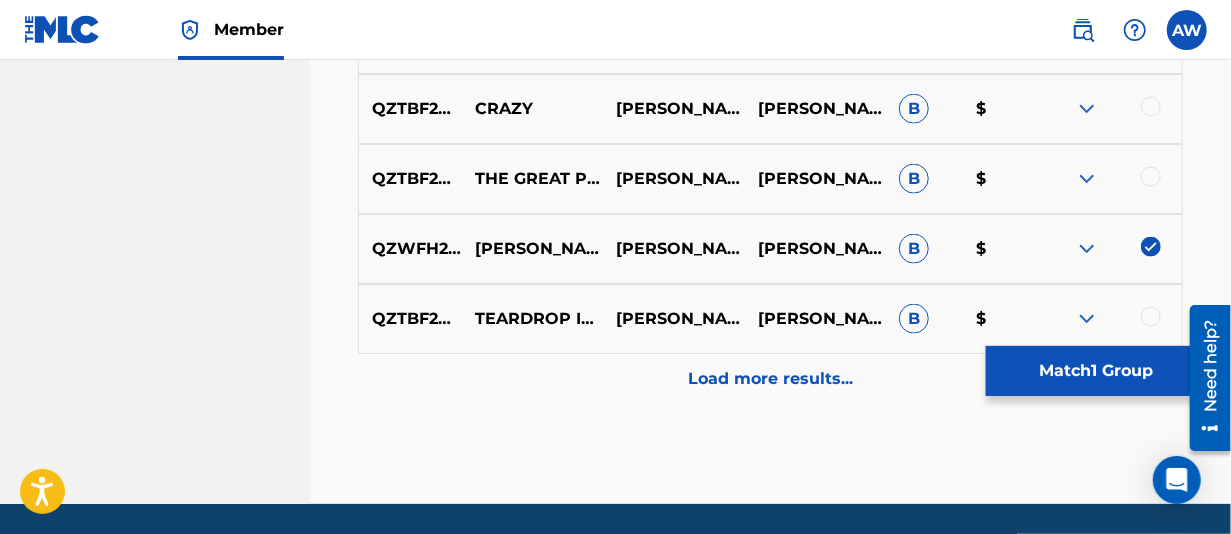 click at bounding box center [1151, 247] 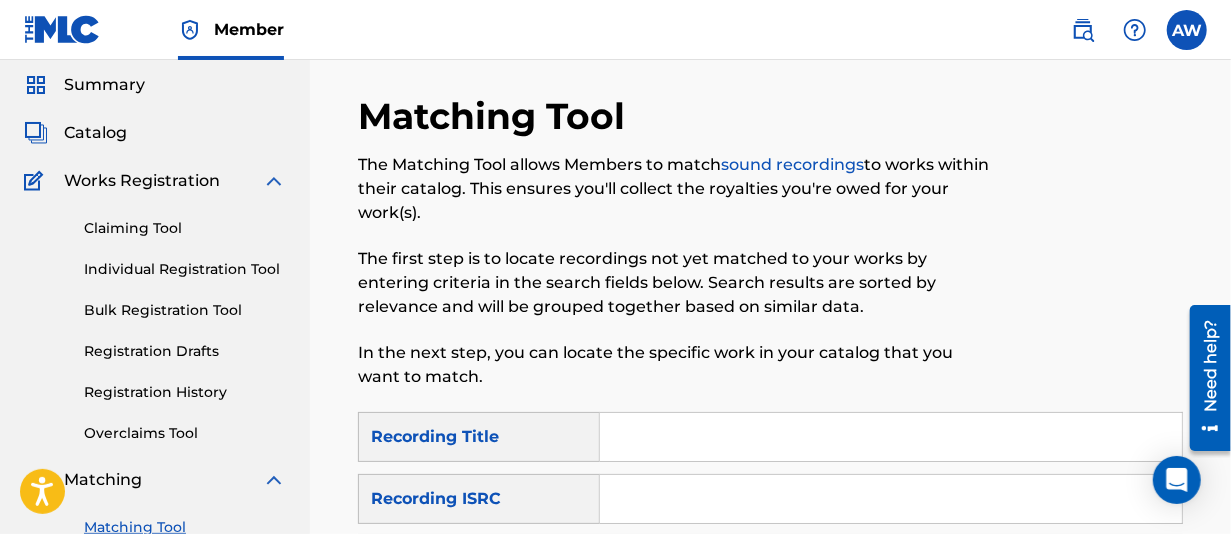 scroll, scrollTop: 0, scrollLeft: 0, axis: both 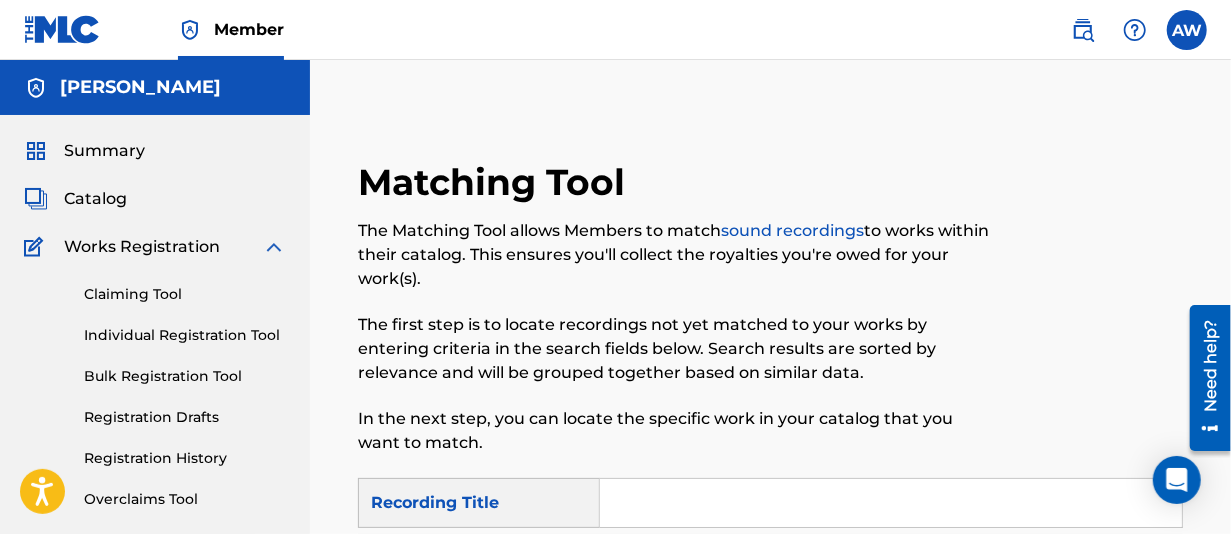 click on "Individual Registration Tool" at bounding box center [185, 335] 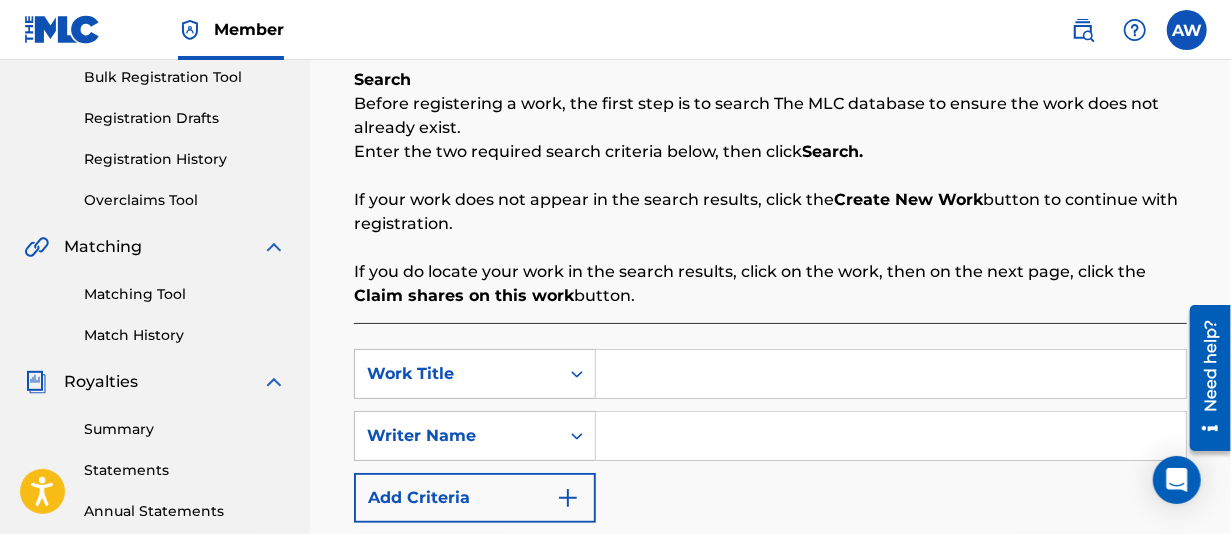 scroll, scrollTop: 300, scrollLeft: 0, axis: vertical 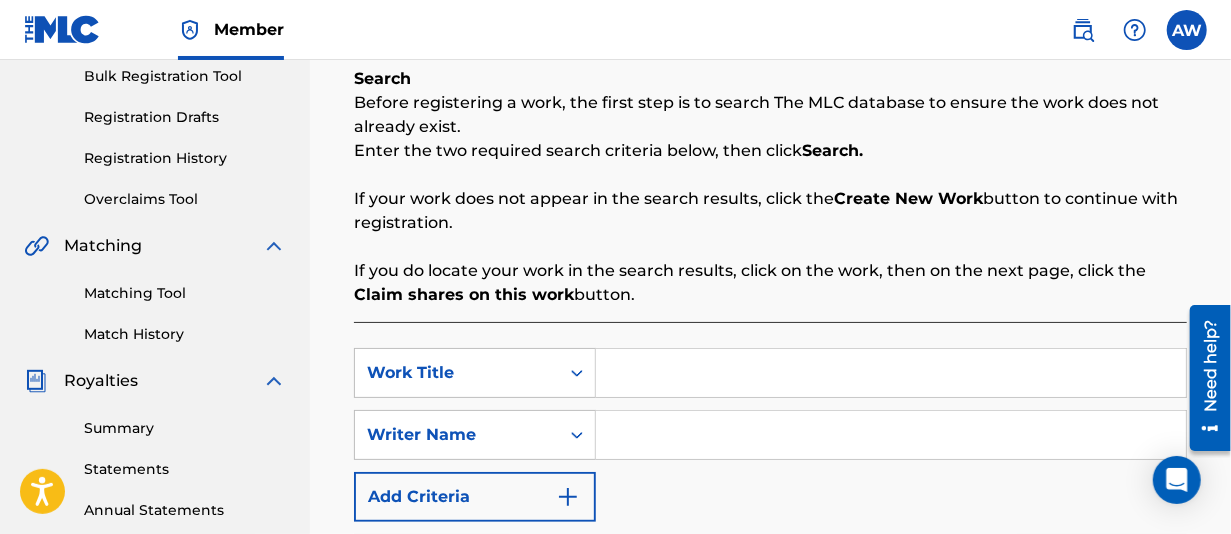 click at bounding box center [891, 373] 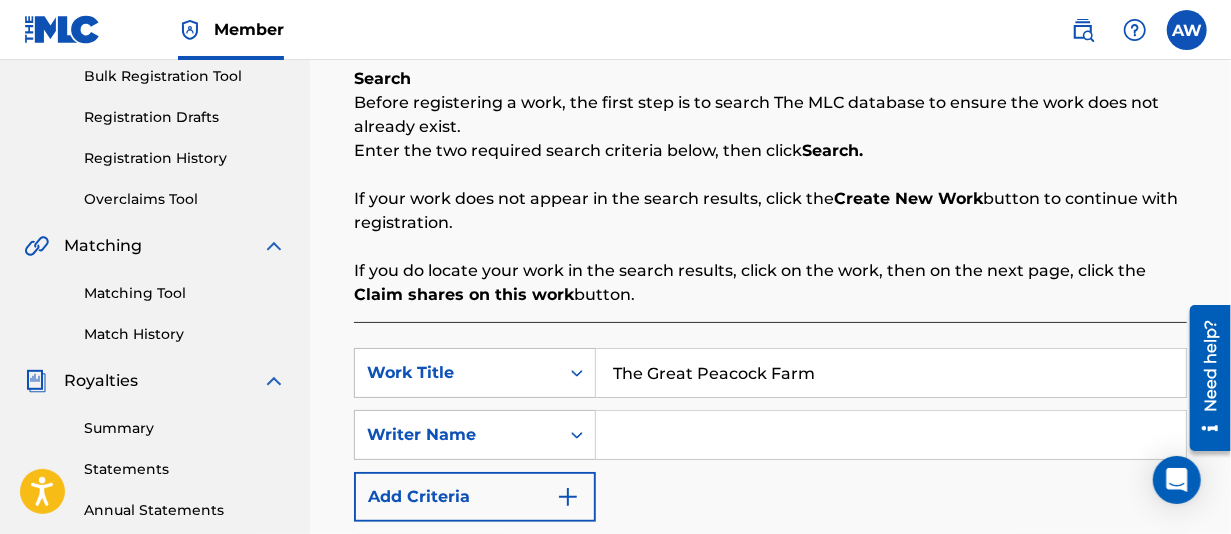 type on "The Great Peacock Farm" 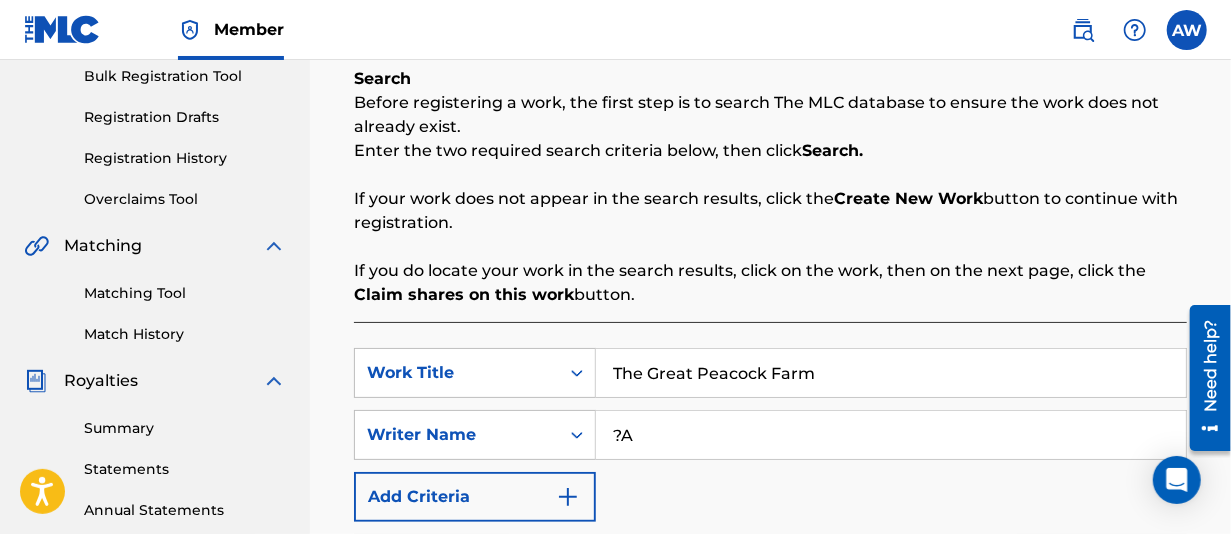 type on "?" 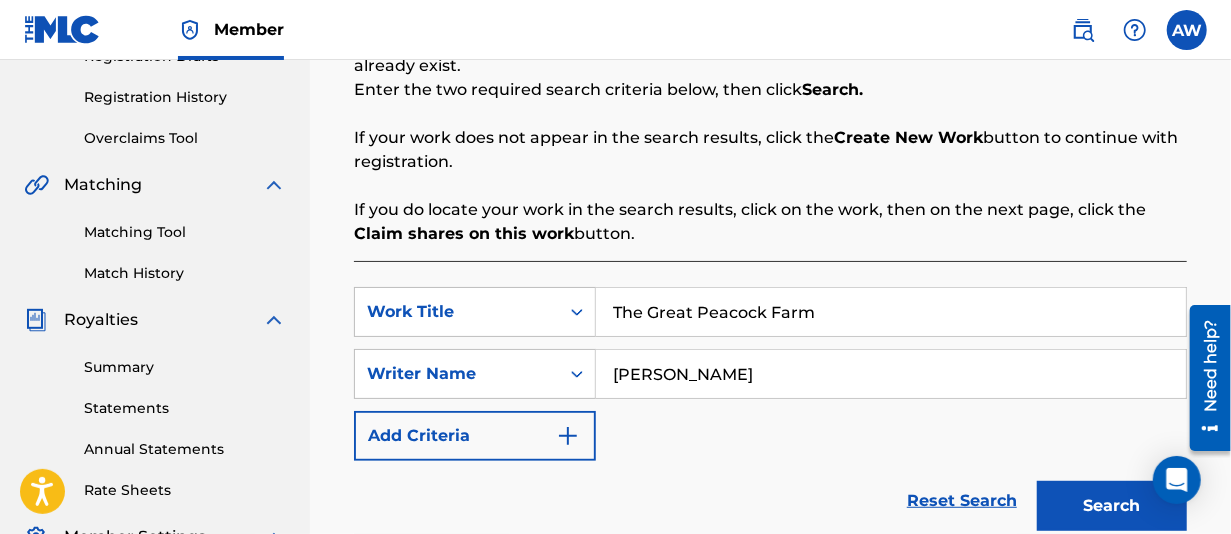 scroll, scrollTop: 500, scrollLeft: 0, axis: vertical 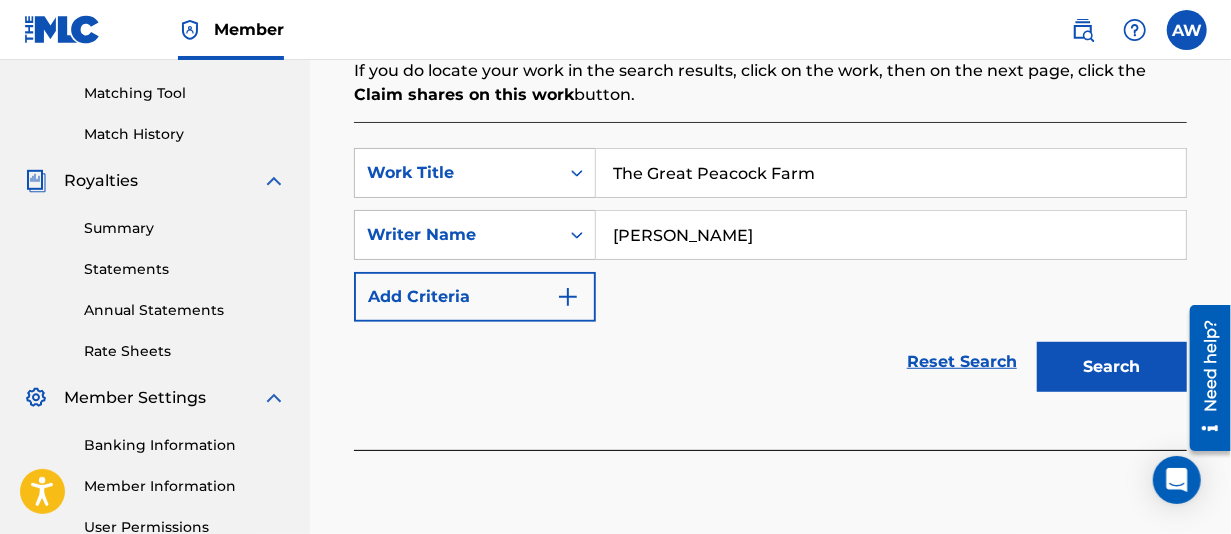 type on "[PERSON_NAME]" 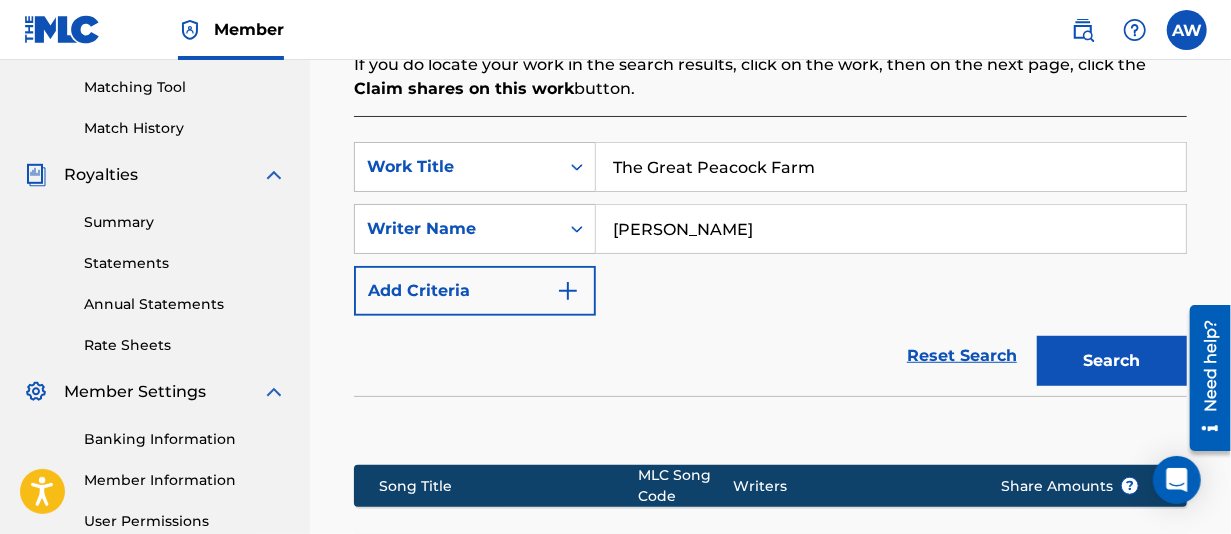 scroll, scrollTop: 700, scrollLeft: 0, axis: vertical 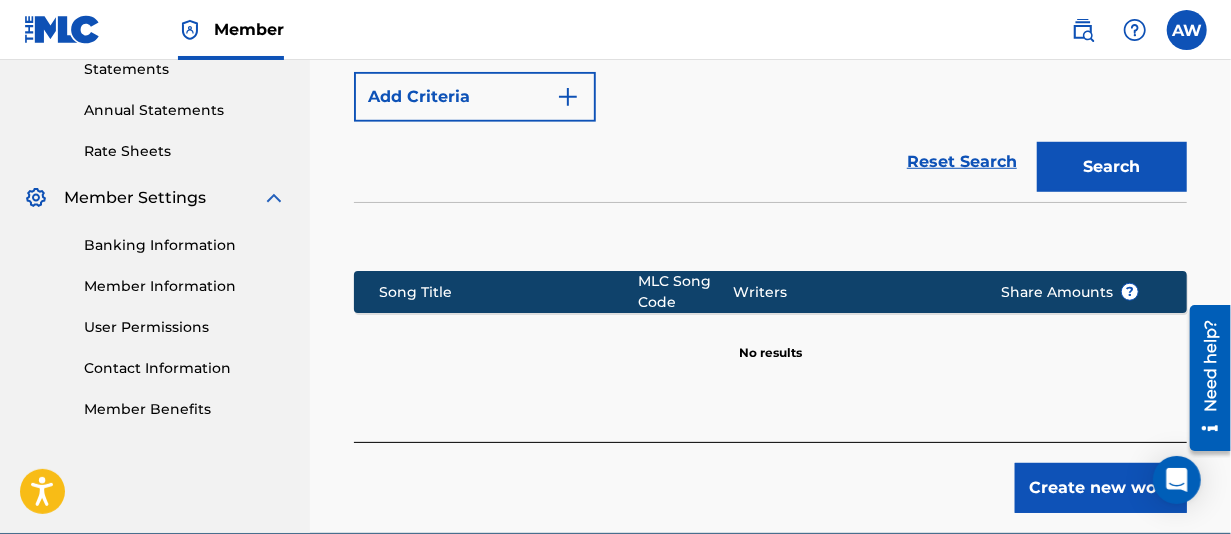 click on "Create new work" at bounding box center [1101, 488] 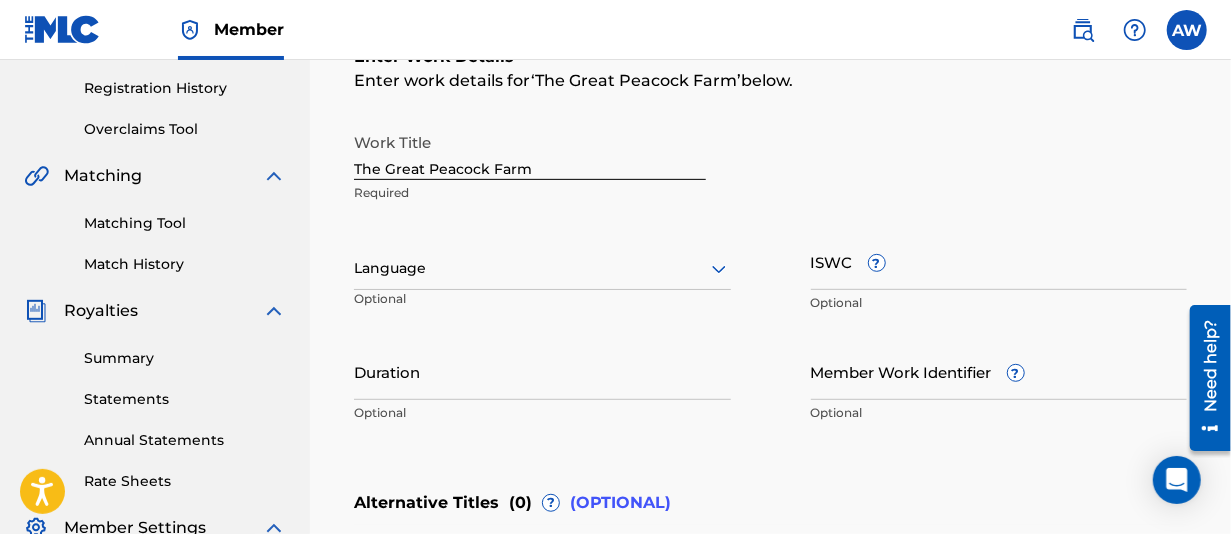 scroll, scrollTop: 400, scrollLeft: 0, axis: vertical 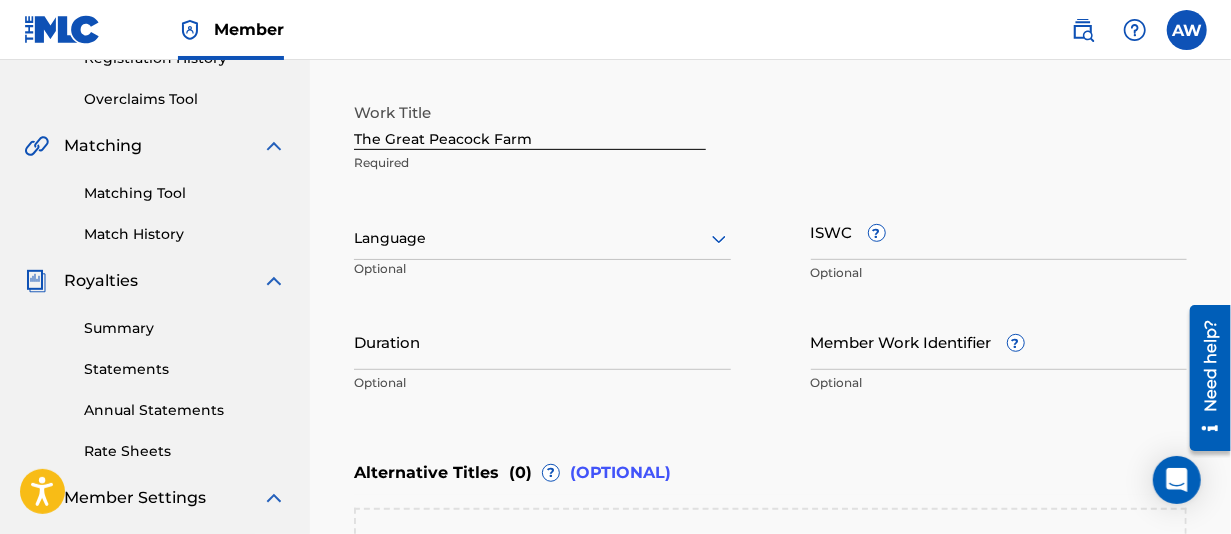 click on "The Great Peacock Farm" at bounding box center (530, 121) 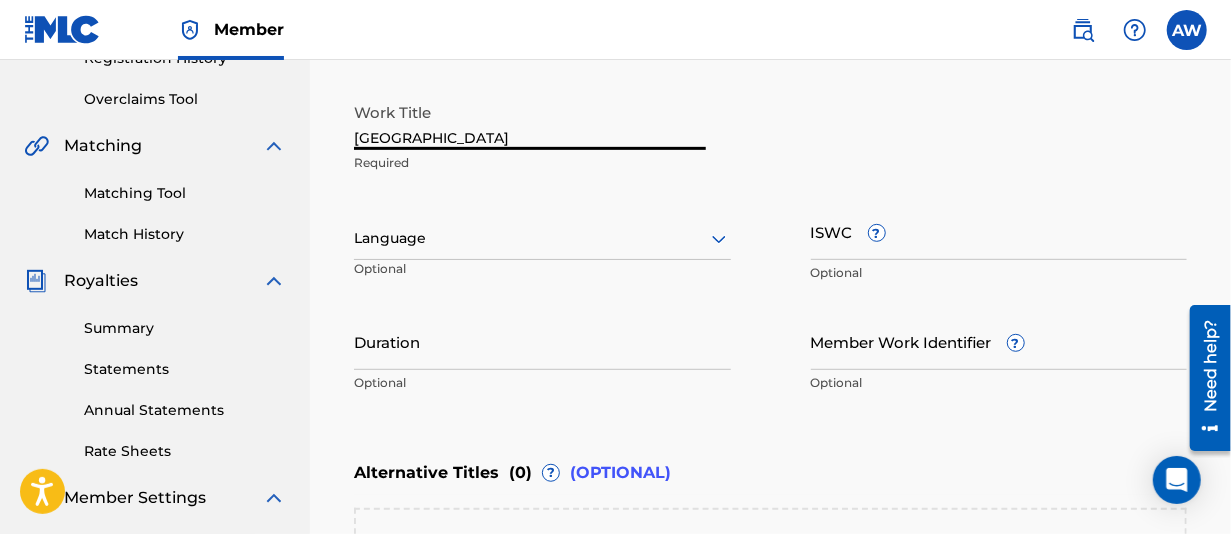 type on "[GEOGRAPHIC_DATA]" 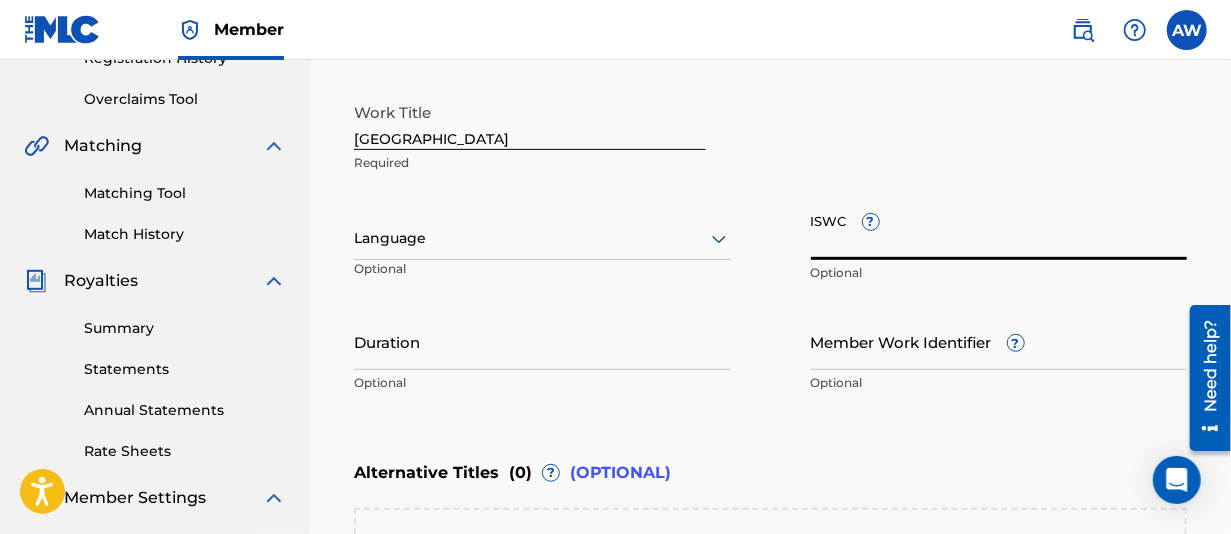 paste on "T-931.745.481-2" 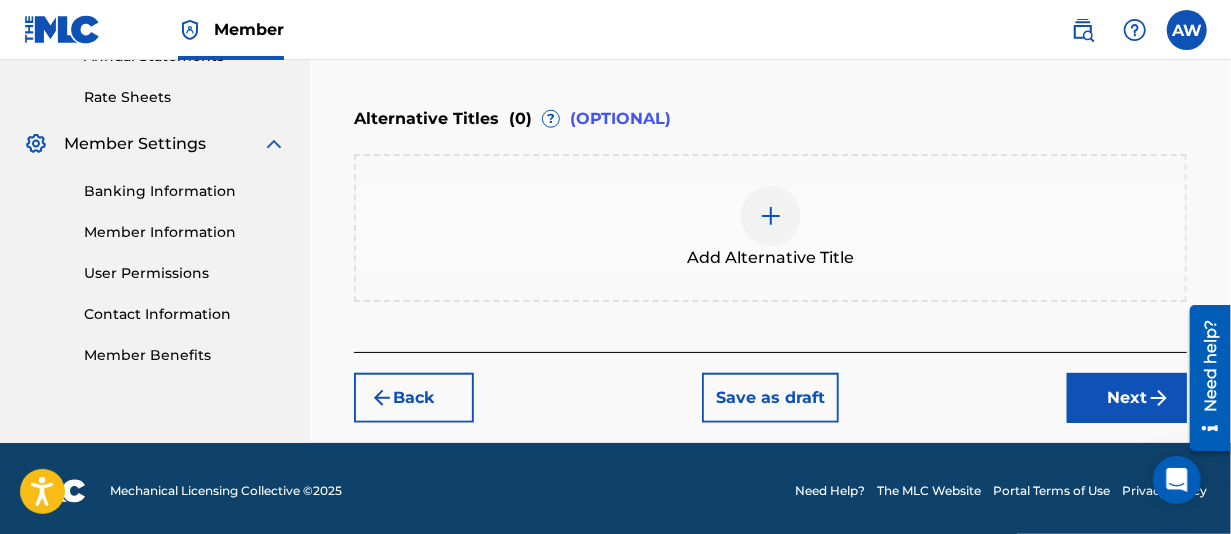 scroll, scrollTop: 758, scrollLeft: 0, axis: vertical 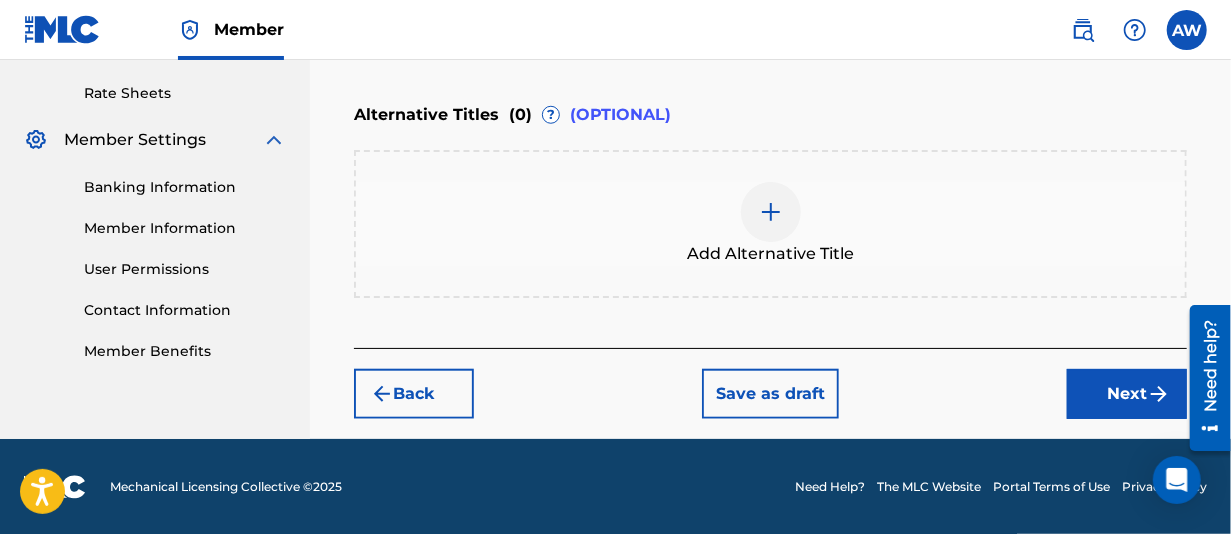 type on "T-931.745.481-2" 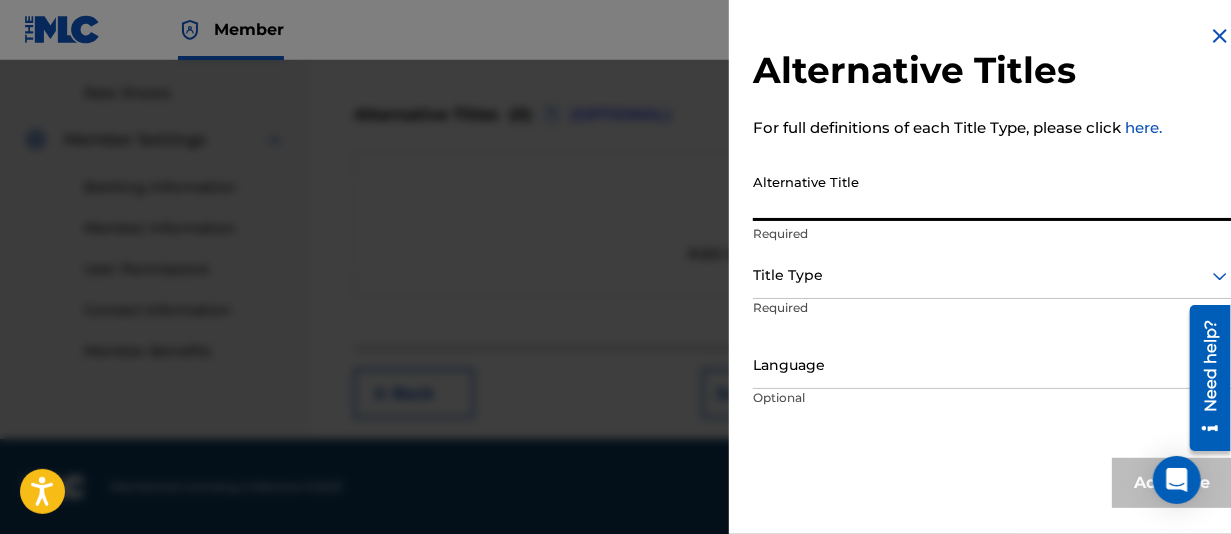 click on "Alternative Title" at bounding box center [992, 192] 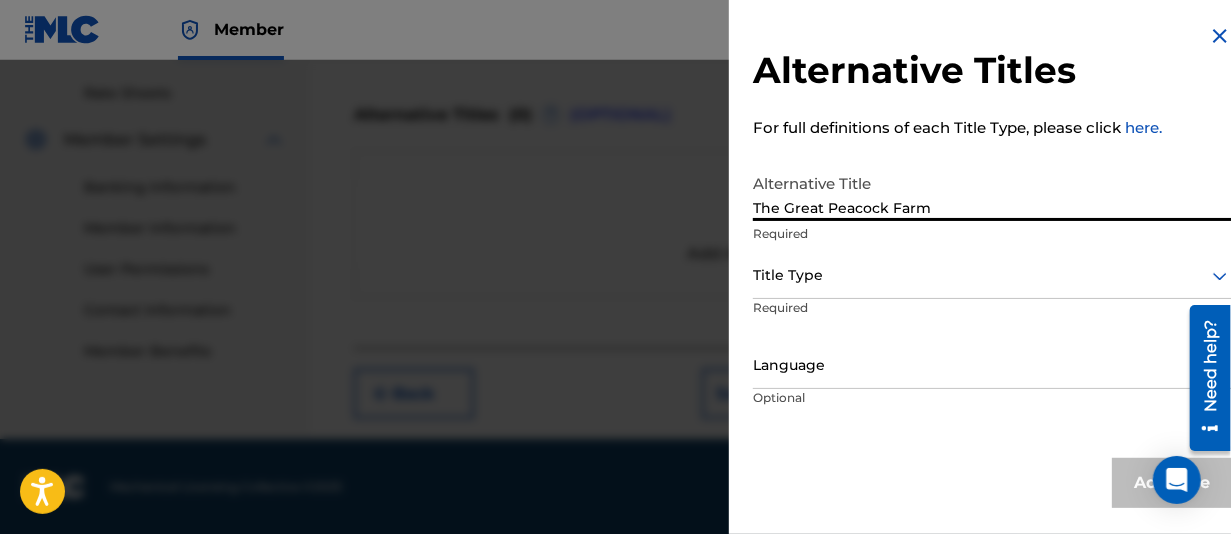 click on "Title Type" at bounding box center (992, 276) 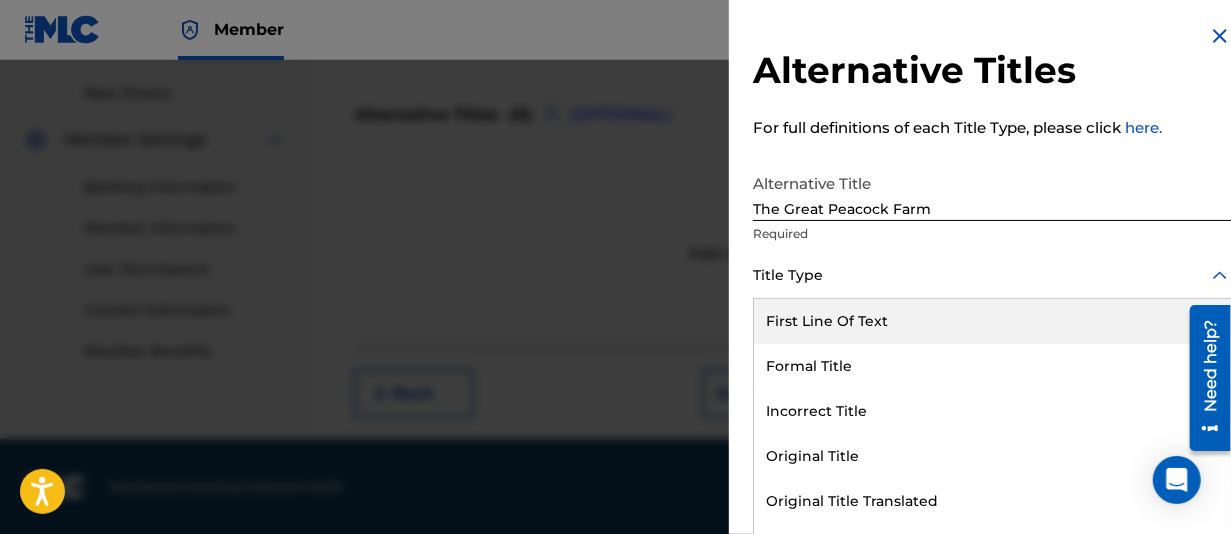 scroll, scrollTop: 16, scrollLeft: 0, axis: vertical 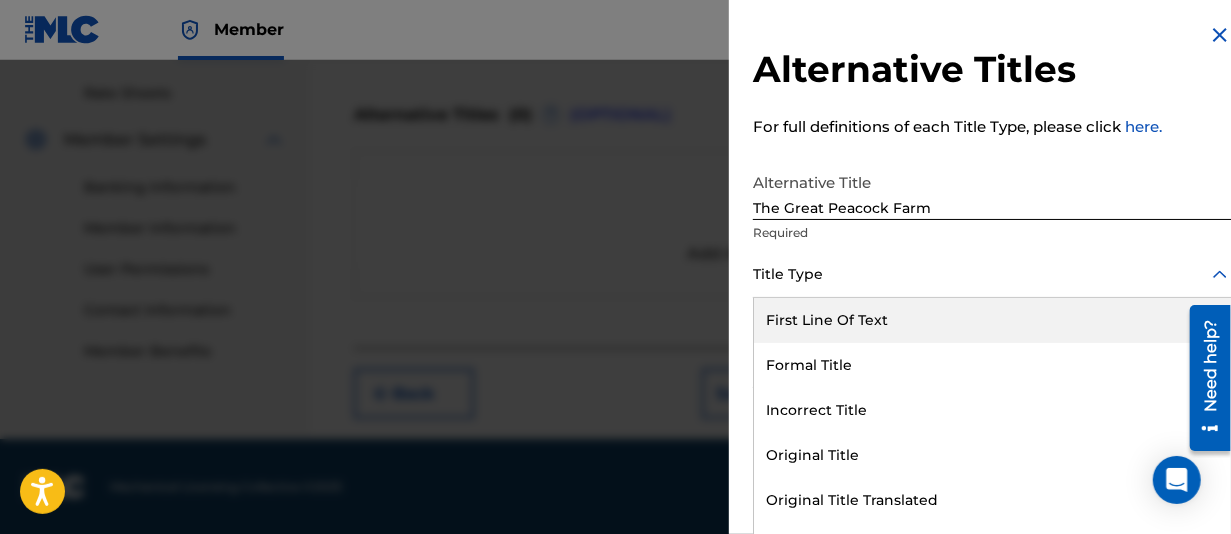 click on "The Great Peacock Farm" at bounding box center (992, 191) 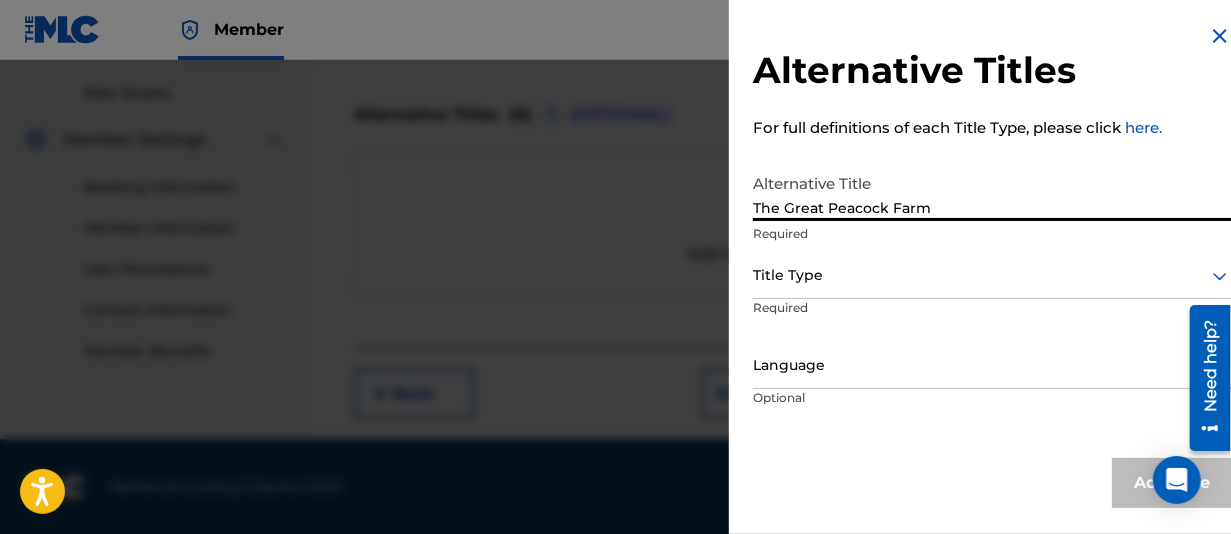 click on "The Great Peacock Farm" at bounding box center [992, 192] 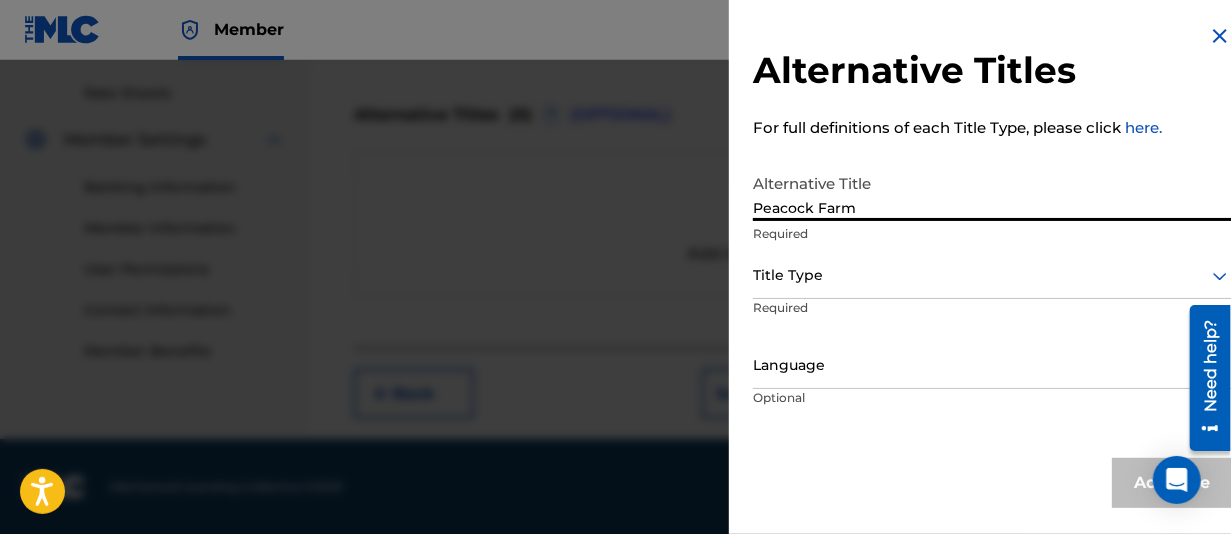 type on "Peacock Farm" 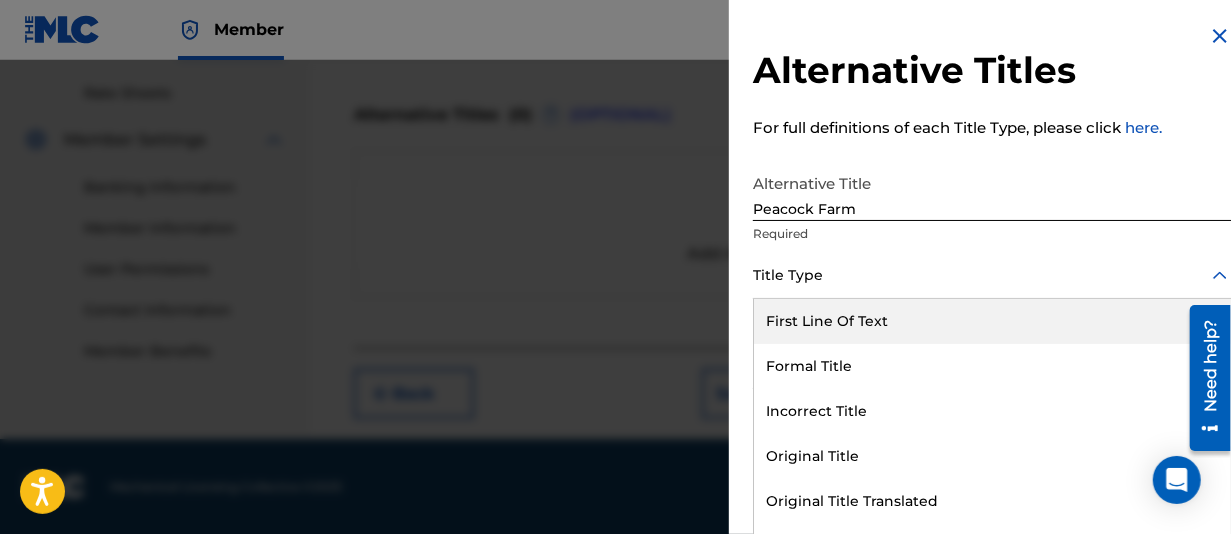 click on "Title Type" at bounding box center (992, 276) 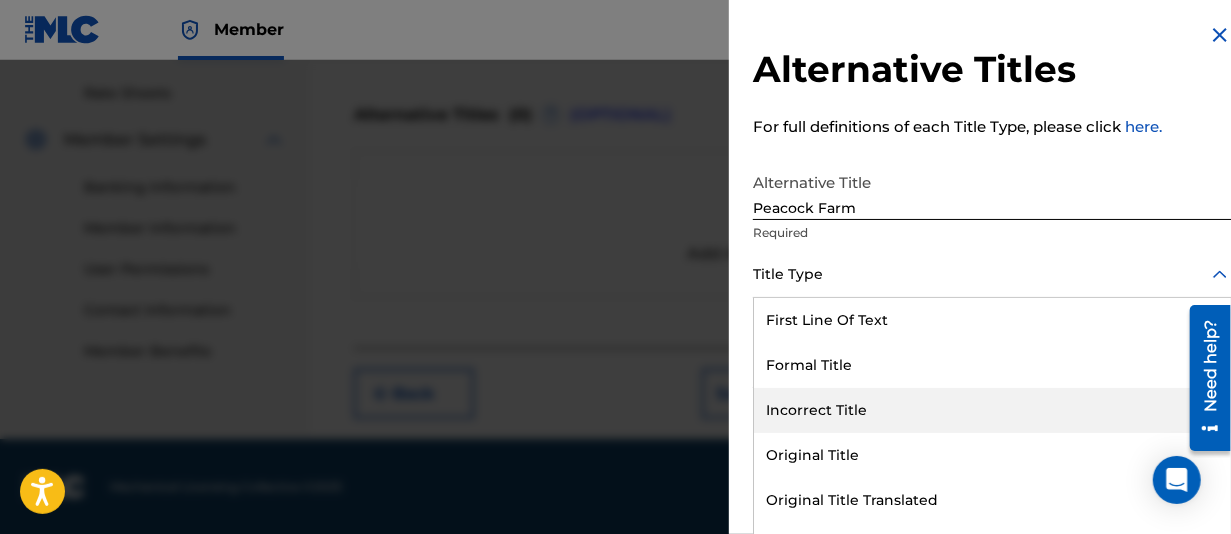 scroll, scrollTop: 100, scrollLeft: 0, axis: vertical 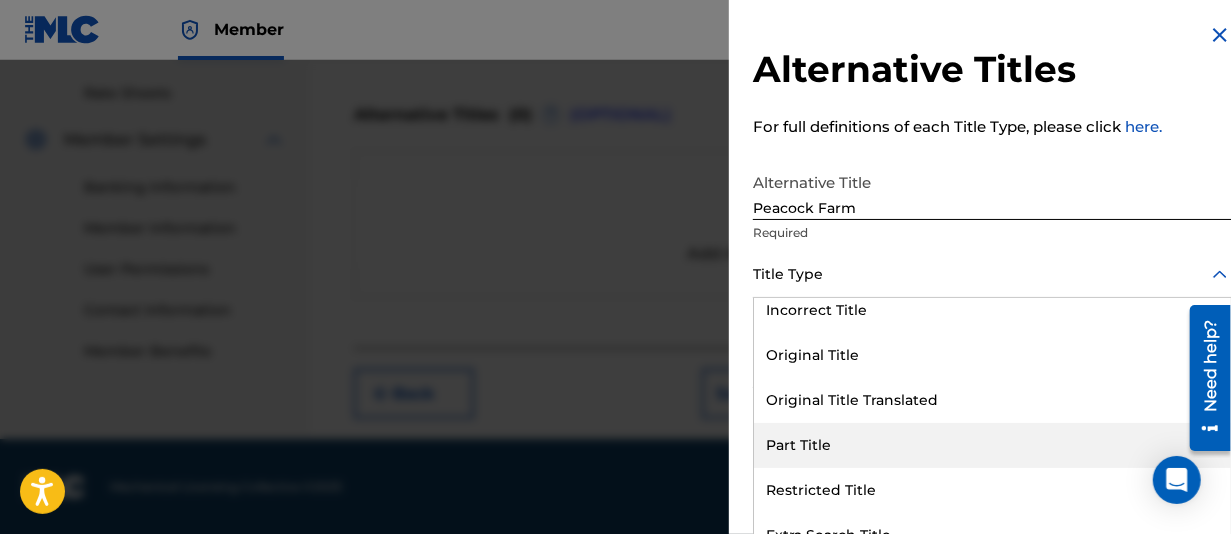click on "Part Title" at bounding box center [992, 445] 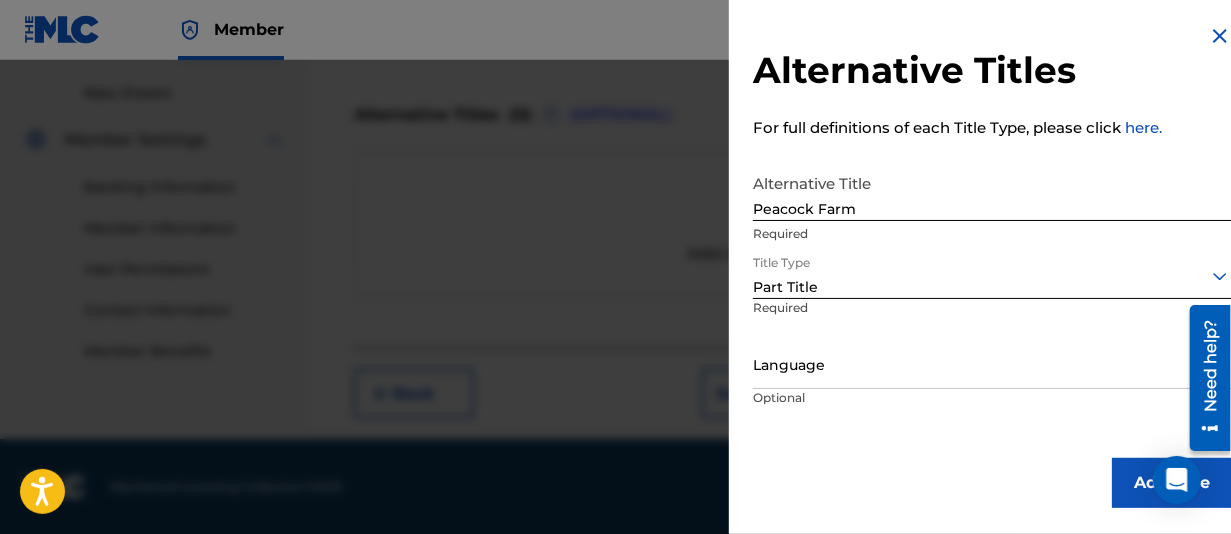 click on "Part Title" at bounding box center [992, 276] 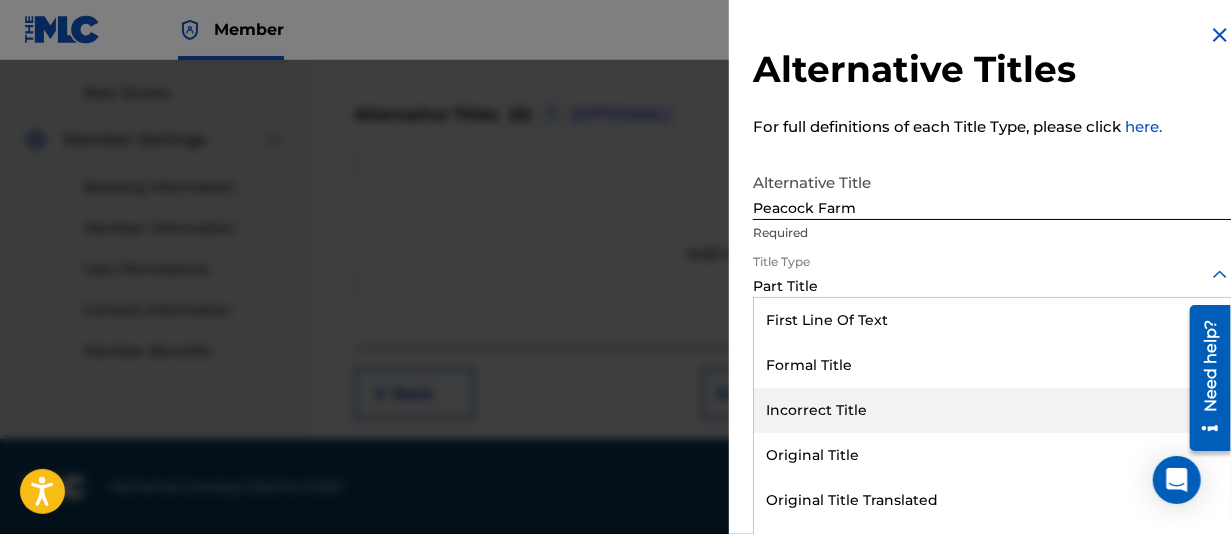 click on "Incorrect Title" at bounding box center (992, 410) 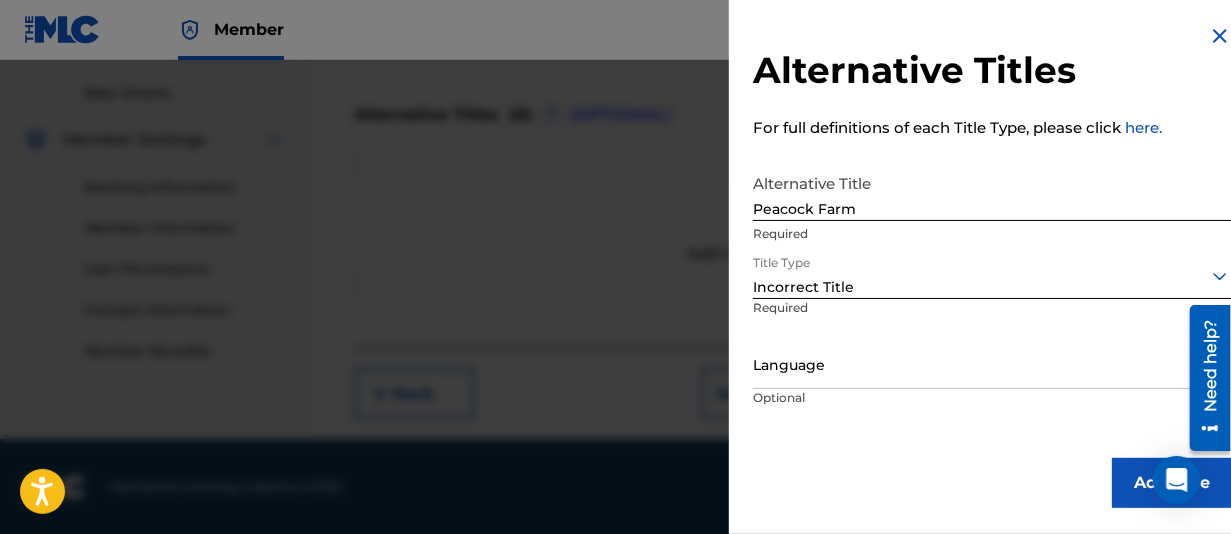 scroll, scrollTop: 0, scrollLeft: 0, axis: both 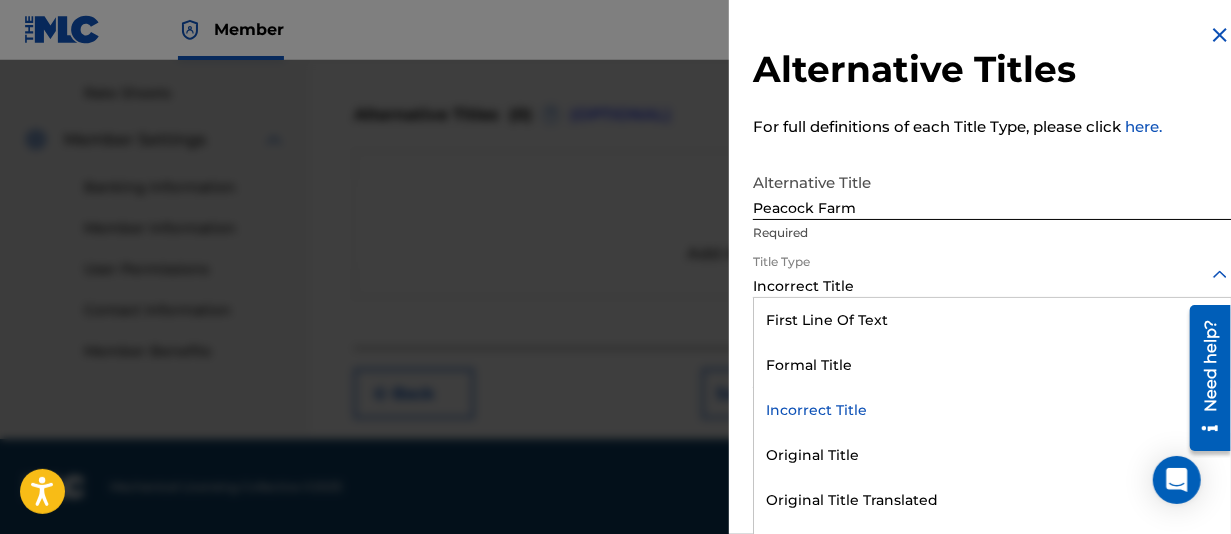 click on "Incorrect Title" at bounding box center (992, 410) 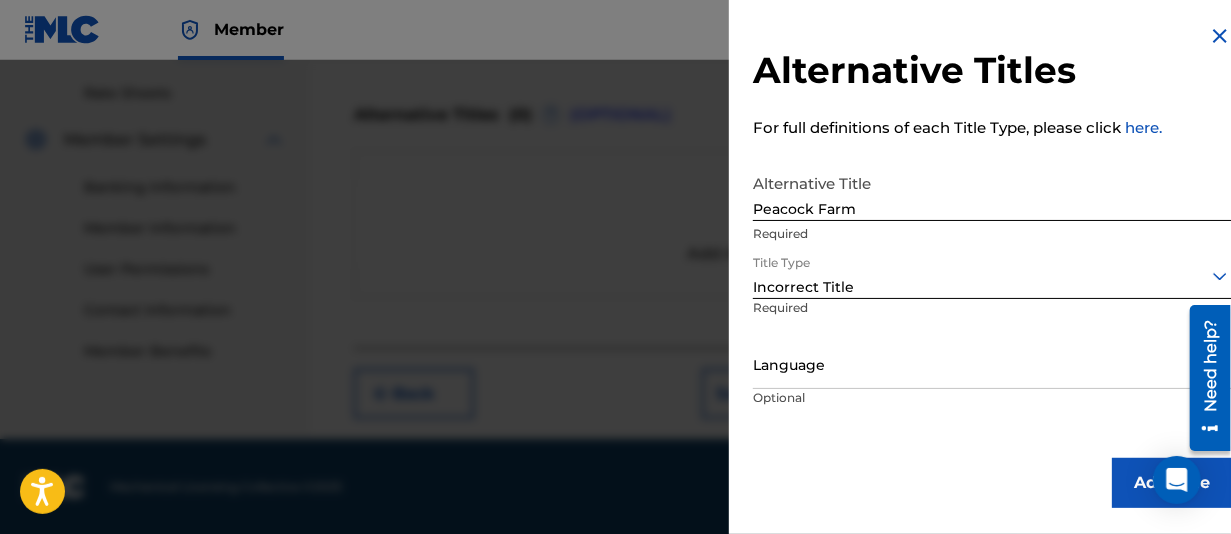 scroll, scrollTop: 0, scrollLeft: 0, axis: both 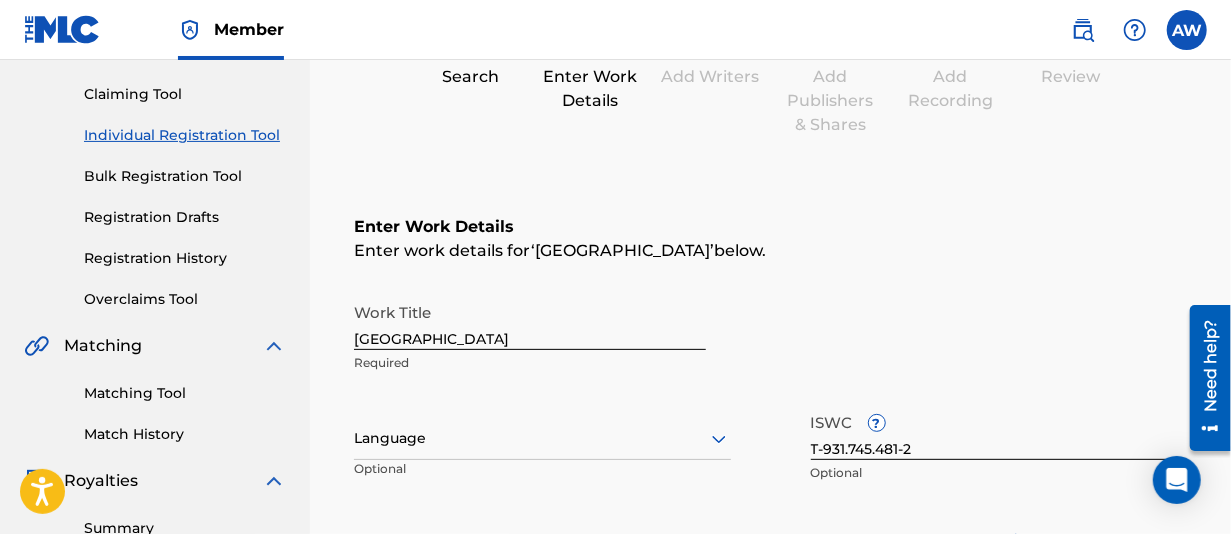 click on "Claiming Tool" at bounding box center (185, 94) 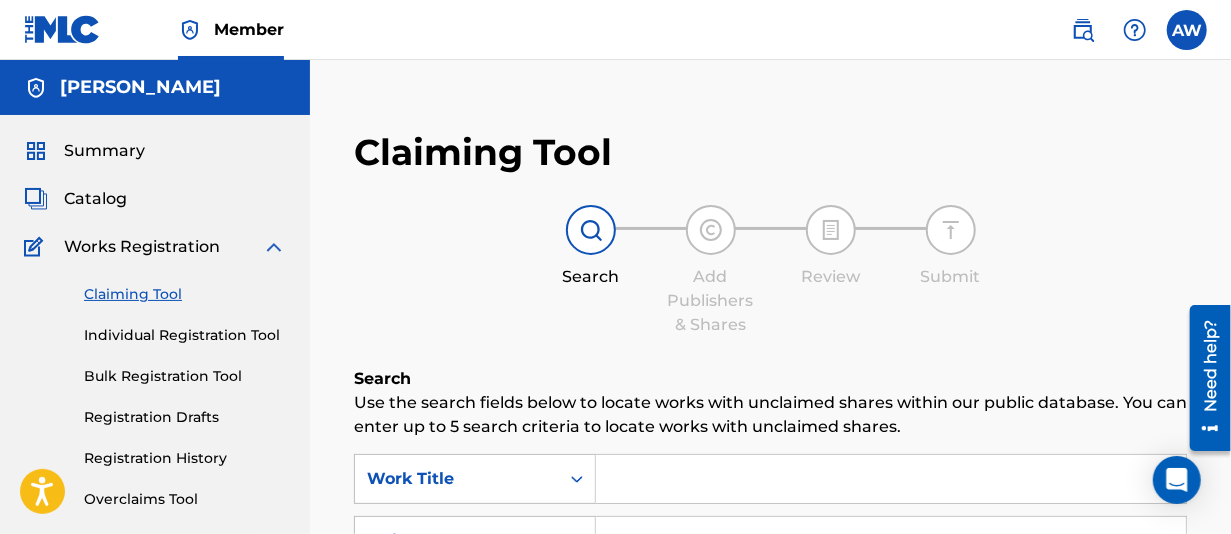 scroll, scrollTop: 200, scrollLeft: 0, axis: vertical 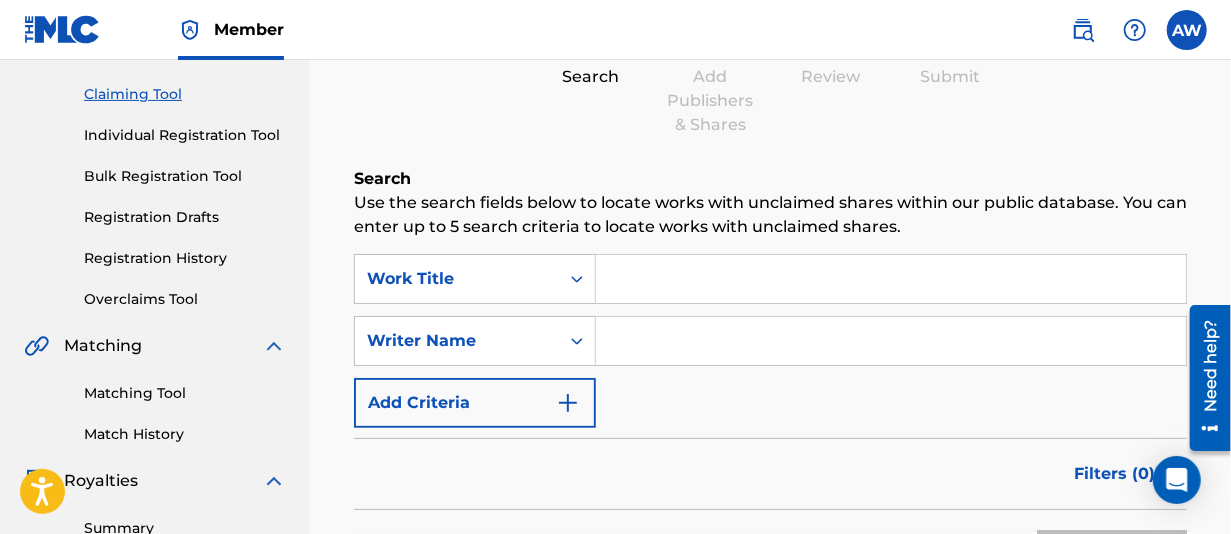 click at bounding box center (891, 279) 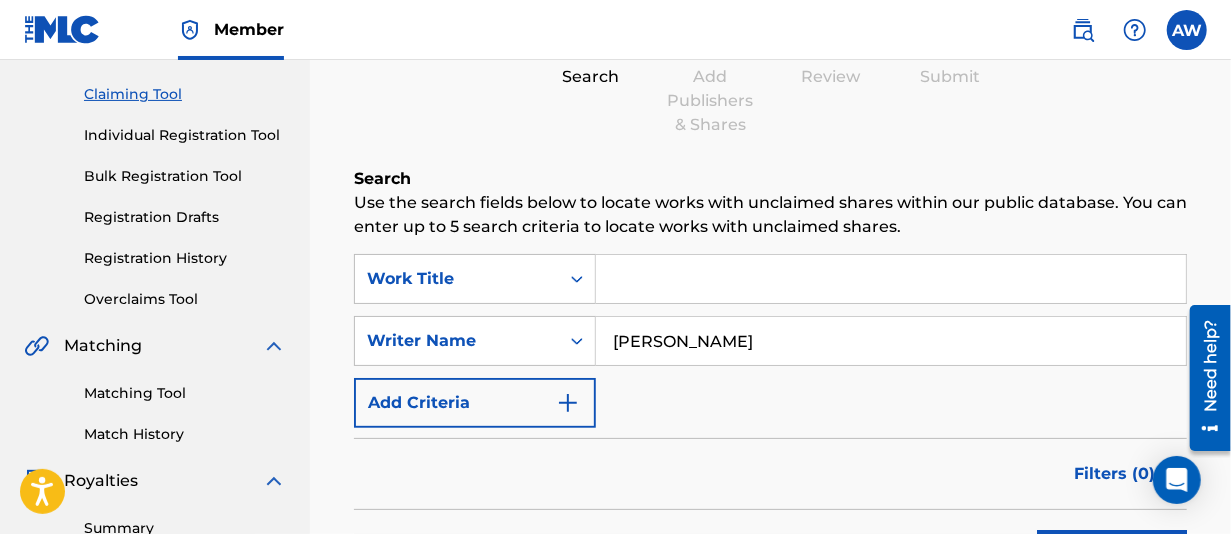 type on "[PERSON_NAME]" 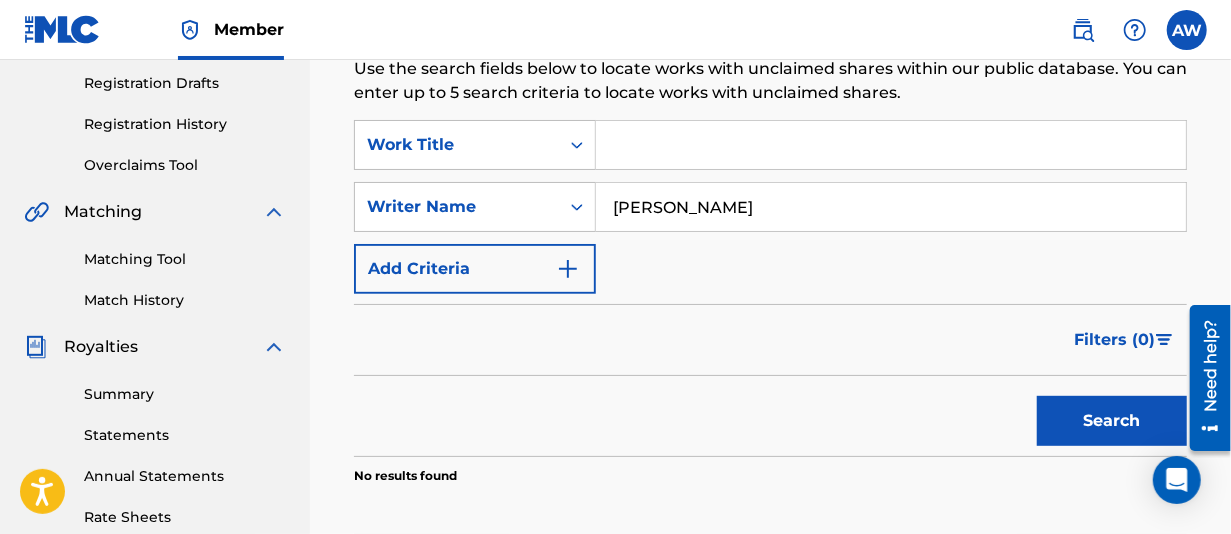 scroll, scrollTop: 400, scrollLeft: 0, axis: vertical 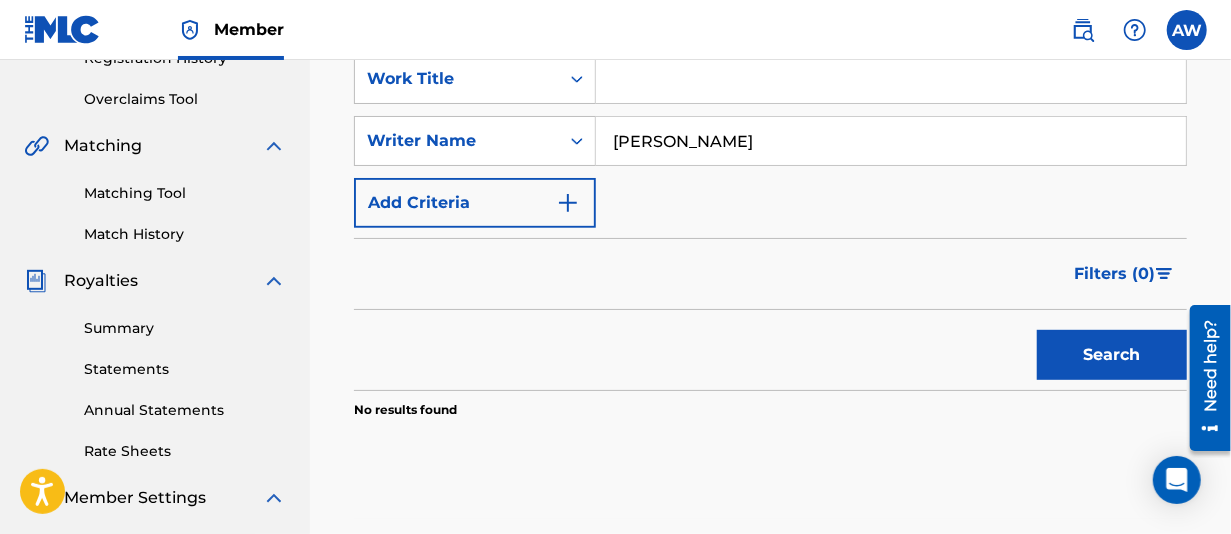 click on "Search" at bounding box center [1112, 355] 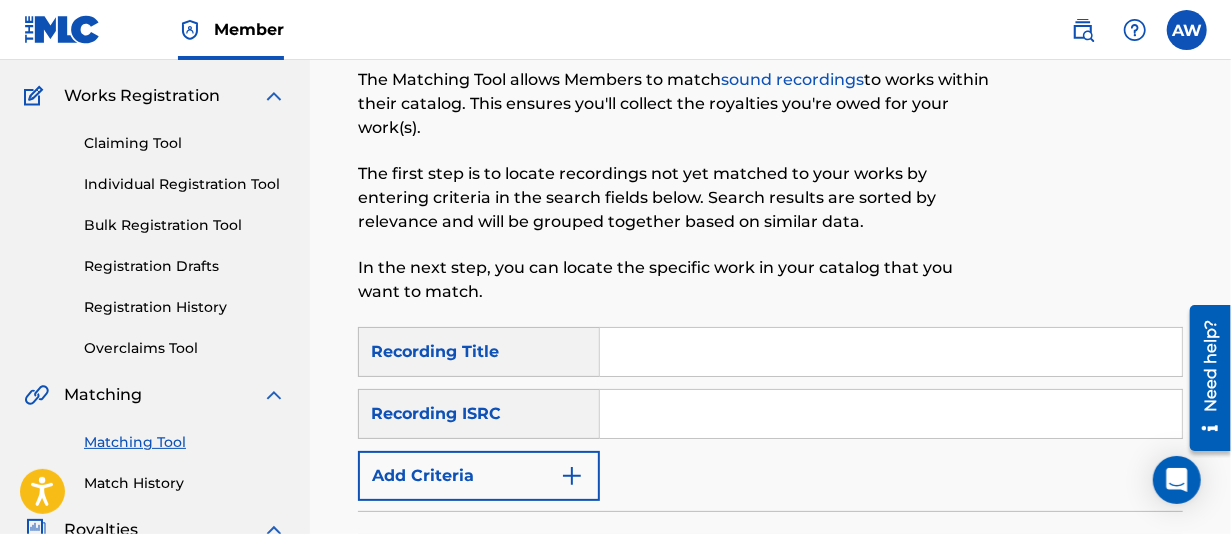 scroll, scrollTop: 300, scrollLeft: 0, axis: vertical 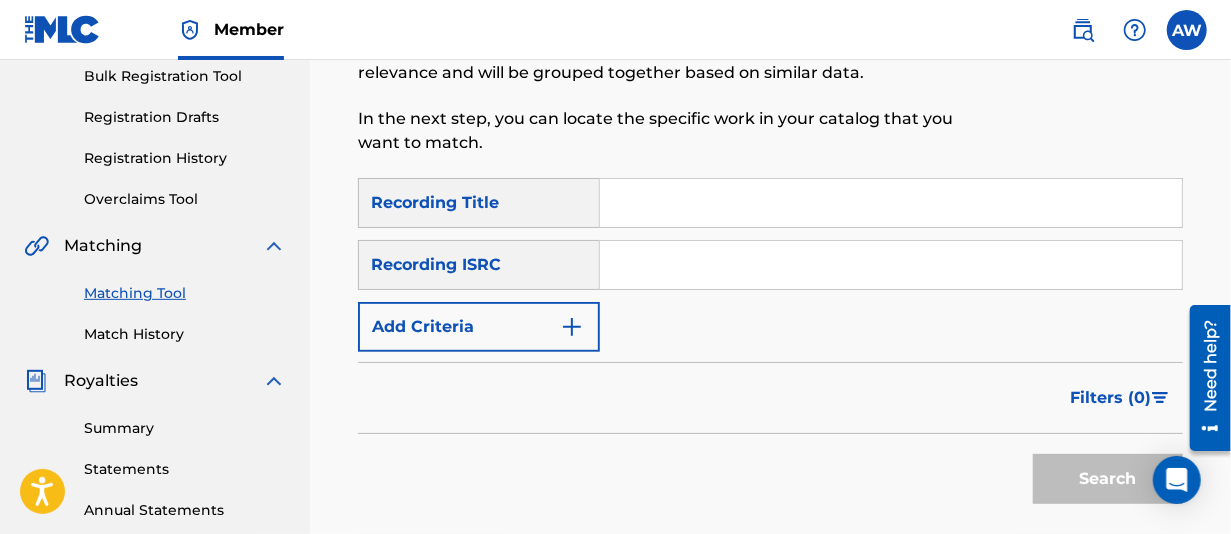 click at bounding box center [572, 327] 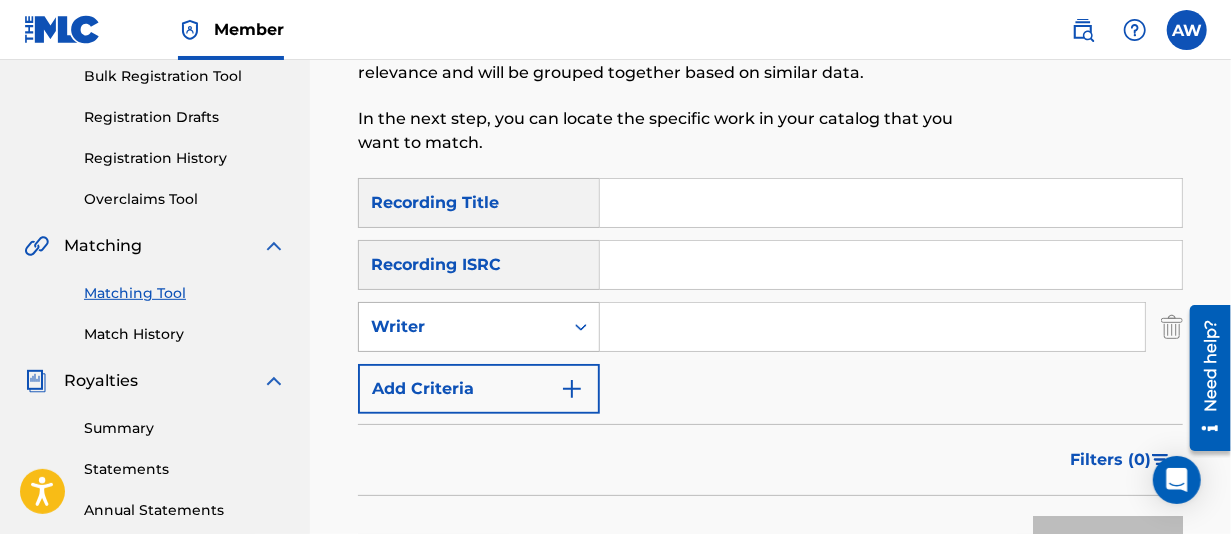 click on "Writer" at bounding box center (461, 327) 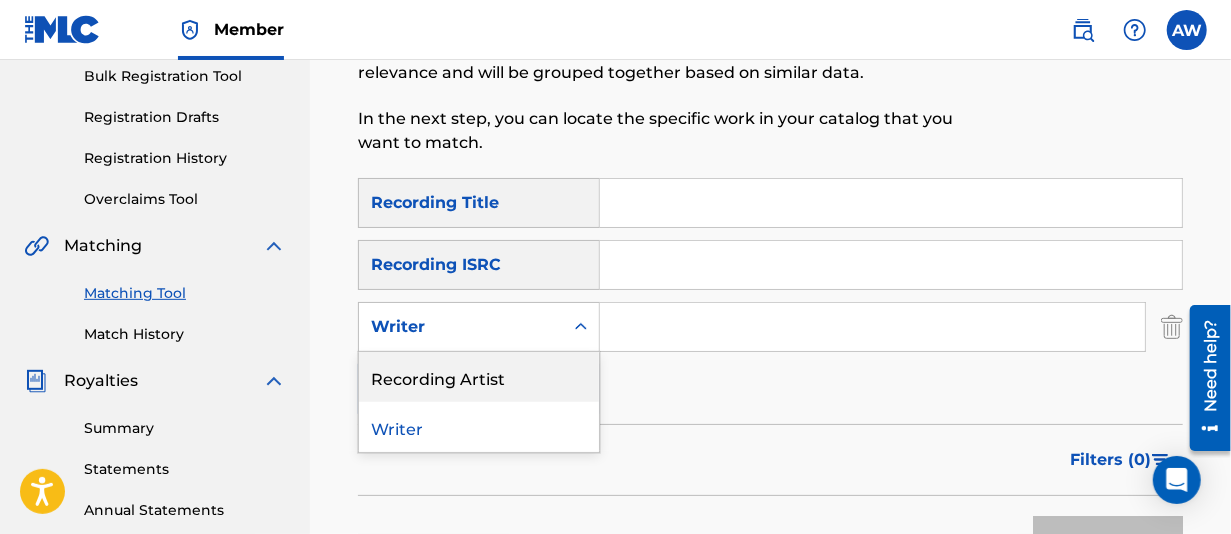 click on "Recording Artist" at bounding box center [479, 377] 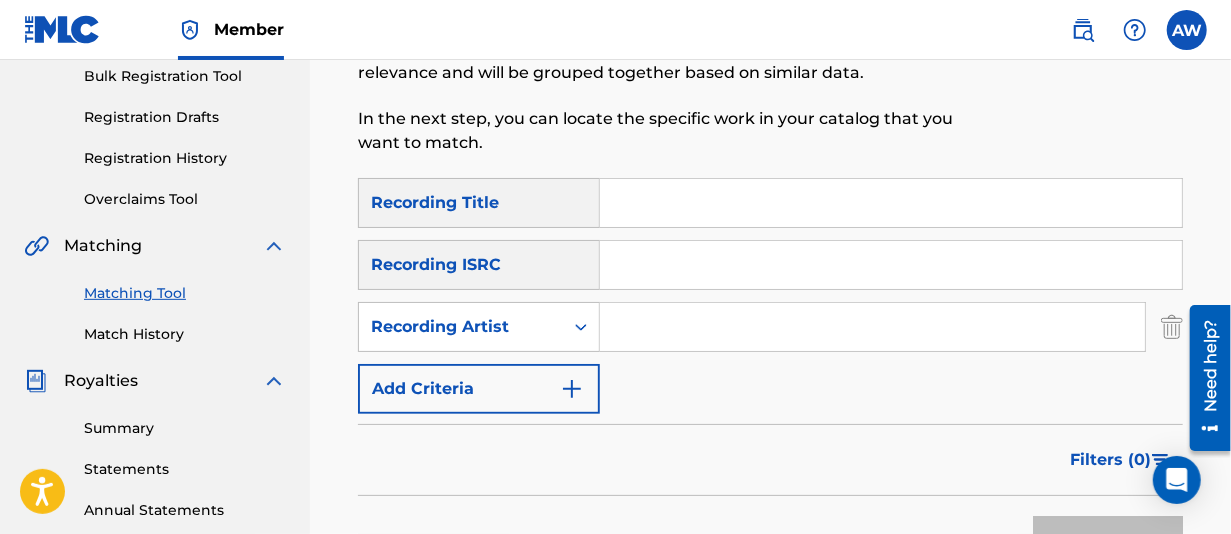 click at bounding box center (872, 327) 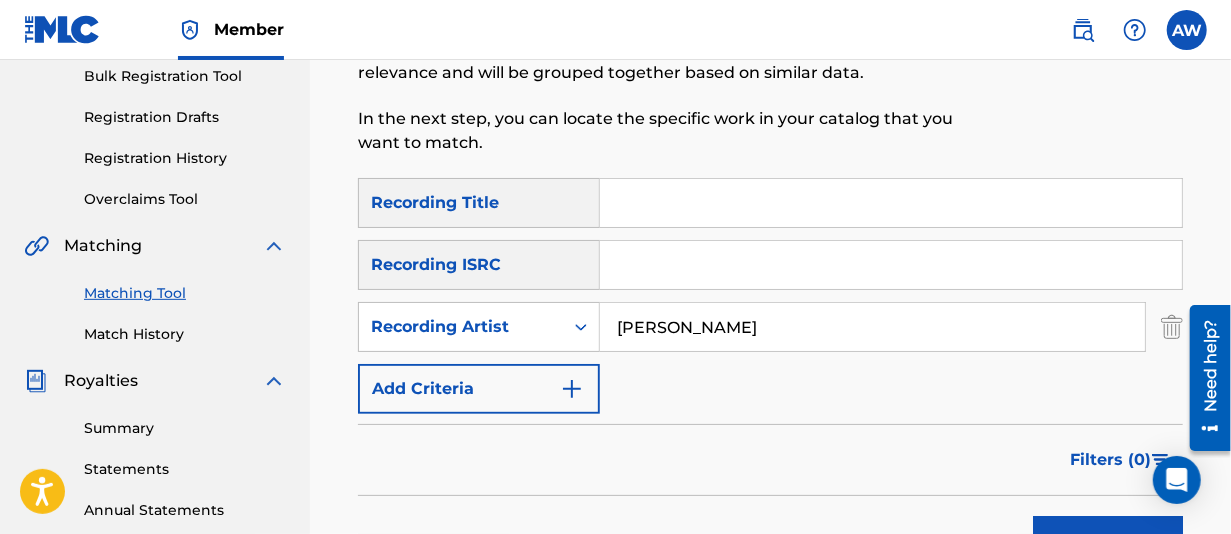 type on "[PERSON_NAME]" 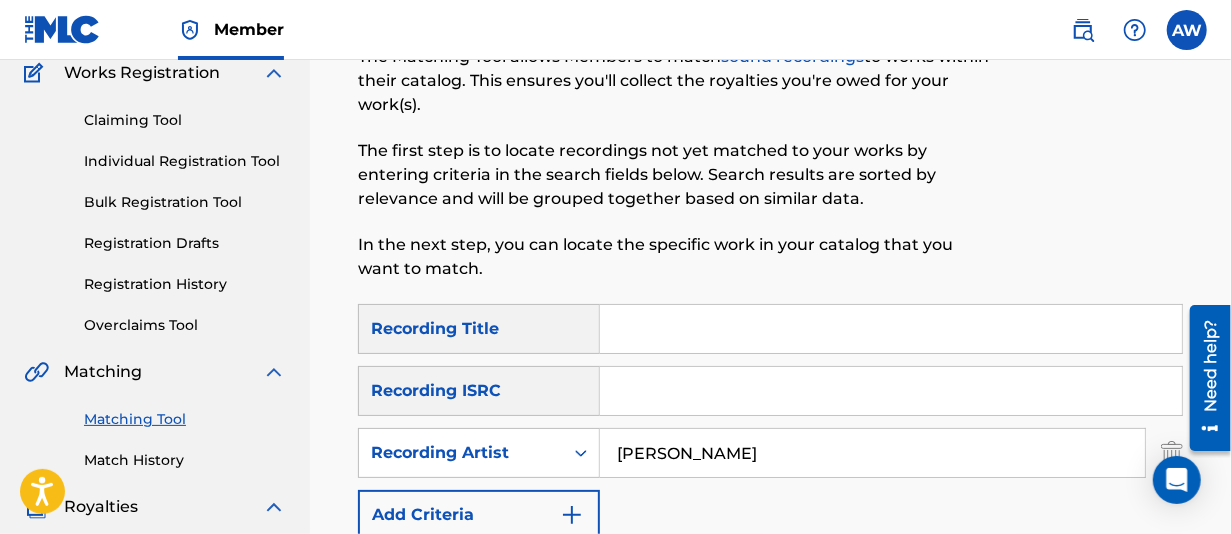 scroll, scrollTop: 100, scrollLeft: 0, axis: vertical 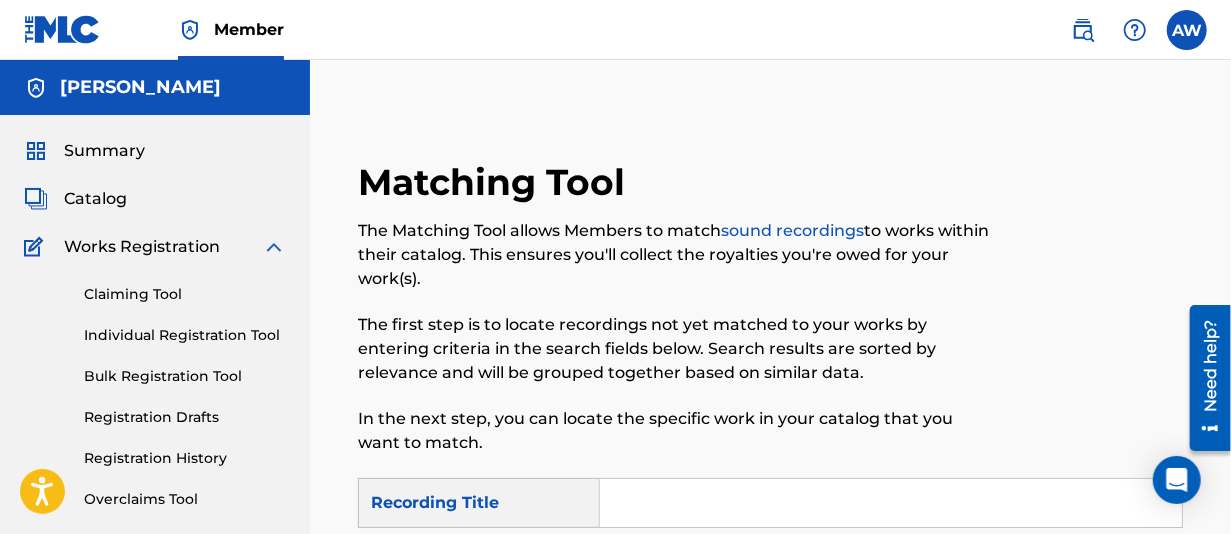 click on "Individual Registration Tool" at bounding box center [185, 335] 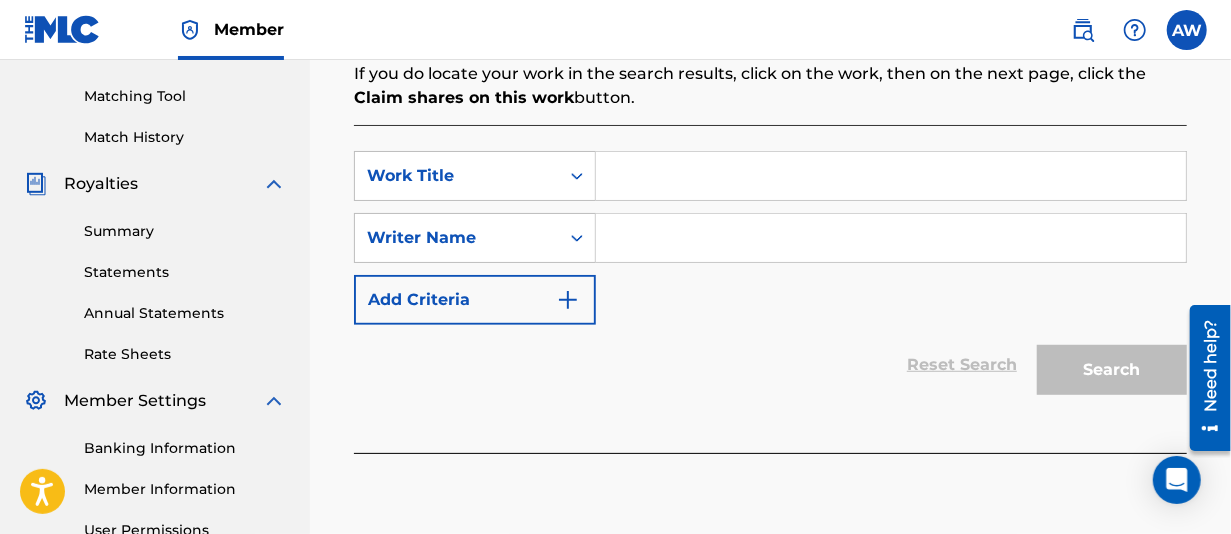 scroll, scrollTop: 400, scrollLeft: 0, axis: vertical 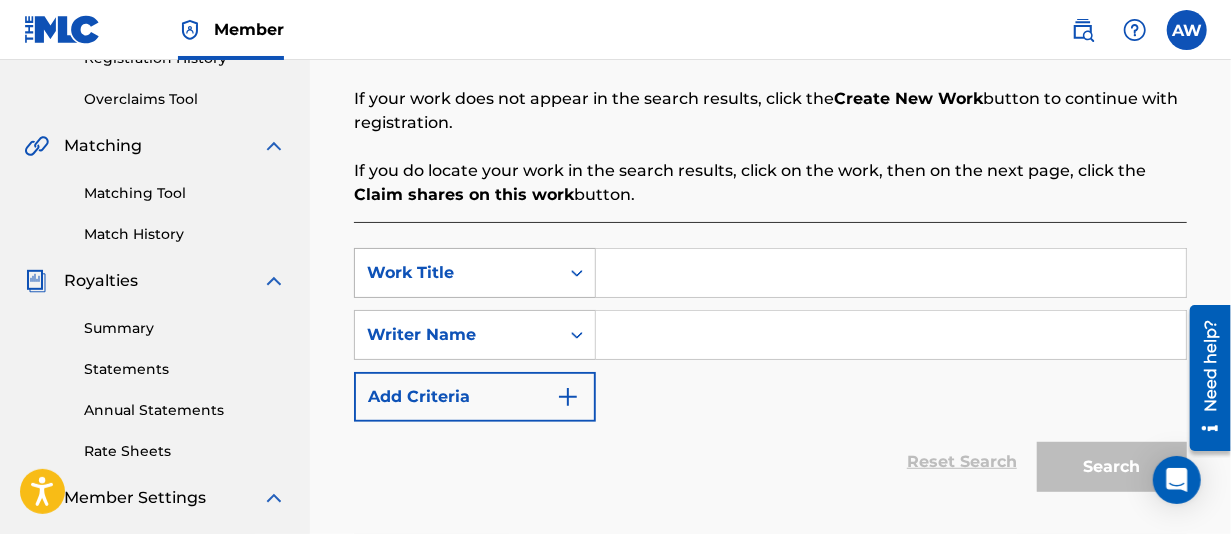 click 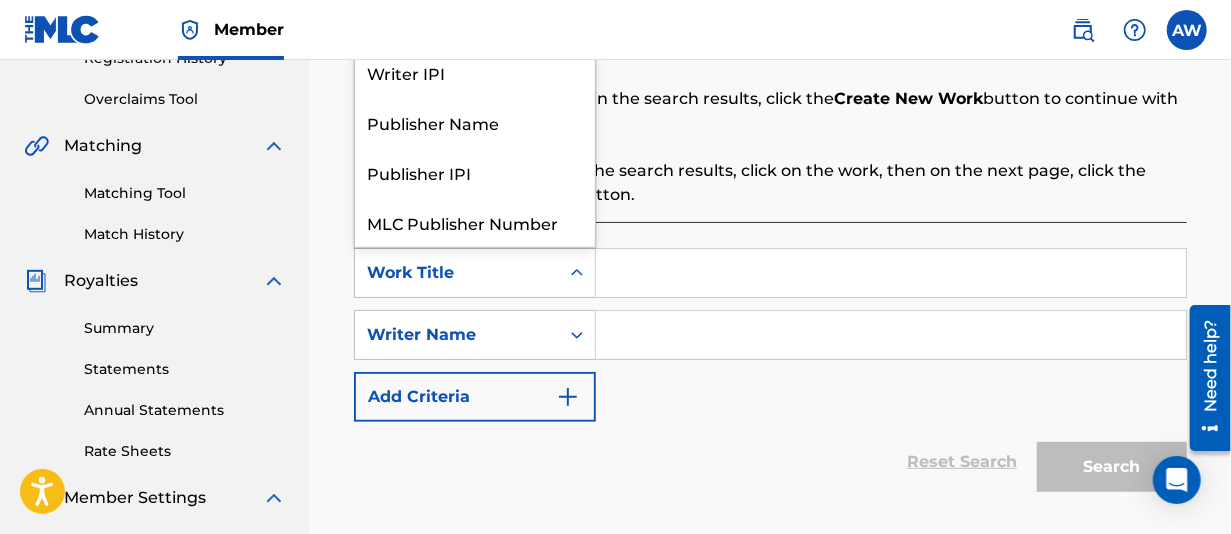 scroll, scrollTop: 50, scrollLeft: 0, axis: vertical 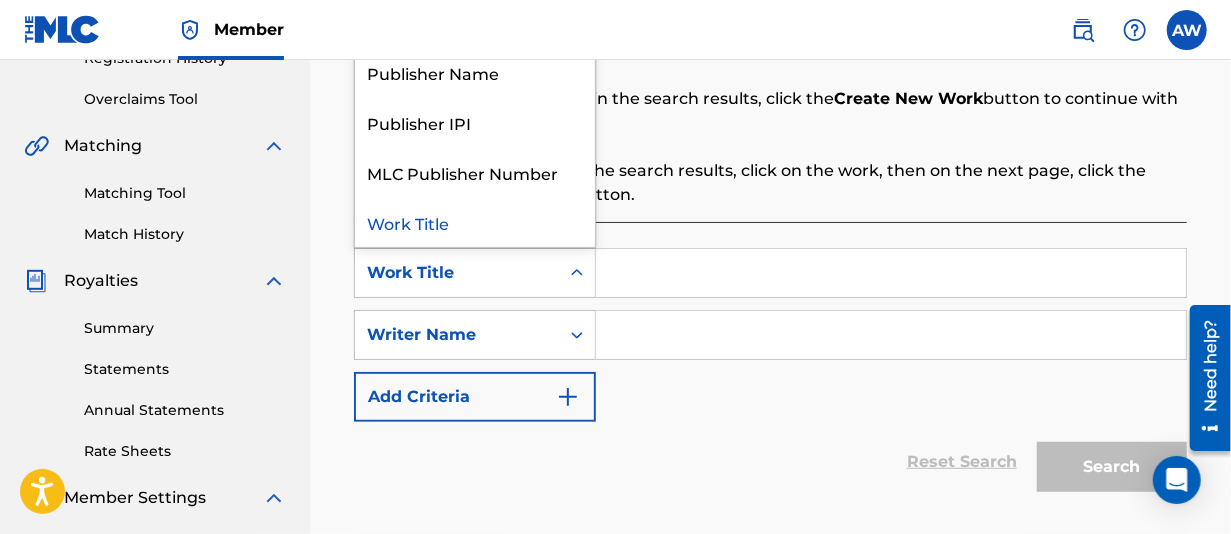 click on "Work Title" at bounding box center [475, 222] 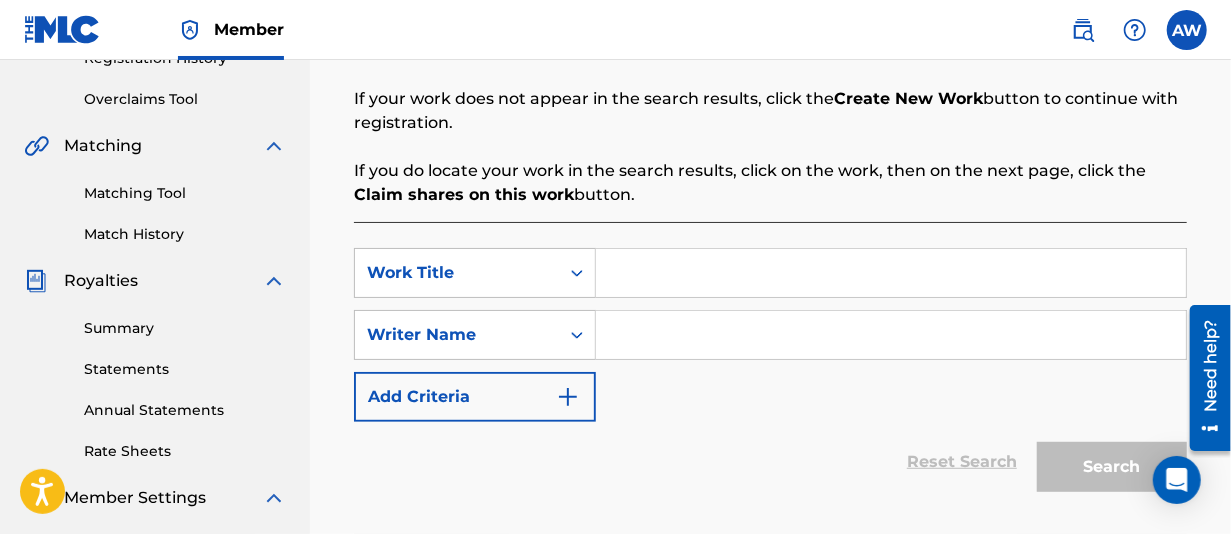 click at bounding box center (891, 273) 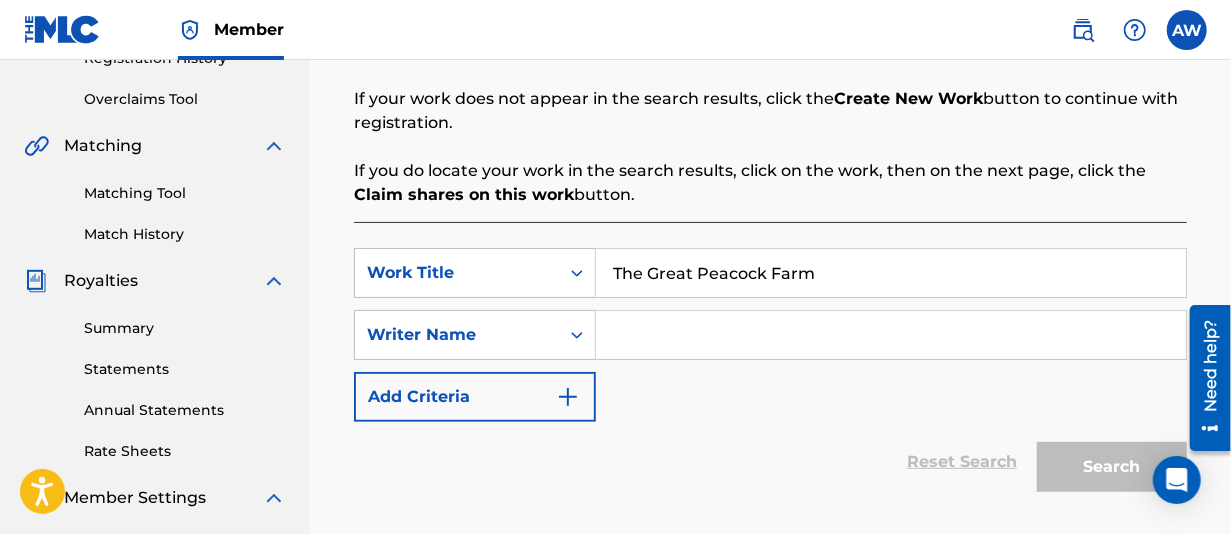 type on "The Great Peacock Farm" 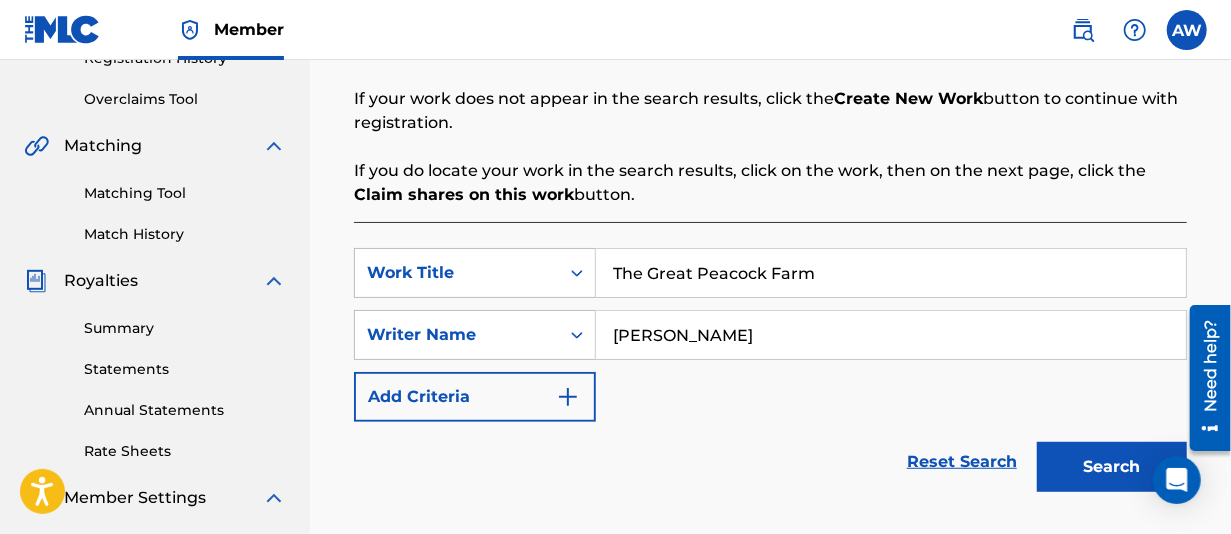 click on "Search" at bounding box center [1112, 467] 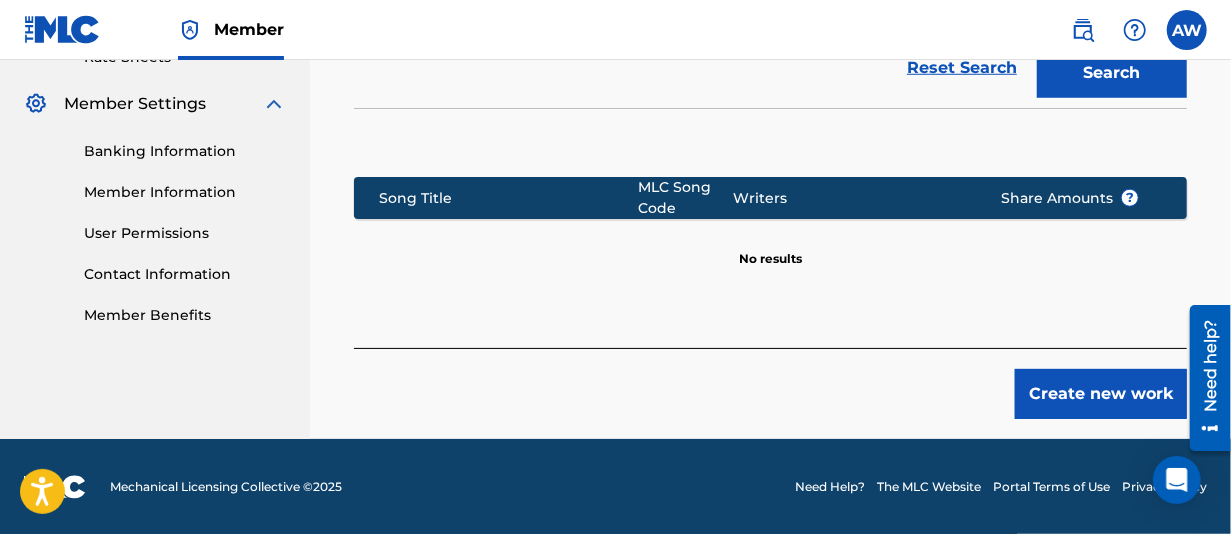 click on "Create new work" at bounding box center (1101, 394) 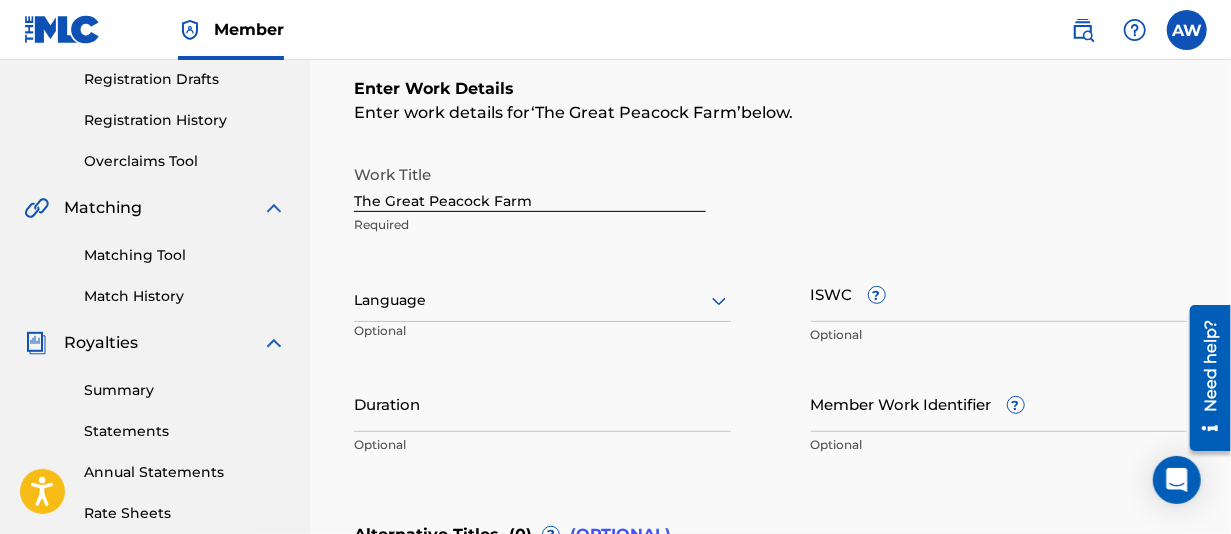 scroll, scrollTop: 358, scrollLeft: 0, axis: vertical 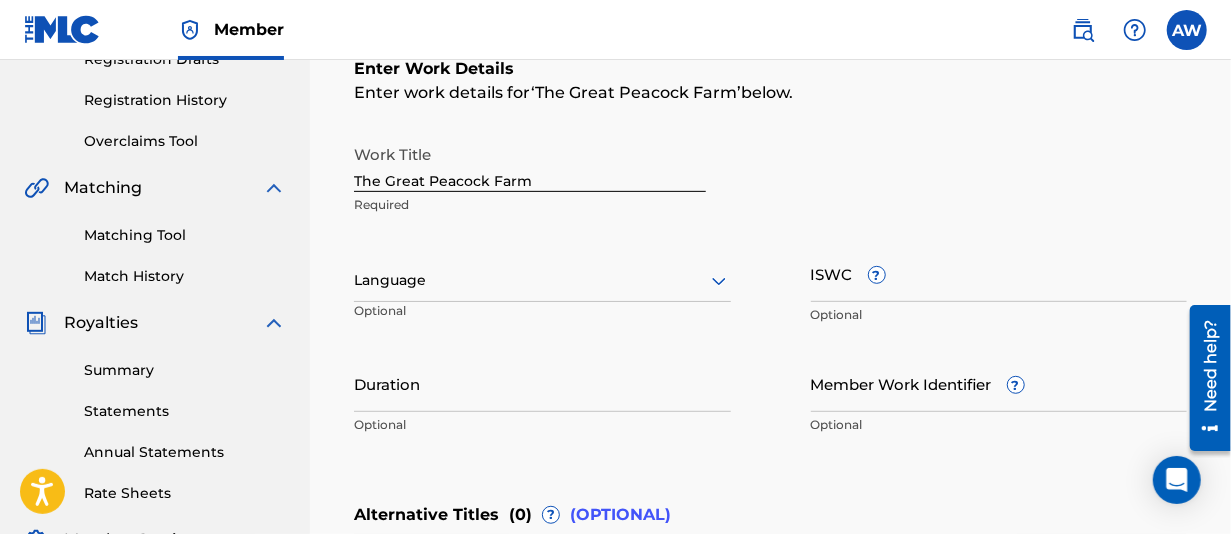 click on "ISWC   ?" at bounding box center [999, 273] 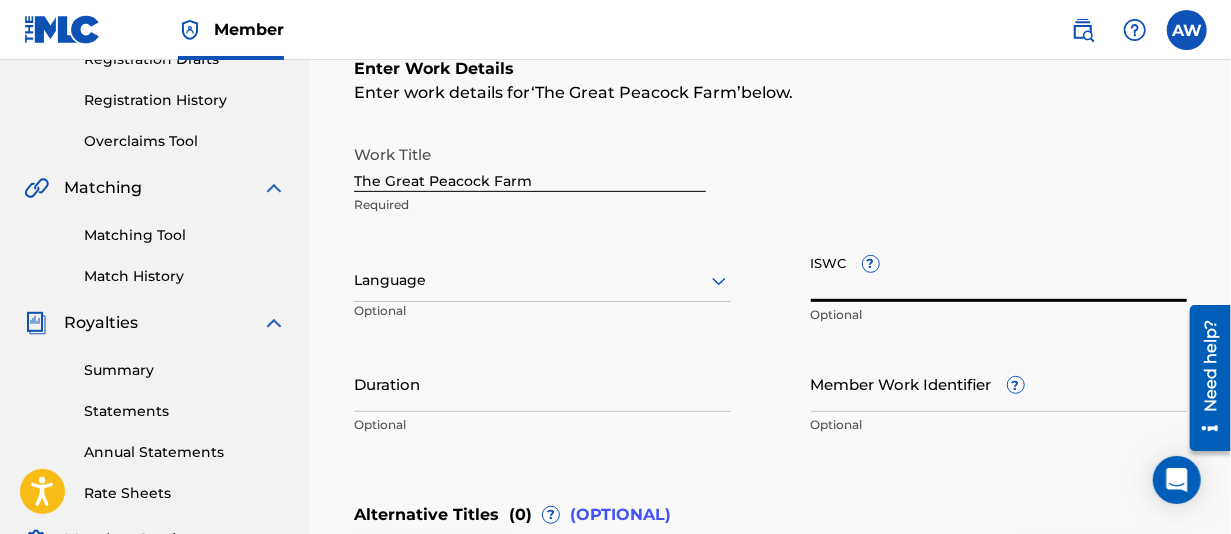 paste on "T-931.745.481-2" 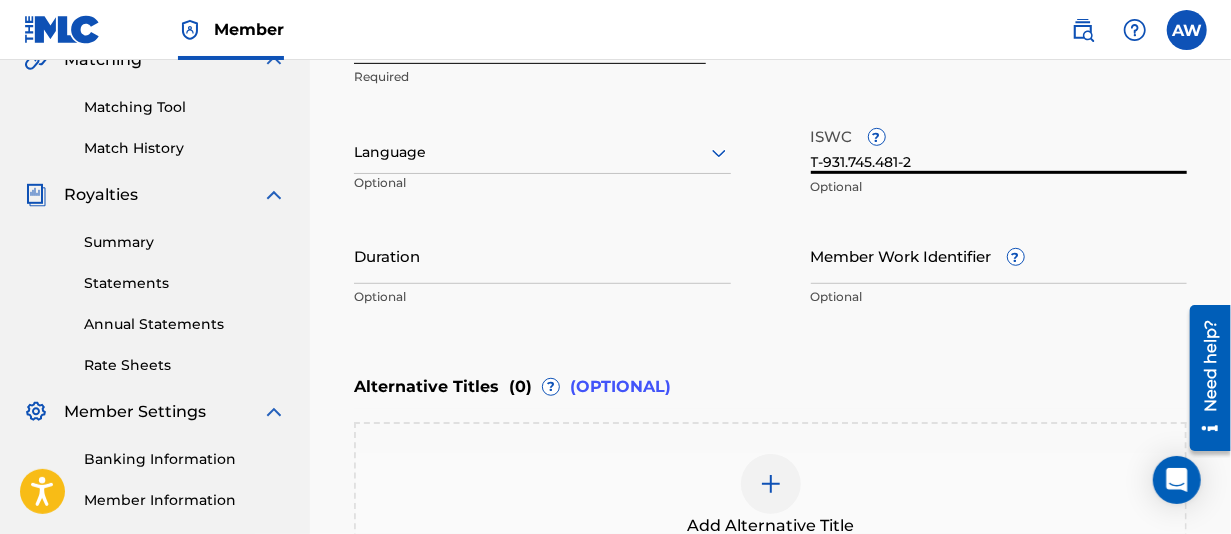 scroll, scrollTop: 558, scrollLeft: 0, axis: vertical 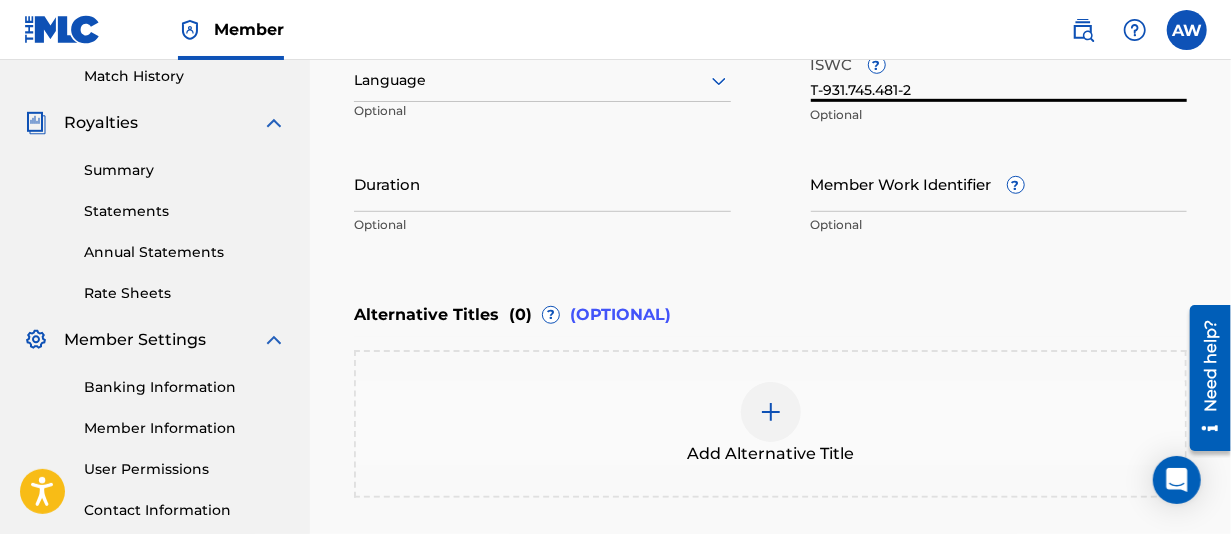 type on "T-931.745.481-2" 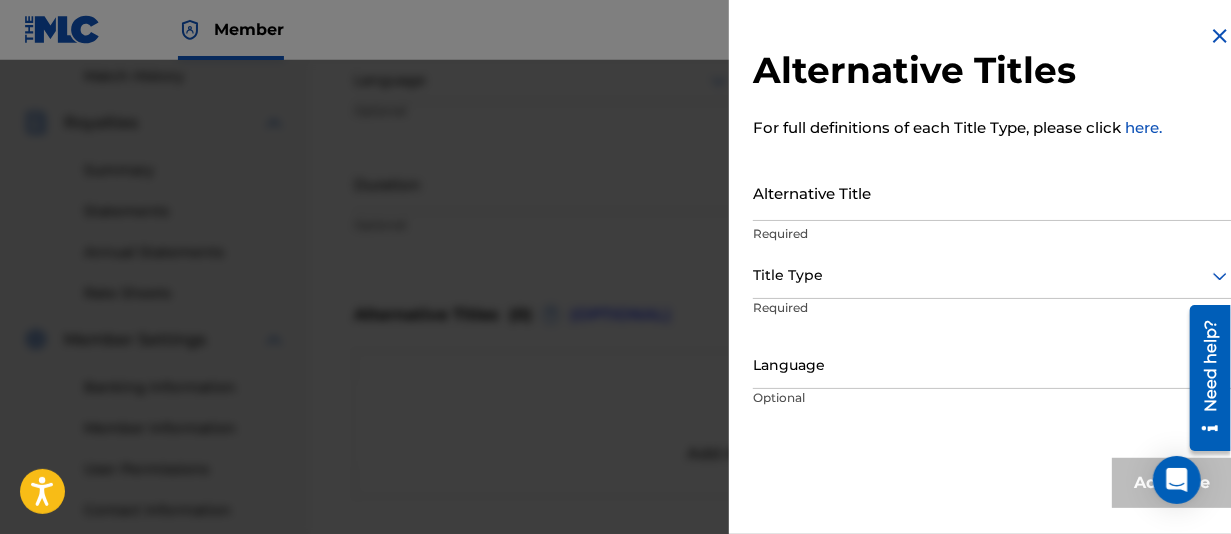 click on "Alternative Title" at bounding box center (992, 192) 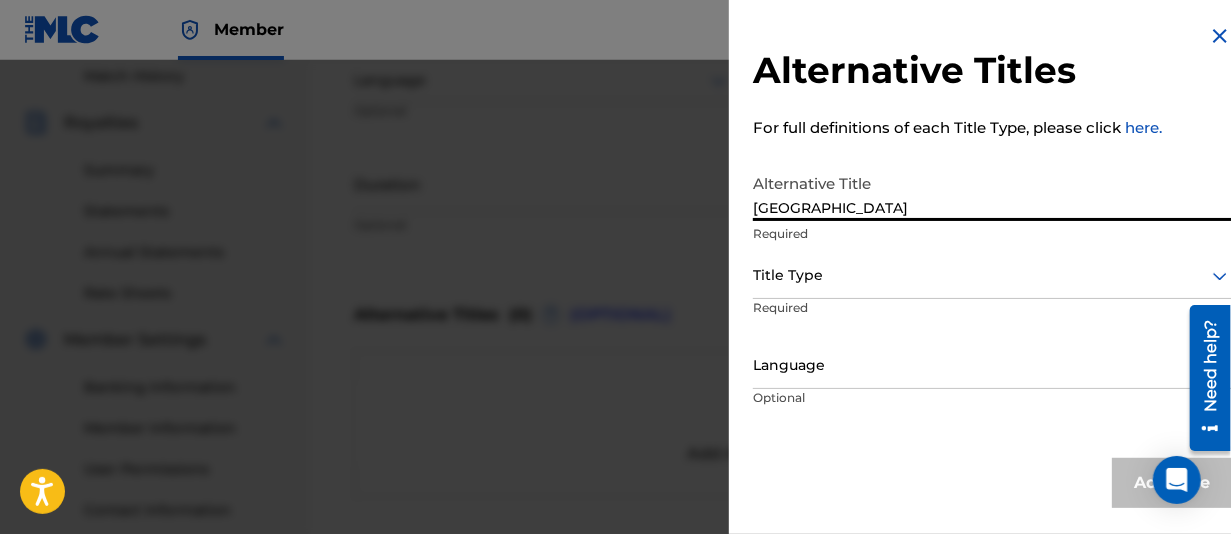 type on "[GEOGRAPHIC_DATA]" 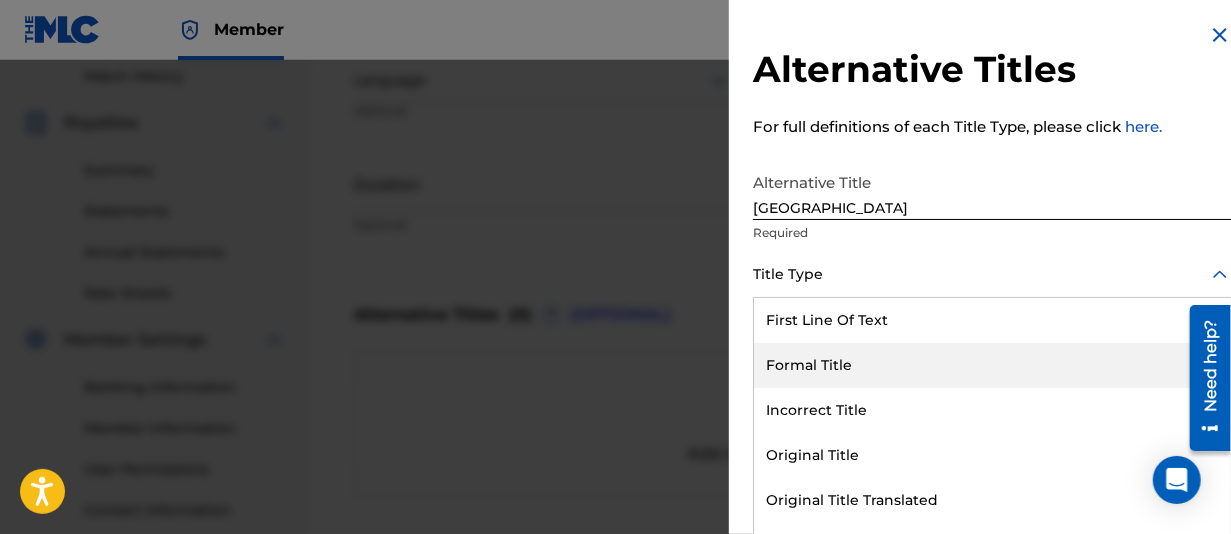 scroll, scrollTop: 100, scrollLeft: 0, axis: vertical 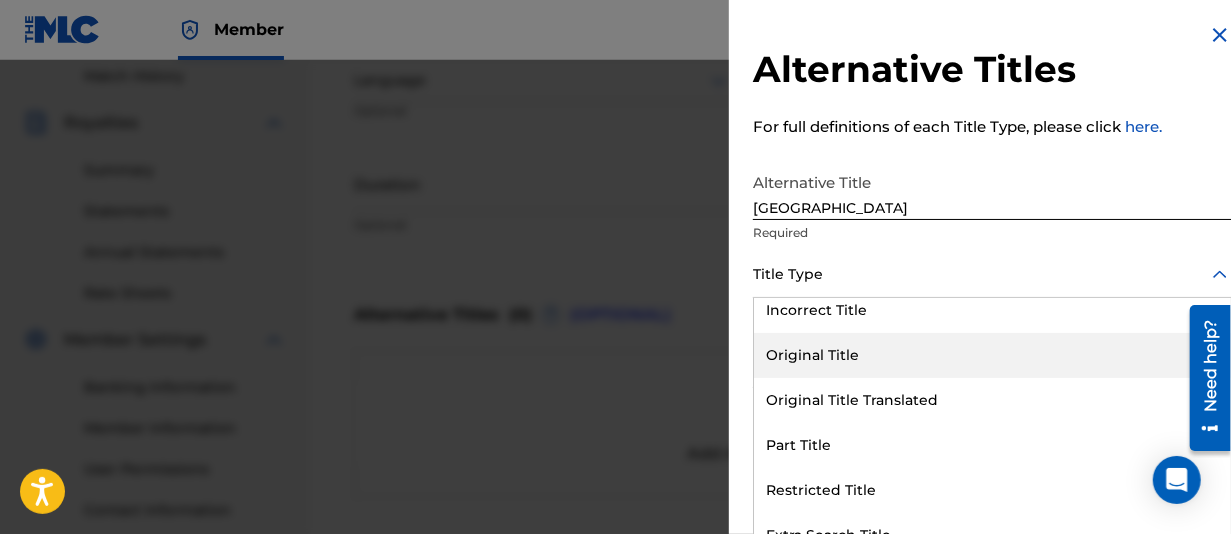click on "Original Title" at bounding box center [992, 355] 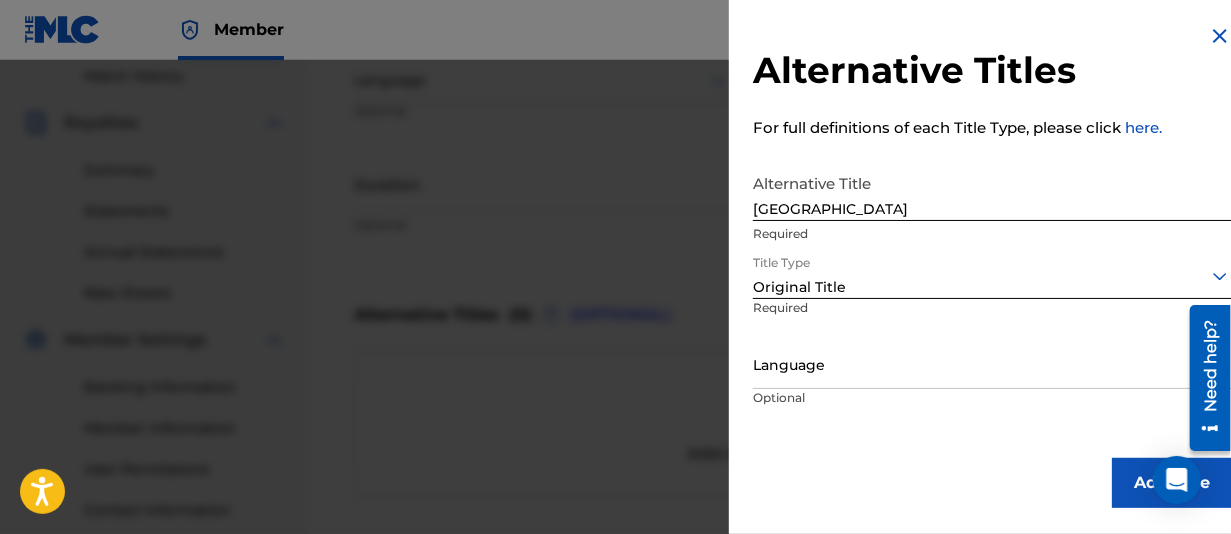 scroll, scrollTop: 0, scrollLeft: 0, axis: both 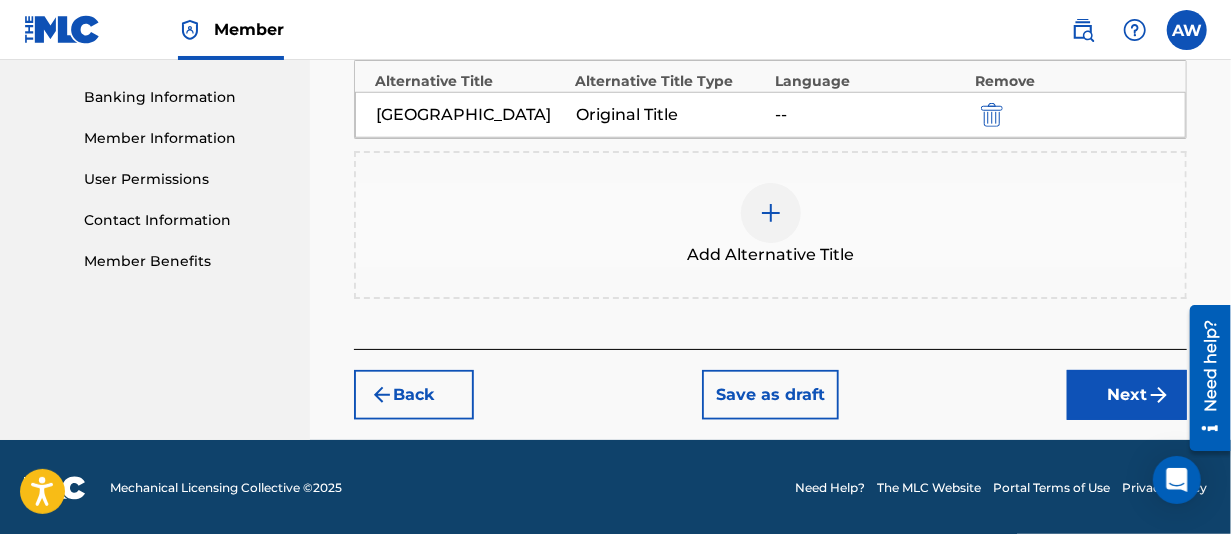 click on "Next" at bounding box center (1127, 395) 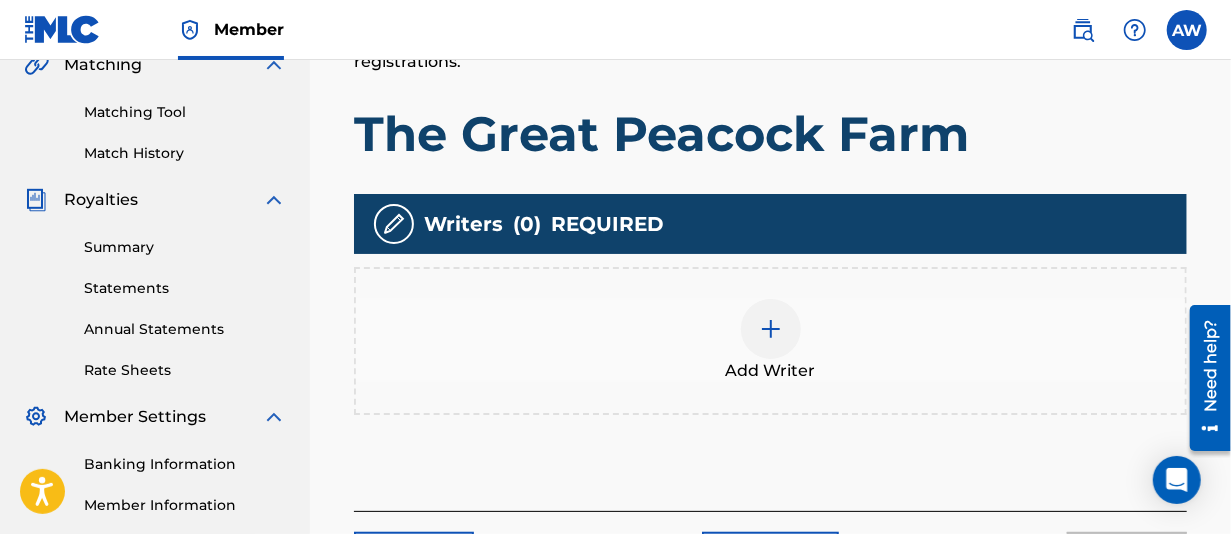 scroll, scrollTop: 490, scrollLeft: 0, axis: vertical 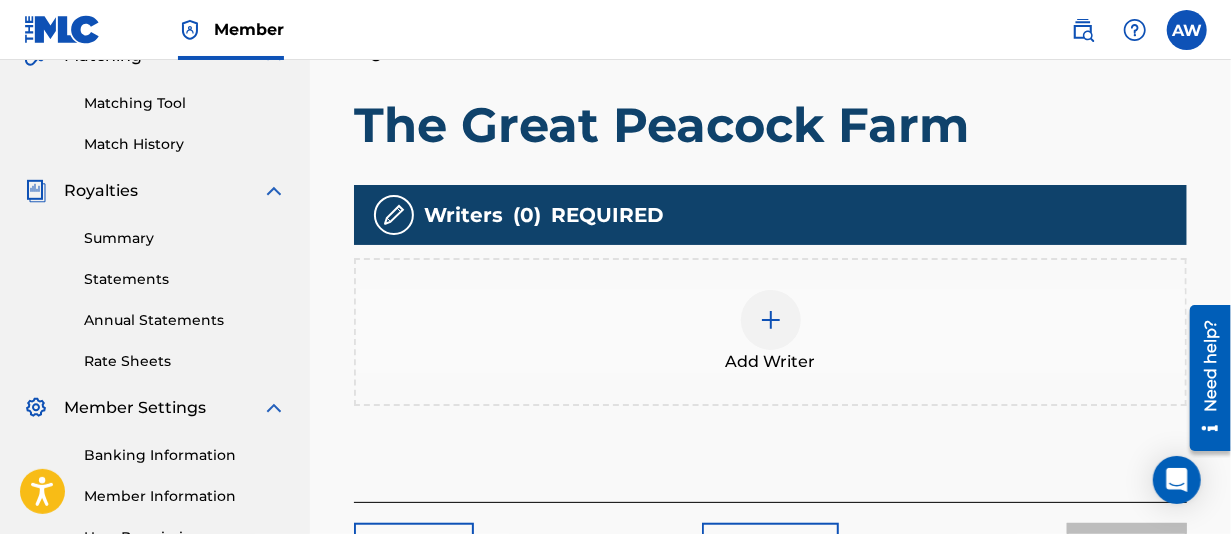click at bounding box center [771, 320] 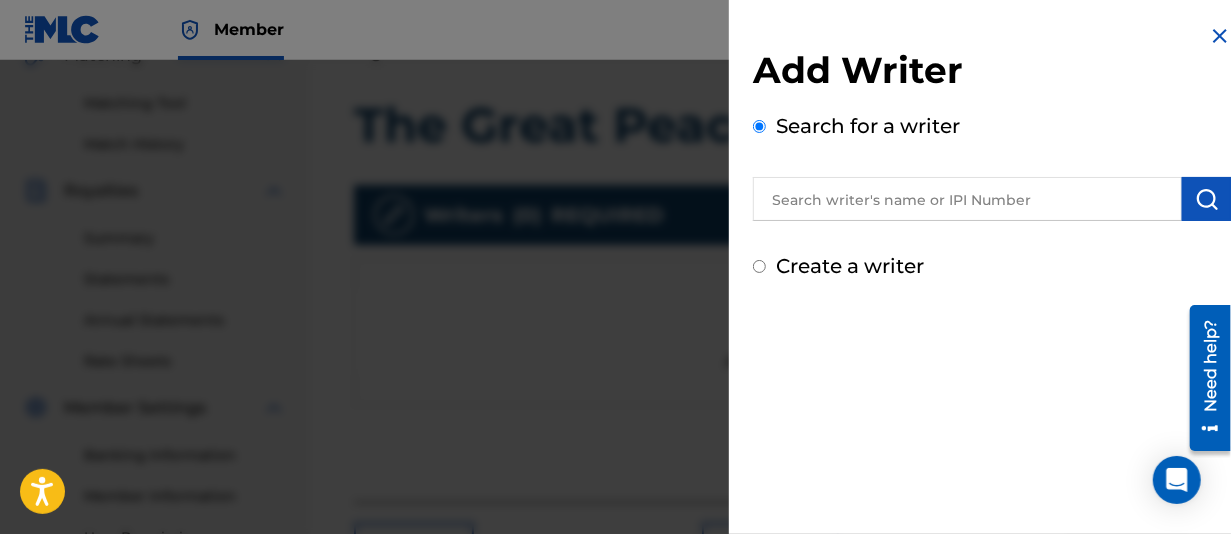 click at bounding box center [967, 199] 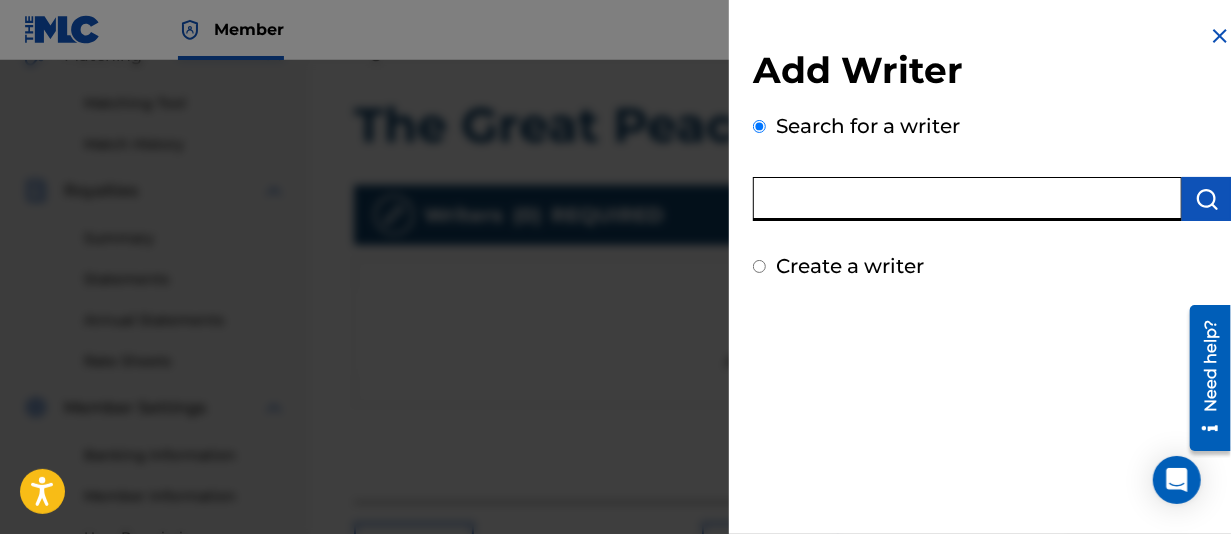 type on "[PERSON_NAME]" 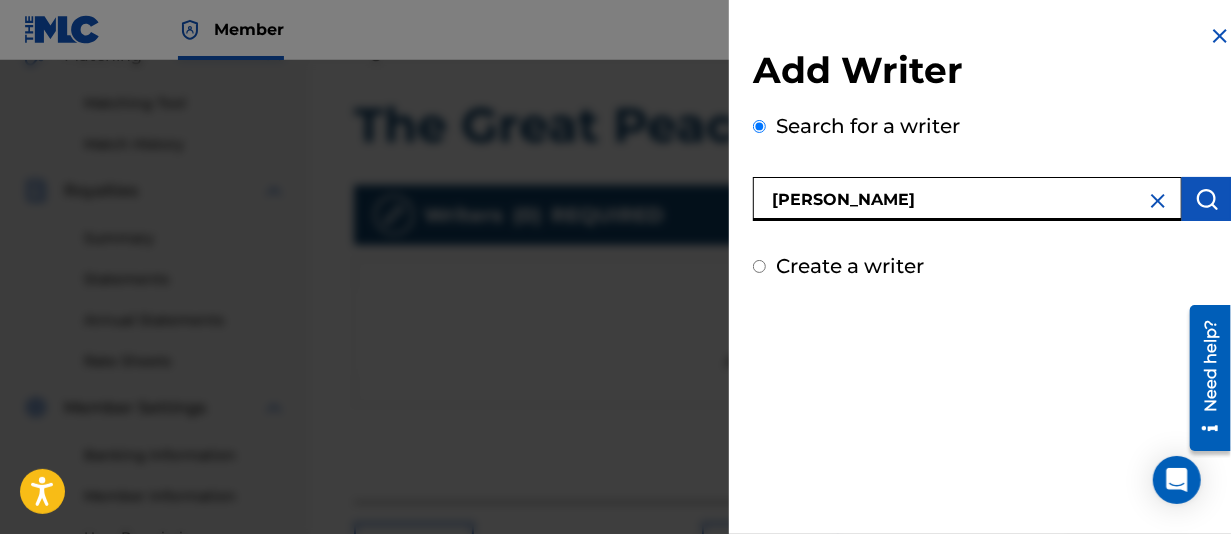 click at bounding box center (1207, 199) 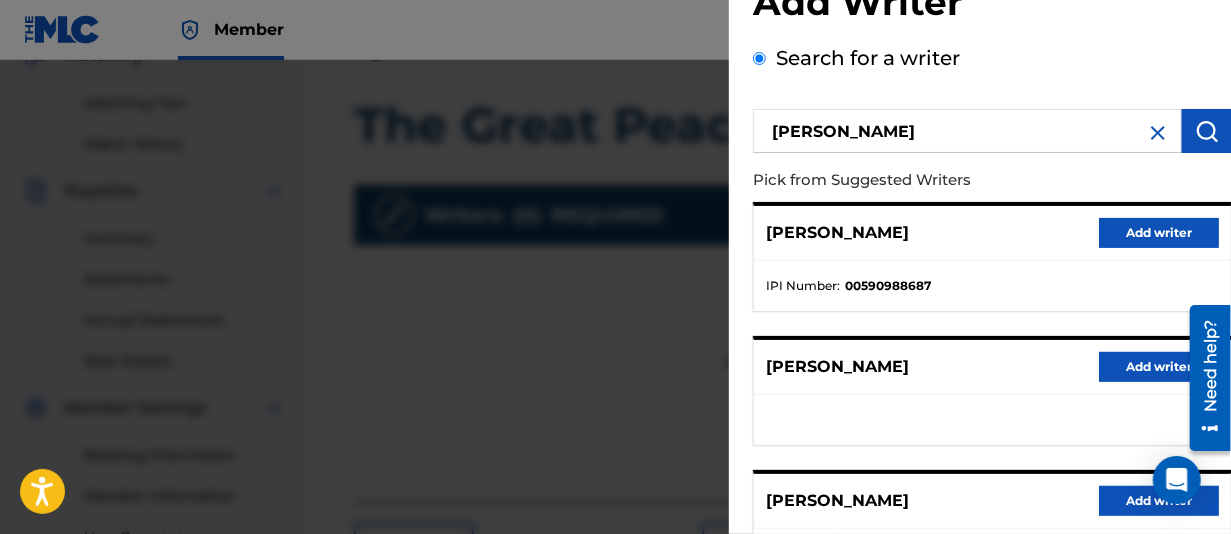 scroll, scrollTop: 100, scrollLeft: 0, axis: vertical 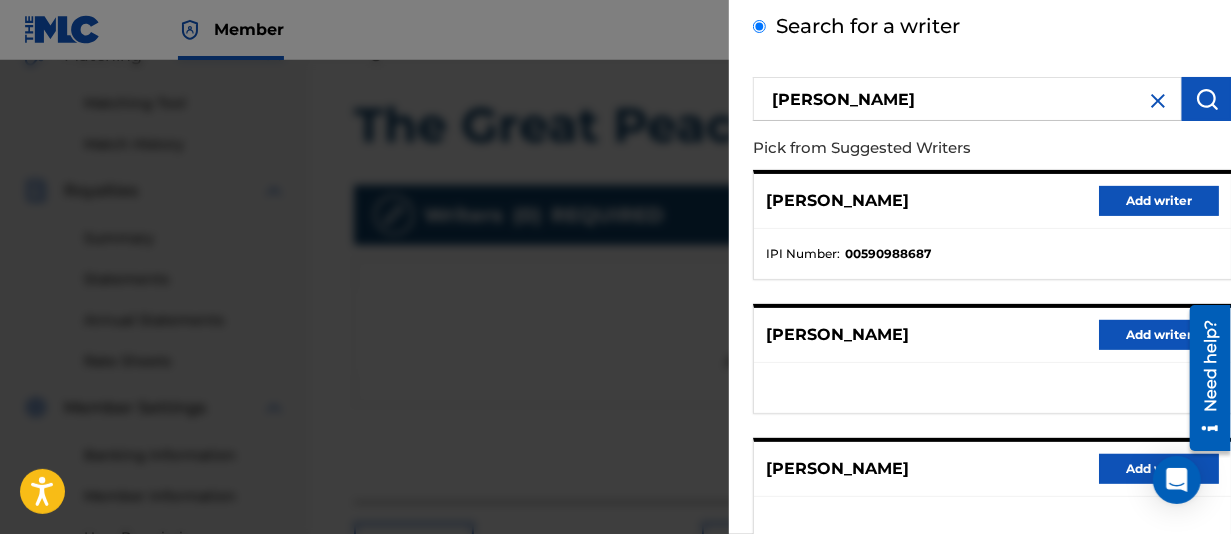 click at bounding box center [1158, 101] 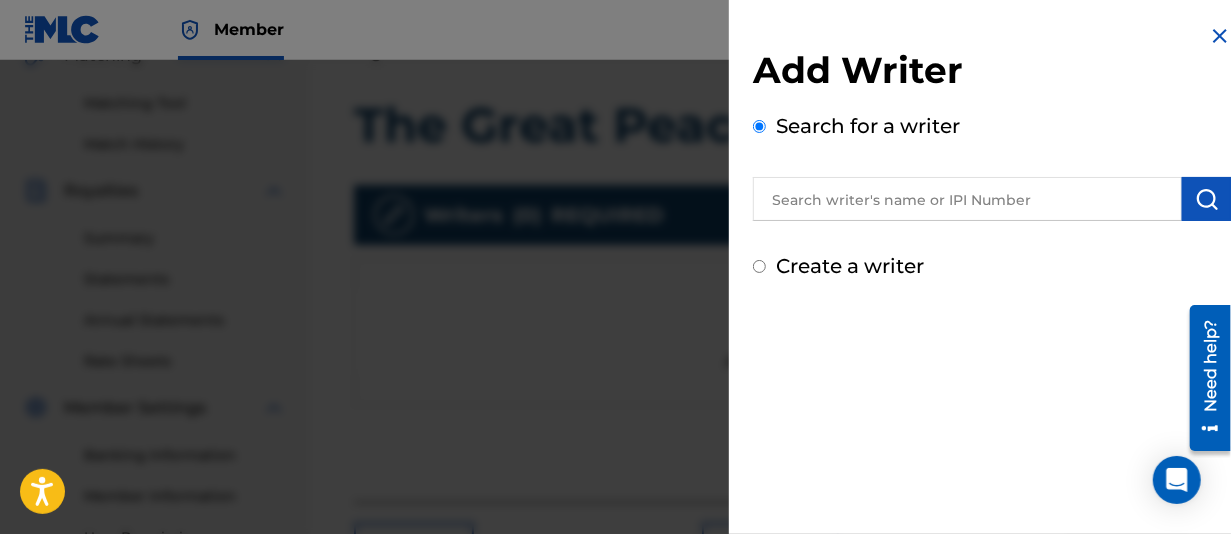 scroll, scrollTop: 0, scrollLeft: 0, axis: both 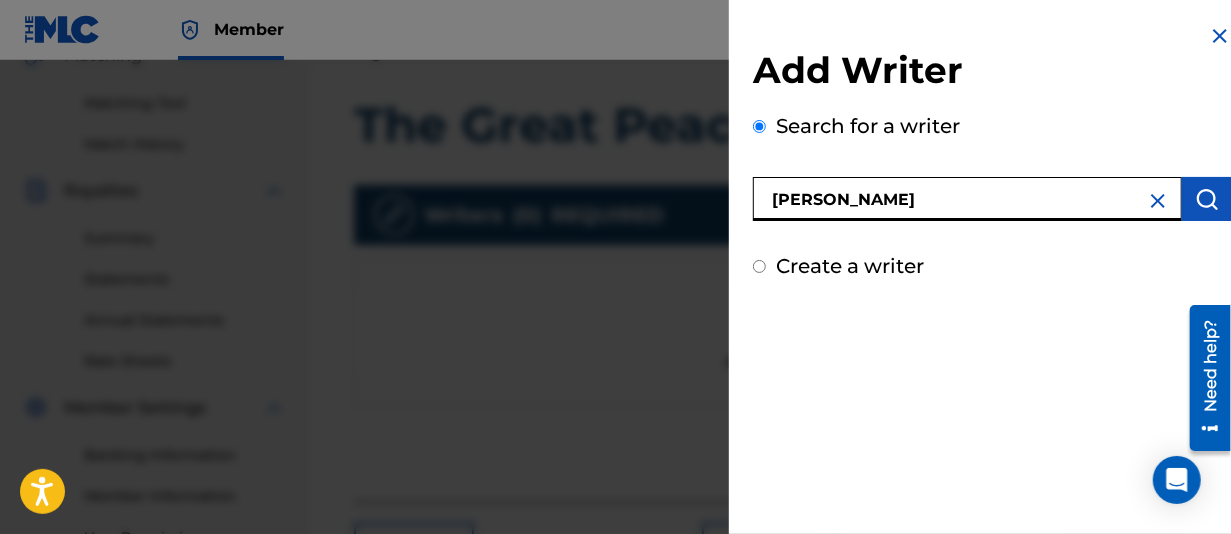 drag, startPoint x: 840, startPoint y: 200, endPoint x: 862, endPoint y: 197, distance: 22.203604 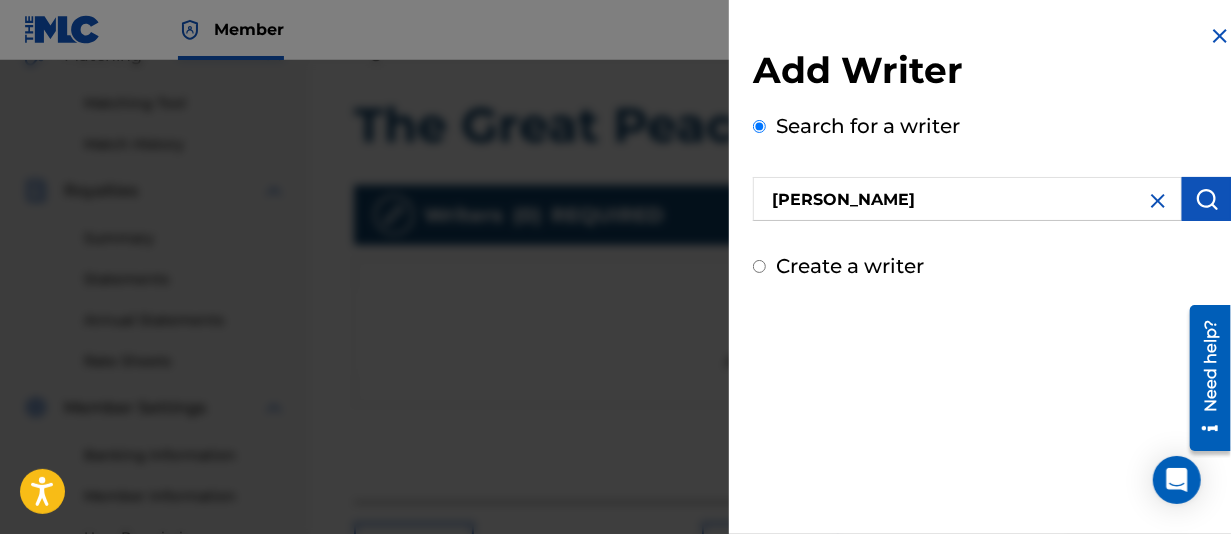 click at bounding box center (1207, 199) 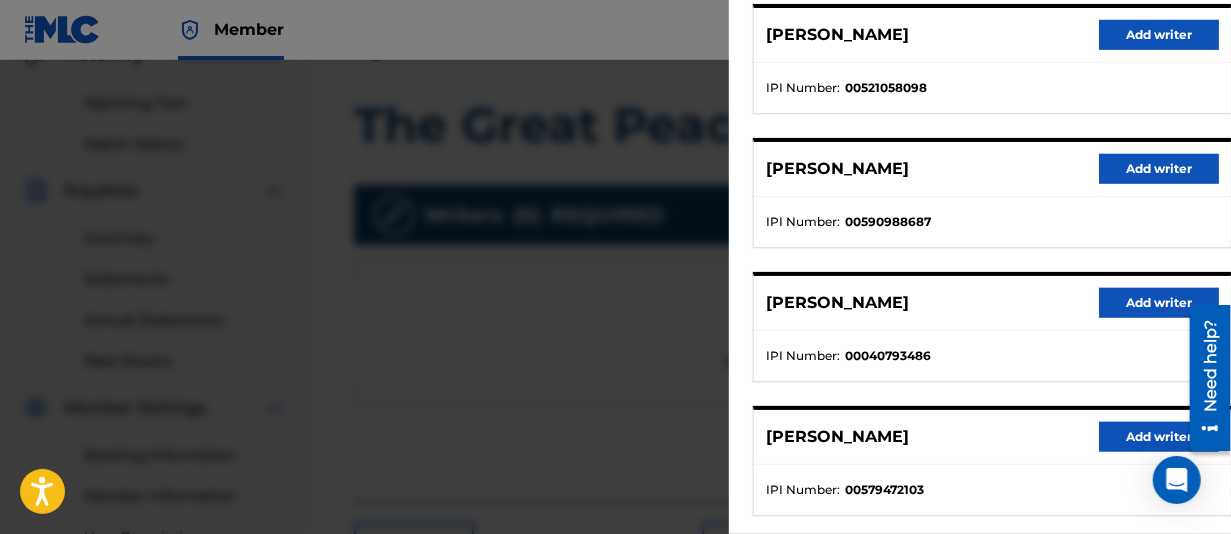 scroll, scrollTop: 504, scrollLeft: 0, axis: vertical 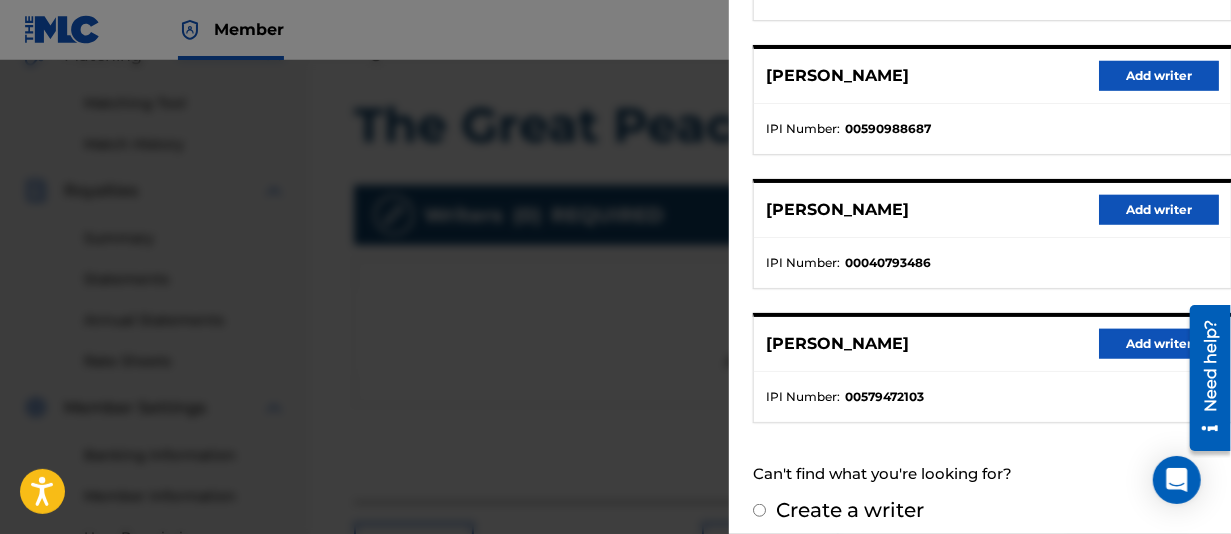click at bounding box center (615, 327) 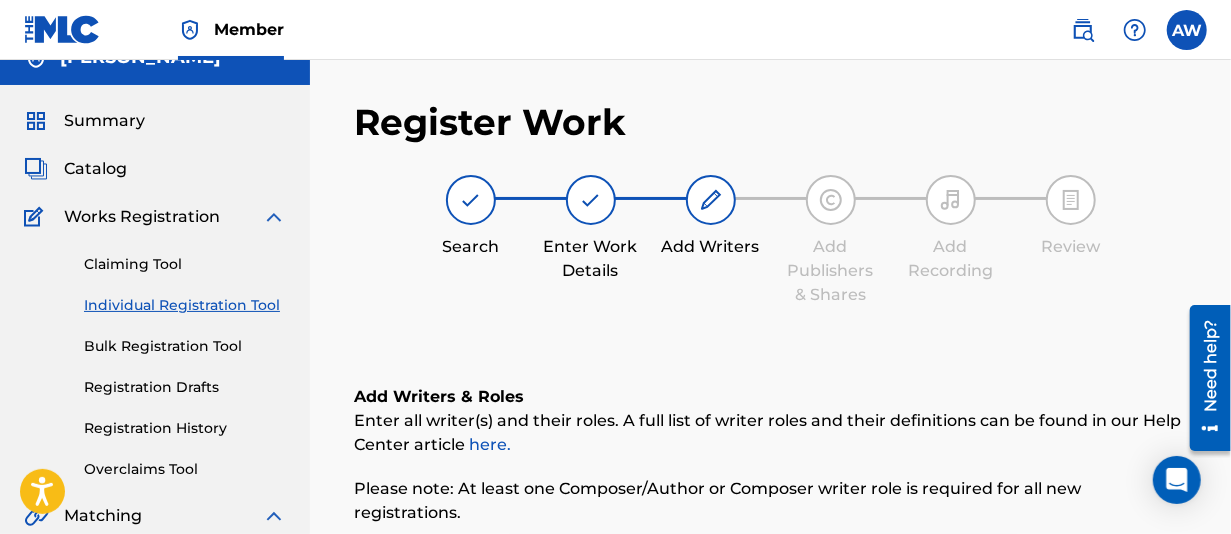 scroll, scrollTop: 0, scrollLeft: 0, axis: both 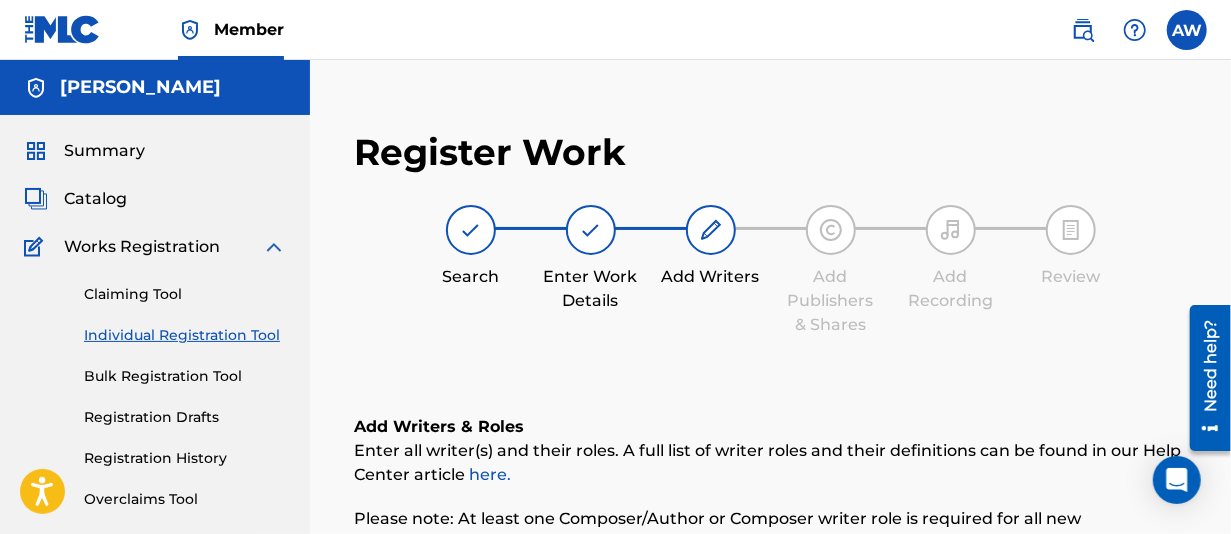 click on "Catalog" at bounding box center [95, 199] 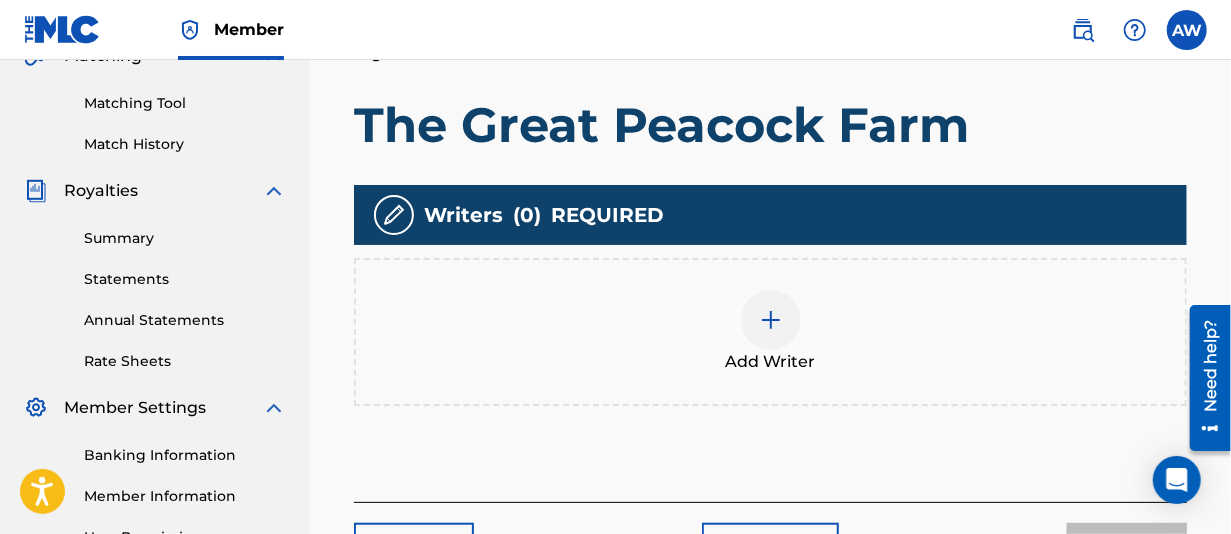 scroll, scrollTop: 600, scrollLeft: 0, axis: vertical 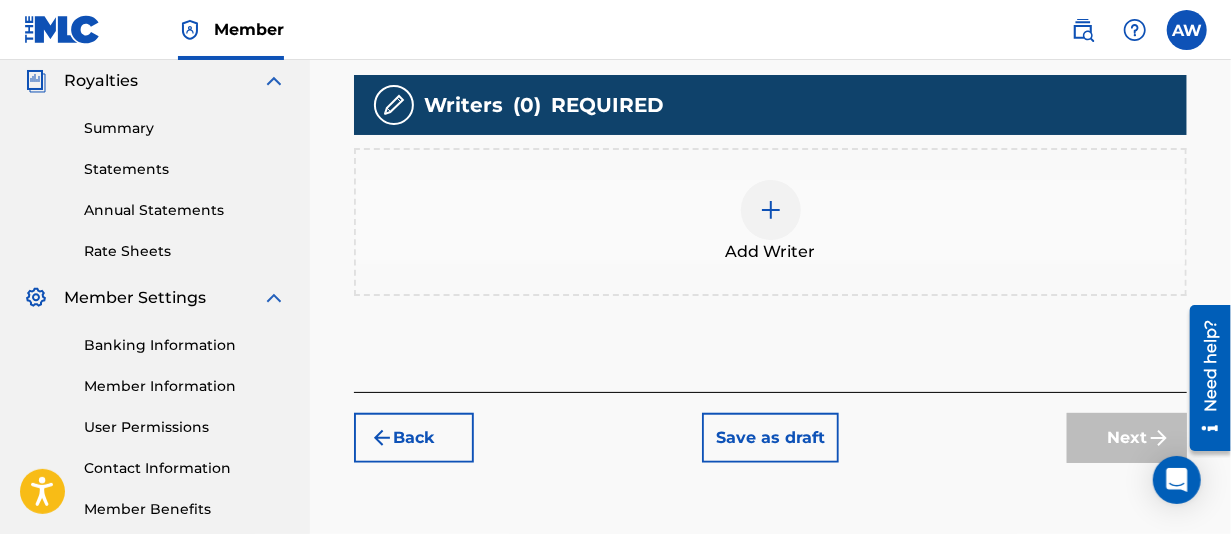 click at bounding box center [771, 210] 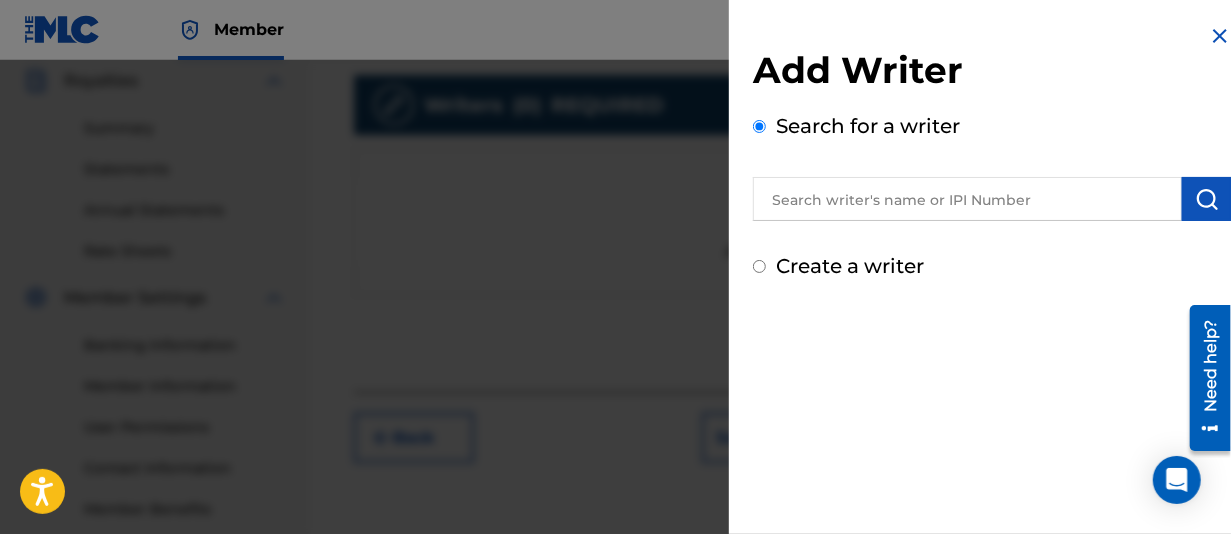 click at bounding box center [967, 199] 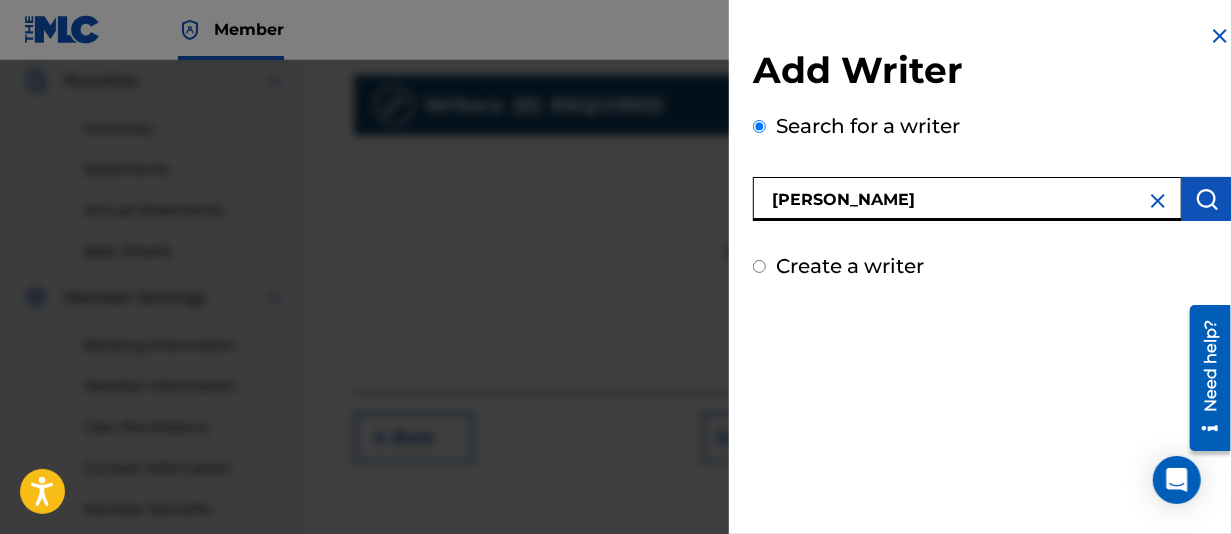 type on "[PERSON_NAME]" 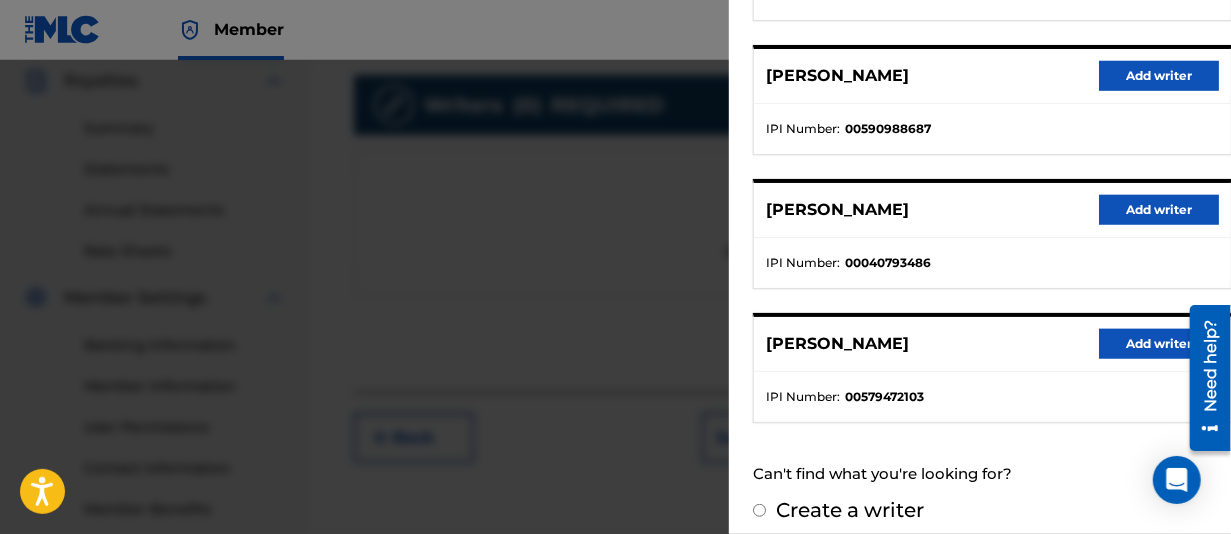 scroll, scrollTop: 504, scrollLeft: 0, axis: vertical 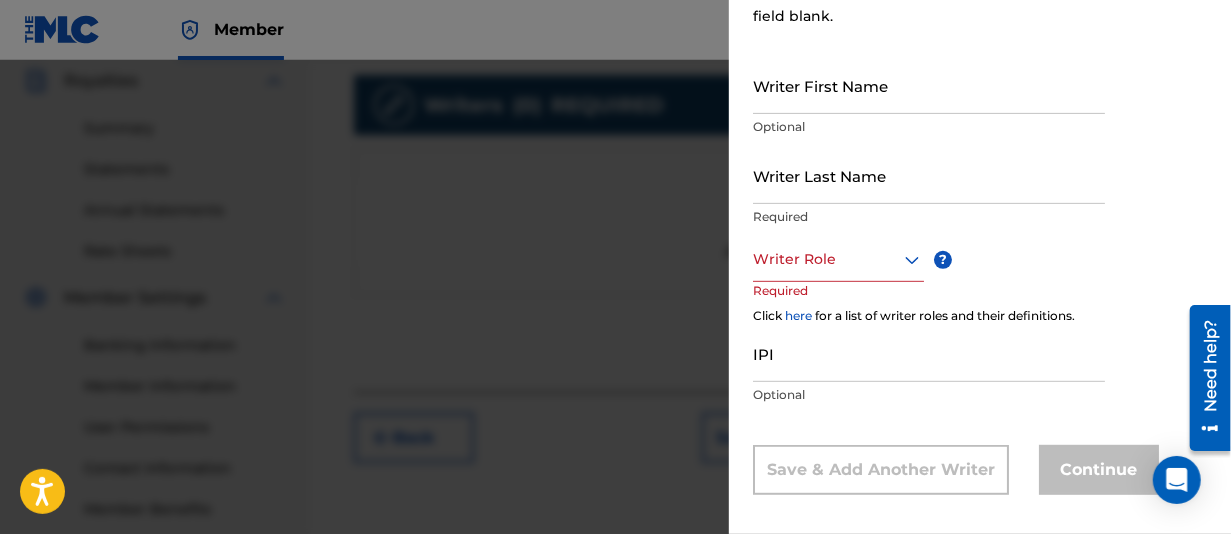 click on "Writer First Name" at bounding box center [929, 85] 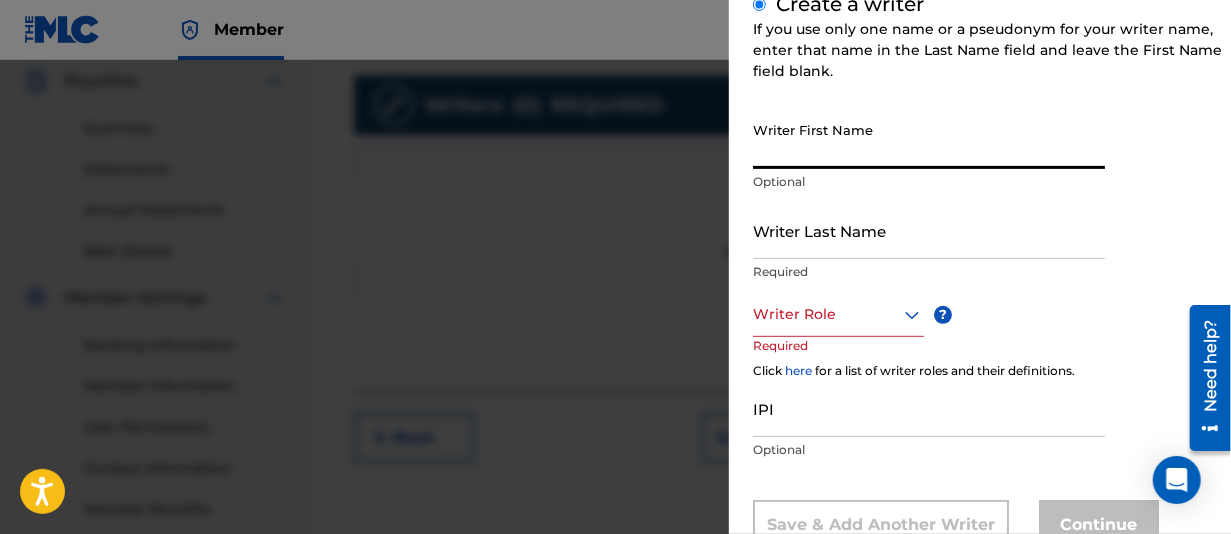 scroll, scrollTop: 232, scrollLeft: 0, axis: vertical 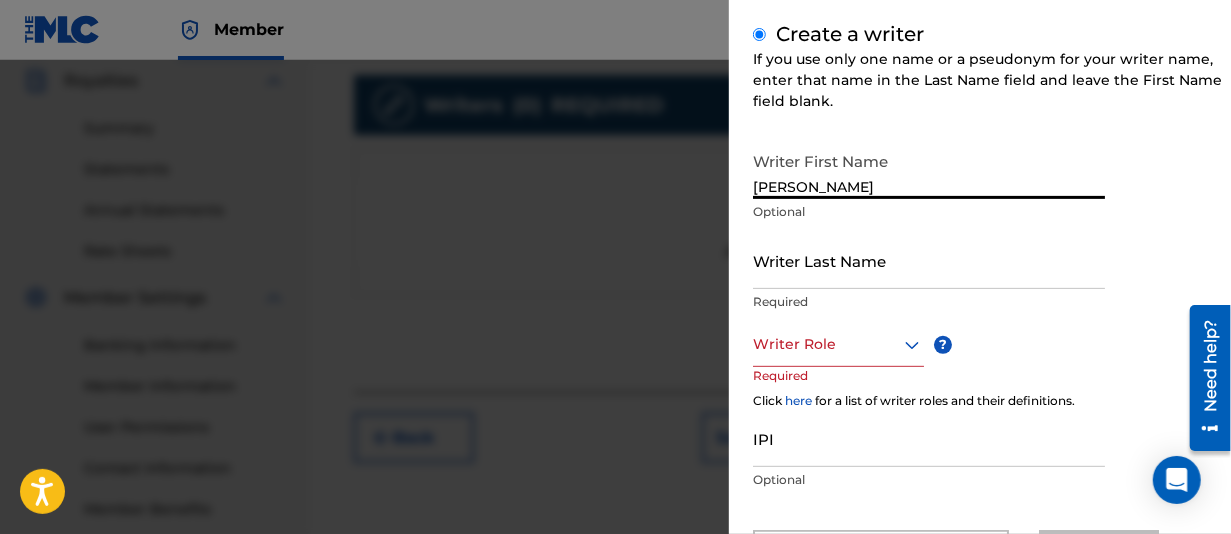 type on "[PERSON_NAME]" 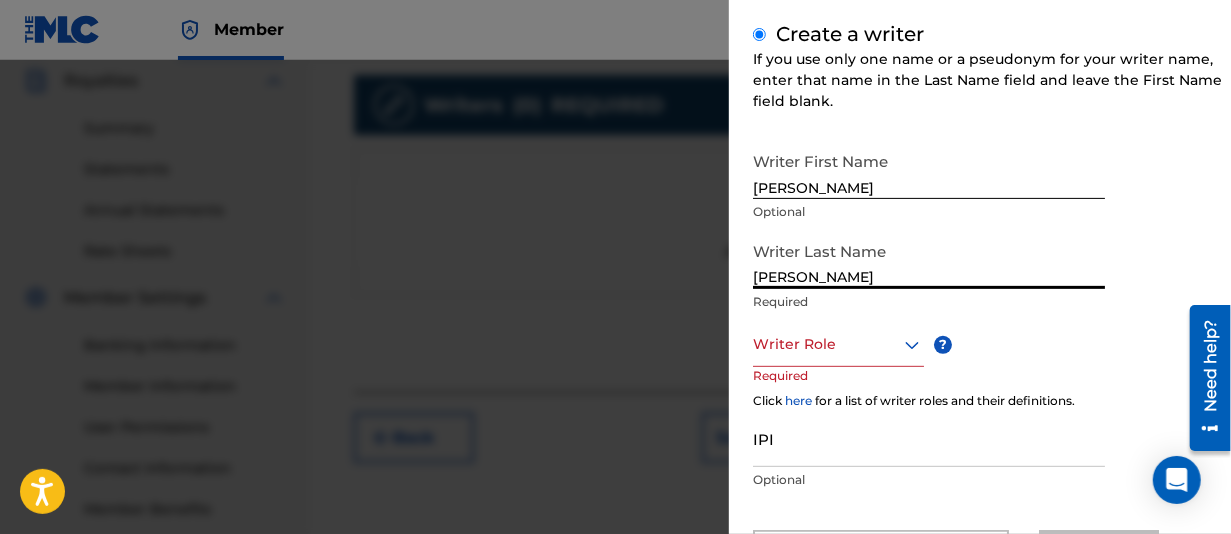 type on "[PERSON_NAME]" 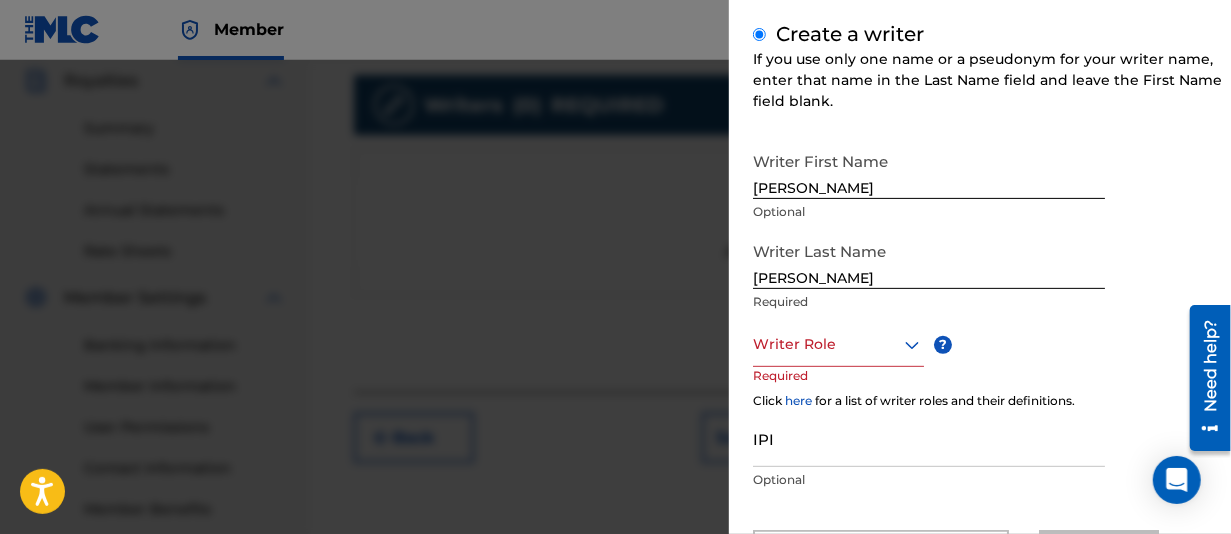 click 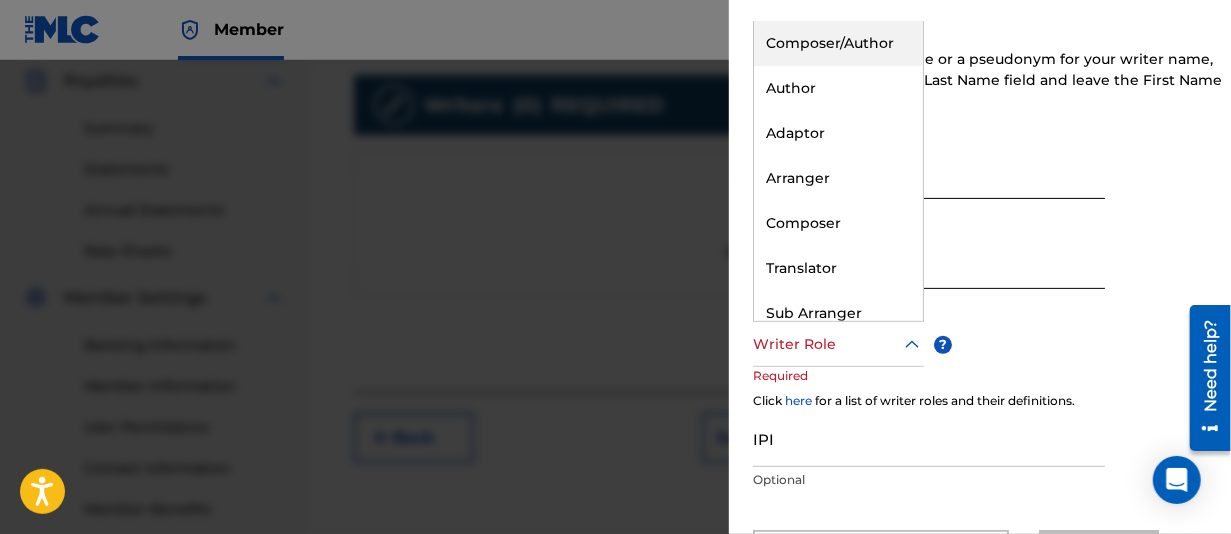 click on "Composer/Author" at bounding box center [838, 43] 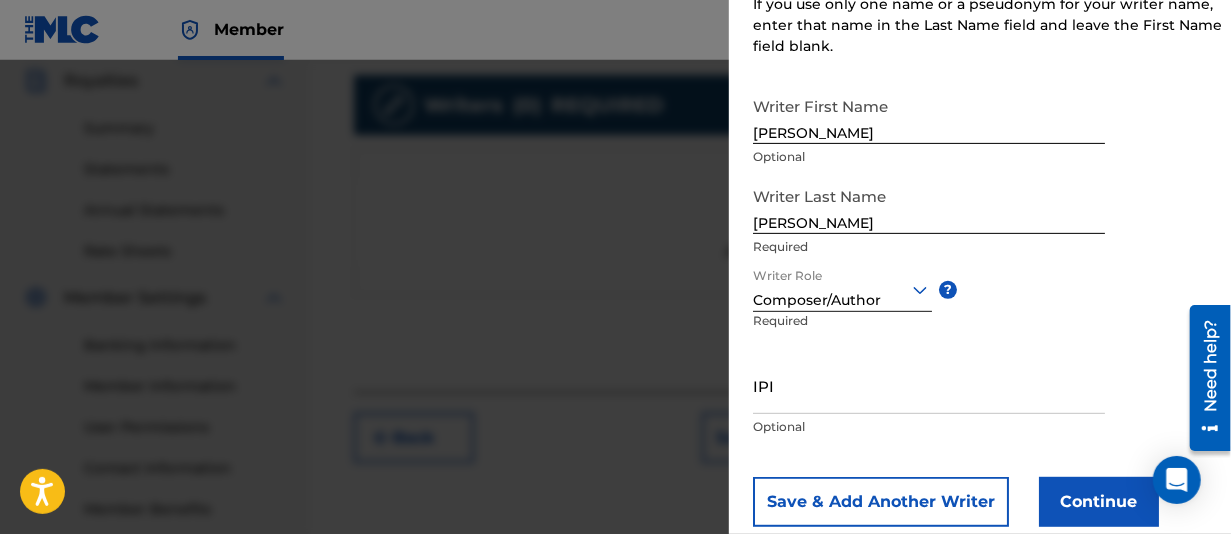 scroll, scrollTop: 332, scrollLeft: 0, axis: vertical 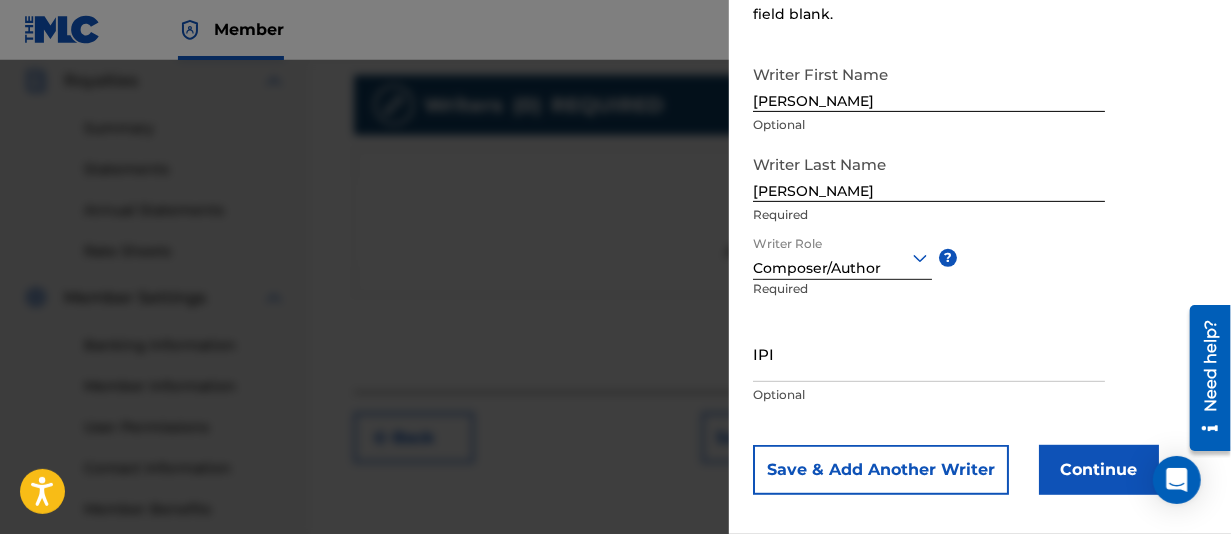 click on "IPI" at bounding box center (929, 353) 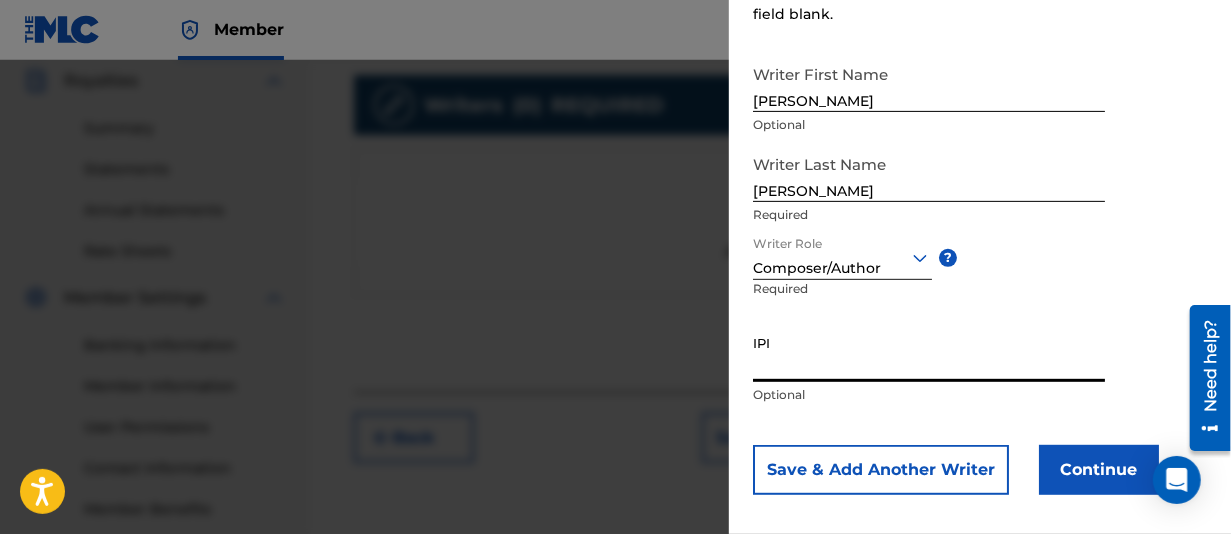 paste on "QZTBF2436334" 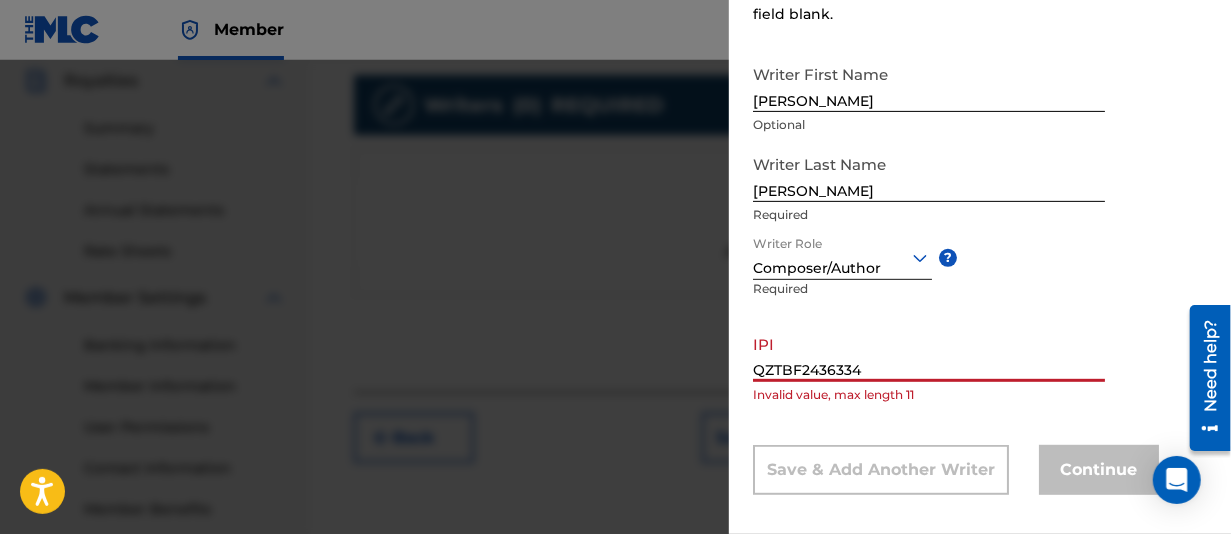 drag, startPoint x: 900, startPoint y: 355, endPoint x: 586, endPoint y: 352, distance: 314.01434 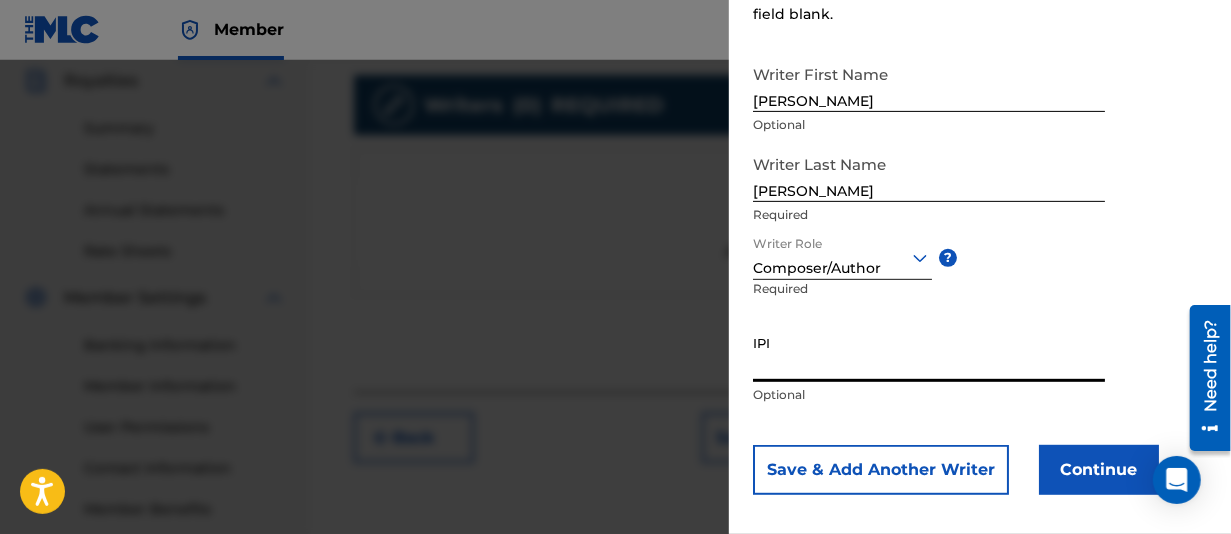 paste on "00381146371" 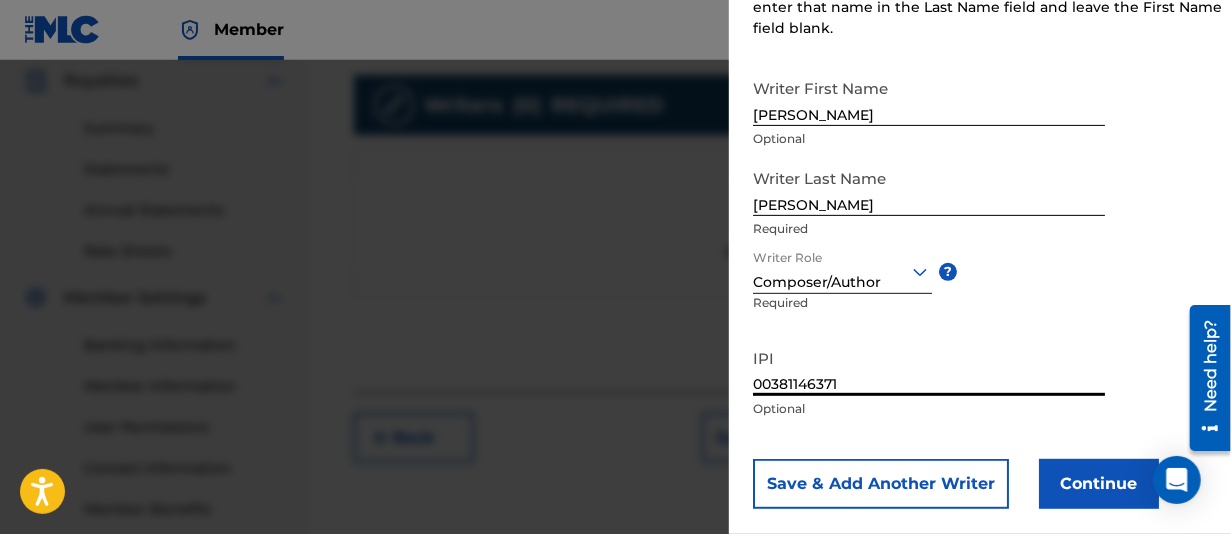 scroll, scrollTop: 332, scrollLeft: 0, axis: vertical 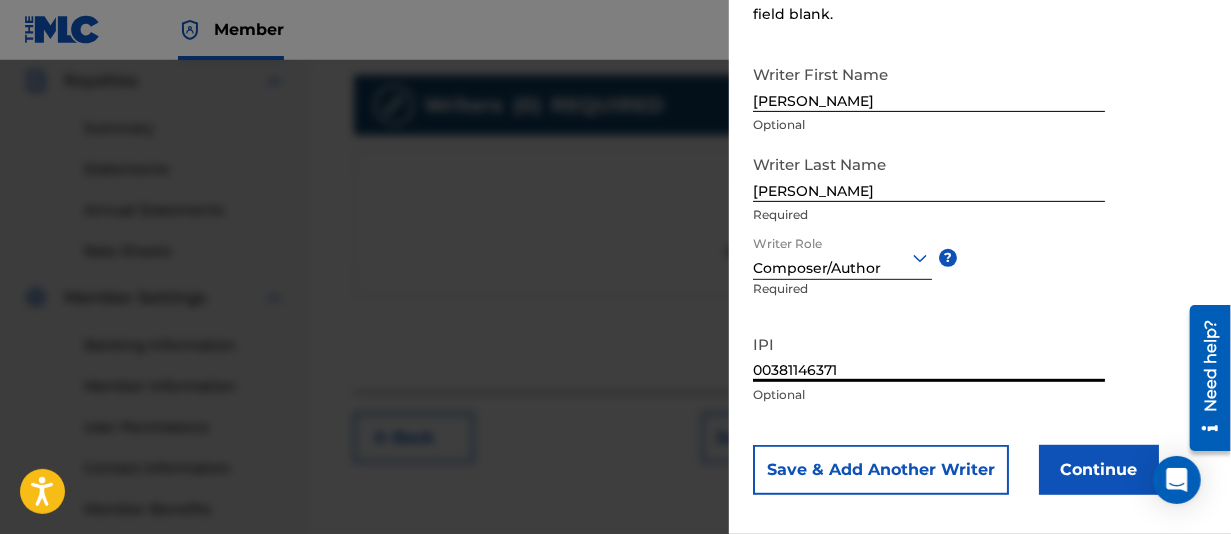 type on "00381146371" 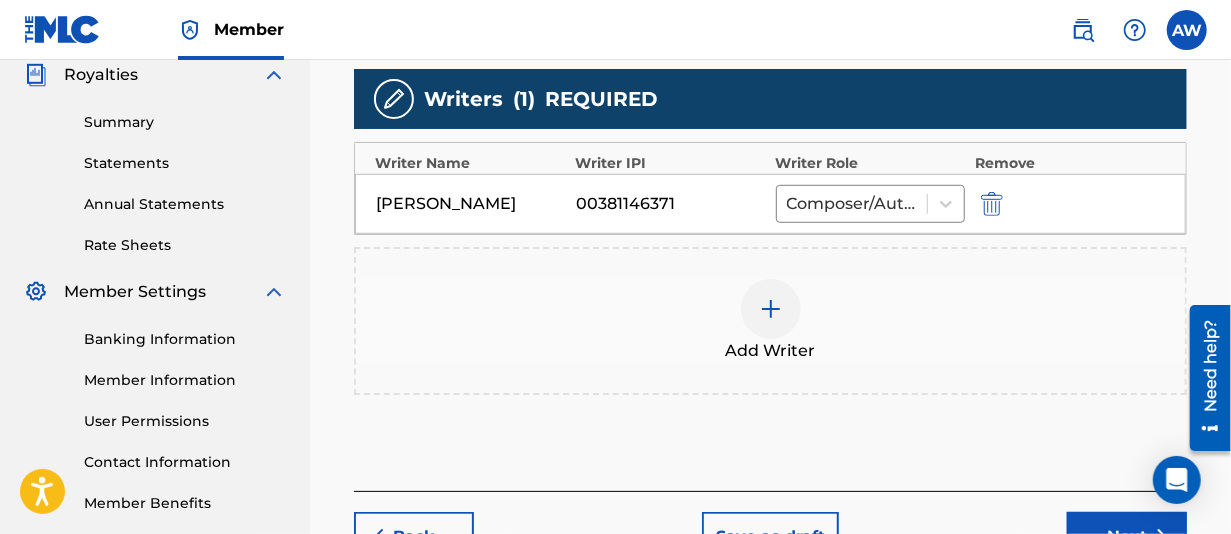 scroll, scrollTop: 700, scrollLeft: 0, axis: vertical 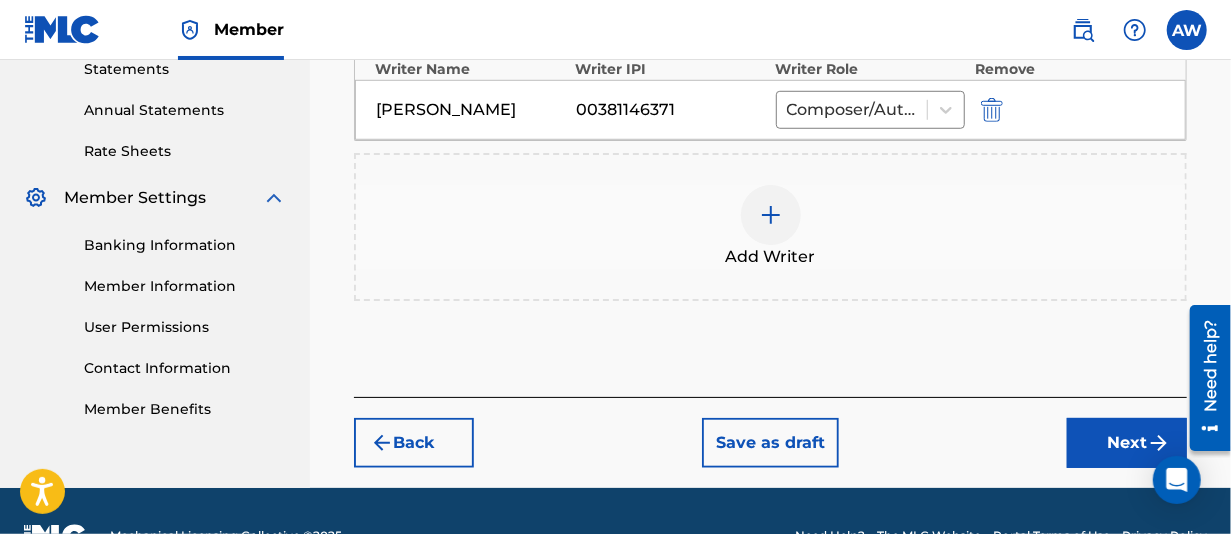 click at bounding box center (771, 215) 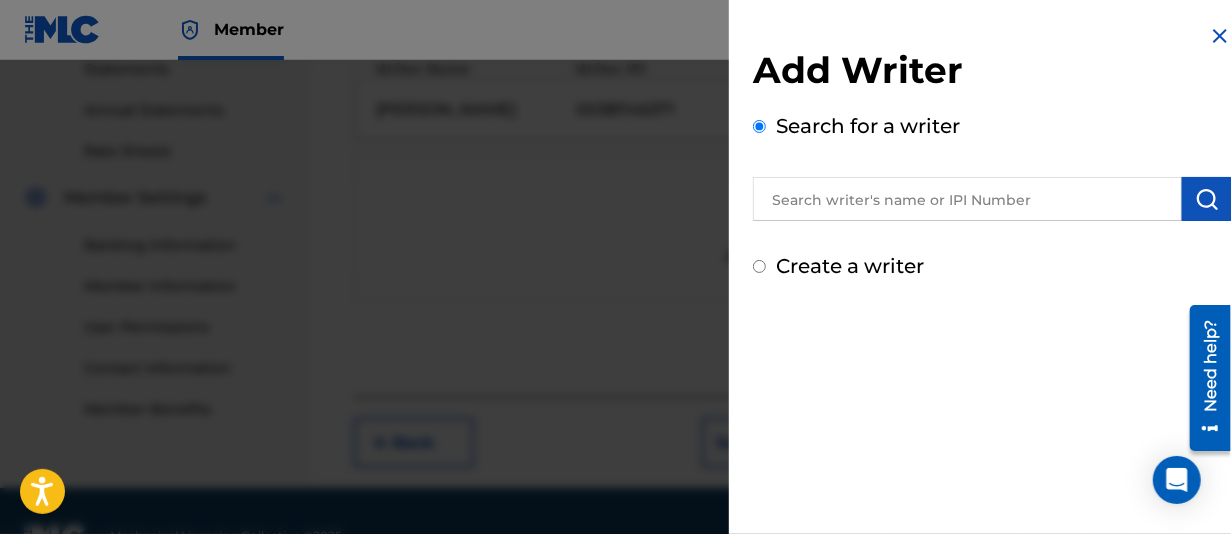 click at bounding box center [967, 199] 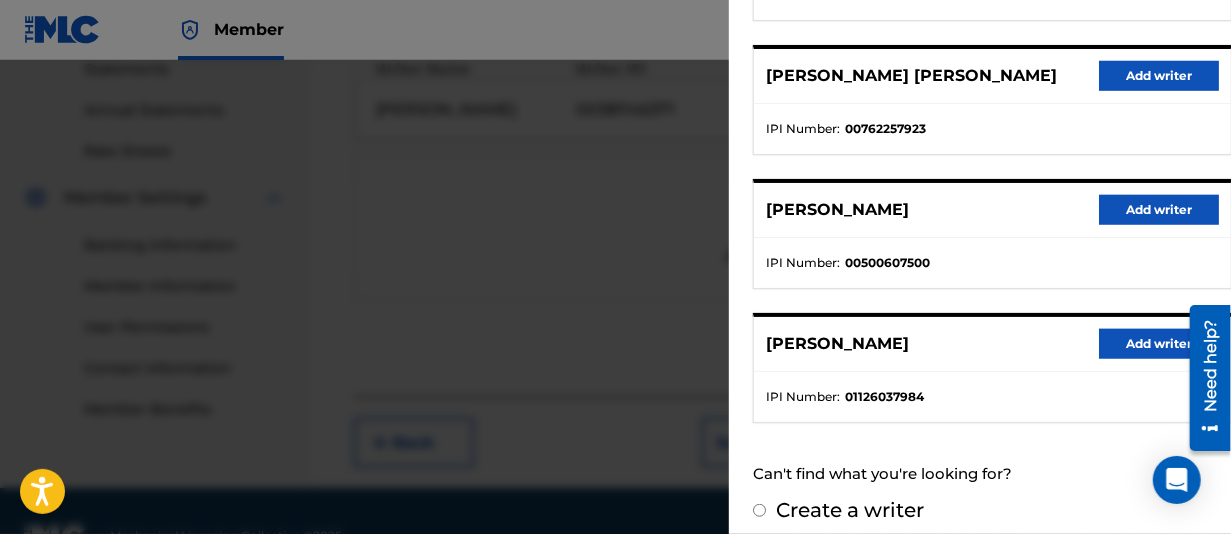 scroll, scrollTop: 504, scrollLeft: 0, axis: vertical 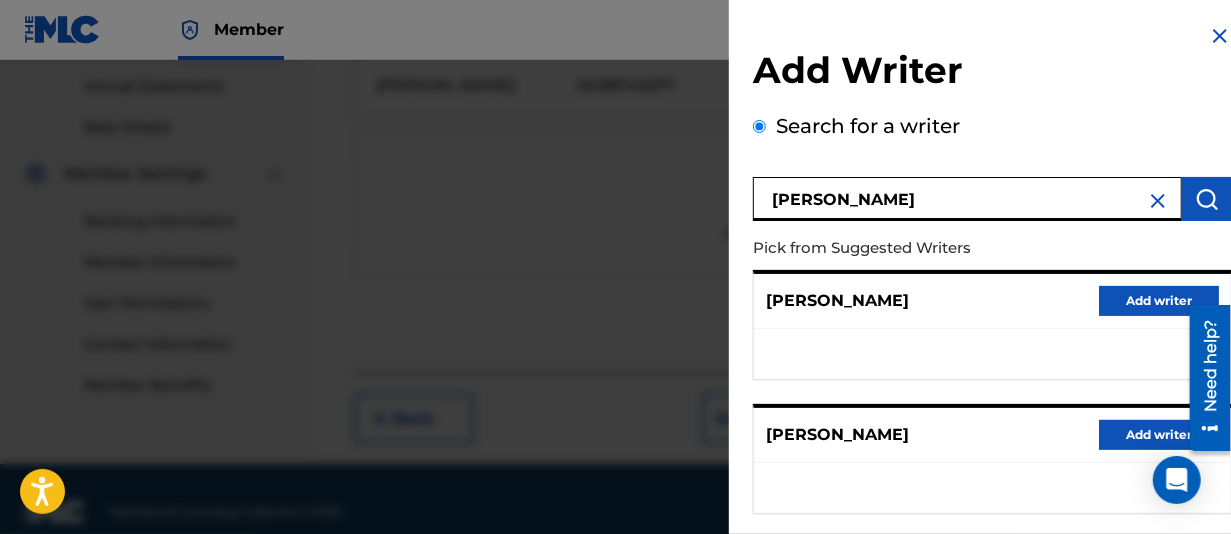 drag, startPoint x: 924, startPoint y: 197, endPoint x: 682, endPoint y: 204, distance: 242.10121 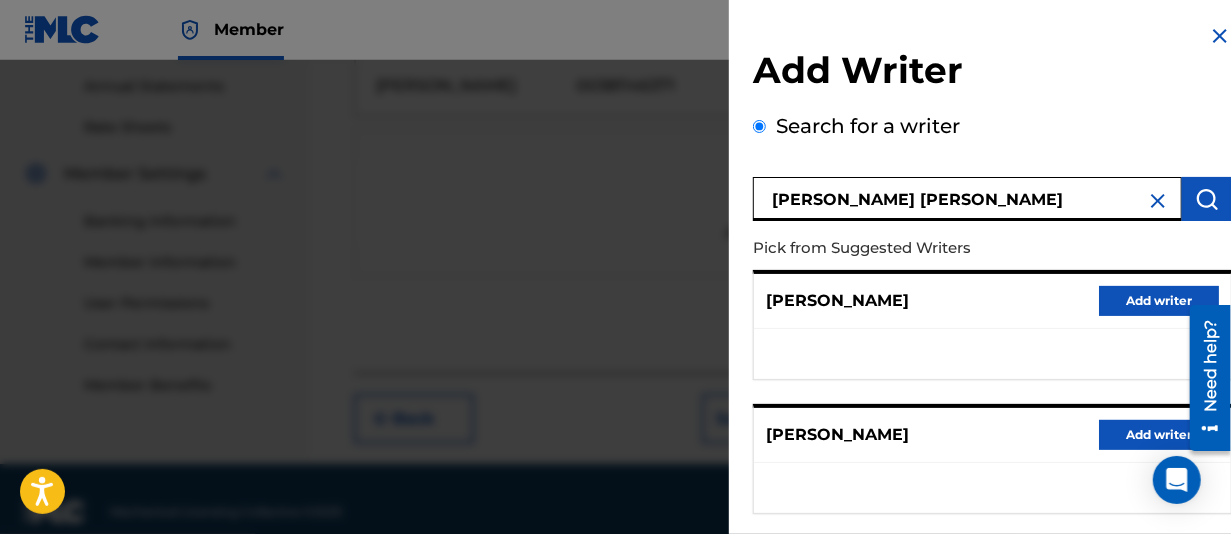 type on "[PERSON_NAME] [PERSON_NAME]" 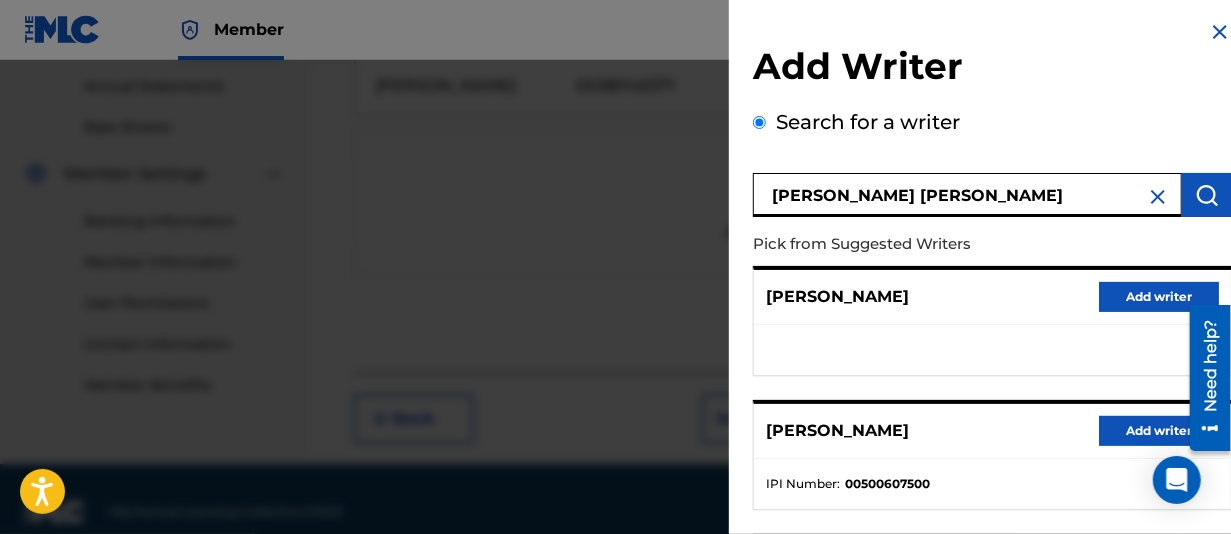 scroll, scrollTop: 0, scrollLeft: 0, axis: both 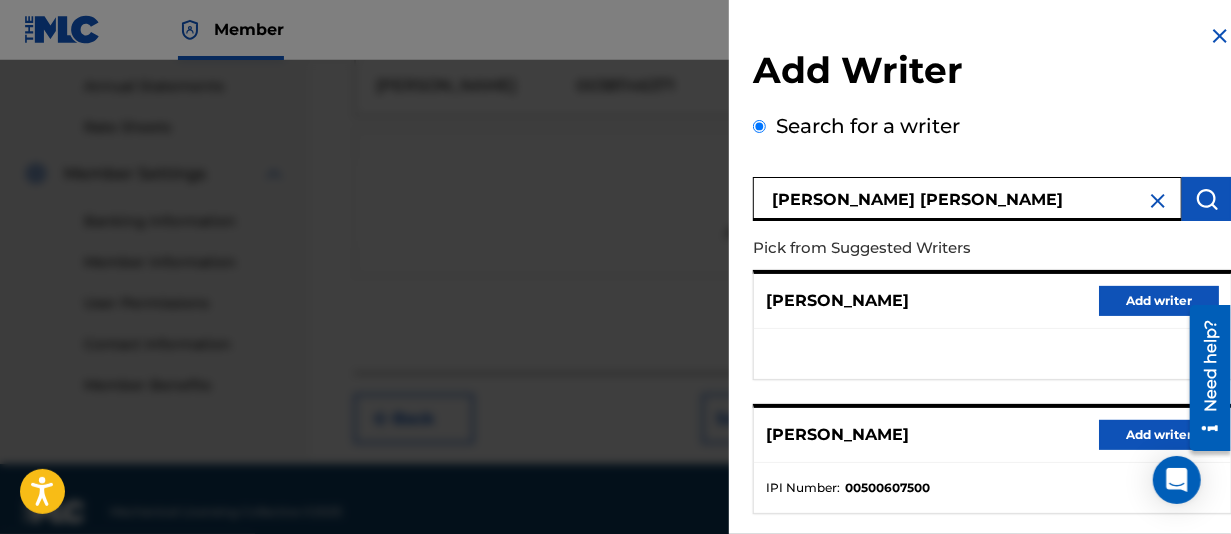 click at bounding box center [1220, 36] 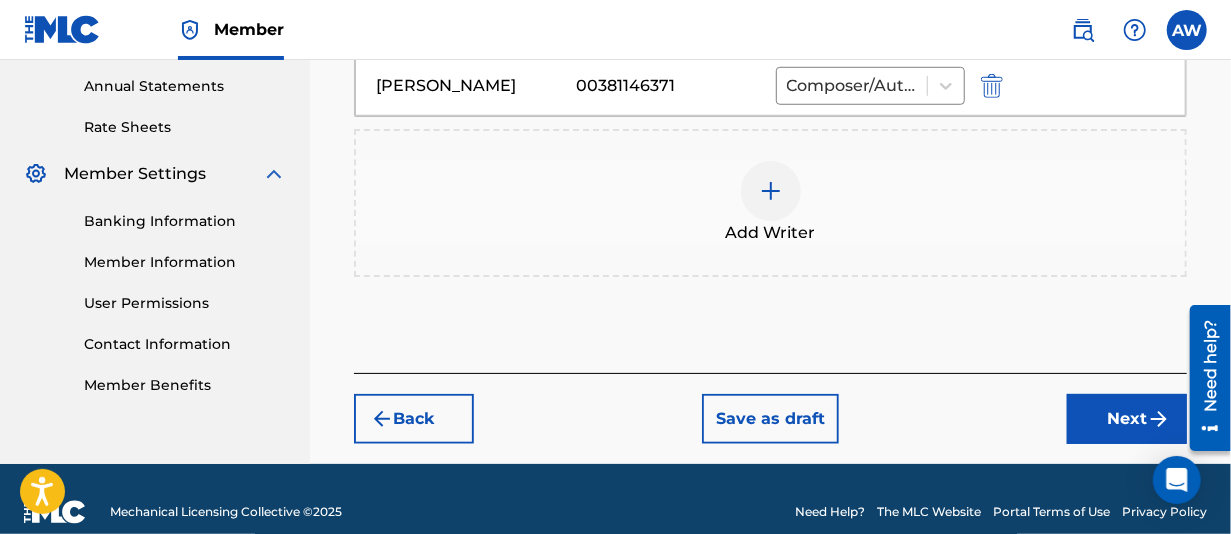 scroll, scrollTop: 524, scrollLeft: 0, axis: vertical 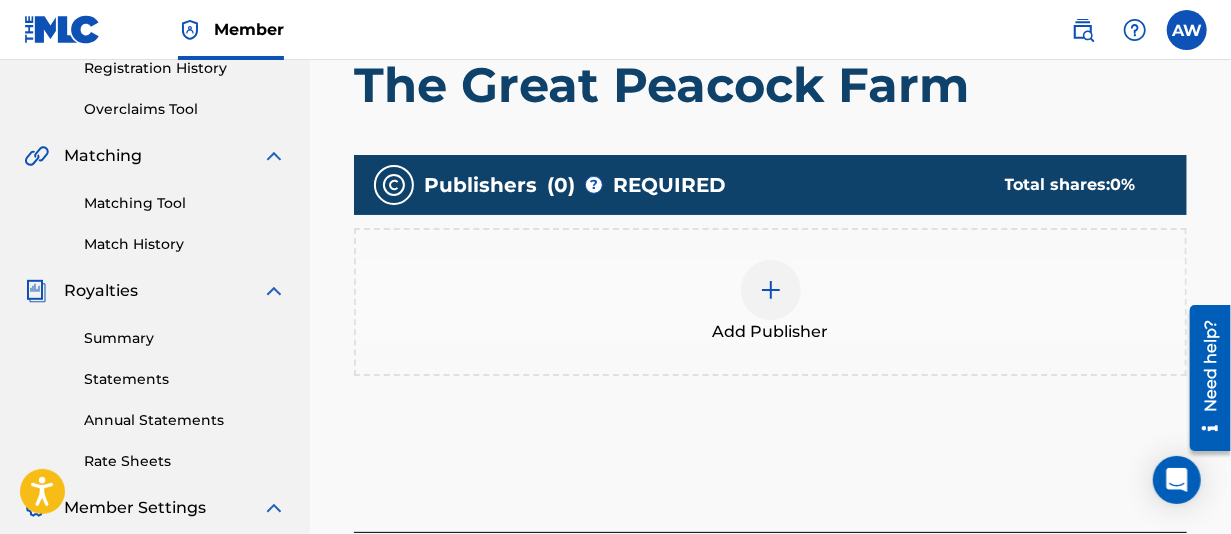 click at bounding box center (771, 290) 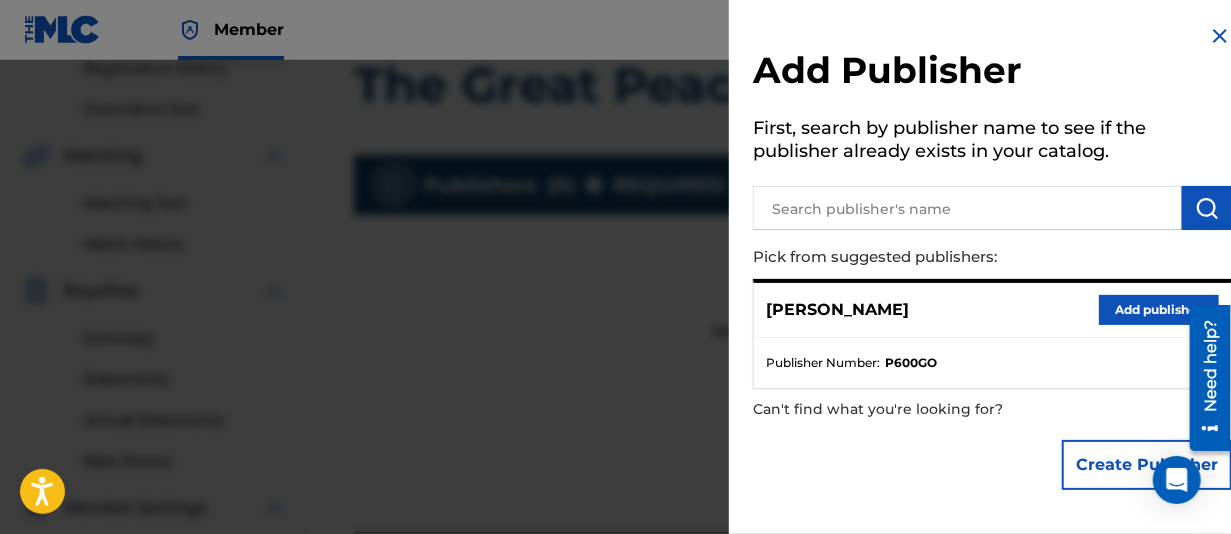 click at bounding box center [967, 208] 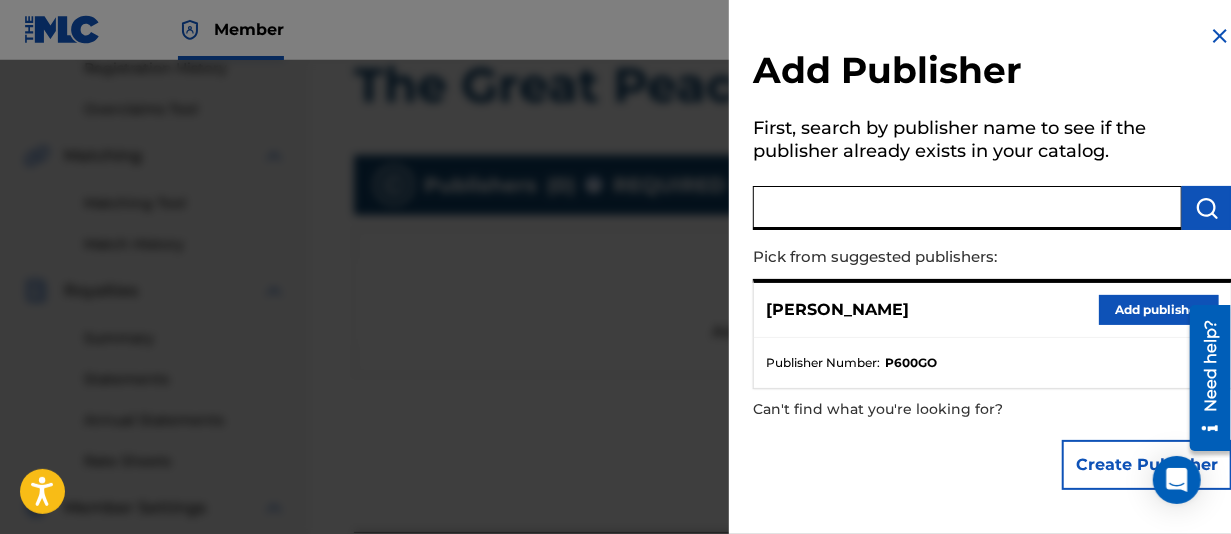 click on "Add publisher" at bounding box center (1159, 310) 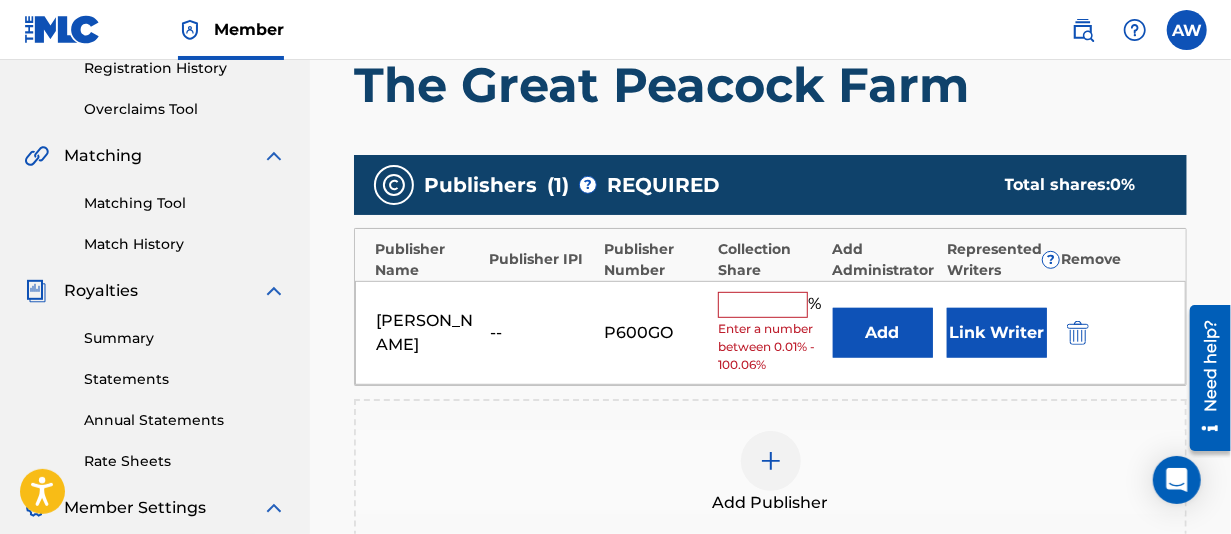 click on "Link Writer" at bounding box center [997, 333] 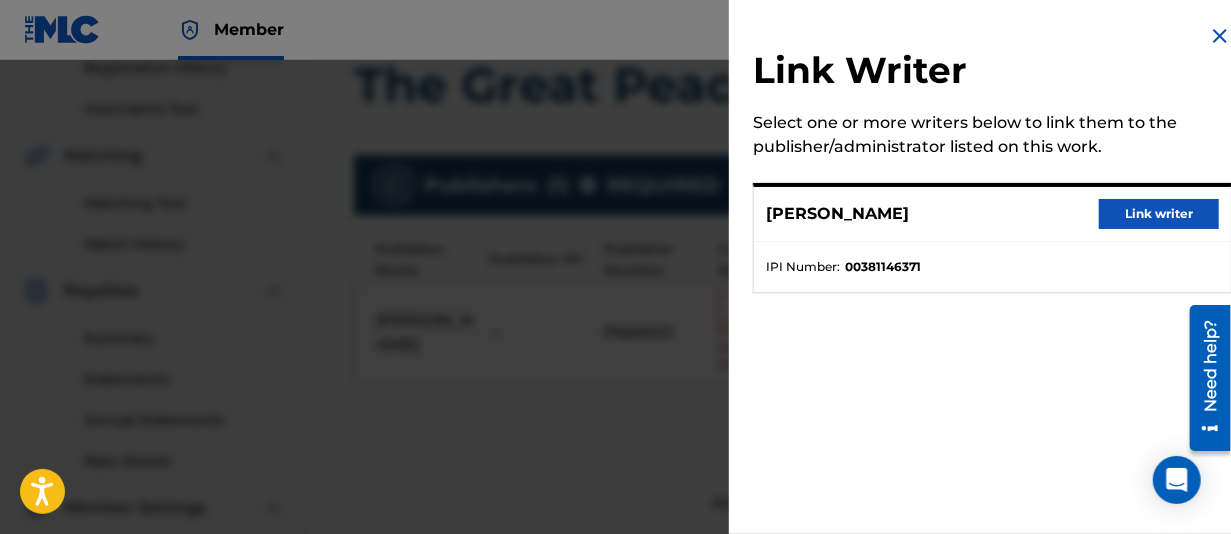 click at bounding box center (1220, 36) 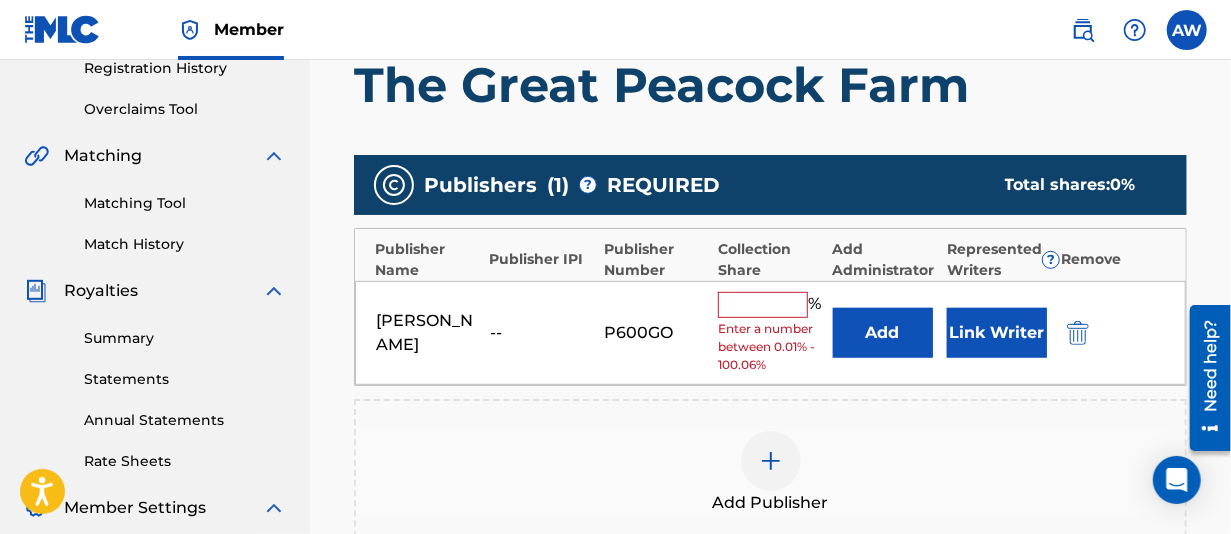 click at bounding box center (763, 305) 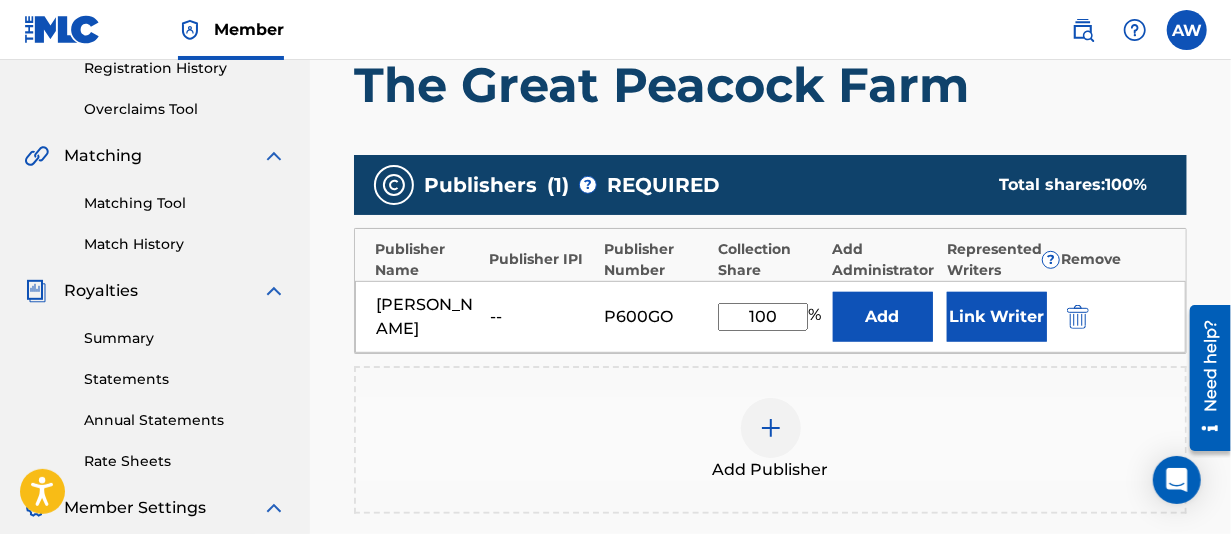 click on "100" at bounding box center [763, 317] 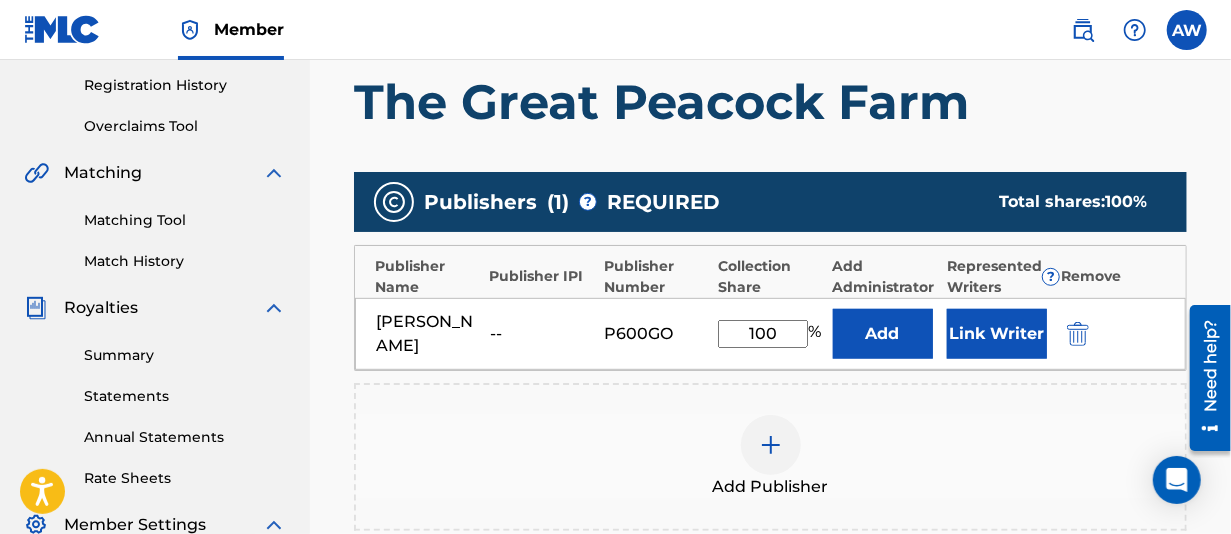 scroll, scrollTop: 90, scrollLeft: 0, axis: vertical 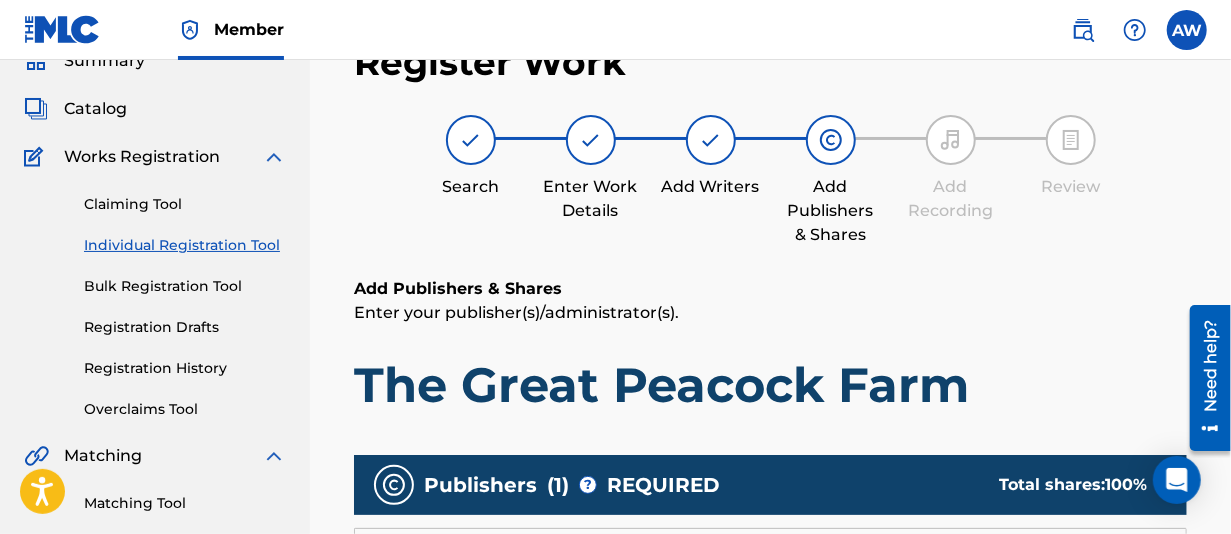 click on "Individual Registration Tool" at bounding box center (185, 245) 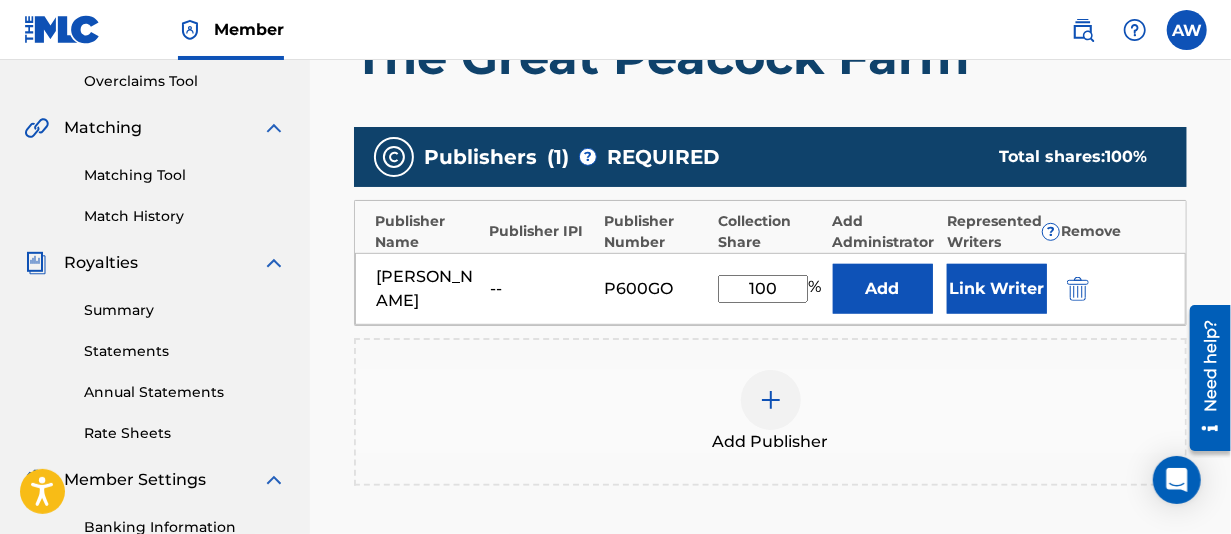 scroll, scrollTop: 700, scrollLeft: 0, axis: vertical 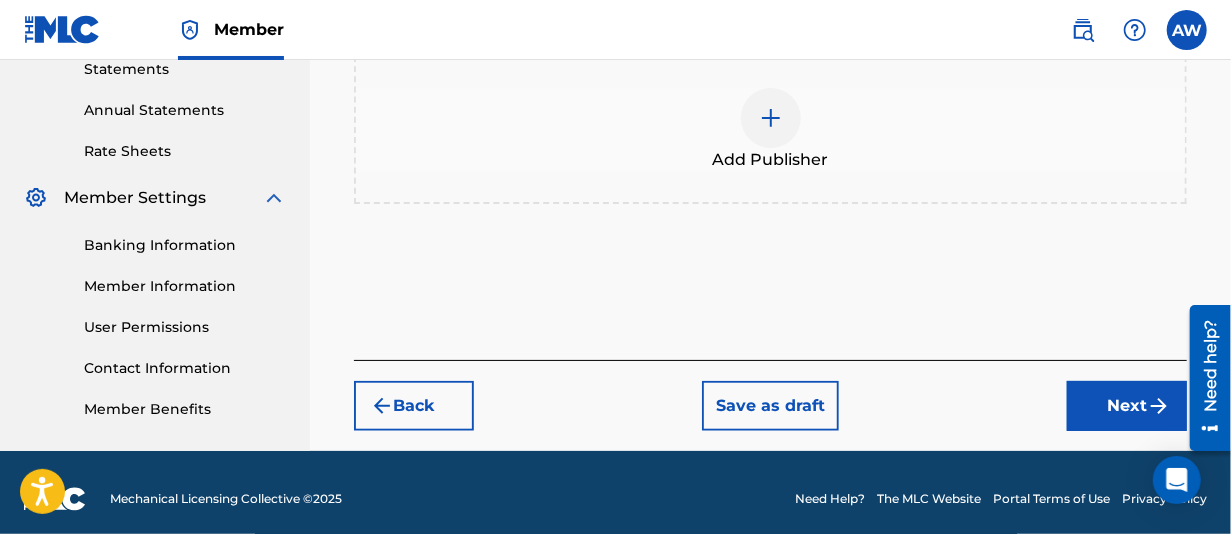 click on "Save as draft" at bounding box center [770, 406] 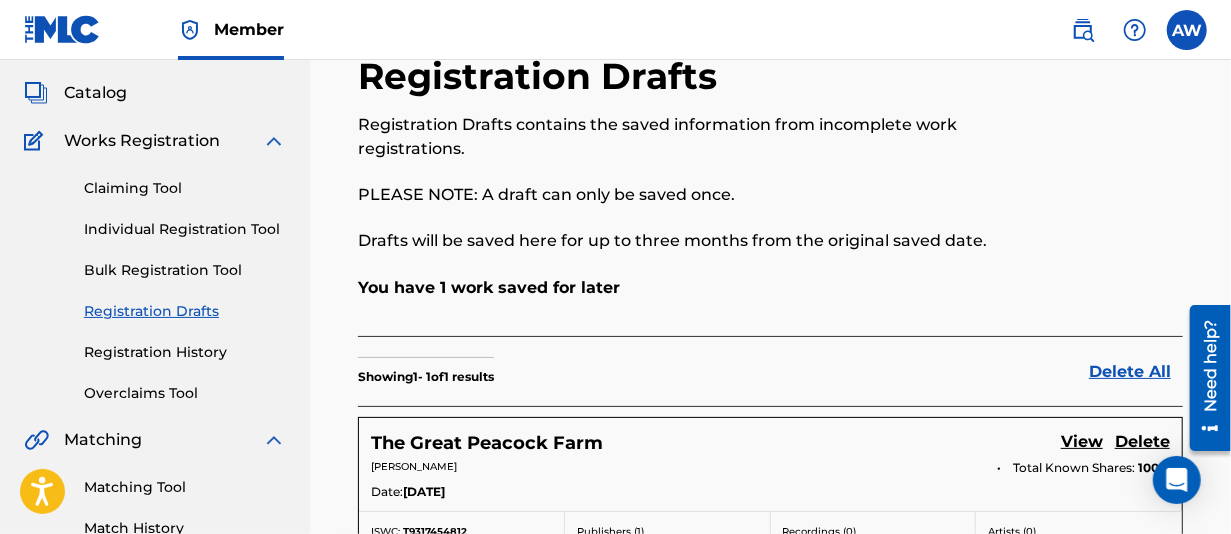 scroll, scrollTop: 206, scrollLeft: 0, axis: vertical 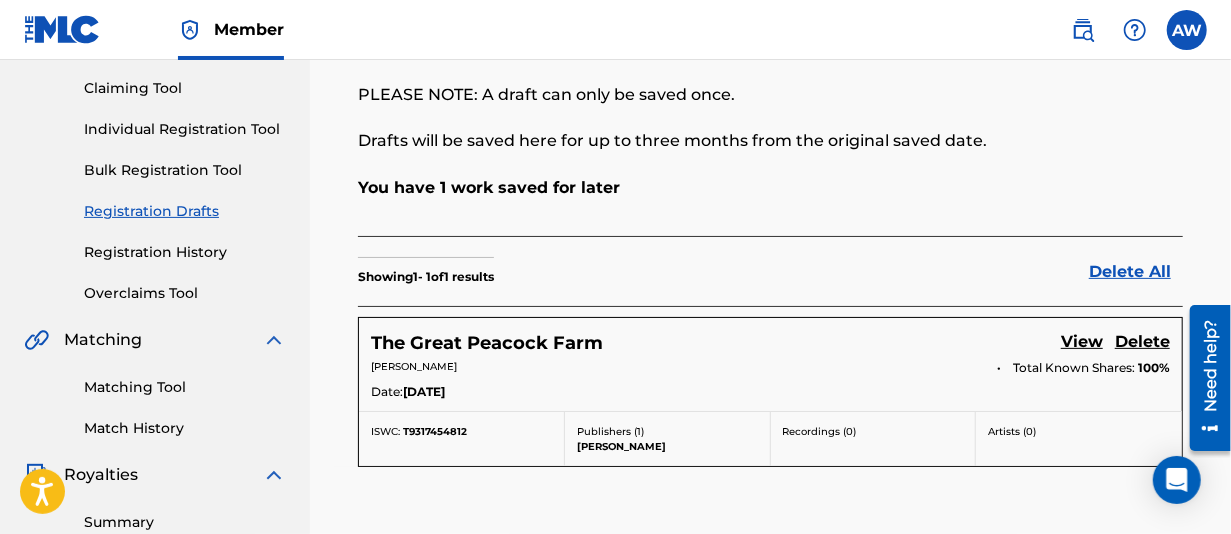 click on "Individual Registration Tool" at bounding box center (185, 129) 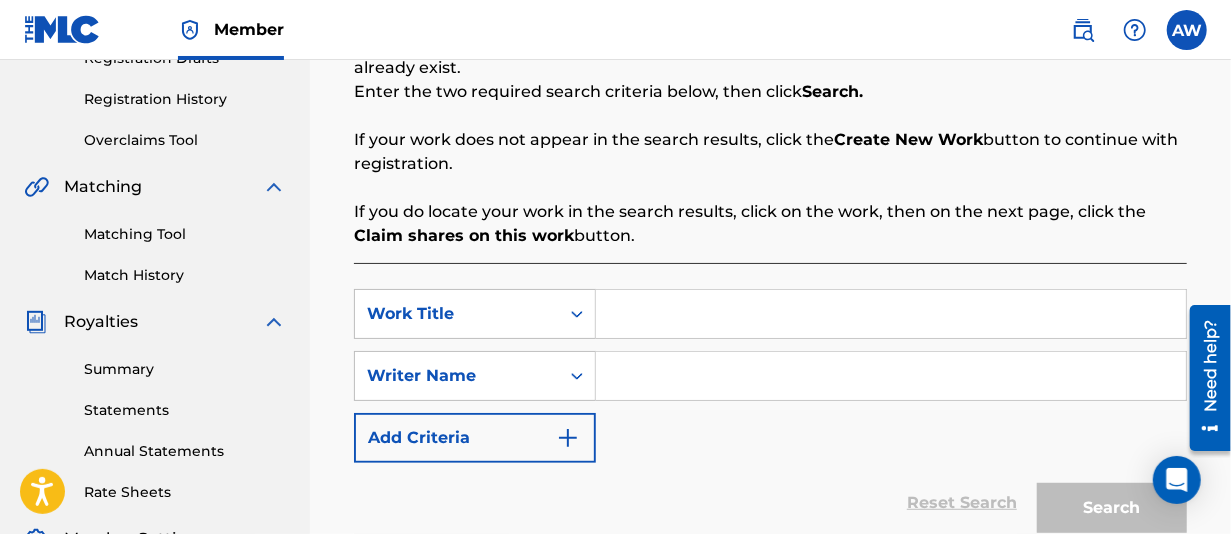 scroll, scrollTop: 500, scrollLeft: 0, axis: vertical 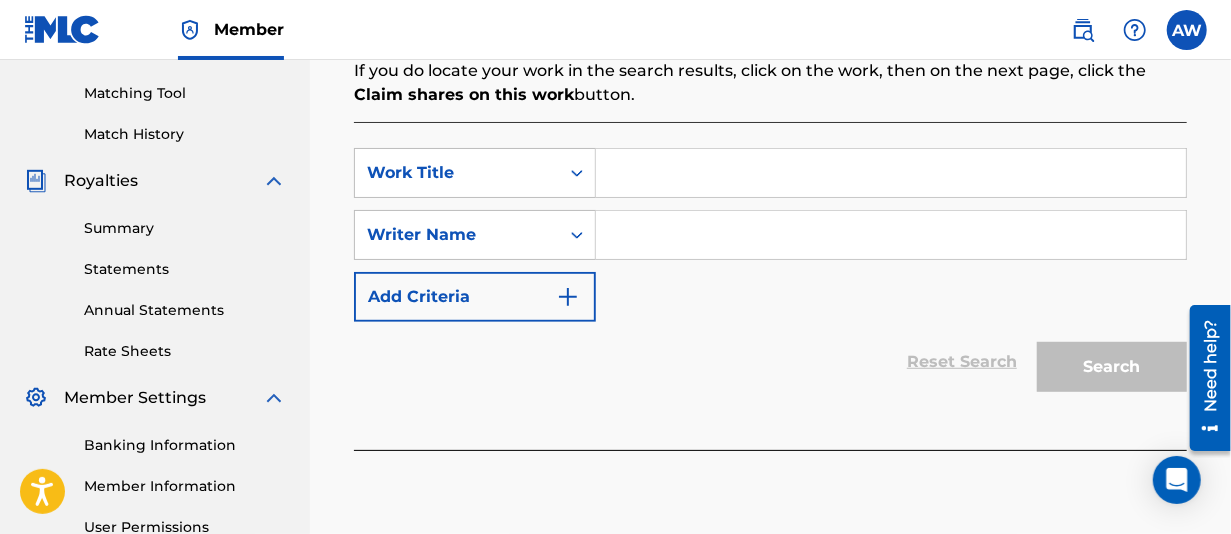 click at bounding box center [891, 173] 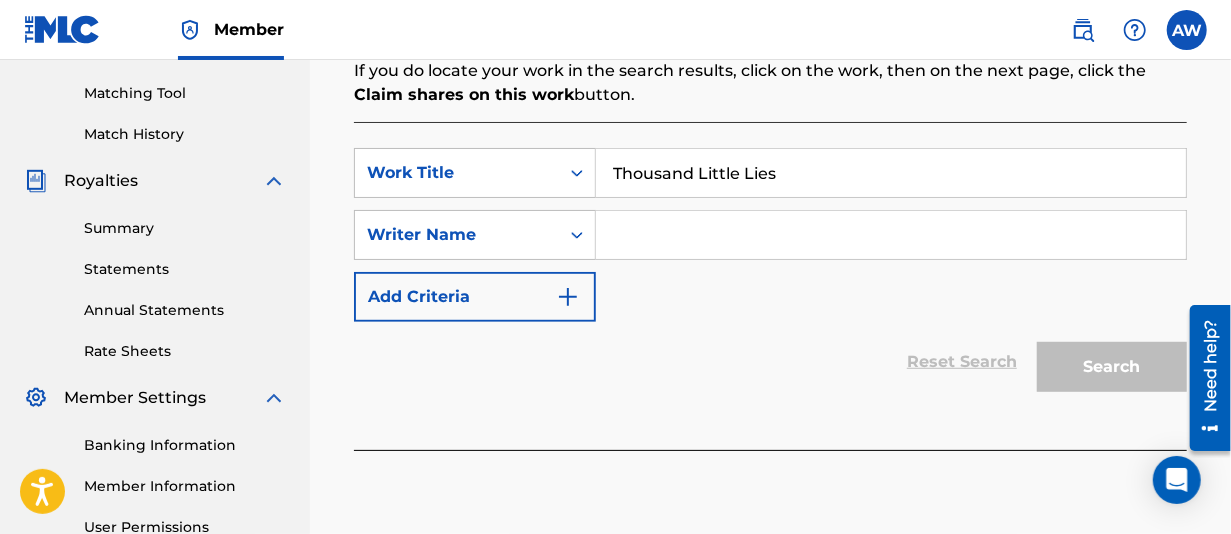 type on "Thousand Little Lies" 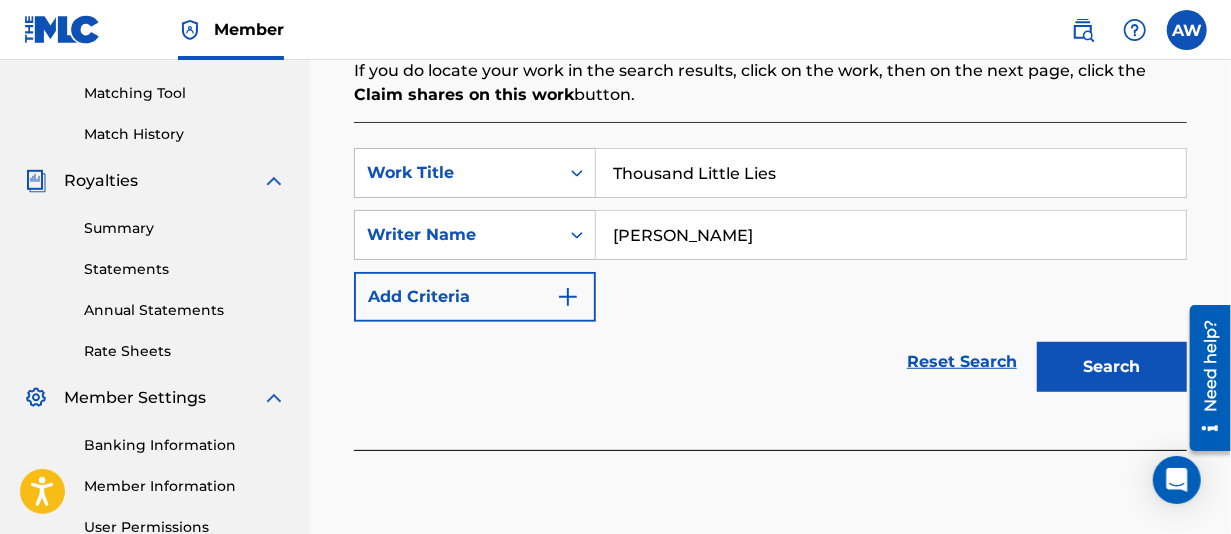 type on "[PERSON_NAME]" 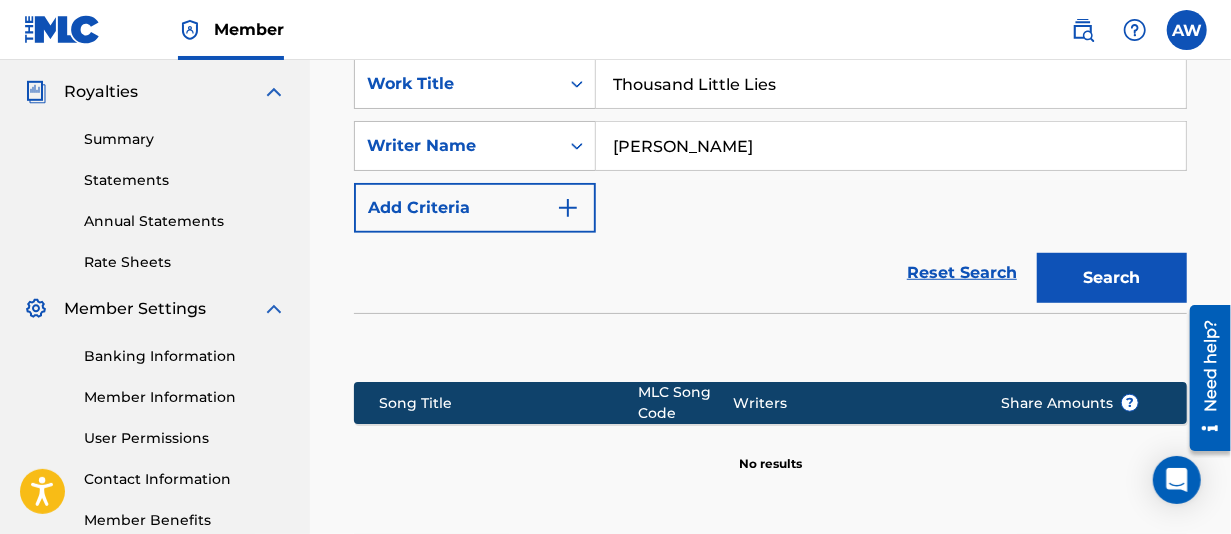 scroll, scrollTop: 700, scrollLeft: 0, axis: vertical 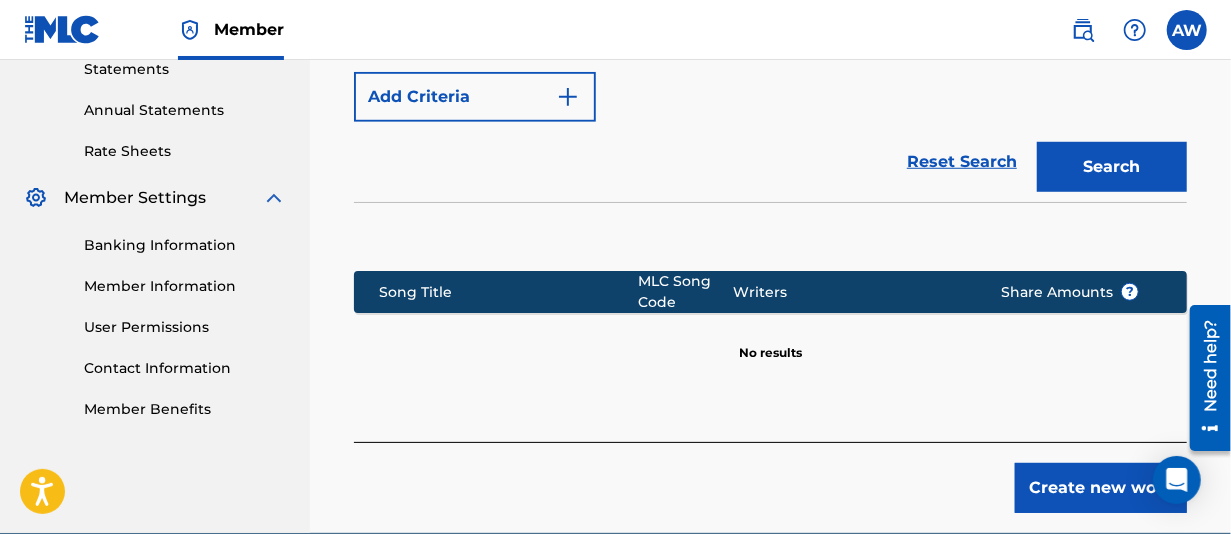 click on "Create new work" at bounding box center (1101, 488) 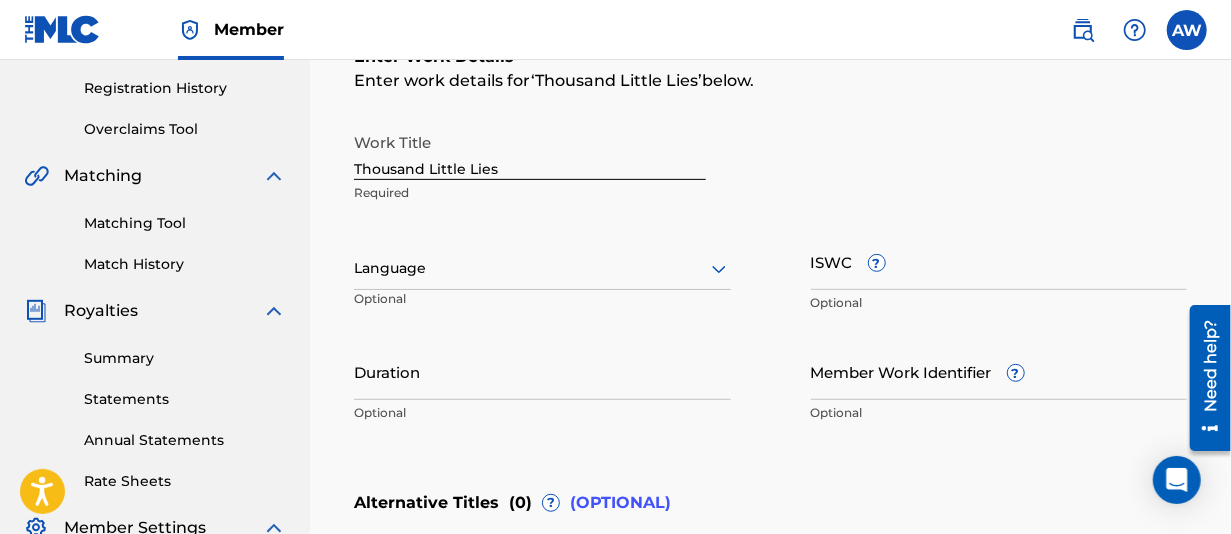 scroll, scrollTop: 400, scrollLeft: 0, axis: vertical 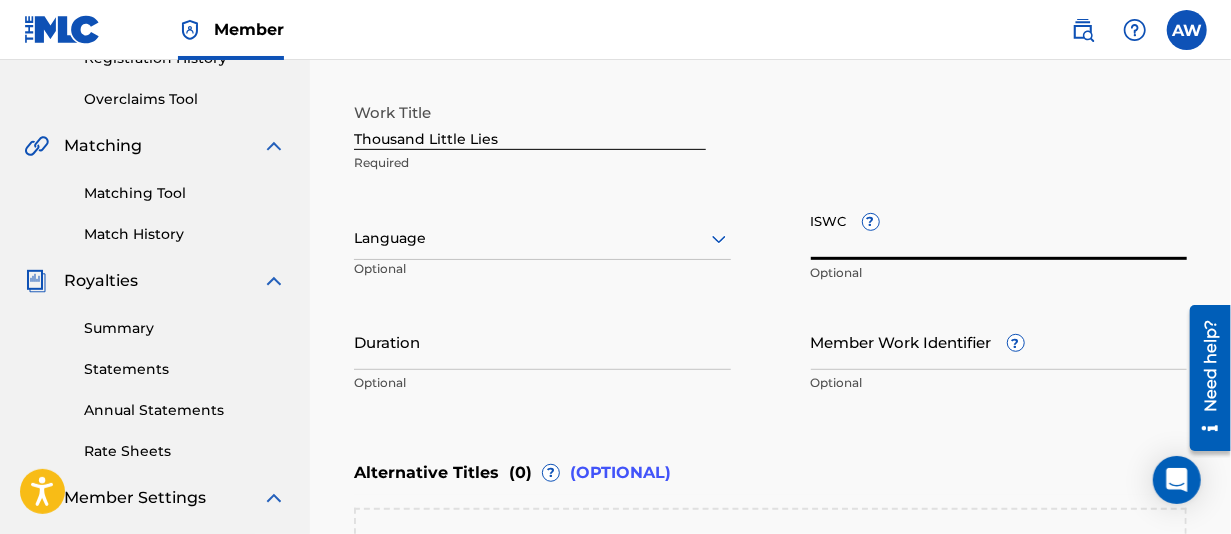 click on "ISWC   ?" at bounding box center (999, 231) 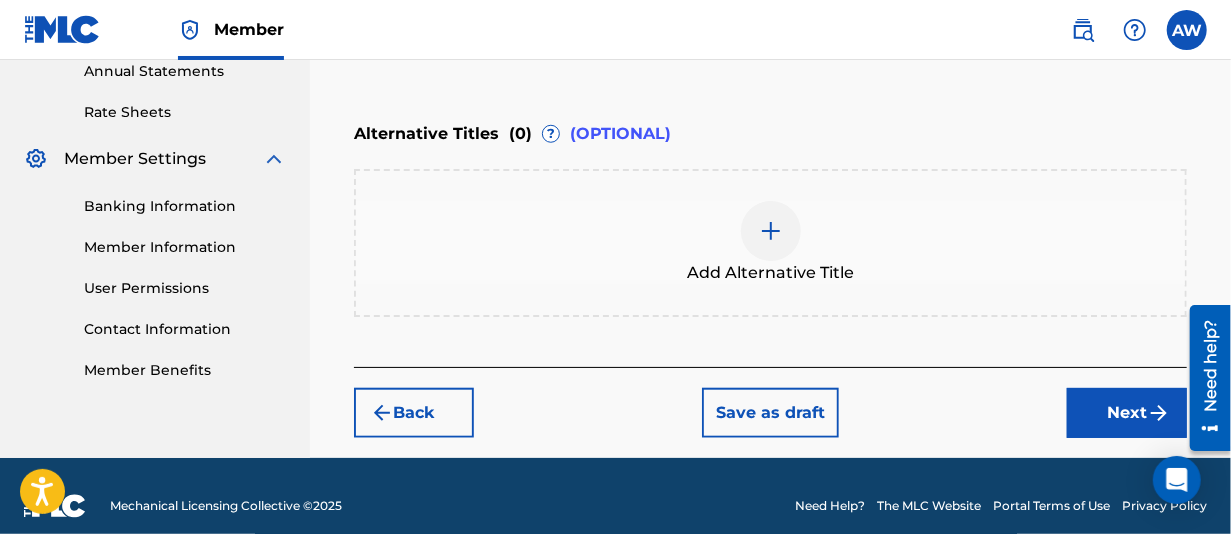 scroll, scrollTop: 758, scrollLeft: 0, axis: vertical 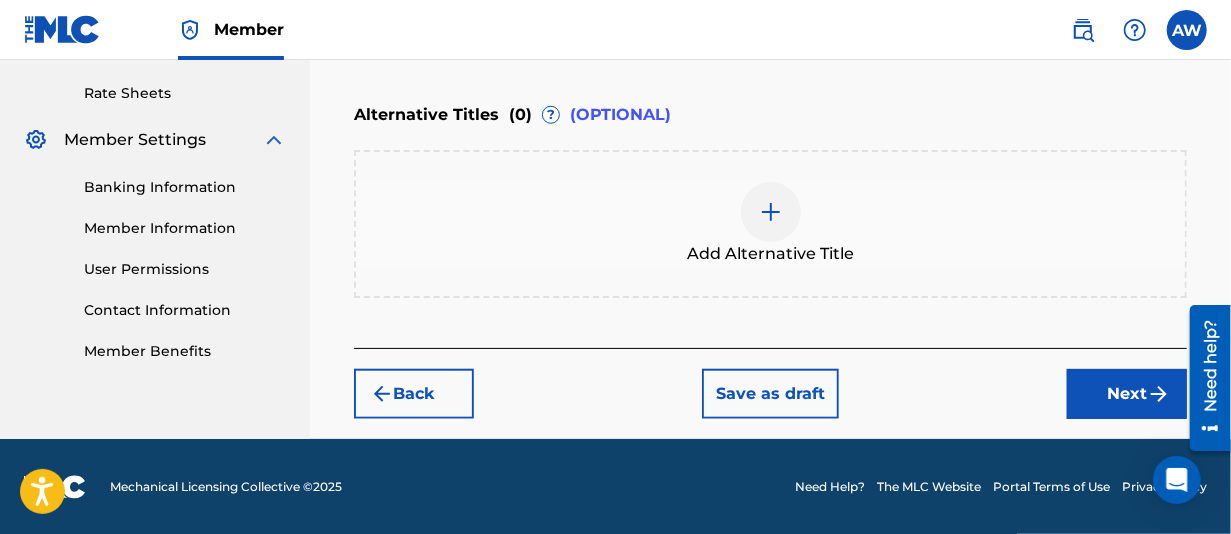 type on "T-327.726.601-6" 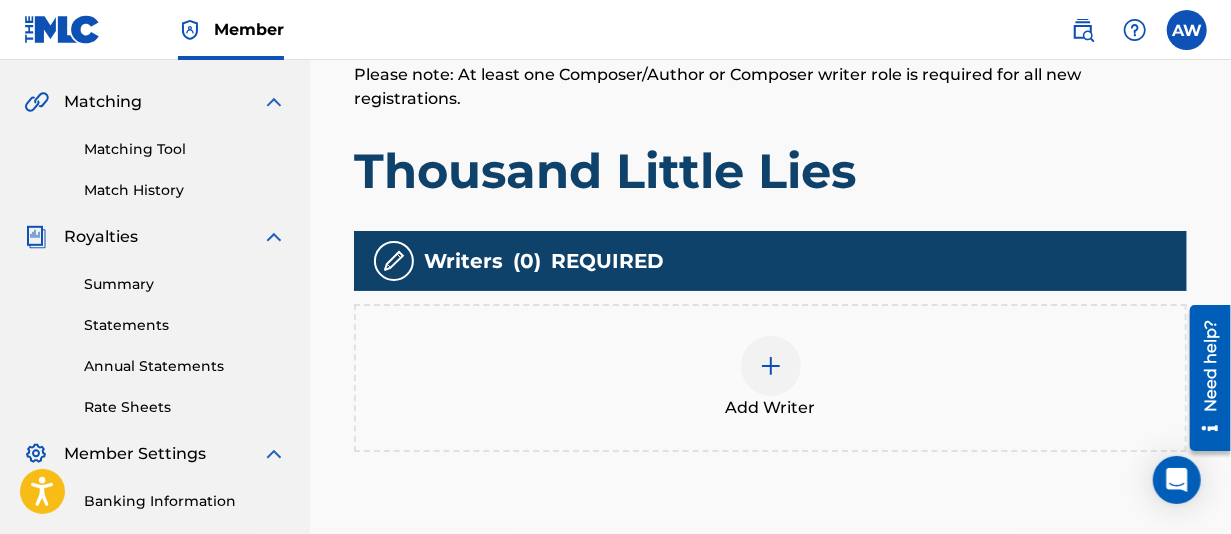 scroll, scrollTop: 490, scrollLeft: 0, axis: vertical 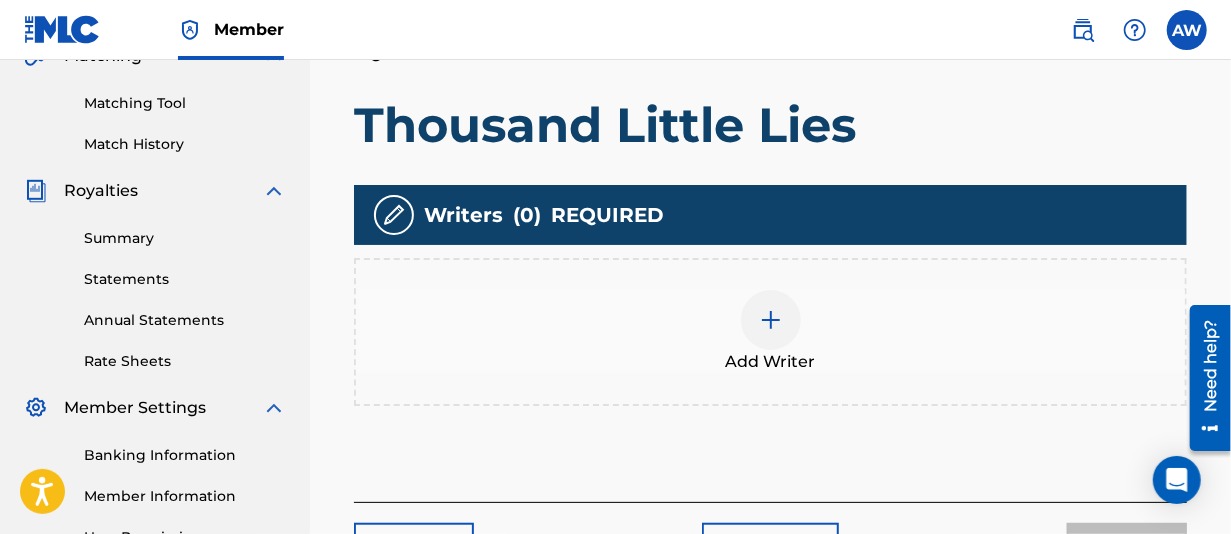 click at bounding box center (771, 320) 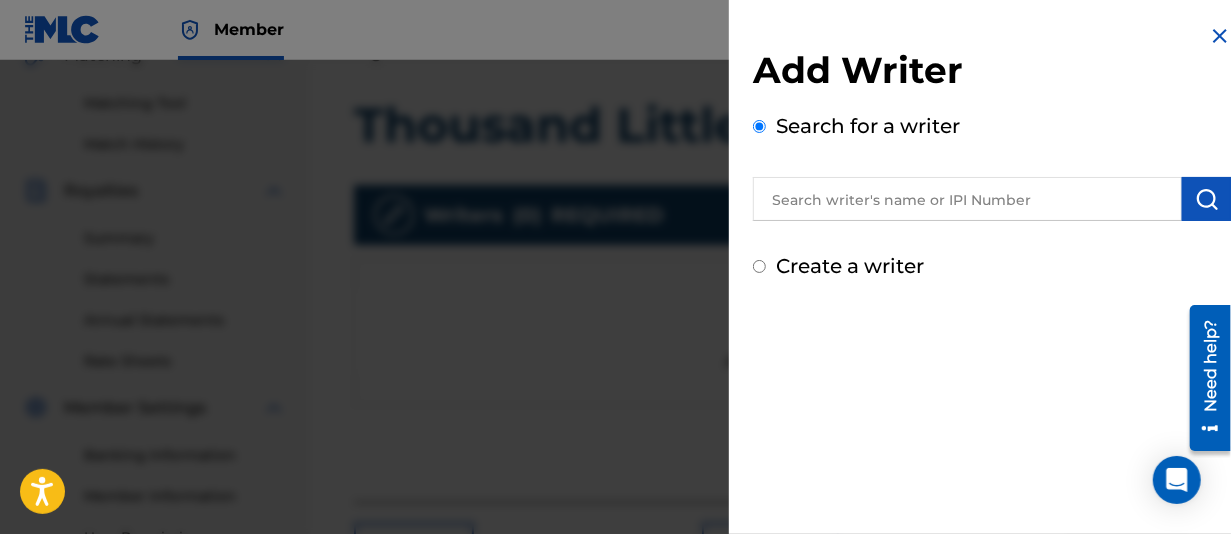 click at bounding box center [967, 199] 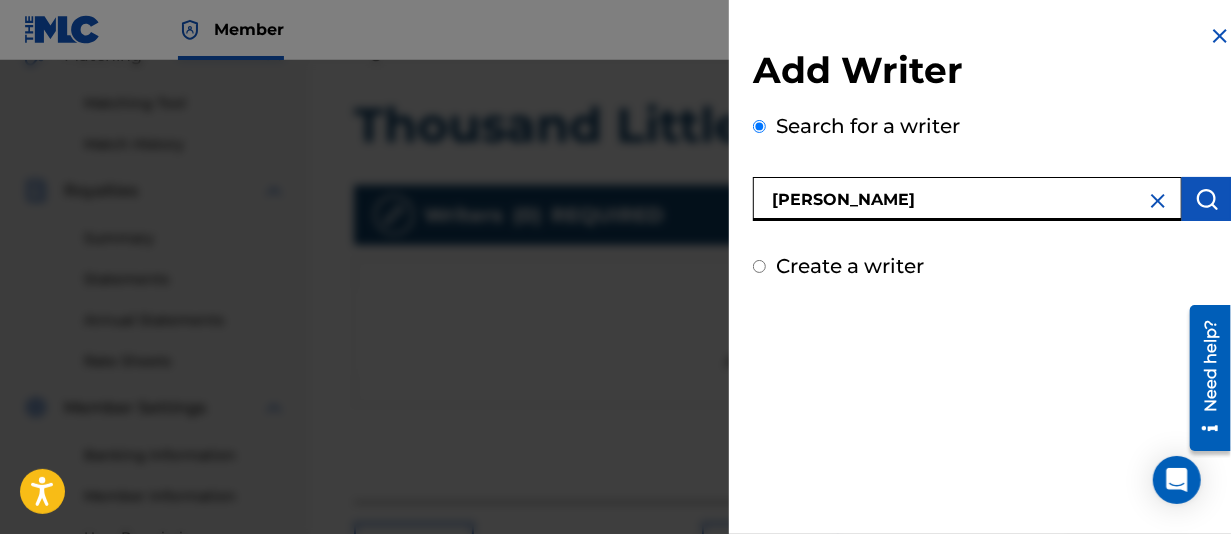 type on "[PERSON_NAME]" 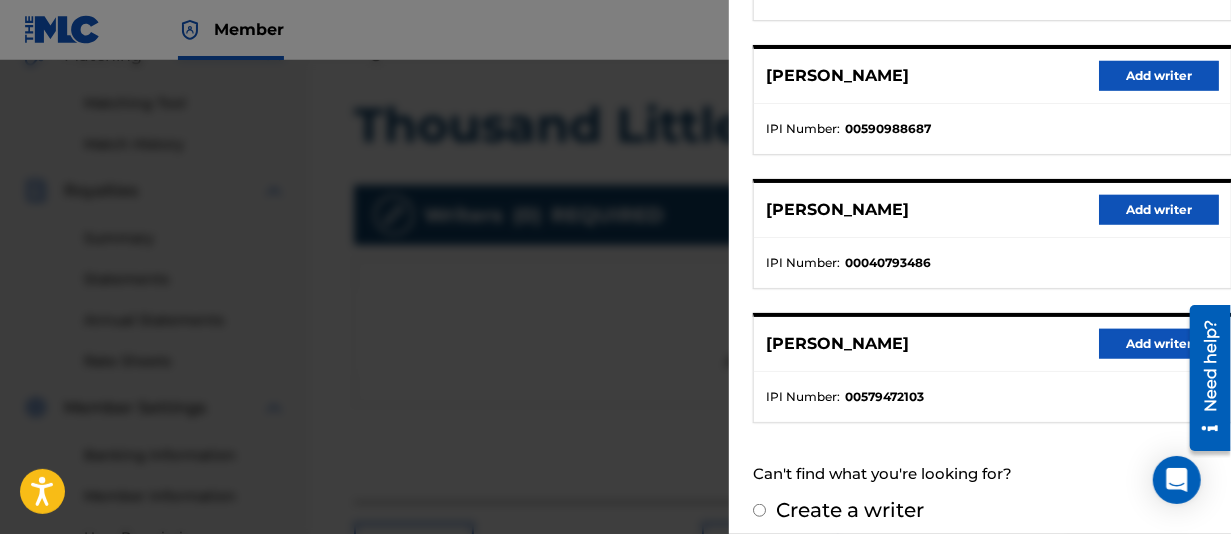 scroll, scrollTop: 504, scrollLeft: 0, axis: vertical 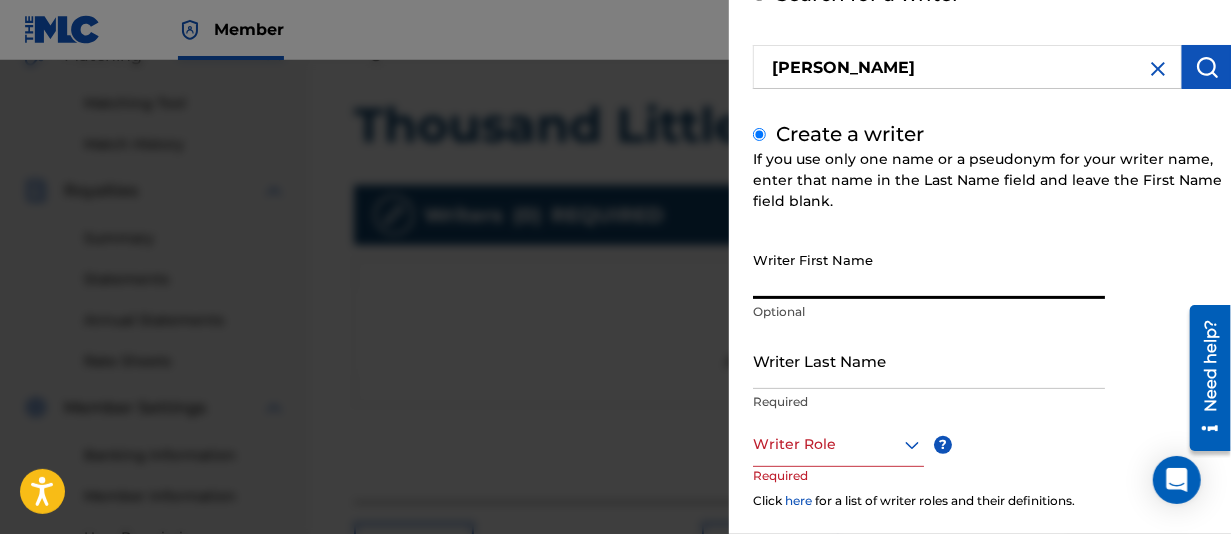 click on "Writer First Name" at bounding box center (929, 270) 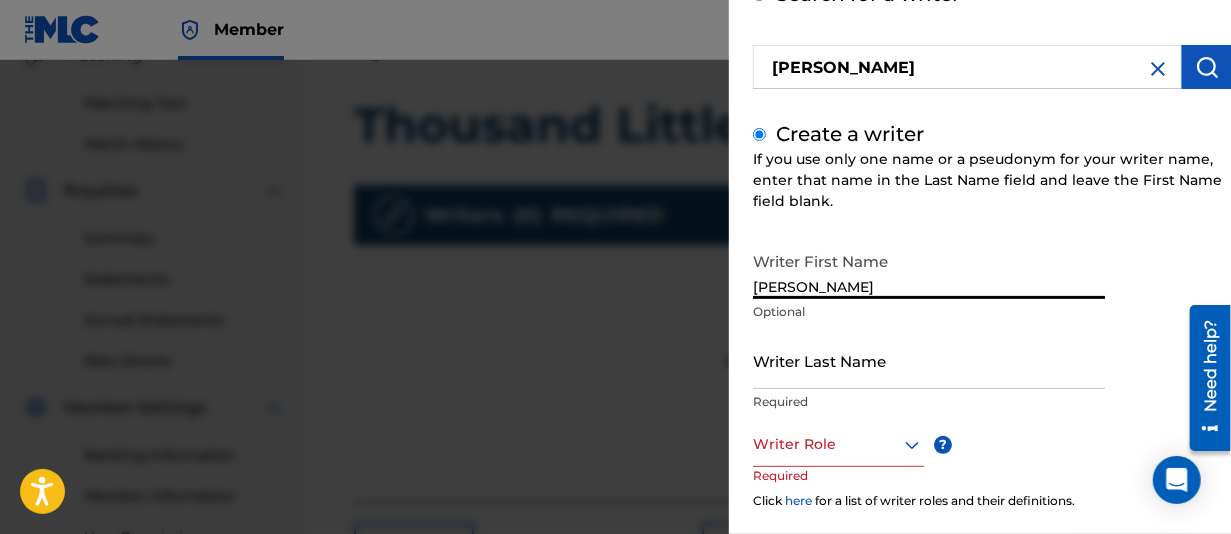 type on "[PERSON_NAME]" 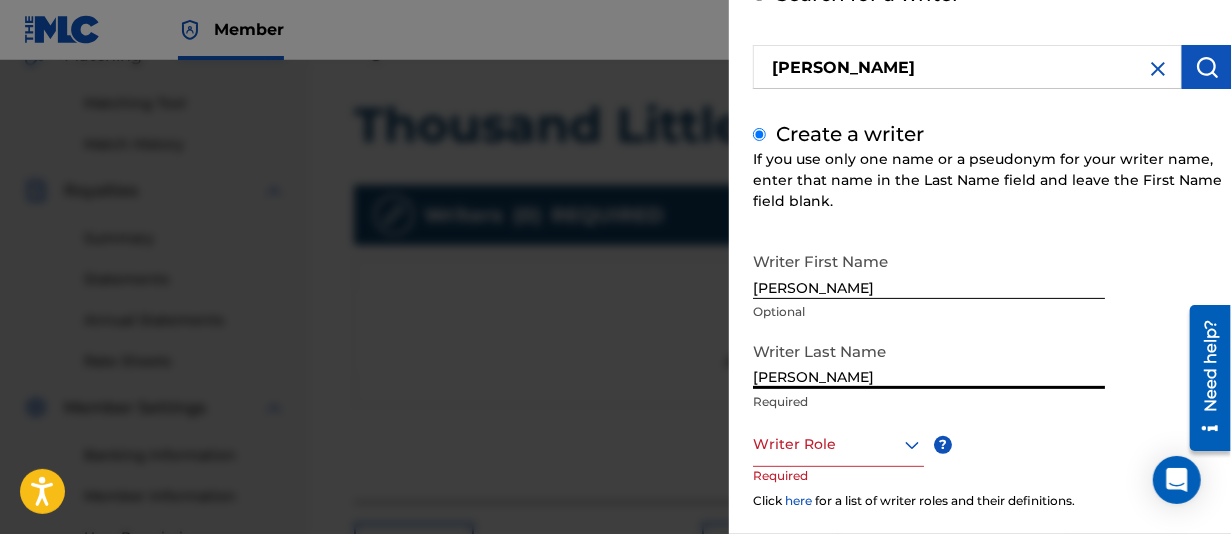 scroll, scrollTop: 232, scrollLeft: 0, axis: vertical 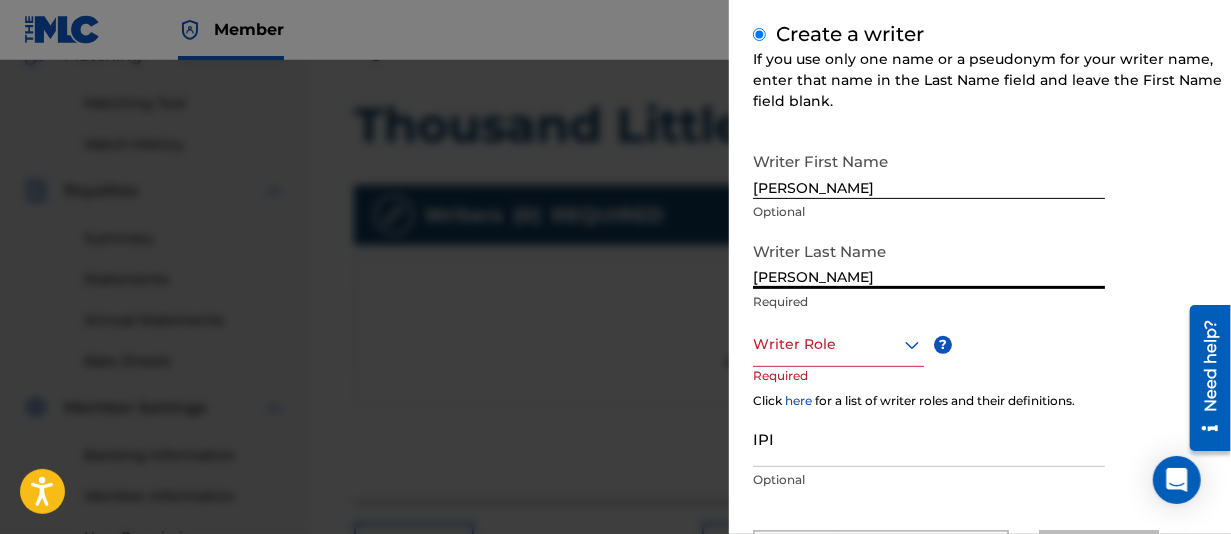 type on "[PERSON_NAME]" 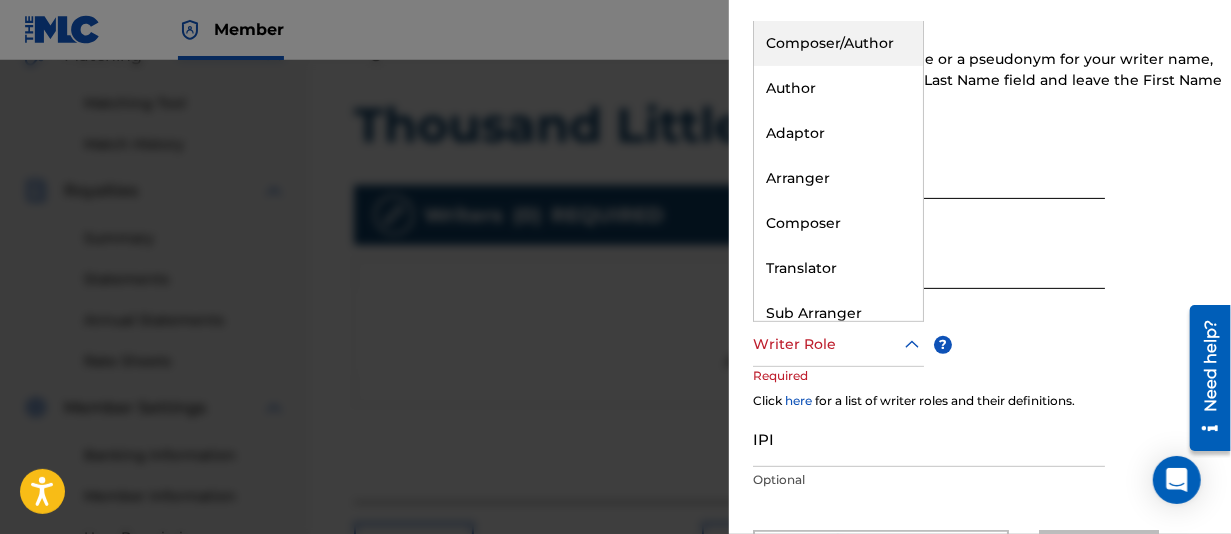 click at bounding box center [838, 344] 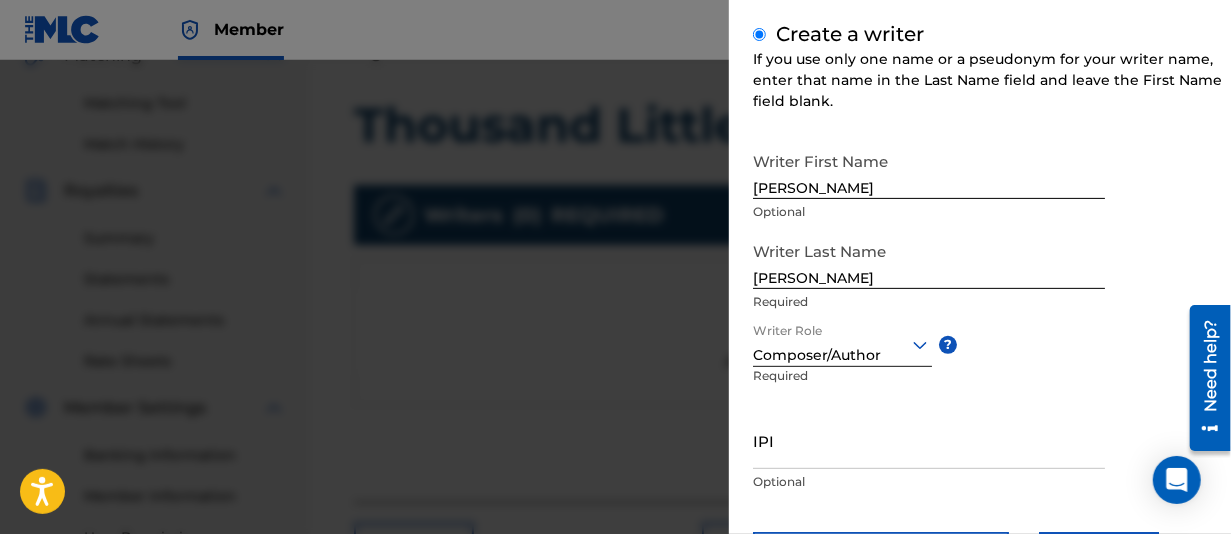 scroll, scrollTop: 332, scrollLeft: 0, axis: vertical 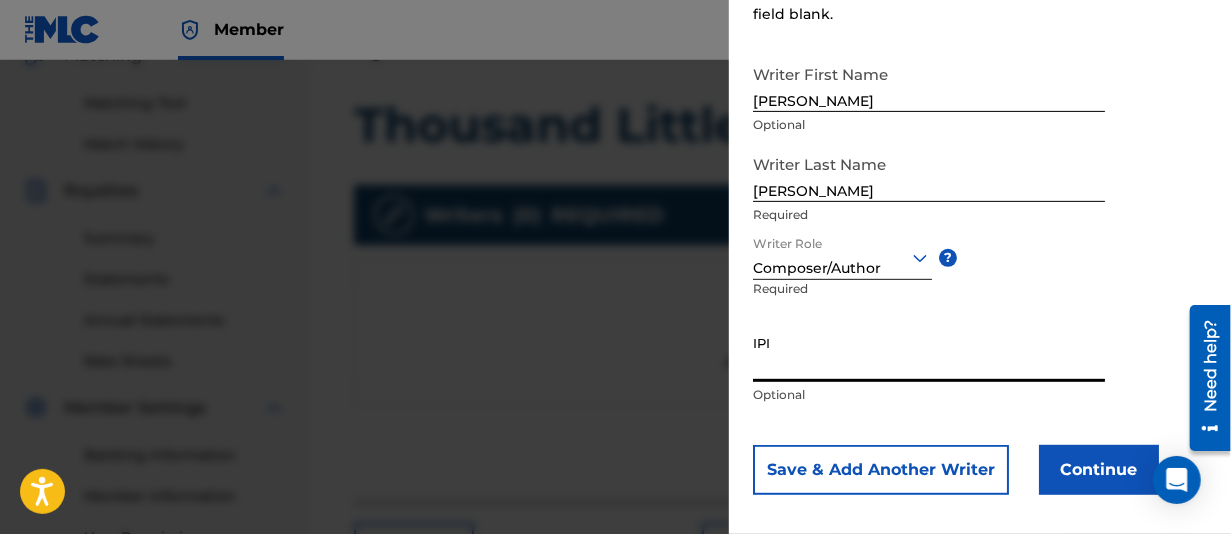 click on "IPI" at bounding box center [929, 353] 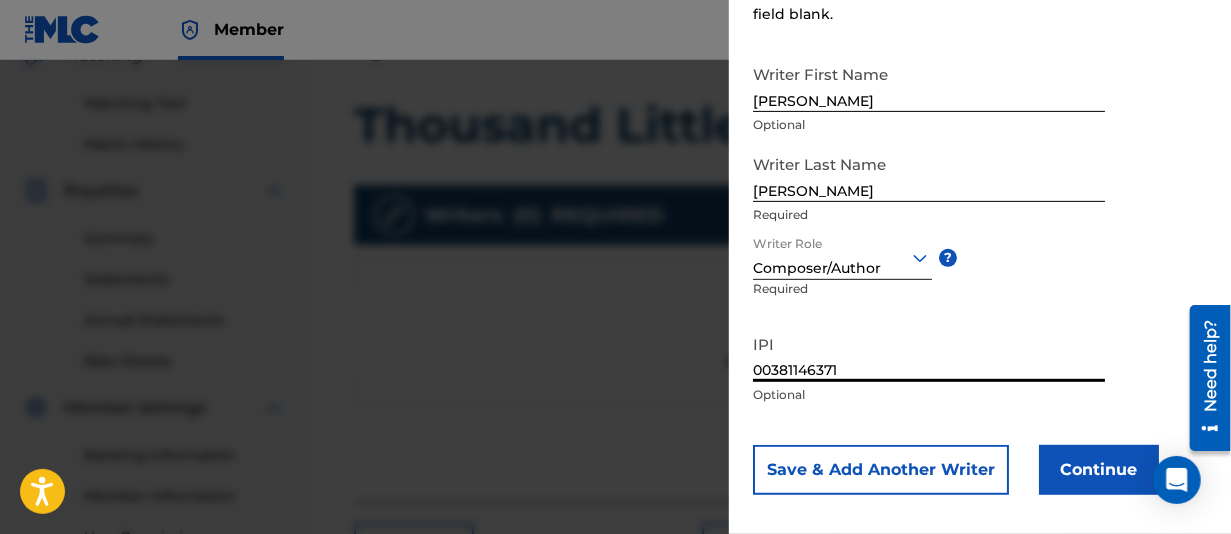 scroll, scrollTop: 334, scrollLeft: 0, axis: vertical 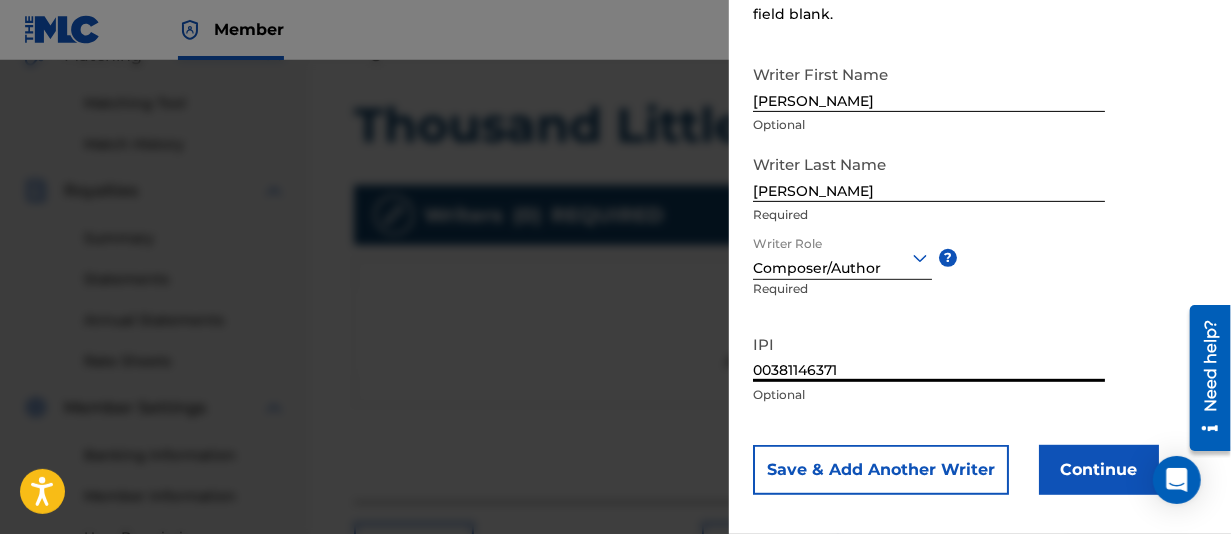 type on "00381146371" 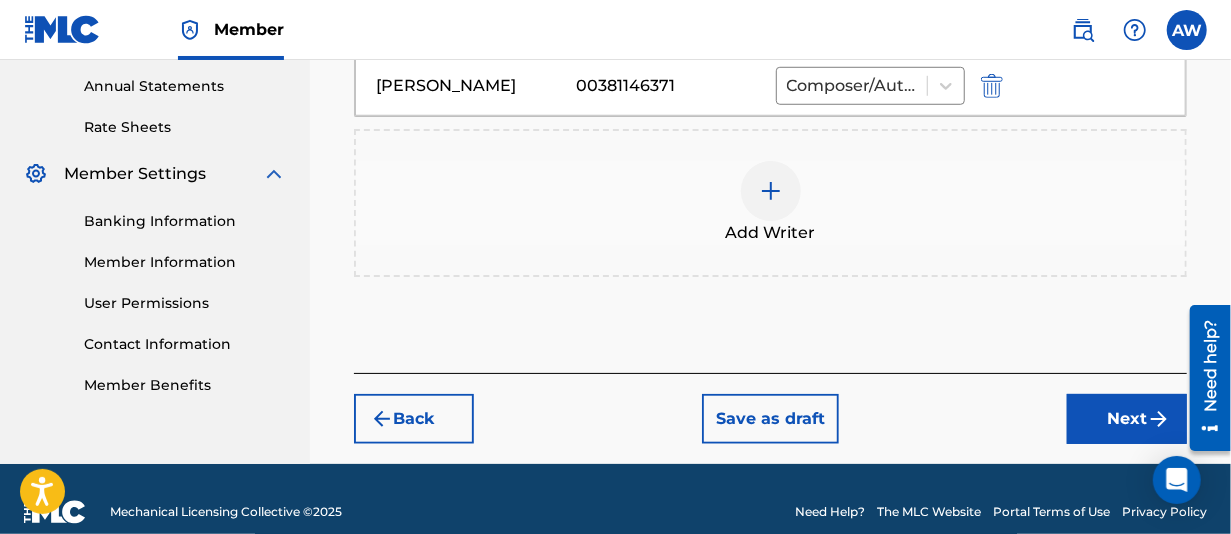 click on "Next" at bounding box center [1127, 419] 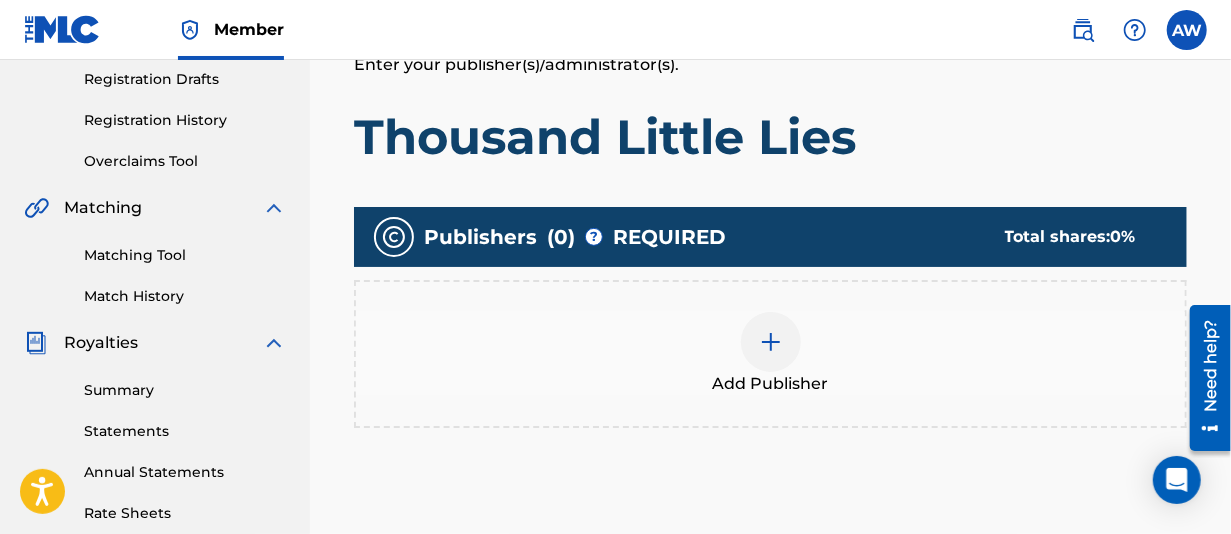scroll, scrollTop: 390, scrollLeft: 0, axis: vertical 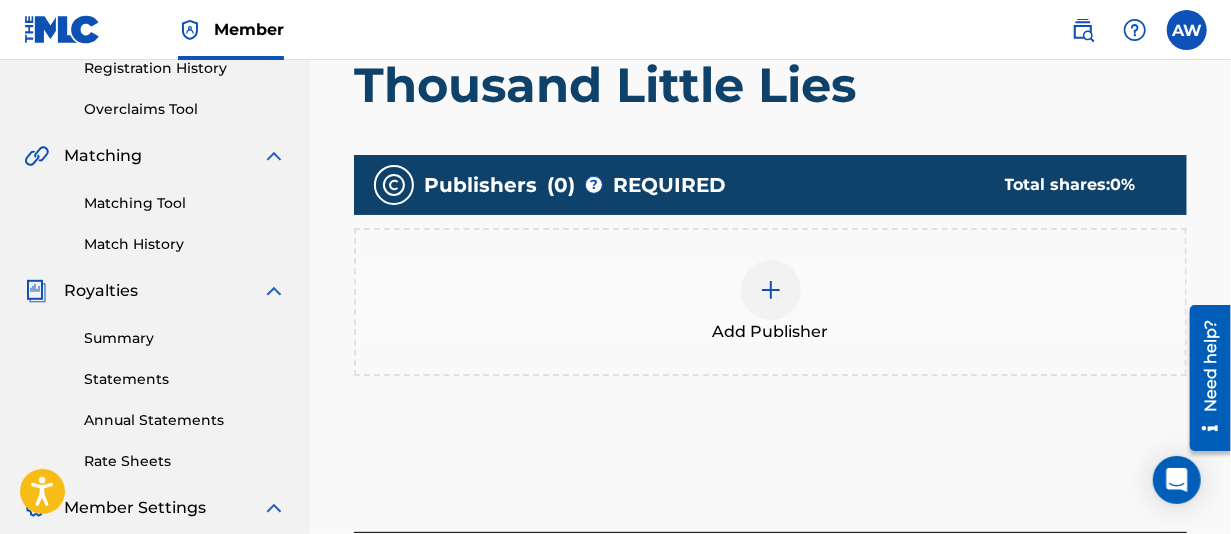 click at bounding box center [771, 290] 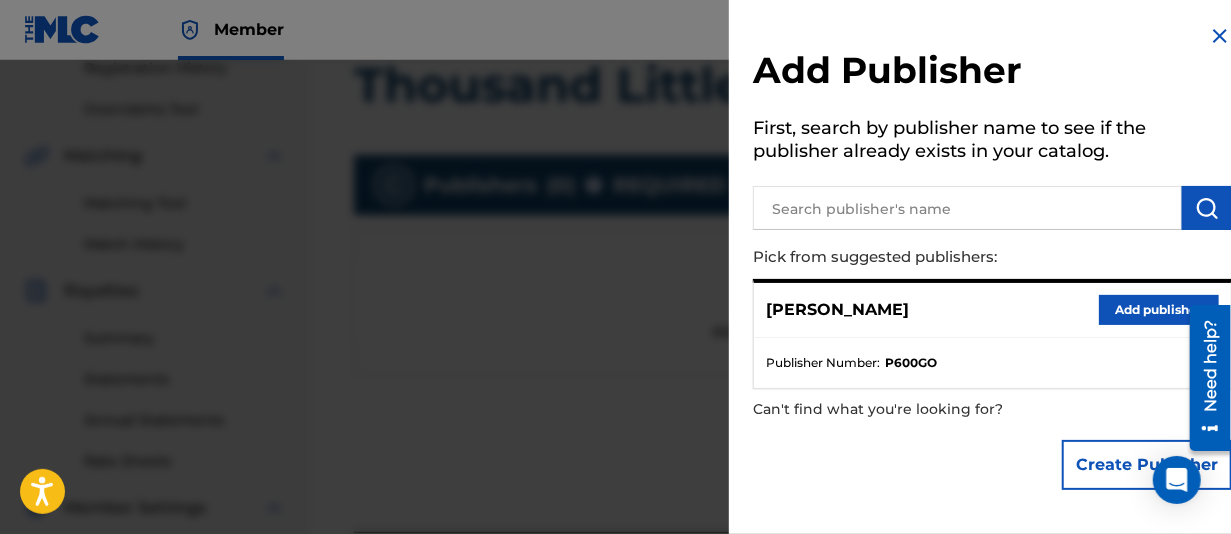 click on "Add publisher" at bounding box center (1159, 310) 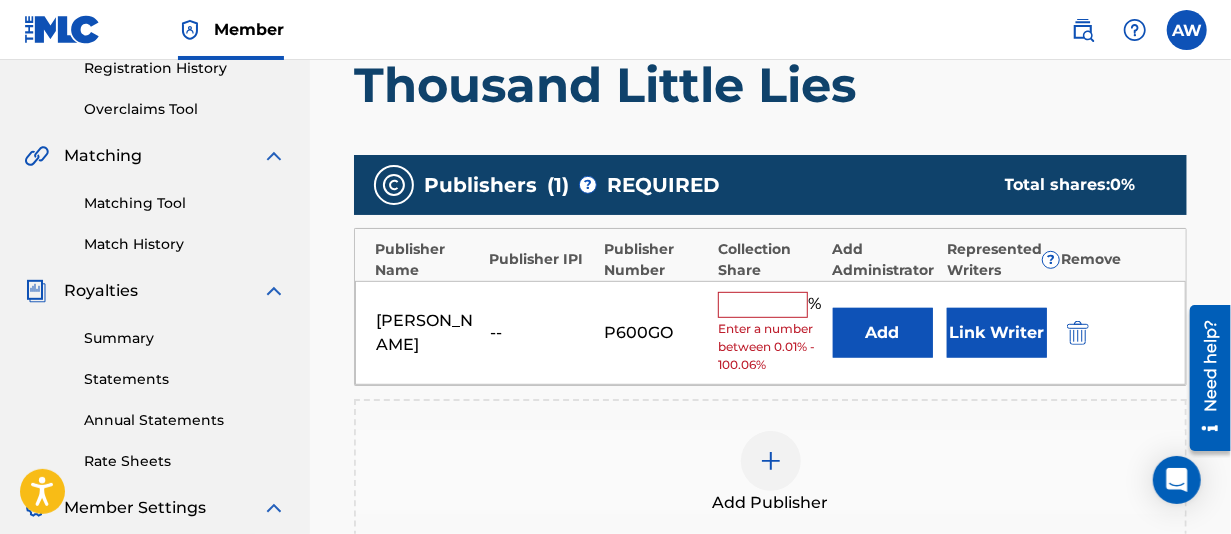 click at bounding box center (763, 305) 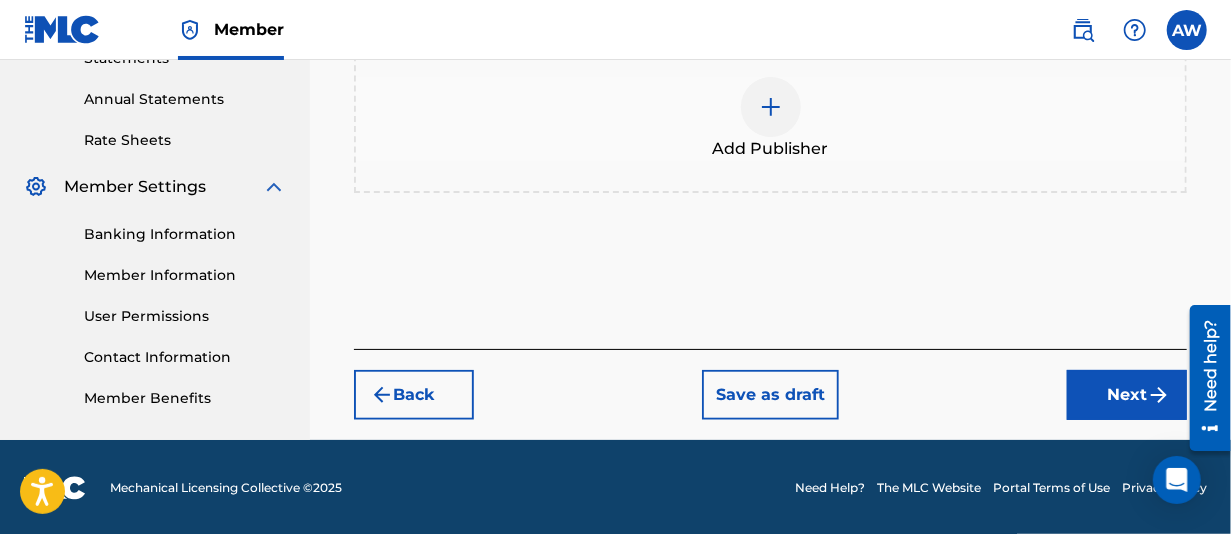click on "Next" at bounding box center [1127, 395] 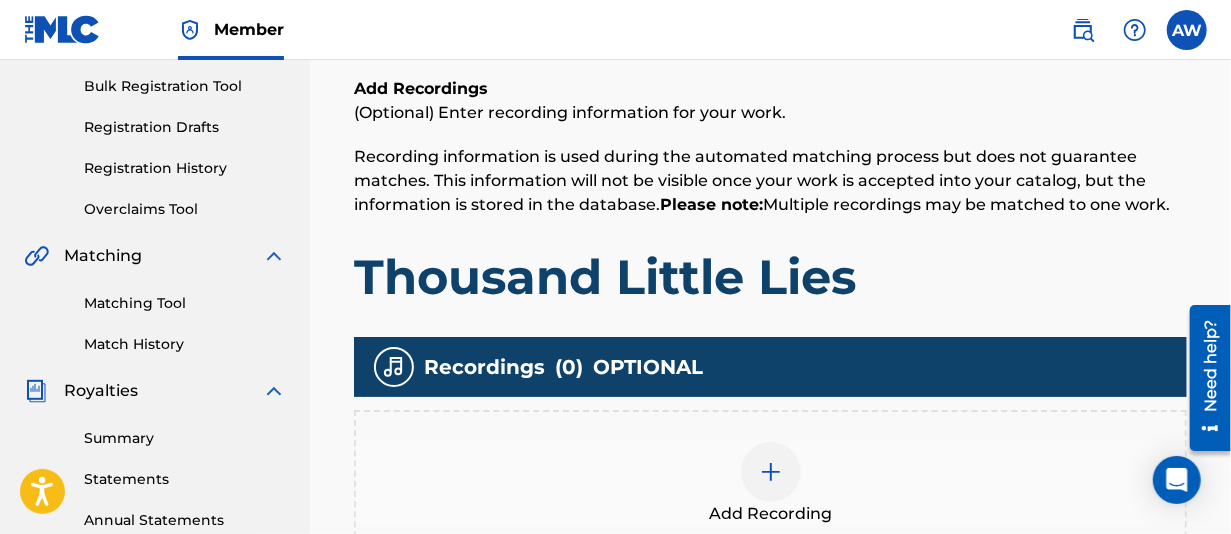 scroll, scrollTop: 490, scrollLeft: 0, axis: vertical 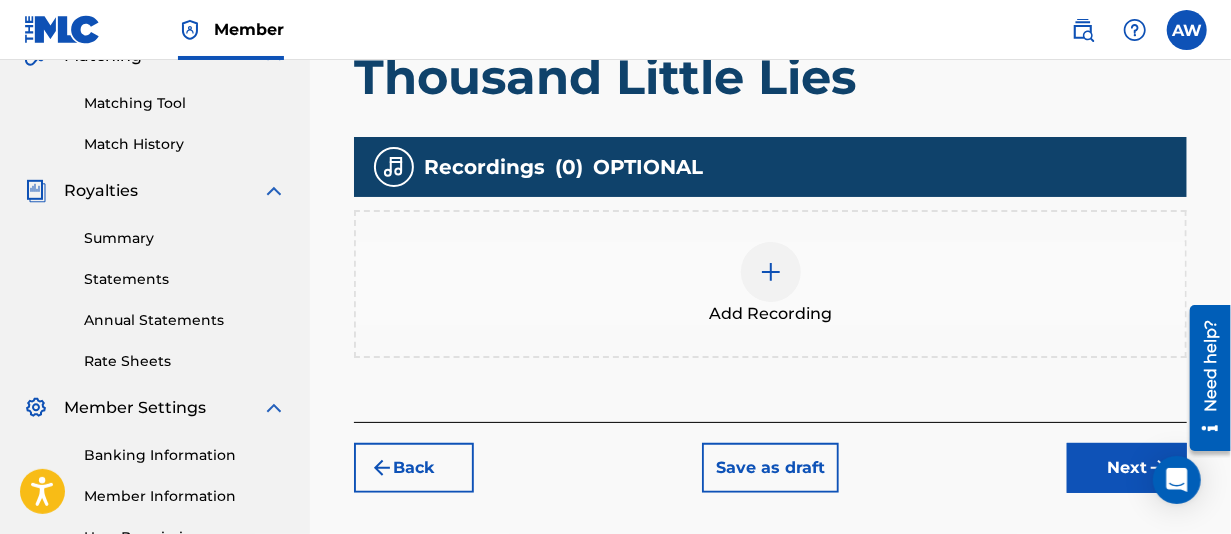 click at bounding box center (771, 272) 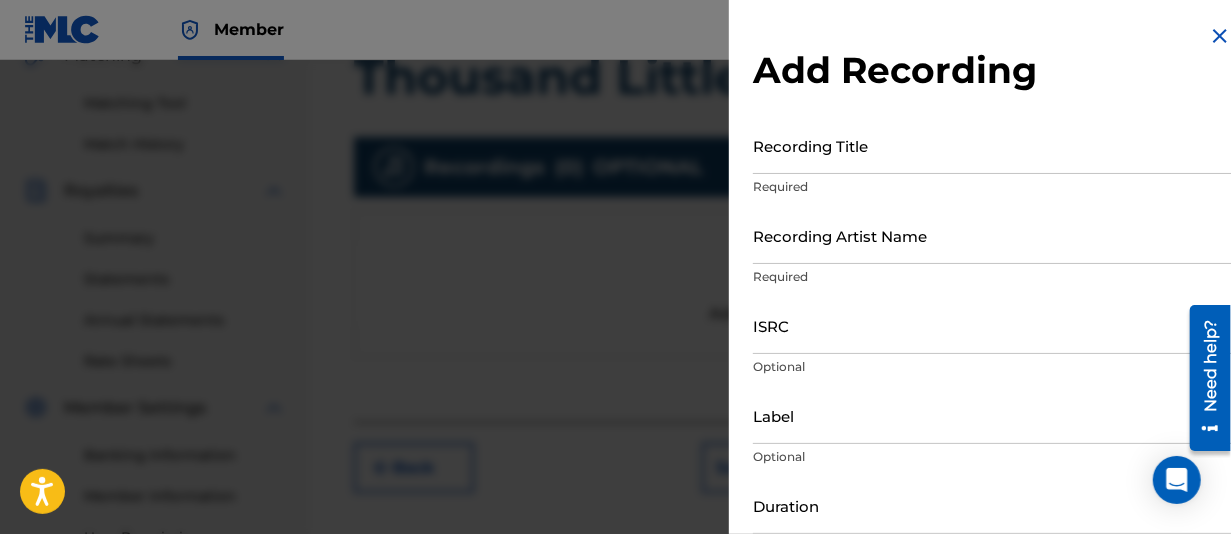 click on "Recording Title" at bounding box center (992, 145) 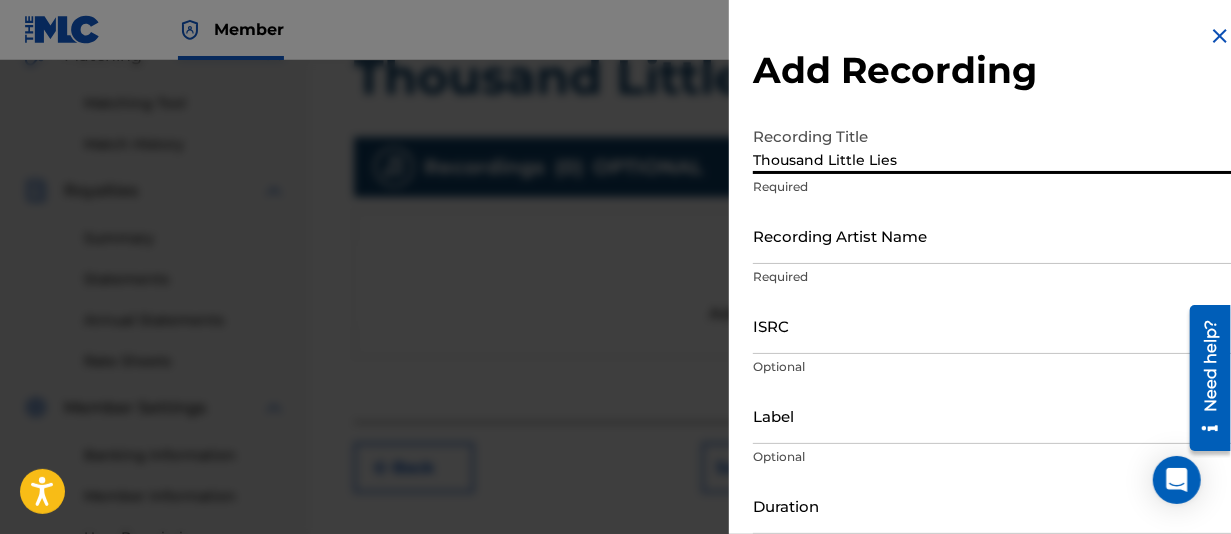 type on "Thousand Little Lies" 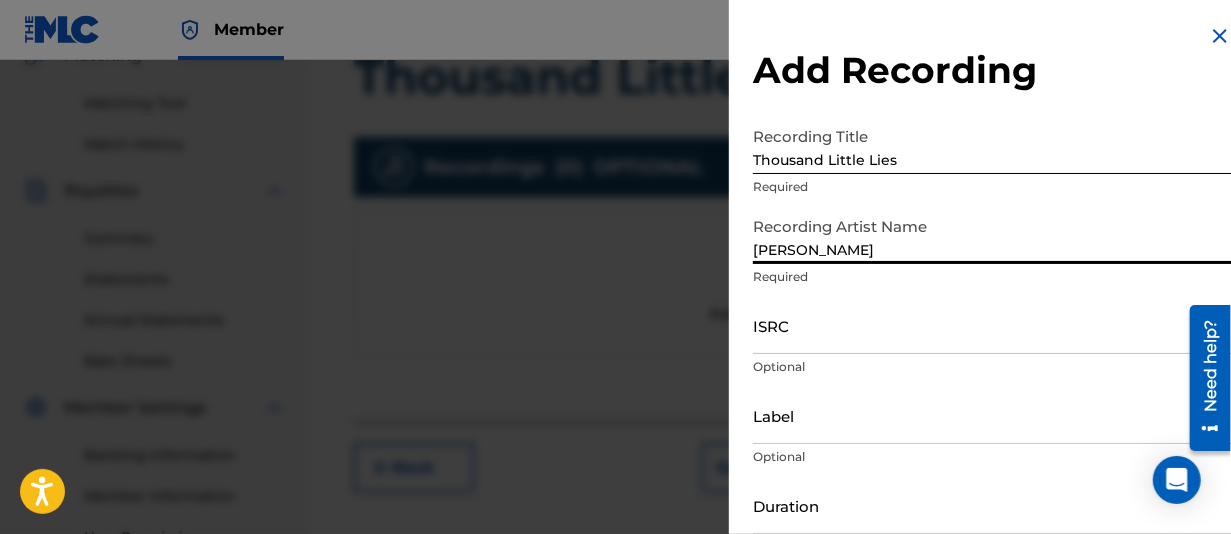 type on "[PERSON_NAME]" 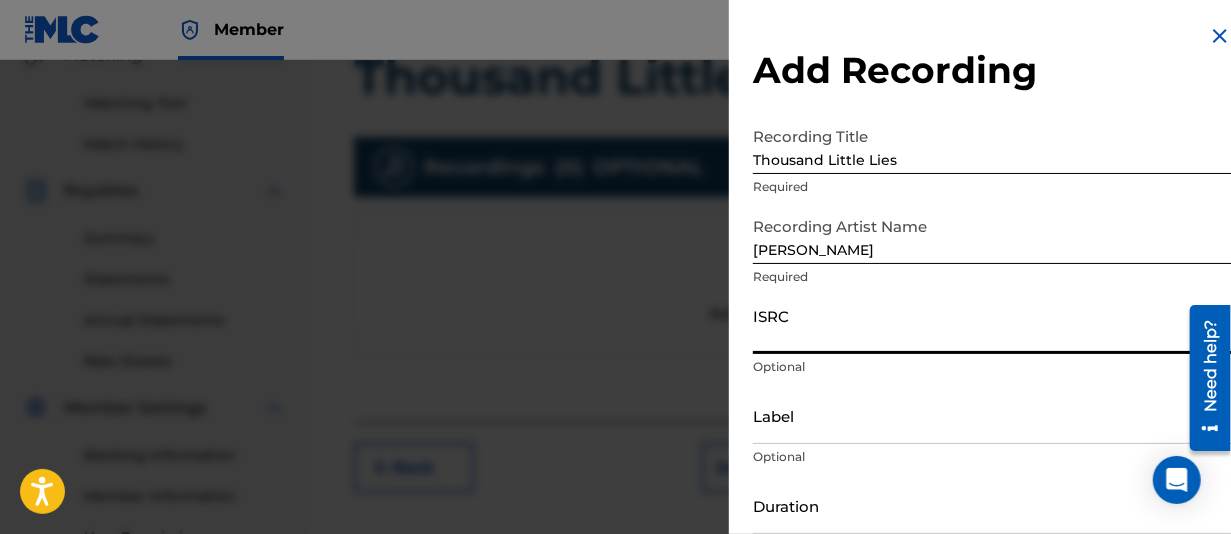 click on "Thousand Little Lies" at bounding box center [992, 145] 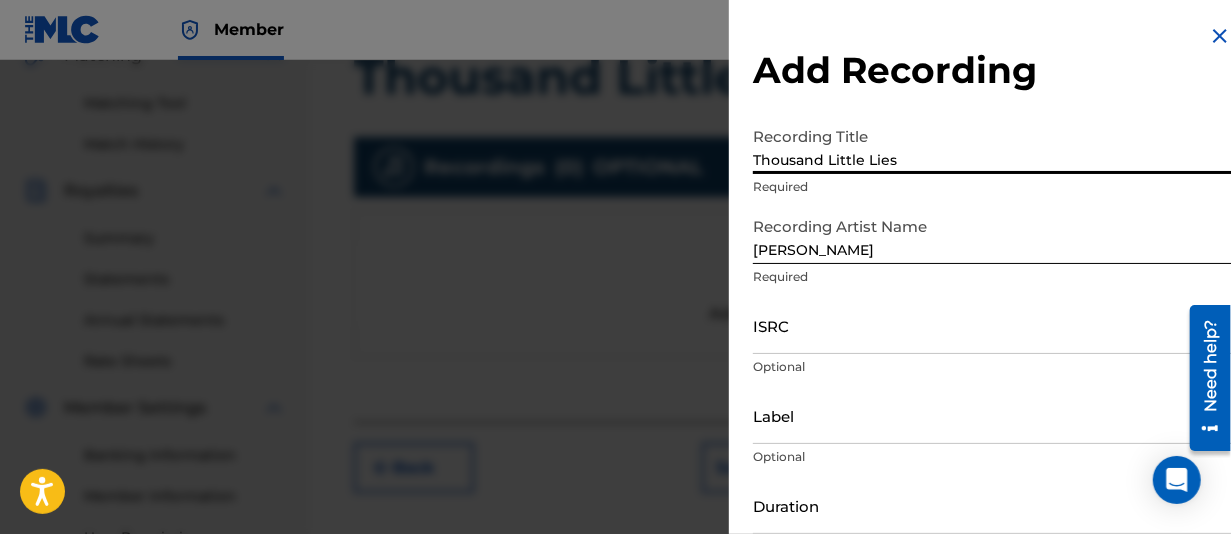 type on "Thousand Little Lies" 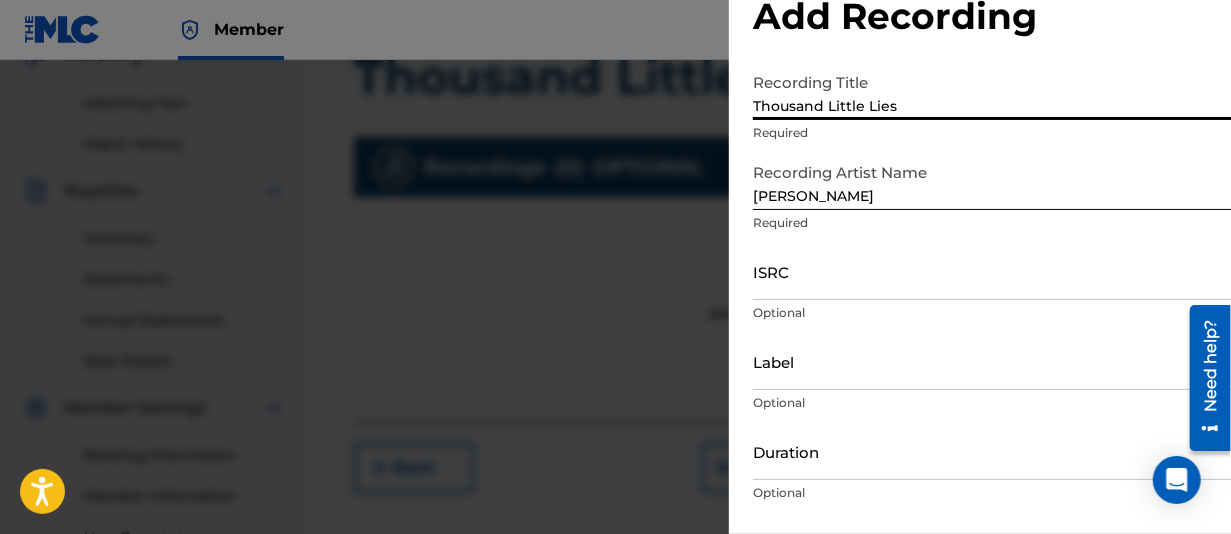 scroll, scrollTop: 100, scrollLeft: 0, axis: vertical 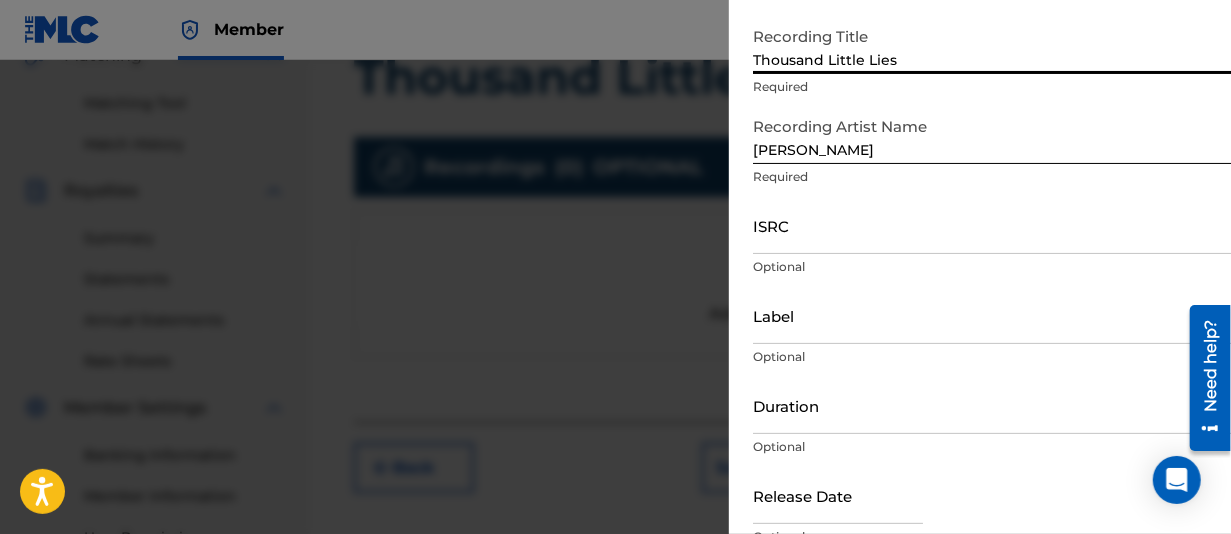 click on "ISRC" at bounding box center (992, 225) 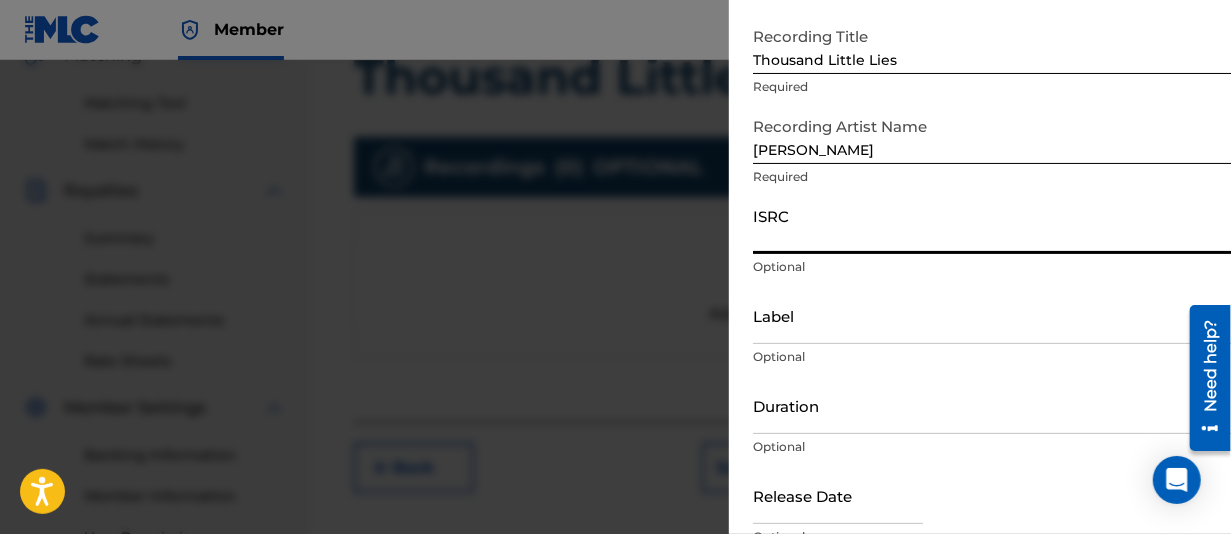 paste on "QZTBF2436335" 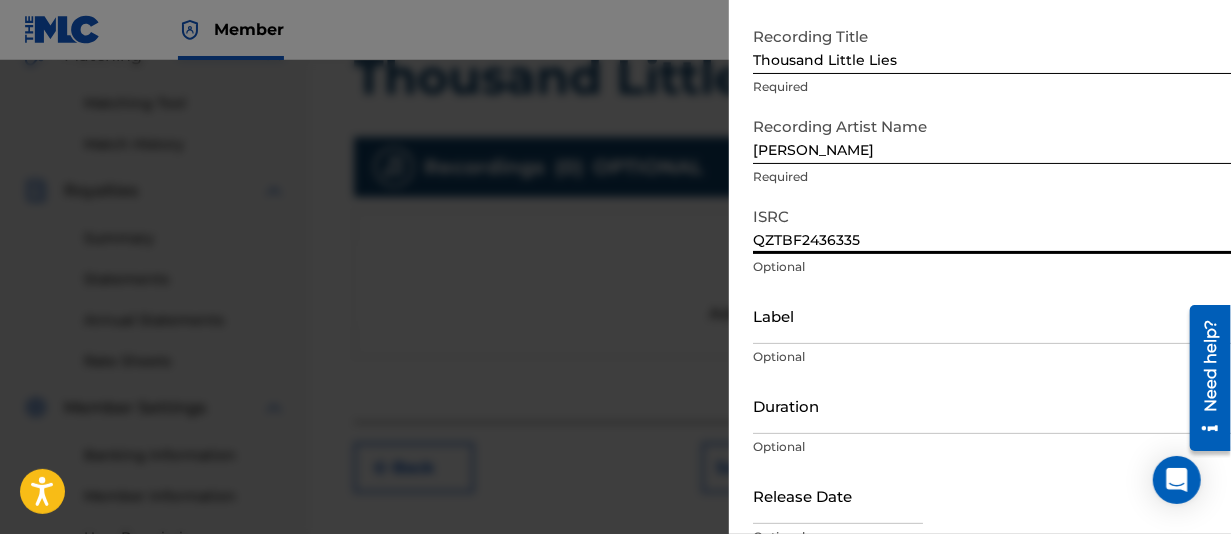 scroll, scrollTop: 197, scrollLeft: 0, axis: vertical 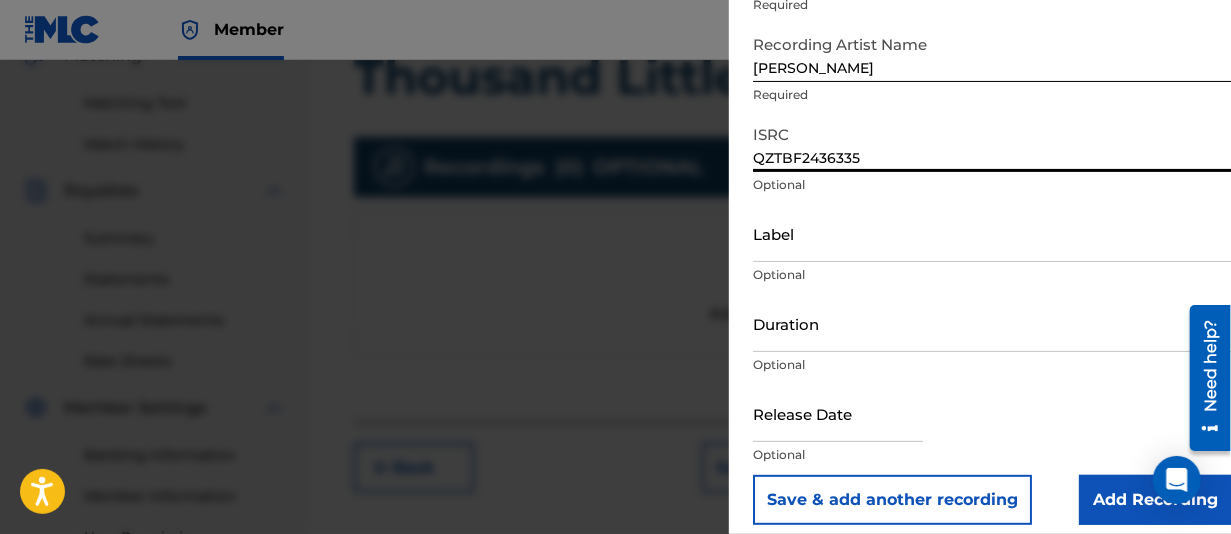 type on "QZTBF2436335" 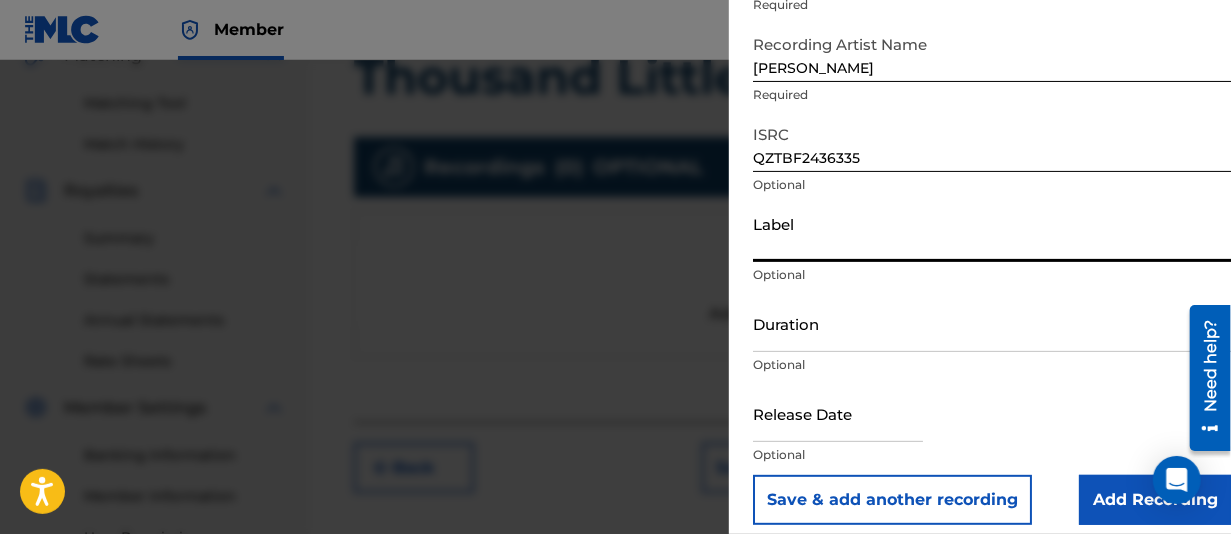click on "Label" at bounding box center (992, 233) 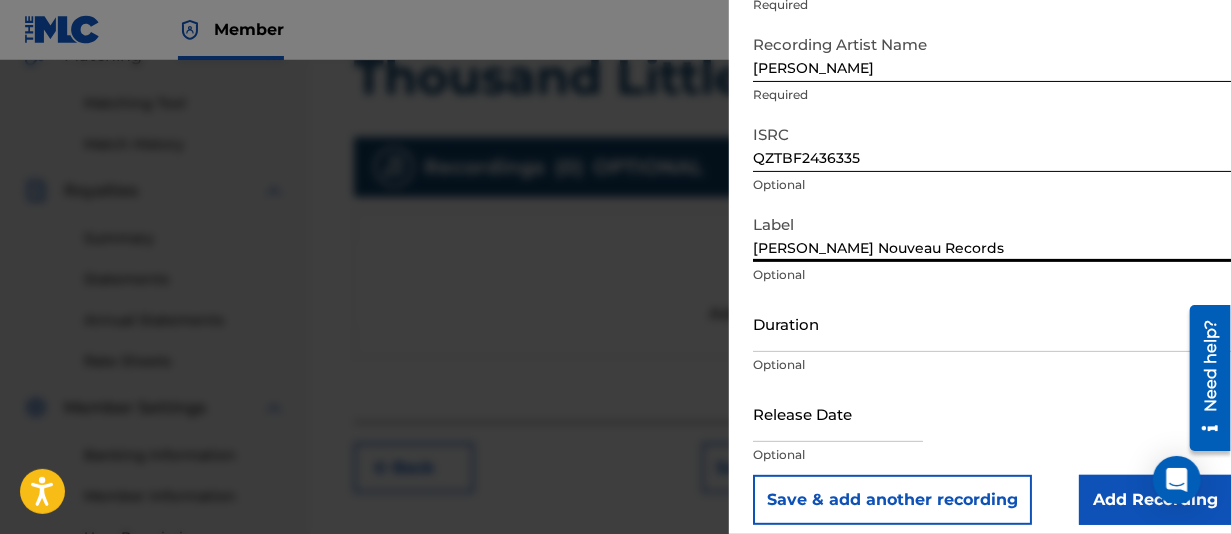 type on "[PERSON_NAME] Nouveau Records" 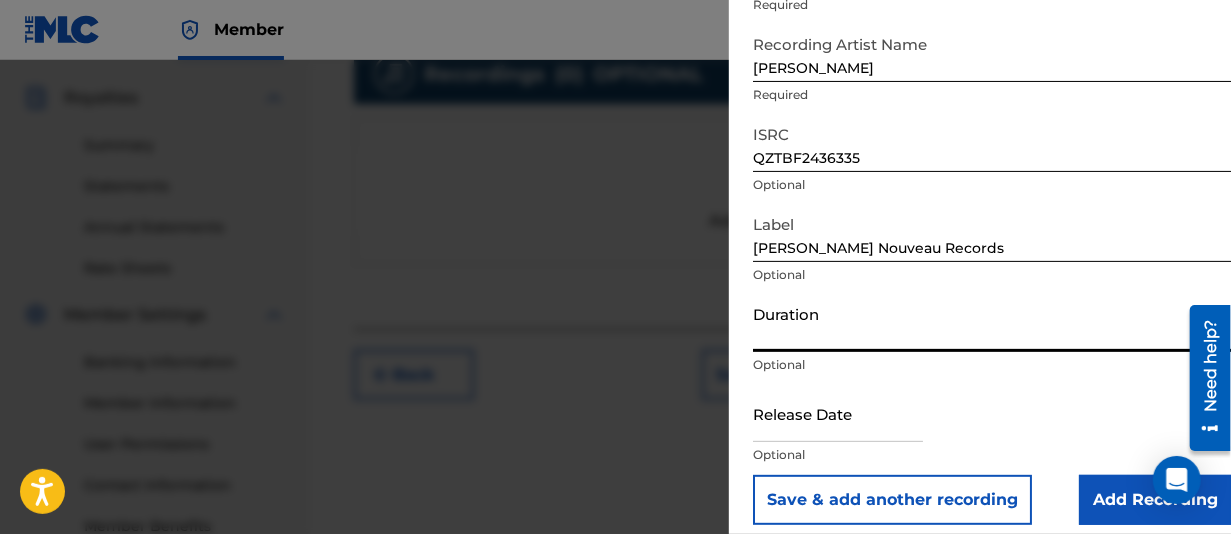 scroll, scrollTop: 690, scrollLeft: 0, axis: vertical 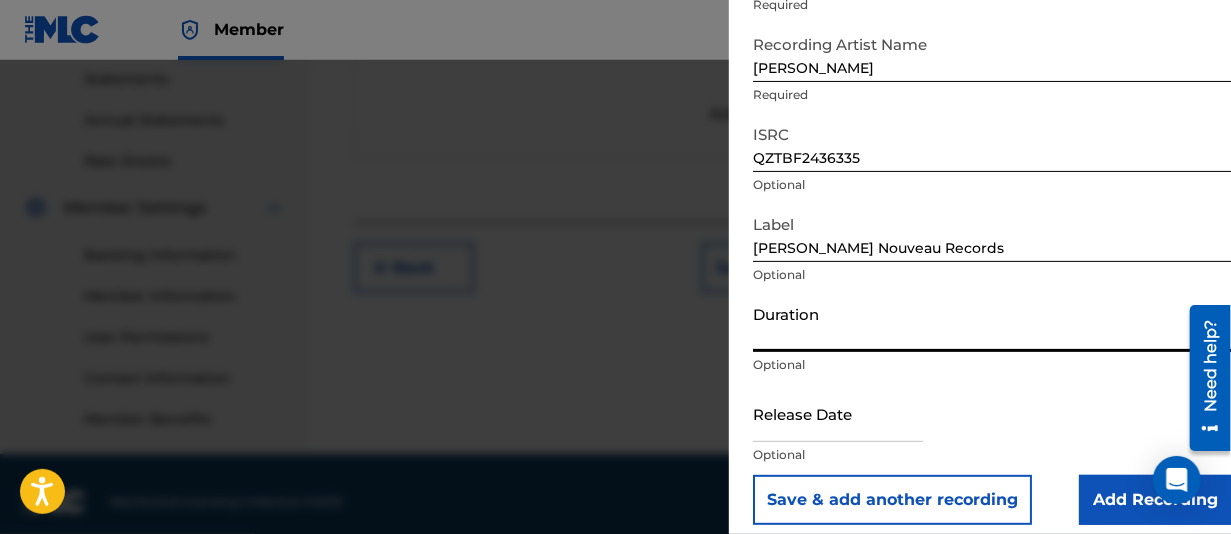 click at bounding box center [838, 413] 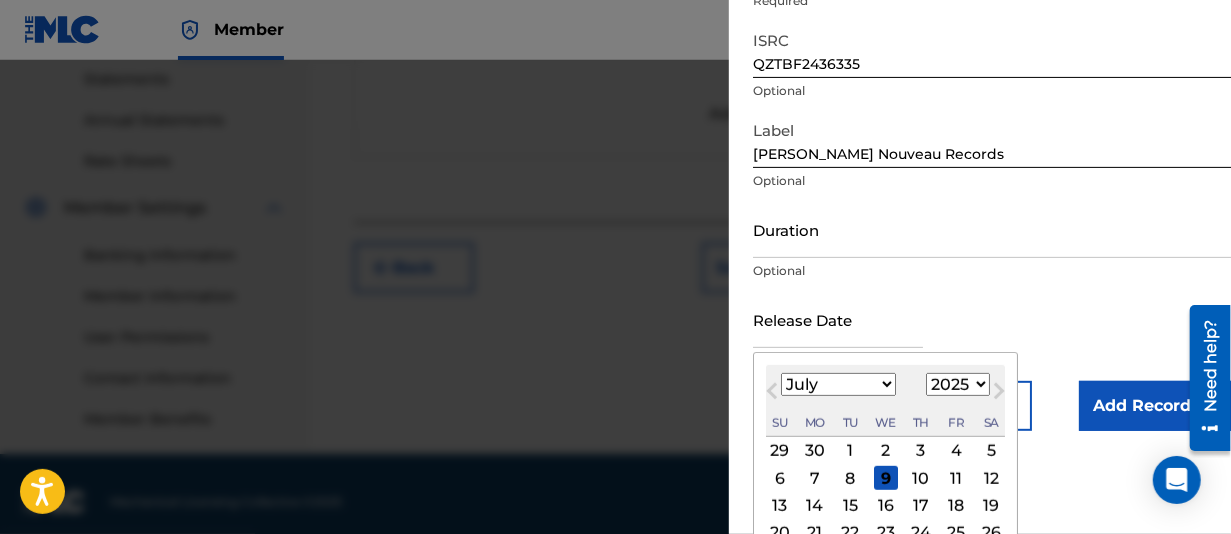 scroll, scrollTop: 355, scrollLeft: 0, axis: vertical 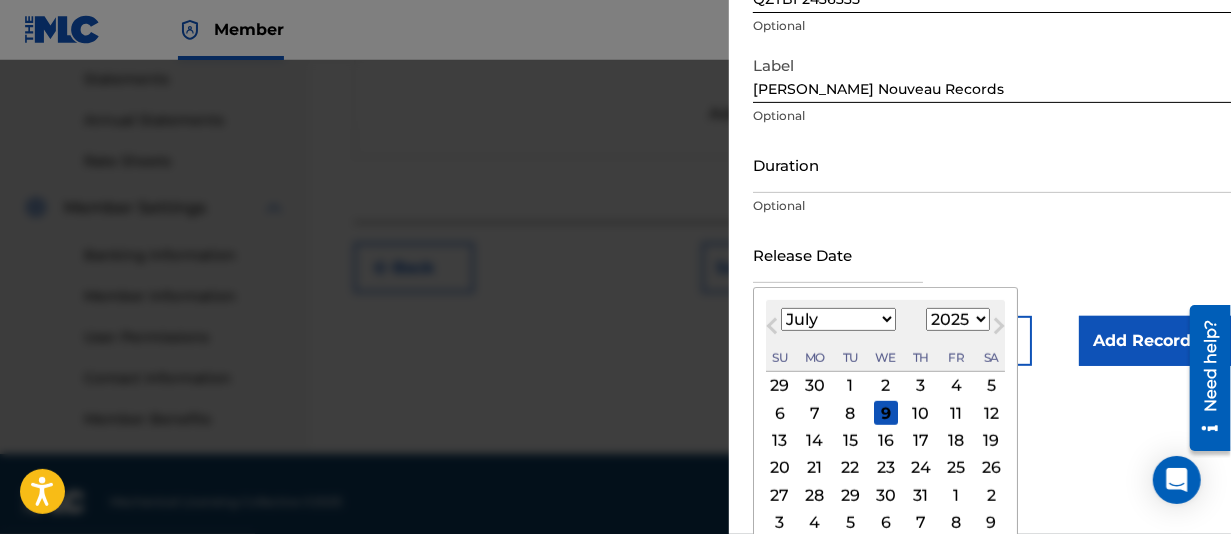 click on "Next Month" at bounding box center (999, 330) 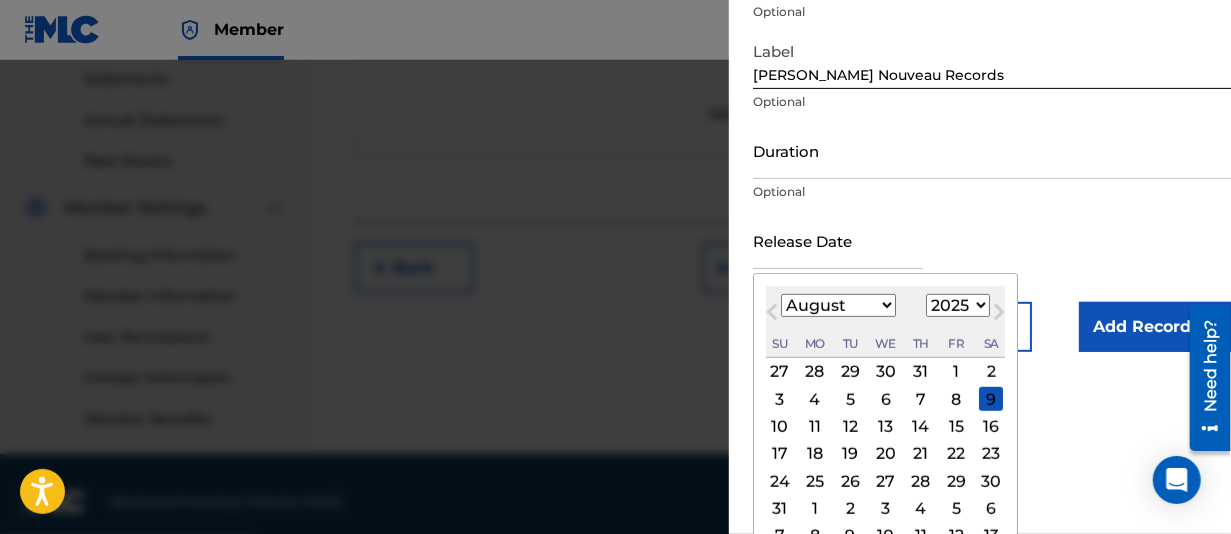 click on "Next Month" at bounding box center (999, 316) 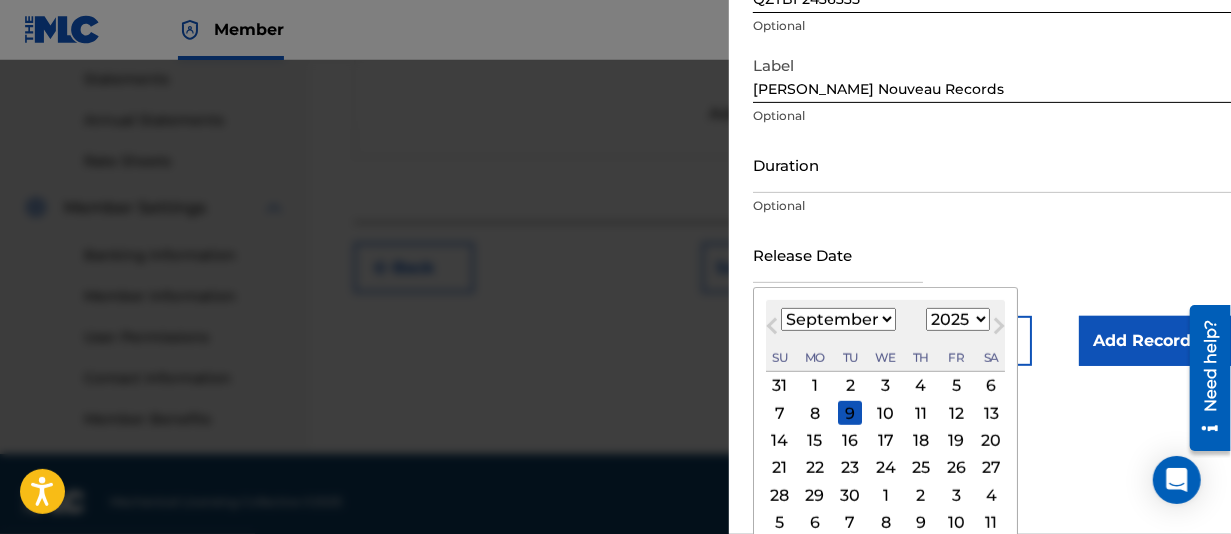 click on "26" at bounding box center (956, 468) 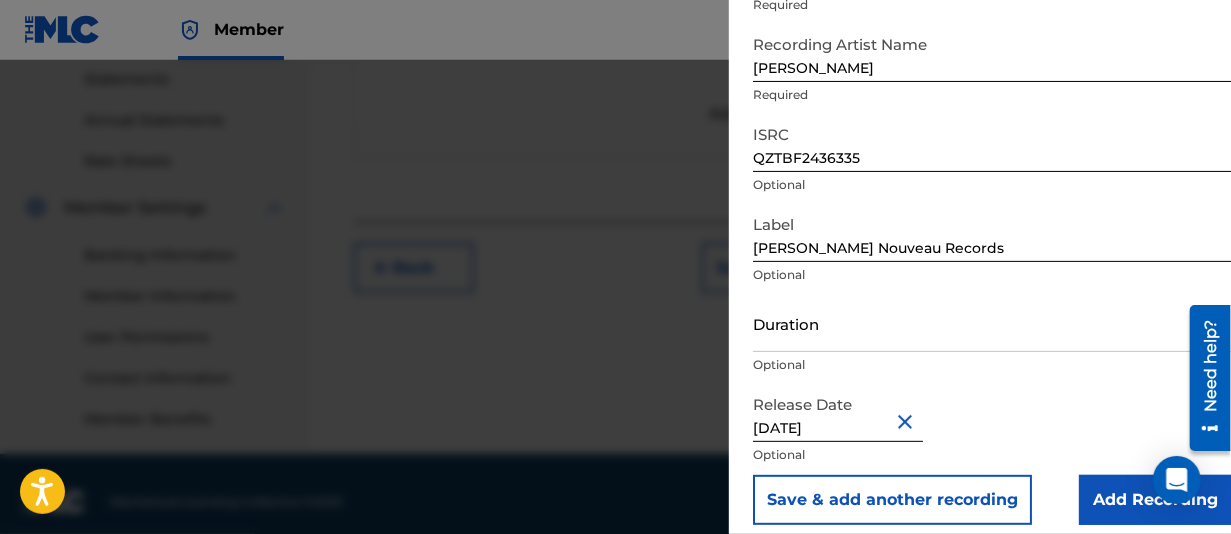 scroll, scrollTop: 197, scrollLeft: 0, axis: vertical 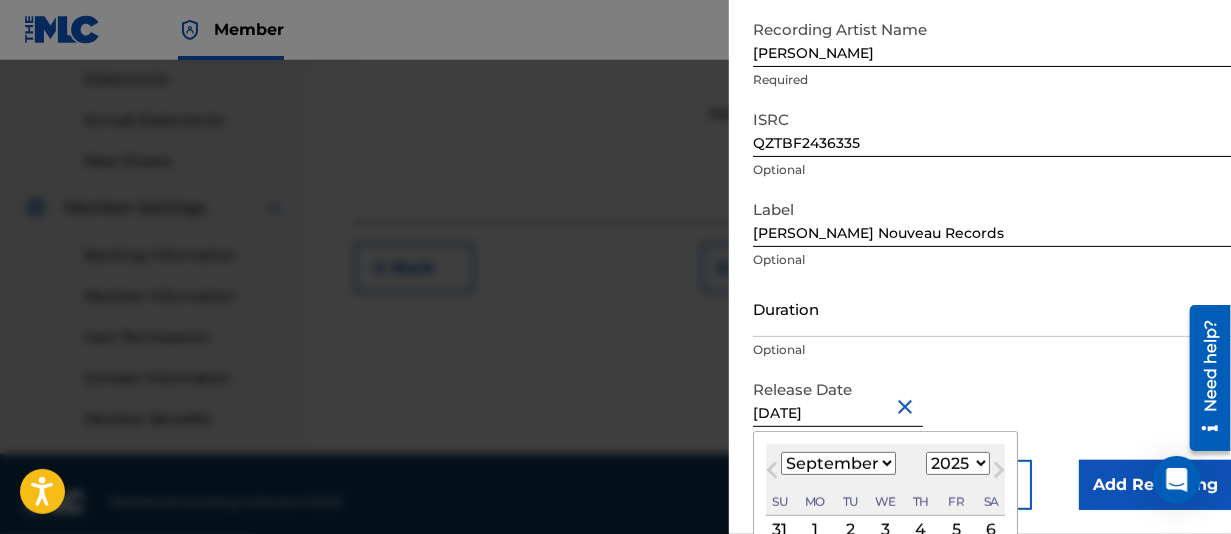 click on "[DATE]" at bounding box center (838, 398) 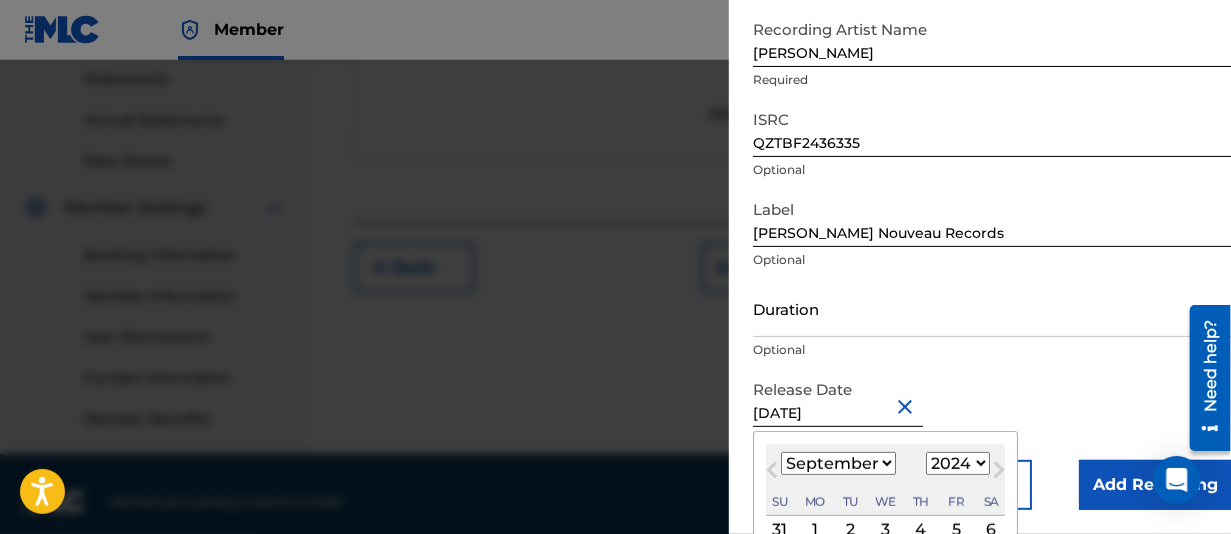 click on "1899 1900 1901 1902 1903 1904 1905 1906 1907 1908 1909 1910 1911 1912 1913 1914 1915 1916 1917 1918 1919 1920 1921 1922 1923 1924 1925 1926 1927 1928 1929 1930 1931 1932 1933 1934 1935 1936 1937 1938 1939 1940 1941 1942 1943 1944 1945 1946 1947 1948 1949 1950 1951 1952 1953 1954 1955 1956 1957 1958 1959 1960 1961 1962 1963 1964 1965 1966 1967 1968 1969 1970 1971 1972 1973 1974 1975 1976 1977 1978 1979 1980 1981 1982 1983 1984 1985 1986 1987 1988 1989 1990 1991 1992 1993 1994 1995 1996 1997 1998 1999 2000 2001 2002 2003 2004 2005 2006 2007 2008 2009 2010 2011 2012 2013 2014 2015 2016 2017 2018 2019 2020 2021 2022 2023 2024 2025 2026 2027 2028 2029 2030 2031 2032 2033 2034 2035 2036 2037 2038 2039 2040 2041 2042 2043 2044 2045 2046 2047 2048 2049 2050 2051 2052 2053 2054 2055 2056 2057 2058 2059 2060 2061 2062 2063 2064 2065 2066 2067 2068 2069 2070 2071 2072 2073 2074 2075 2076 2077 2078 2079 2080 2081 2082 2083 2084 2085 2086 2087 2088 2089 2090 2091 2092 2093 2094 2095 2096 2097 2098 2099 2100" at bounding box center [958, 463] 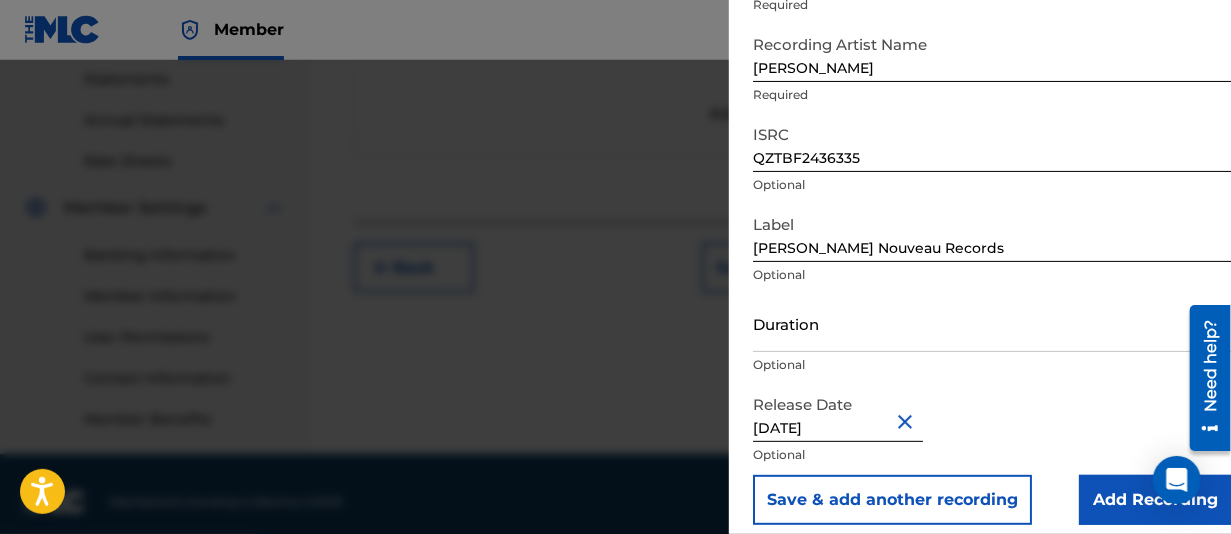 click on "Optional" at bounding box center (992, 365) 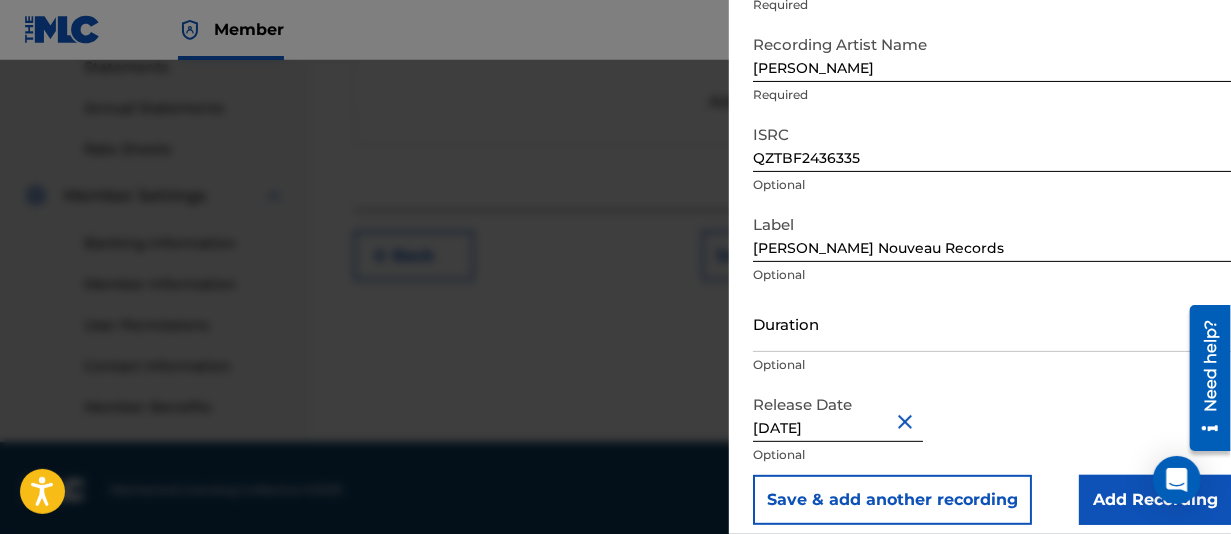 scroll, scrollTop: 706, scrollLeft: 0, axis: vertical 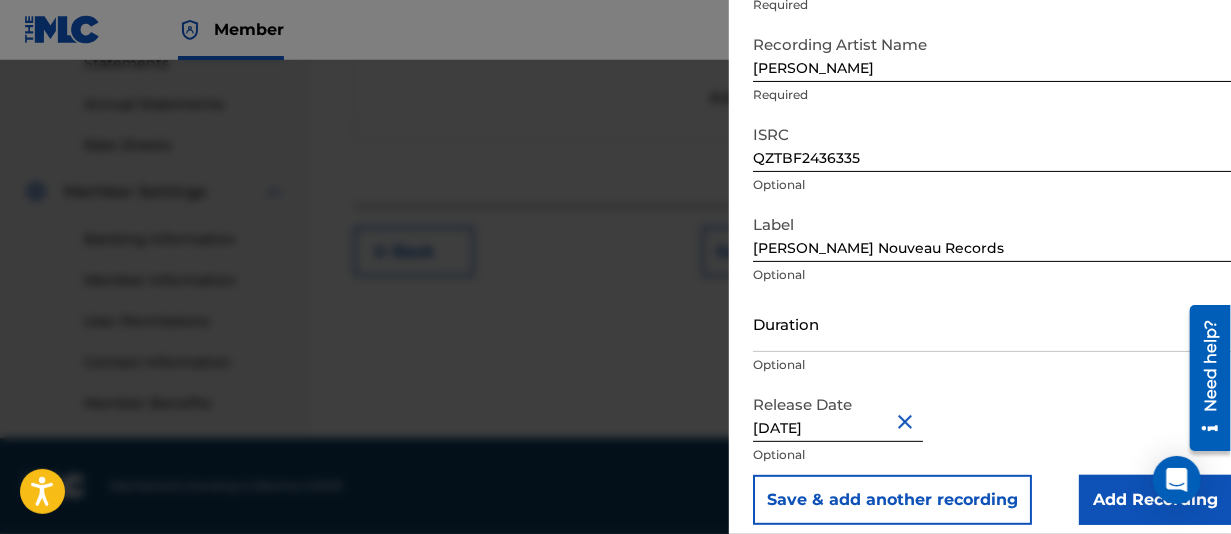 click on "[DATE]" at bounding box center [838, 413] 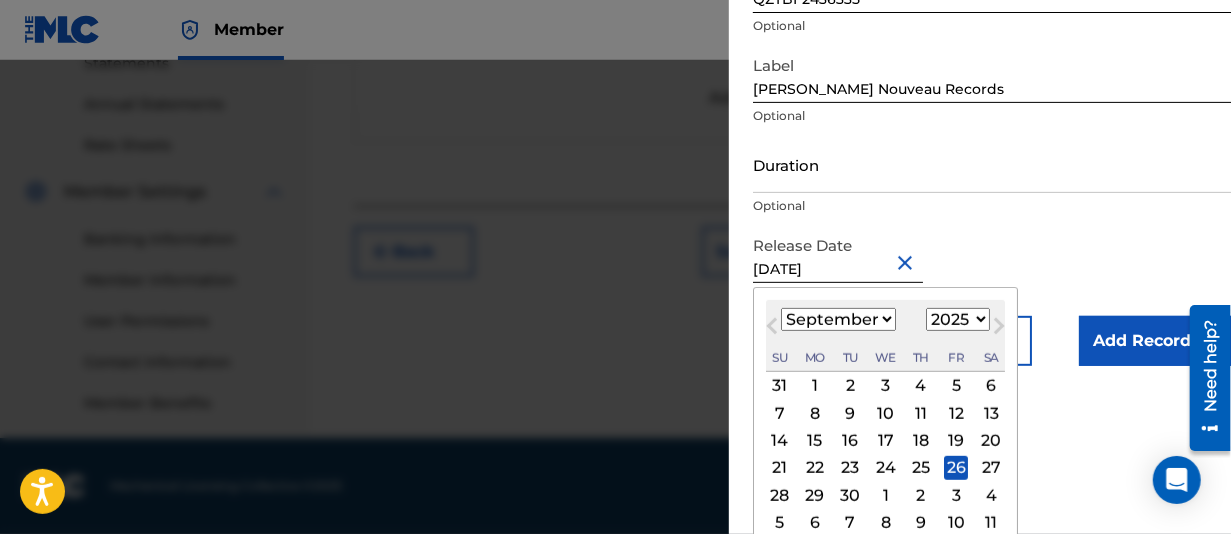 scroll, scrollTop: 355, scrollLeft: 0, axis: vertical 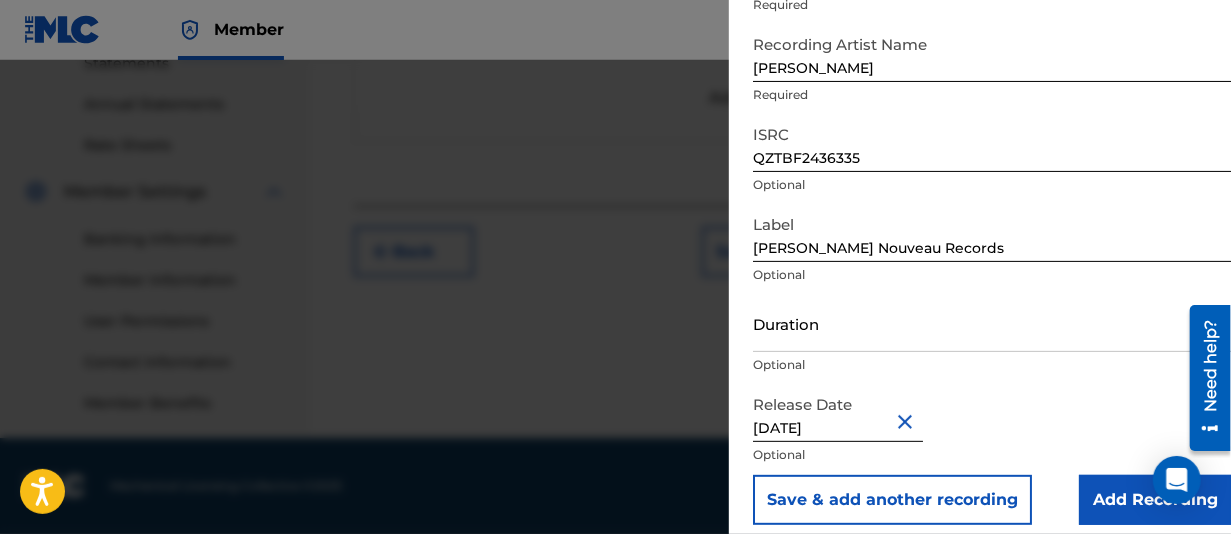 select on "8" 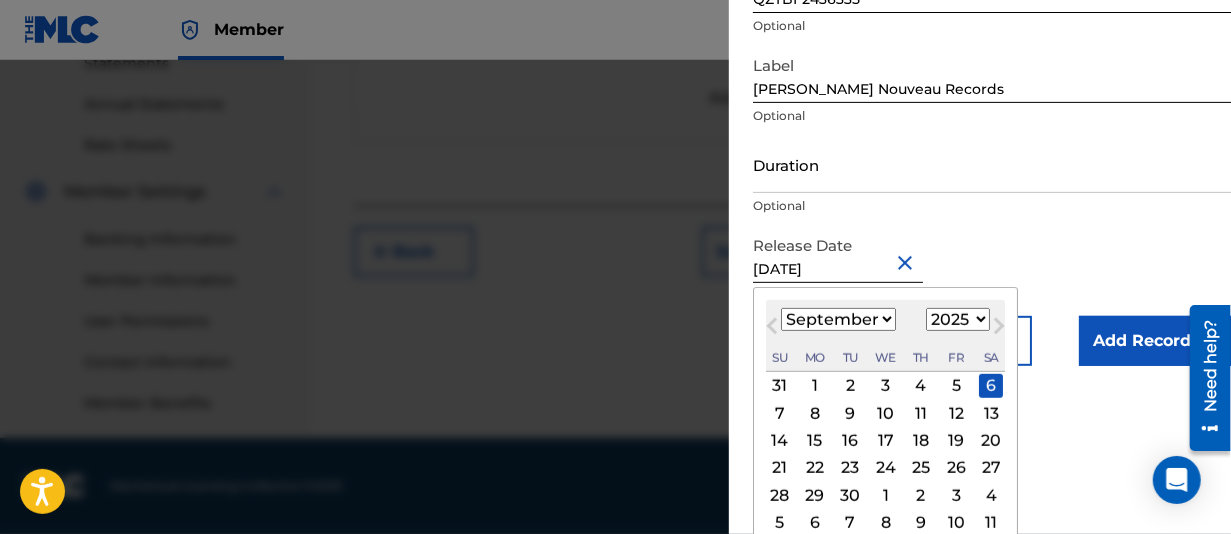 scroll, scrollTop: 355, scrollLeft: 0, axis: vertical 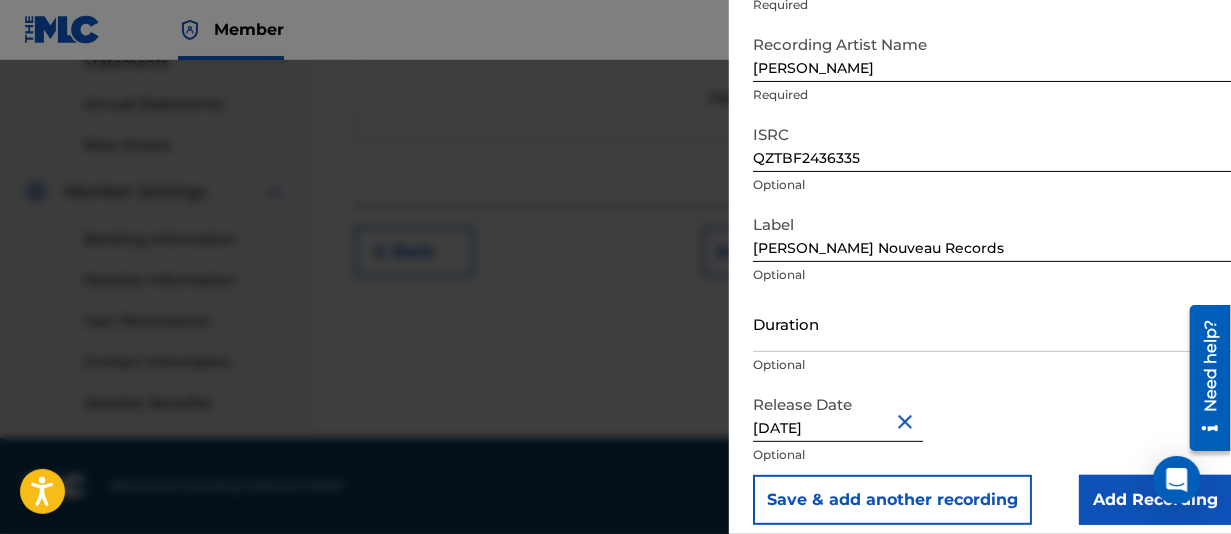 click on "[DATE]" at bounding box center (838, 413) 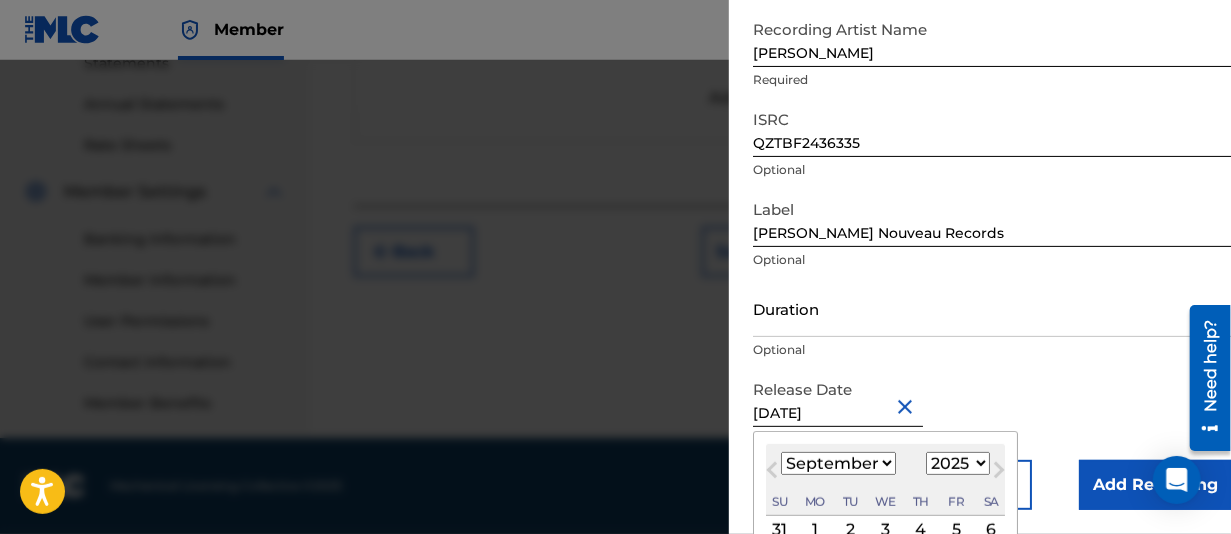 click on "[DATE]" at bounding box center (838, 398) 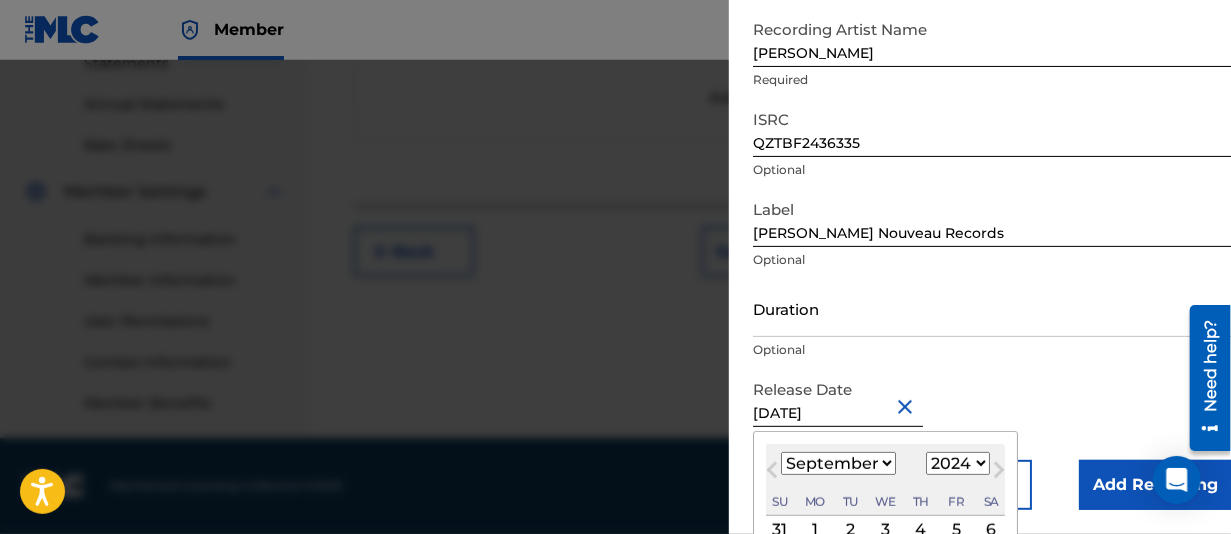 click on "1899 1900 1901 1902 1903 1904 1905 1906 1907 1908 1909 1910 1911 1912 1913 1914 1915 1916 1917 1918 1919 1920 1921 1922 1923 1924 1925 1926 1927 1928 1929 1930 1931 1932 1933 1934 1935 1936 1937 1938 1939 1940 1941 1942 1943 1944 1945 1946 1947 1948 1949 1950 1951 1952 1953 1954 1955 1956 1957 1958 1959 1960 1961 1962 1963 1964 1965 1966 1967 1968 1969 1970 1971 1972 1973 1974 1975 1976 1977 1978 1979 1980 1981 1982 1983 1984 1985 1986 1987 1988 1989 1990 1991 1992 1993 1994 1995 1996 1997 1998 1999 2000 2001 2002 2003 2004 2005 2006 2007 2008 2009 2010 2011 2012 2013 2014 2015 2016 2017 2018 2019 2020 2021 2022 2023 2024 2025 2026 2027 2028 2029 2030 2031 2032 2033 2034 2035 2036 2037 2038 2039 2040 2041 2042 2043 2044 2045 2046 2047 2048 2049 2050 2051 2052 2053 2054 2055 2056 2057 2058 2059 2060 2061 2062 2063 2064 2065 2066 2067 2068 2069 2070 2071 2072 2073 2074 2075 2076 2077 2078 2079 2080 2081 2082 2083 2084 2085 2086 2087 2088 2089 2090 2091 2092 2093 2094 2095 2096 2097 2098 2099 2100" at bounding box center [958, 463] 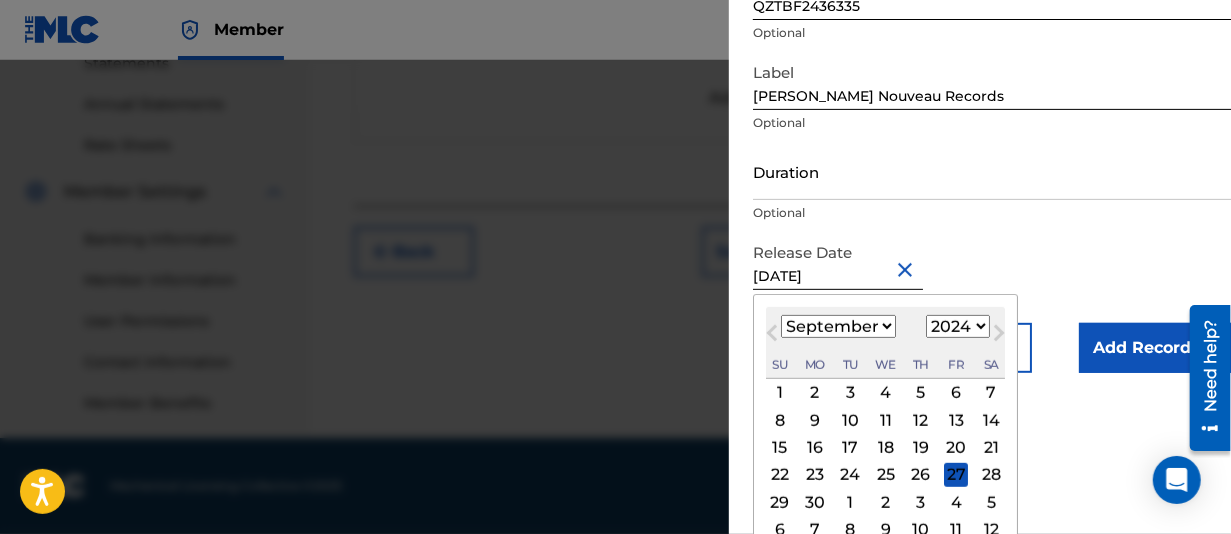 scroll, scrollTop: 355, scrollLeft: 0, axis: vertical 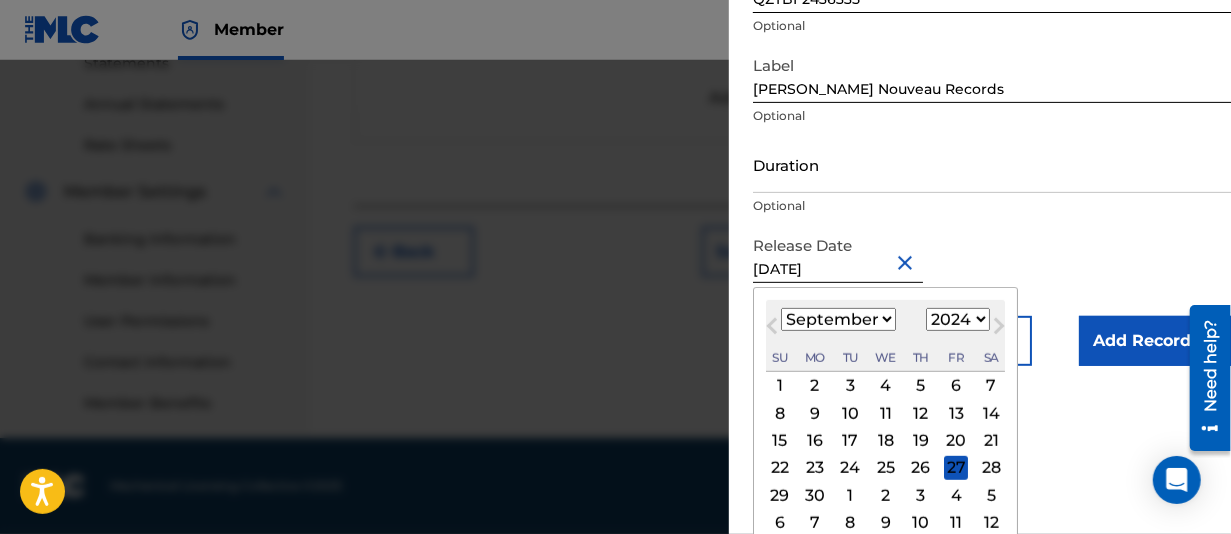 click on "27" at bounding box center (956, 468) 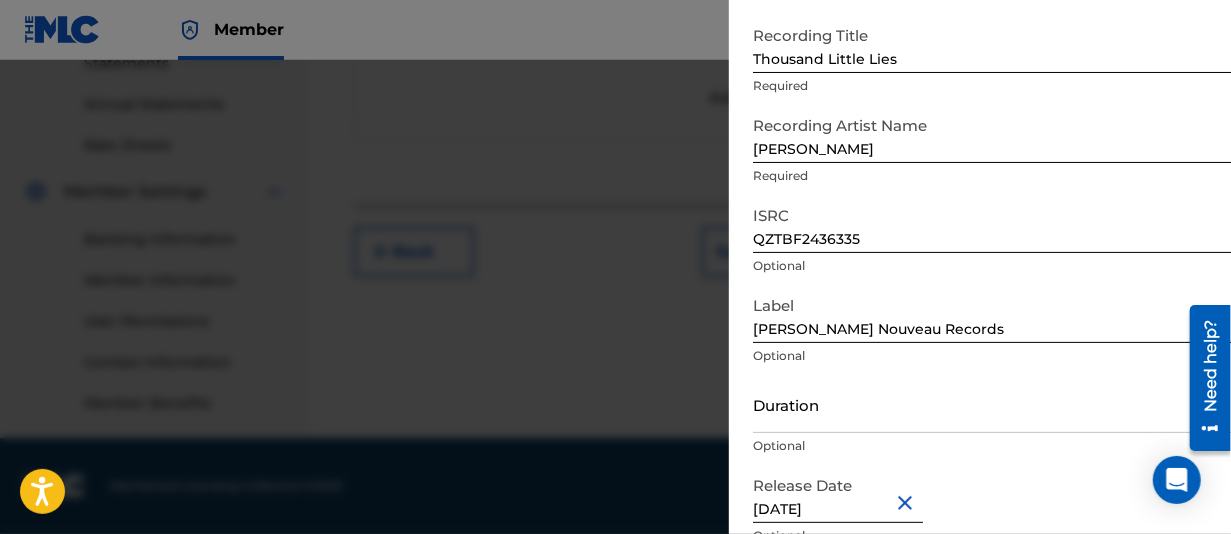 scroll, scrollTop: 197, scrollLeft: 0, axis: vertical 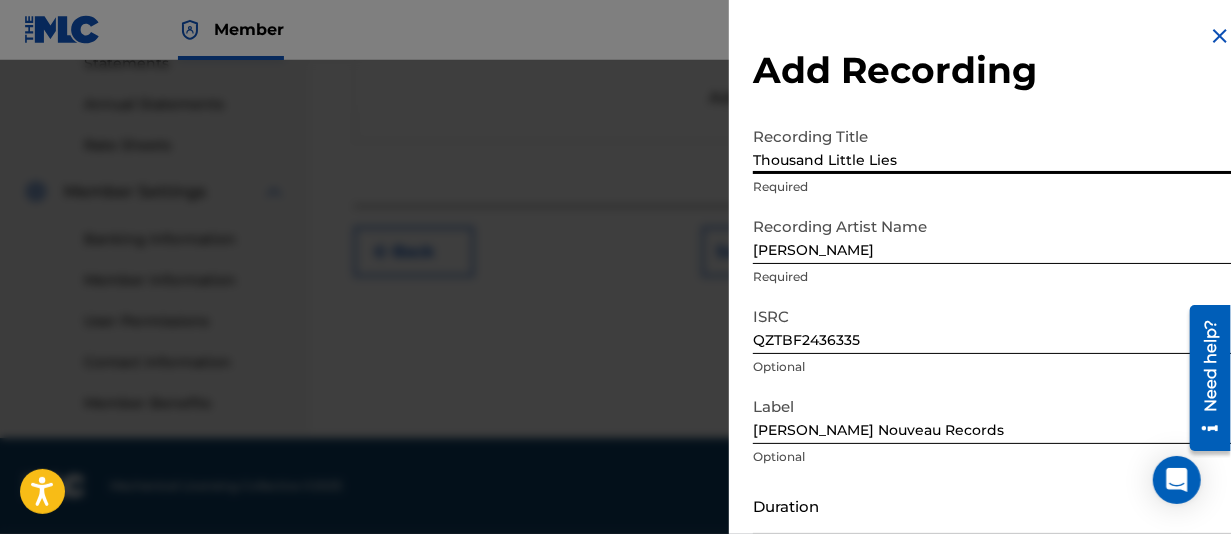 click on "Thousand Little Lies" at bounding box center (992, 145) 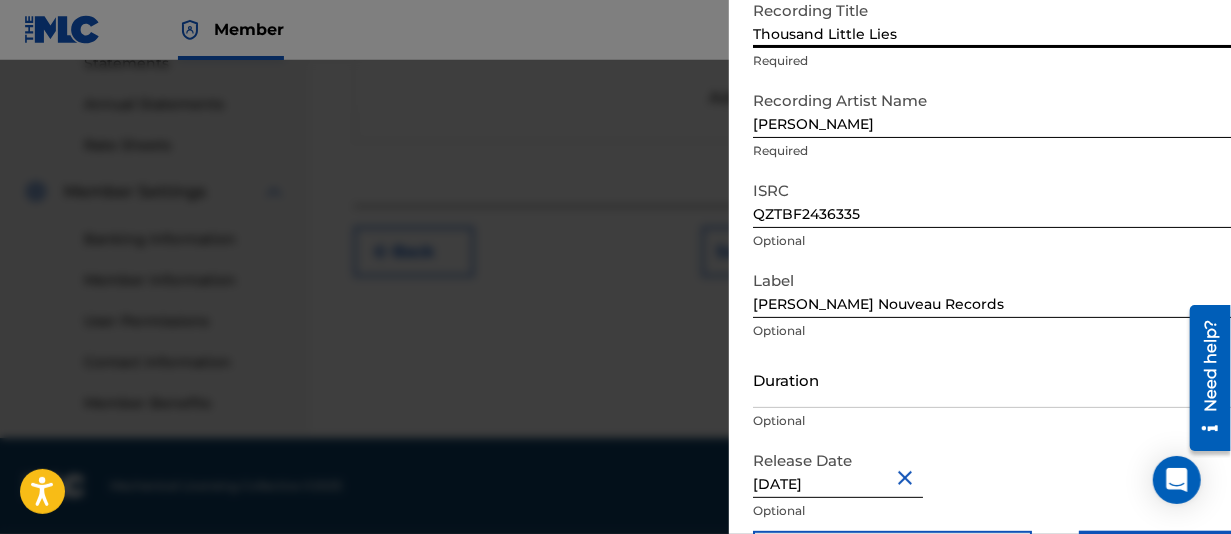scroll, scrollTop: 0, scrollLeft: 0, axis: both 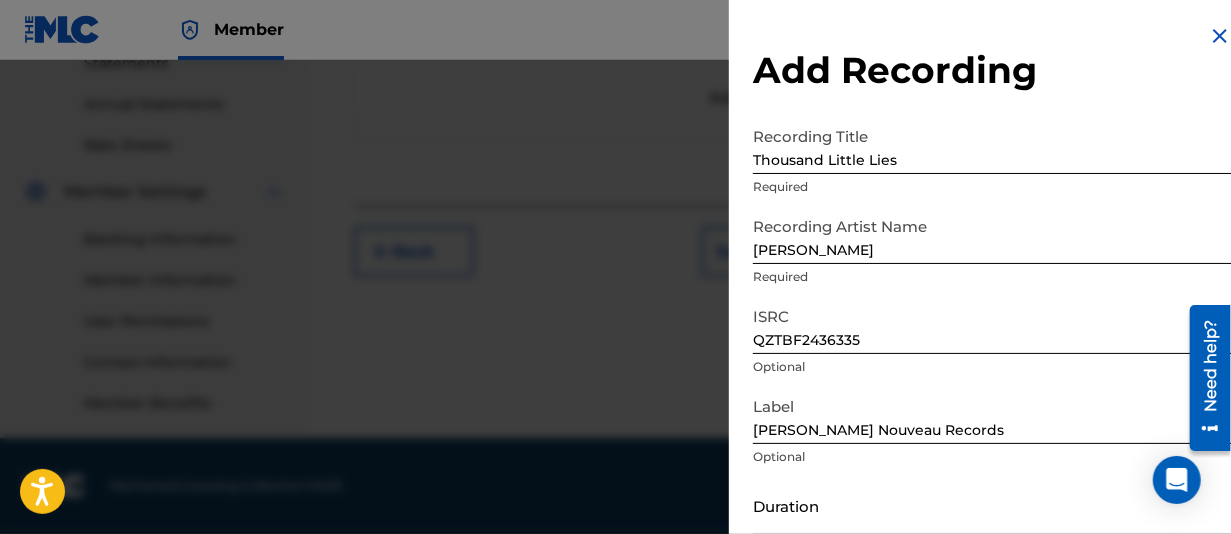 drag, startPoint x: 978, startPoint y: 162, endPoint x: 842, endPoint y: 292, distance: 188.13824 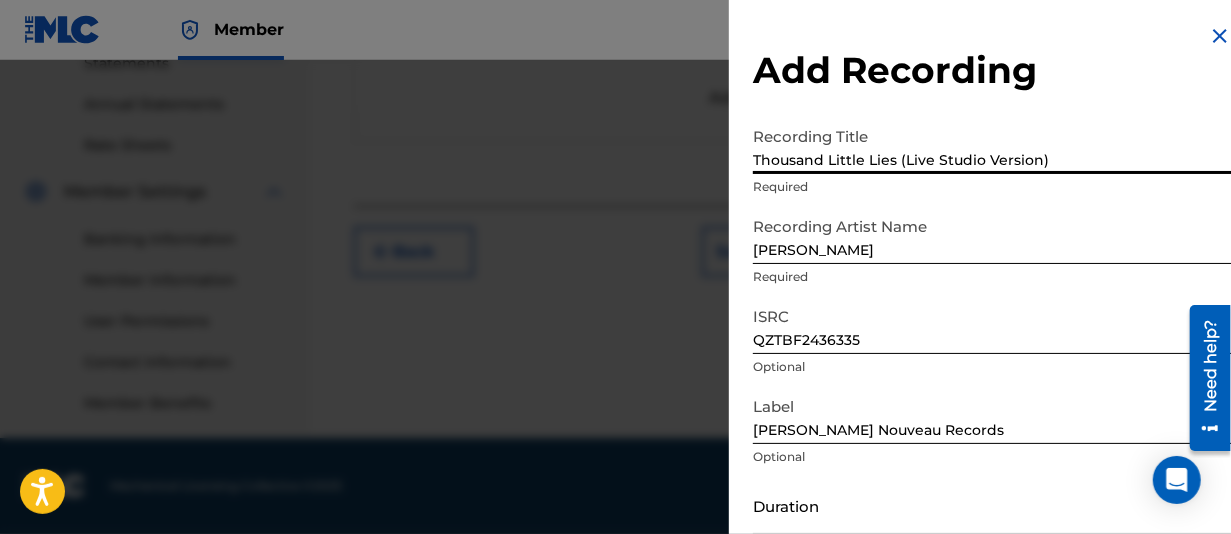 type on "Thousand Little Lies (Live Studio Version)" 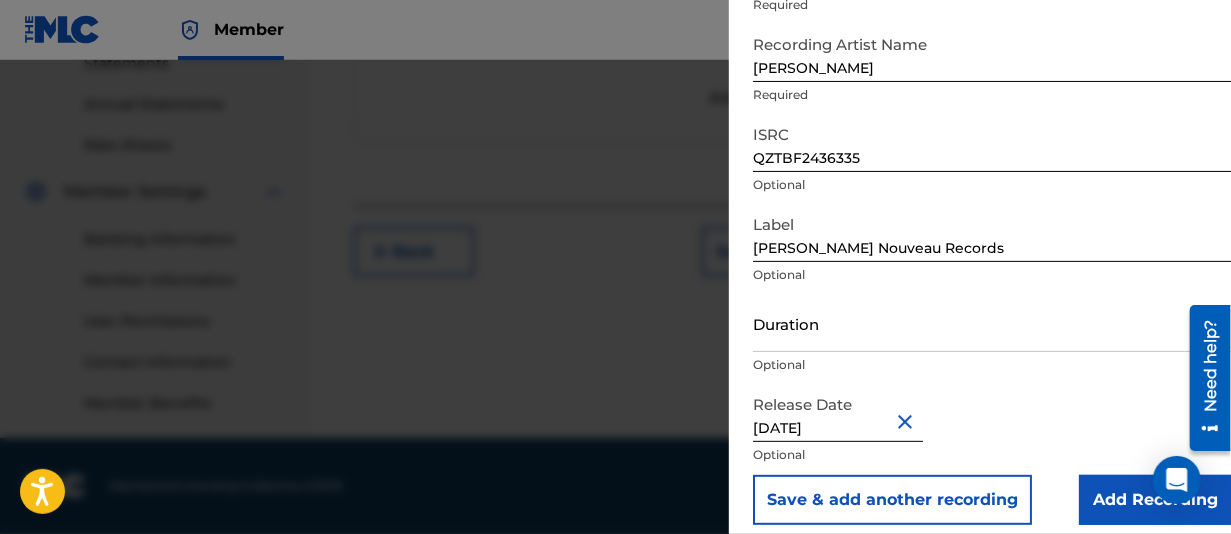 click on "Add Recording" at bounding box center (1155, 500) 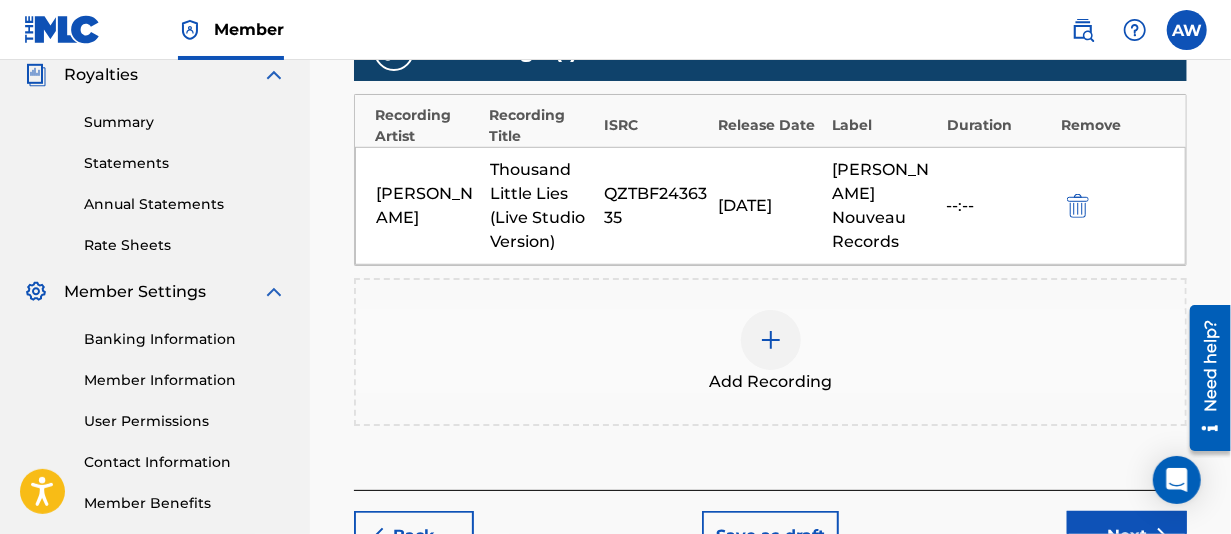 scroll, scrollTop: 506, scrollLeft: 0, axis: vertical 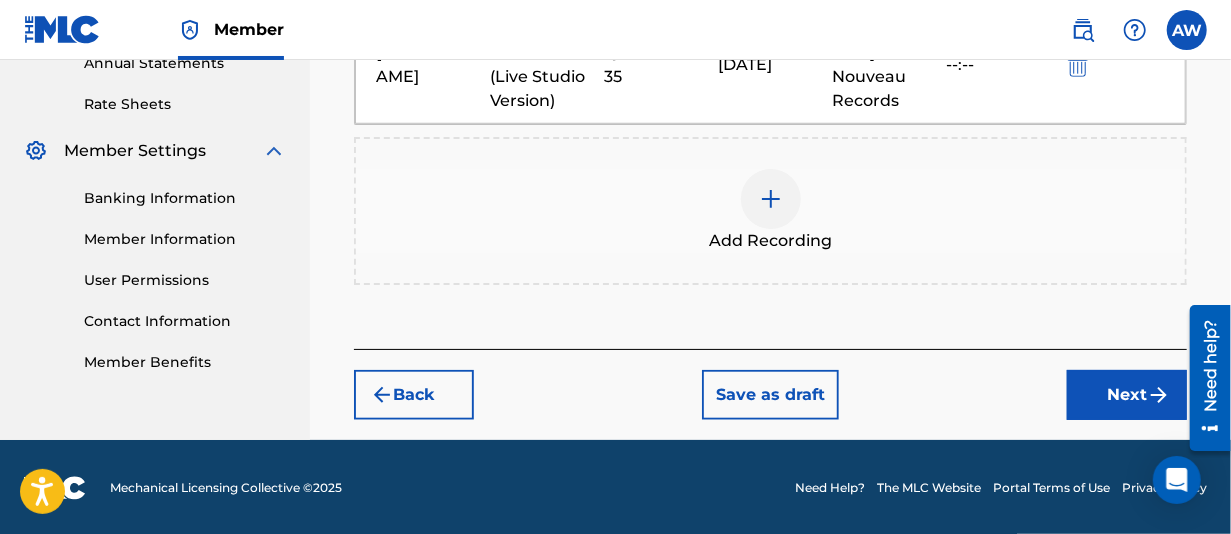 click at bounding box center (1159, 395) 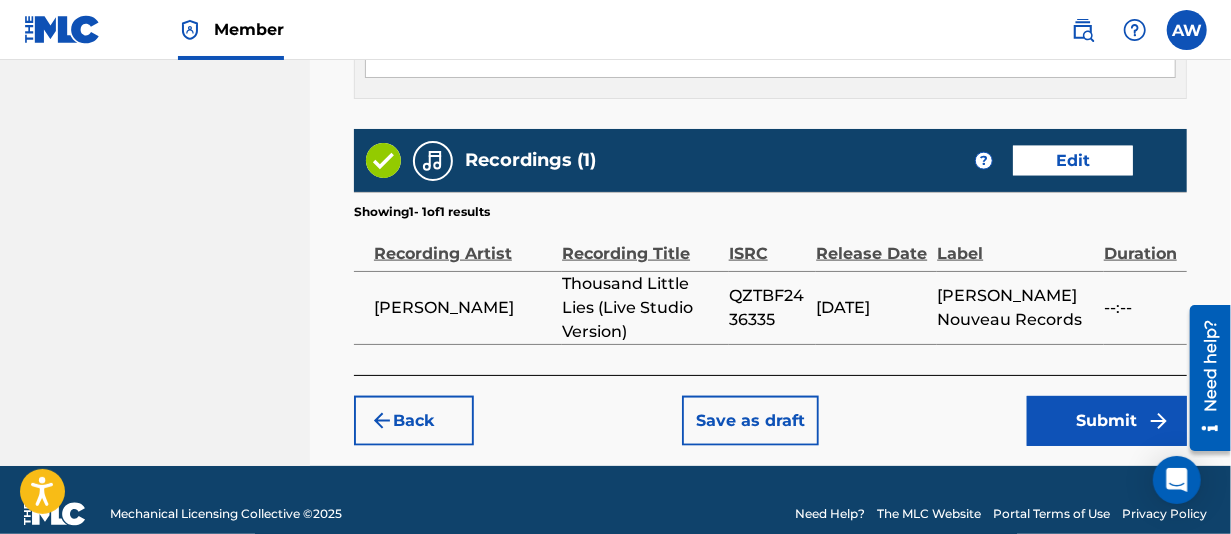 scroll, scrollTop: 1240, scrollLeft: 0, axis: vertical 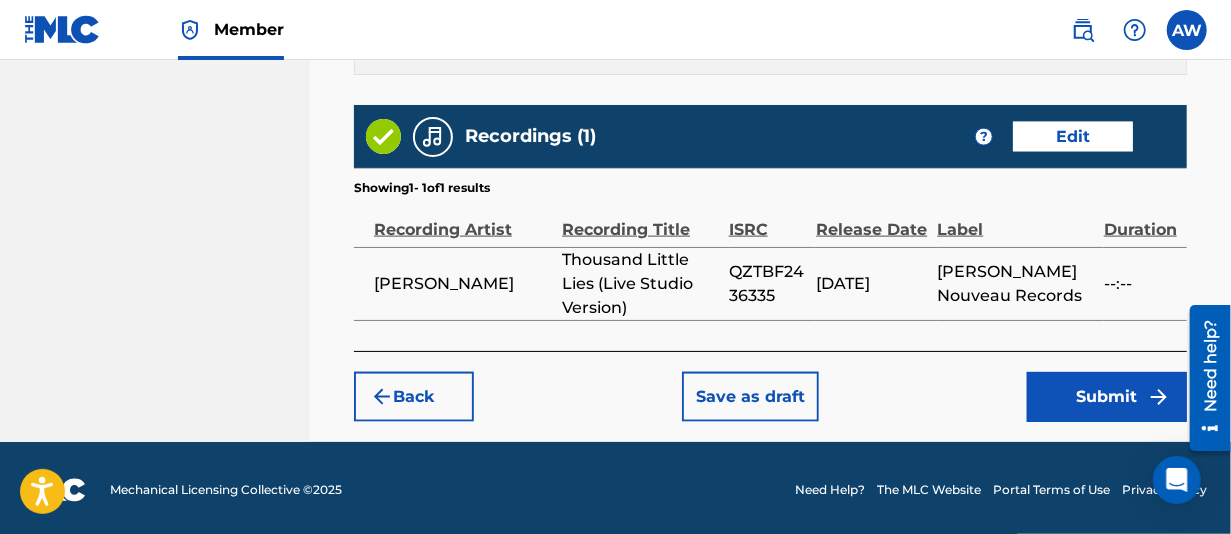 click on "Submit" at bounding box center [1107, 397] 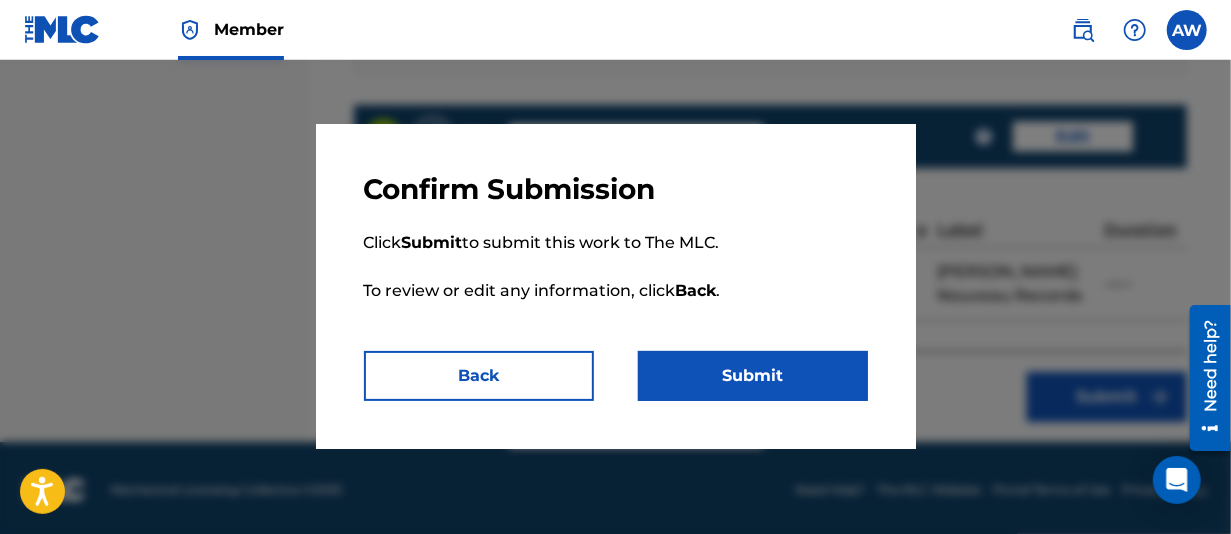 click on "Submit" at bounding box center (753, 376) 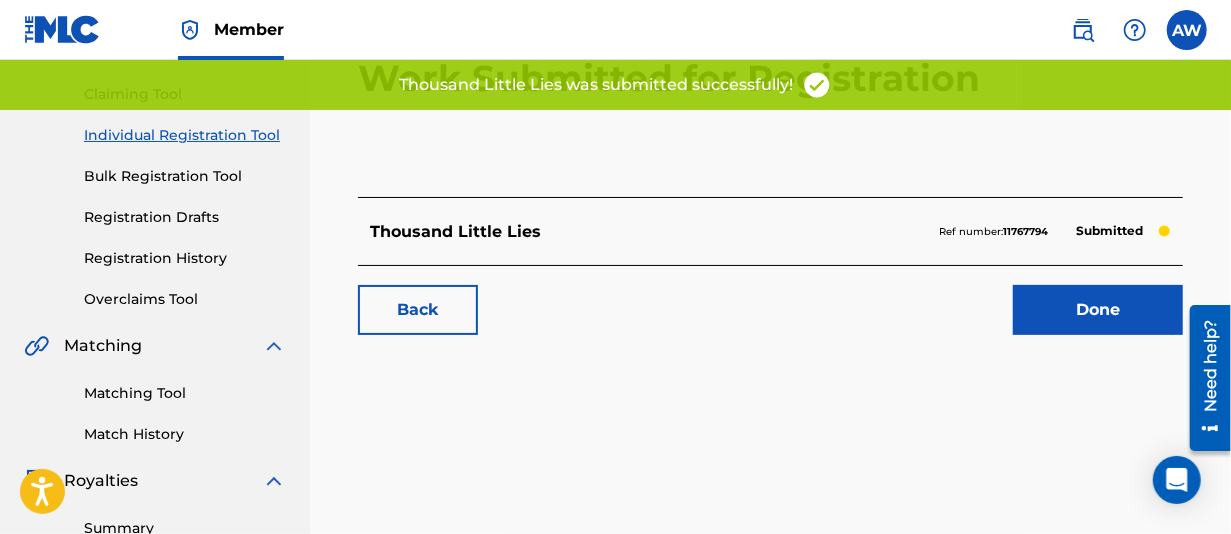 scroll, scrollTop: 300, scrollLeft: 0, axis: vertical 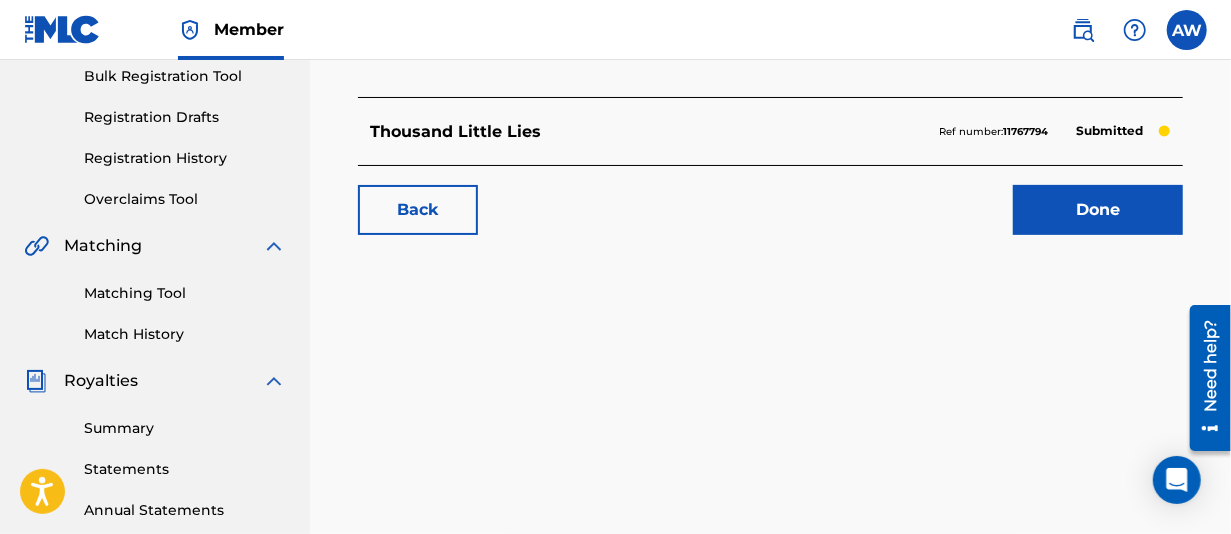 click on "Done" at bounding box center [1098, 210] 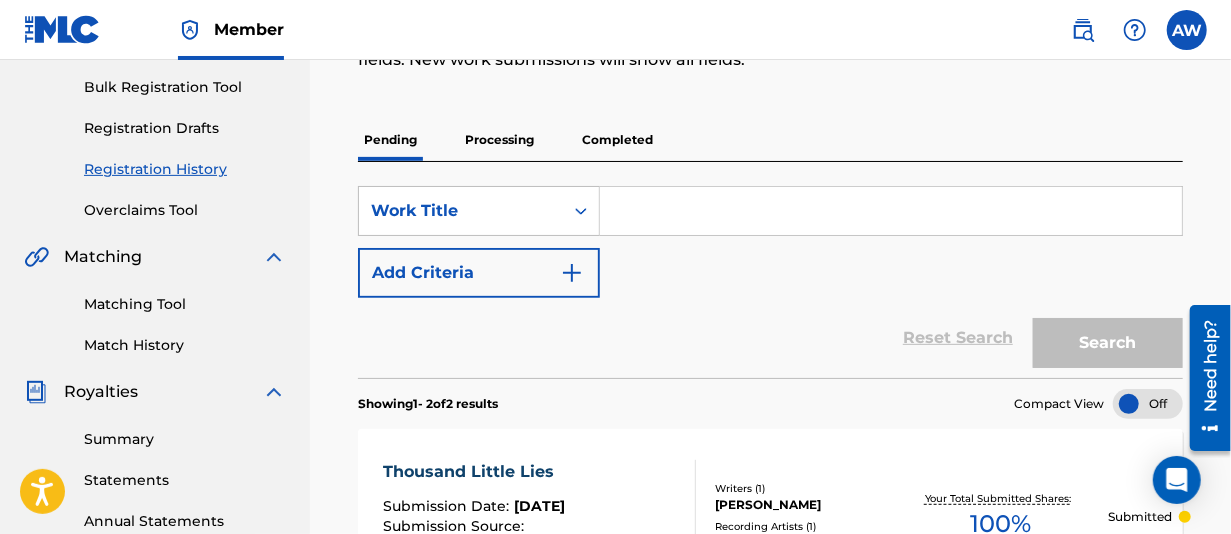 scroll, scrollTop: 300, scrollLeft: 0, axis: vertical 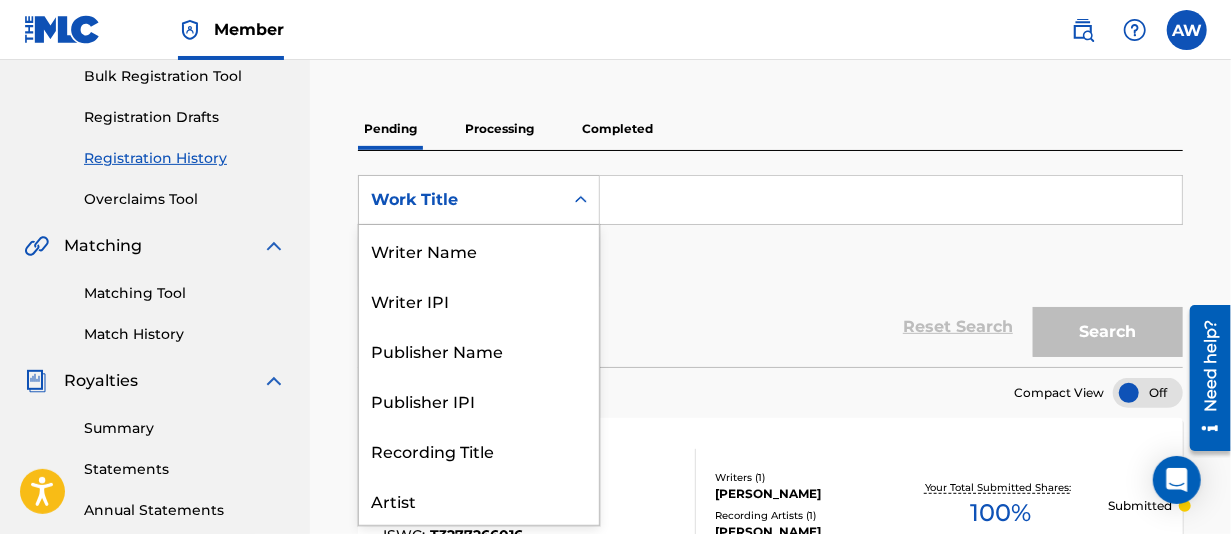 click 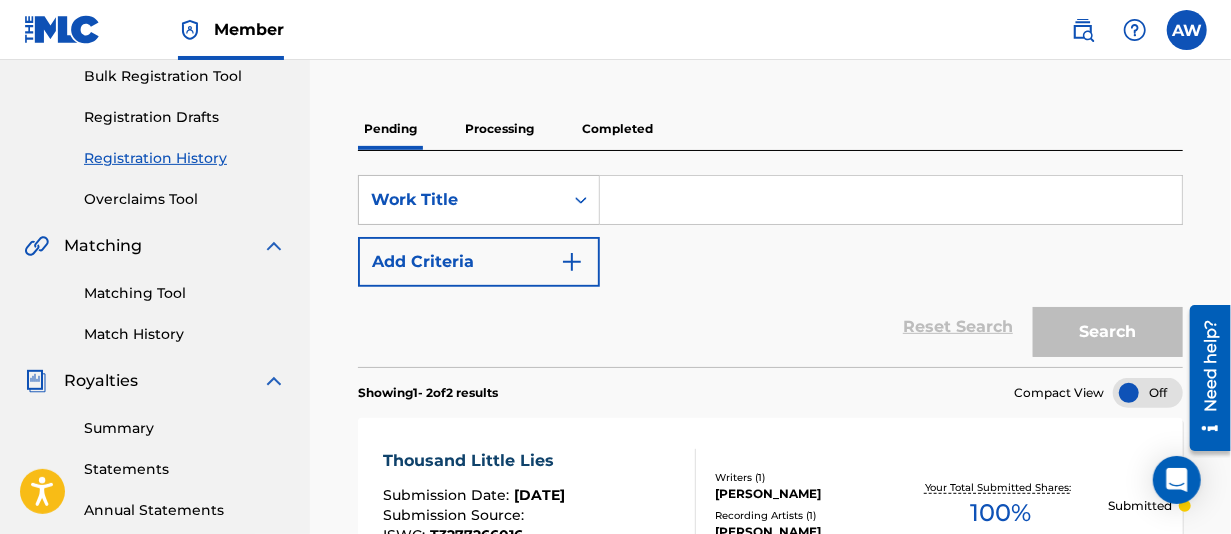 click on "SearchWithCriteriabdfa345f-daa0-4bfa-8689-1ebcb75aa62f Work Title Add Criteria" at bounding box center [770, 231] 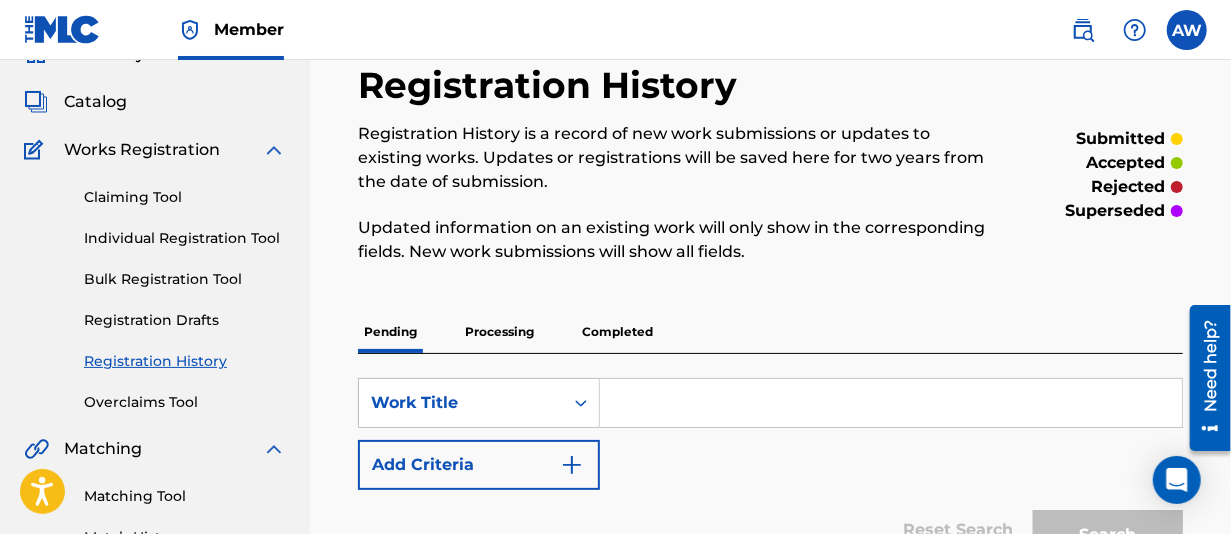 scroll, scrollTop: 0, scrollLeft: 0, axis: both 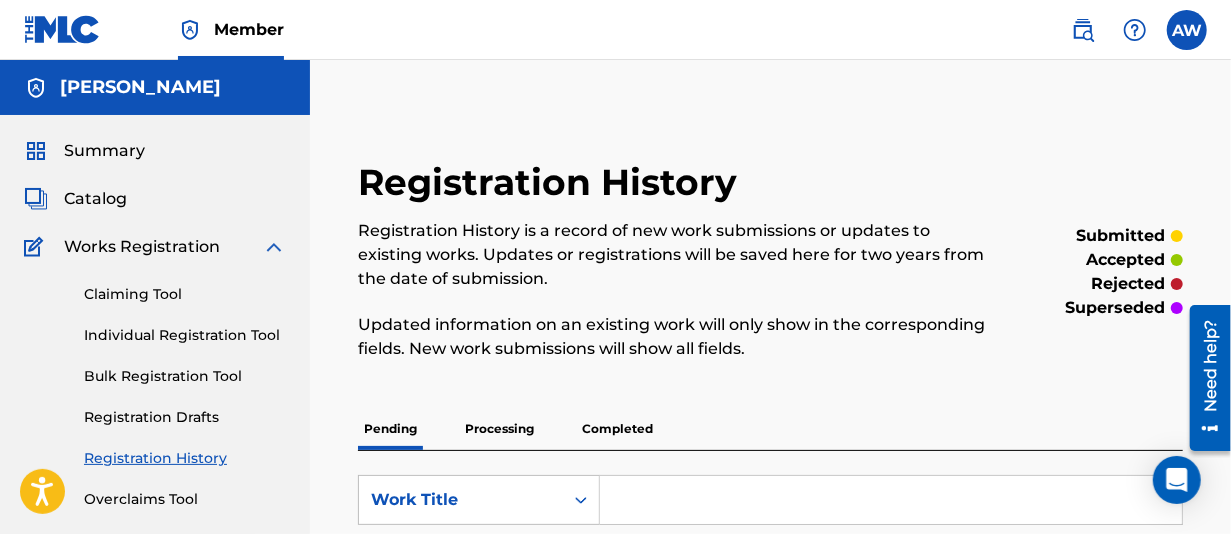 click on "Individual Registration Tool" at bounding box center (185, 335) 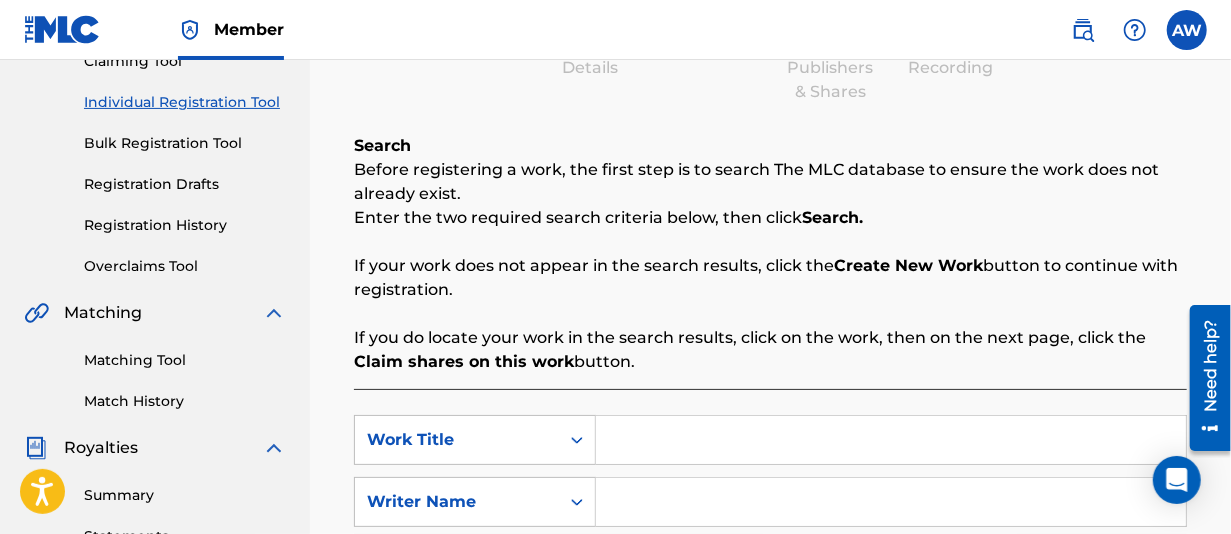 scroll, scrollTop: 400, scrollLeft: 0, axis: vertical 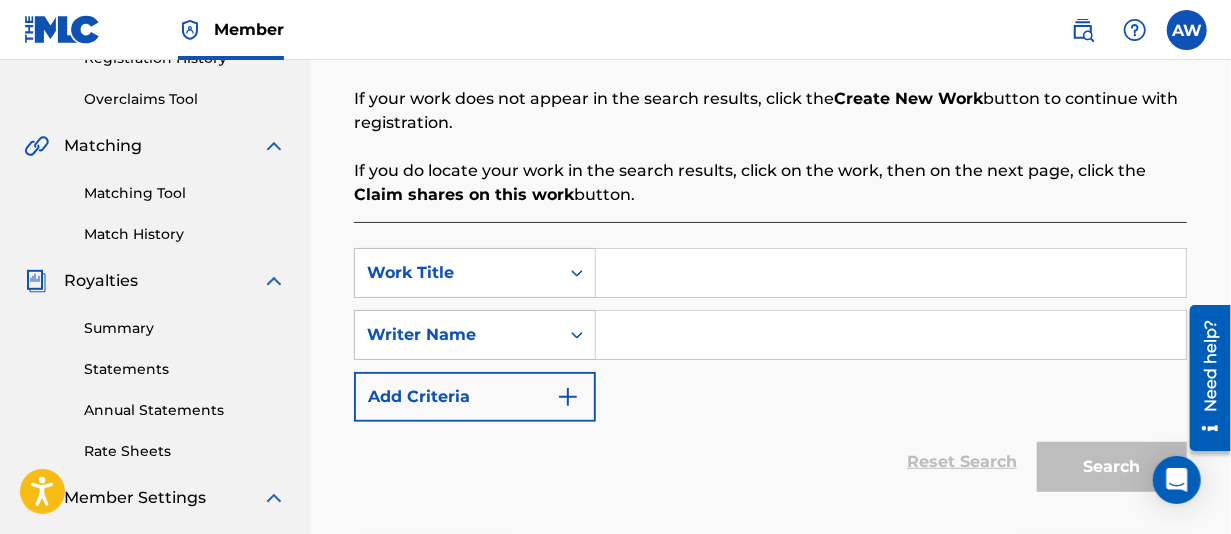click at bounding box center (891, 273) 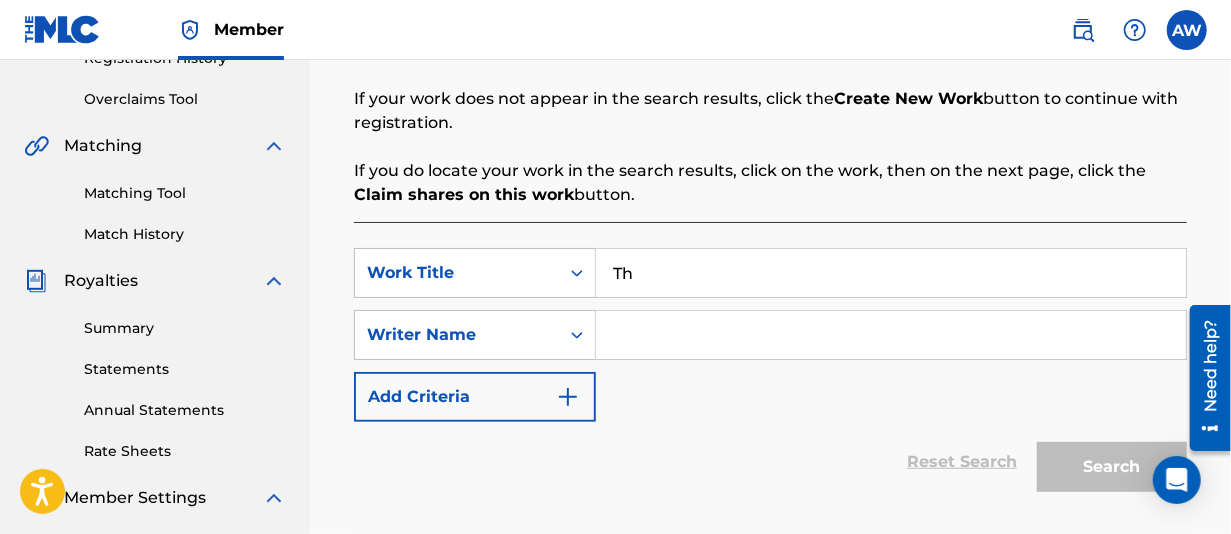 type on "T" 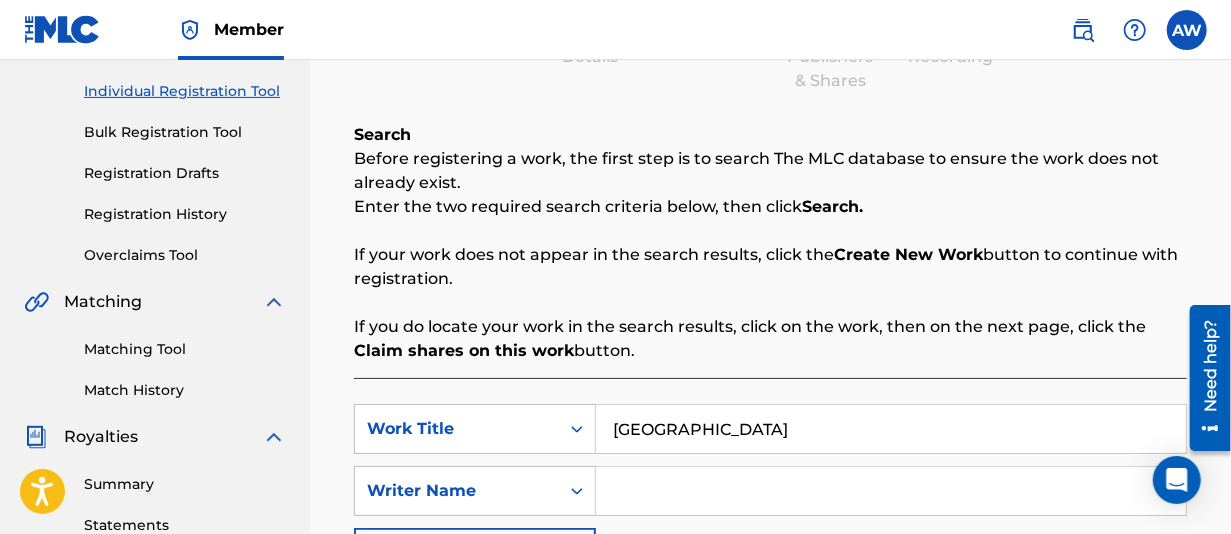 scroll, scrollTop: 200, scrollLeft: 0, axis: vertical 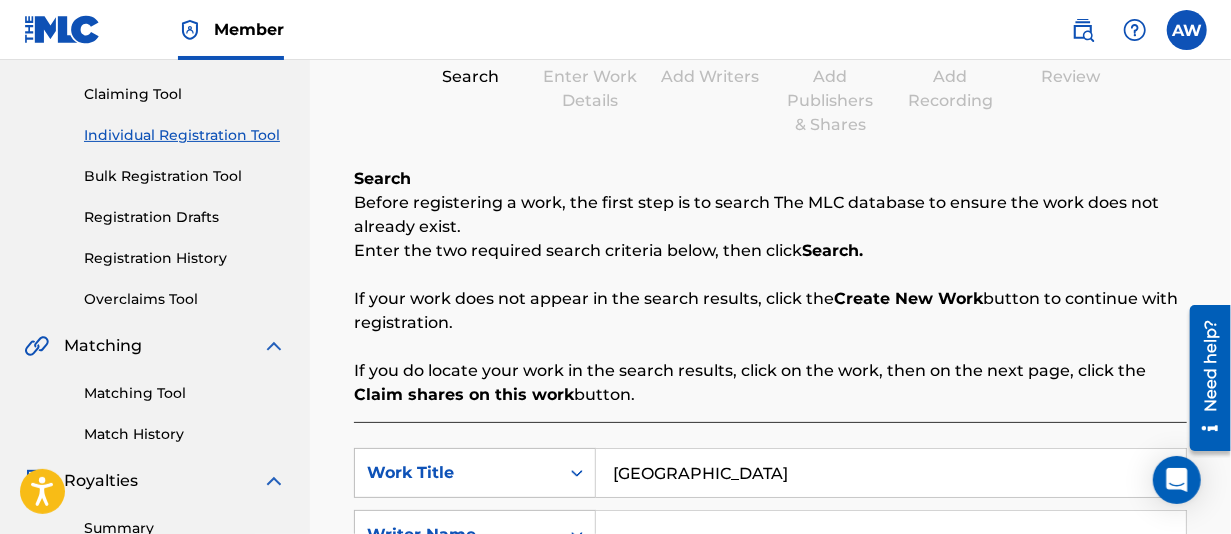 type on "[GEOGRAPHIC_DATA]" 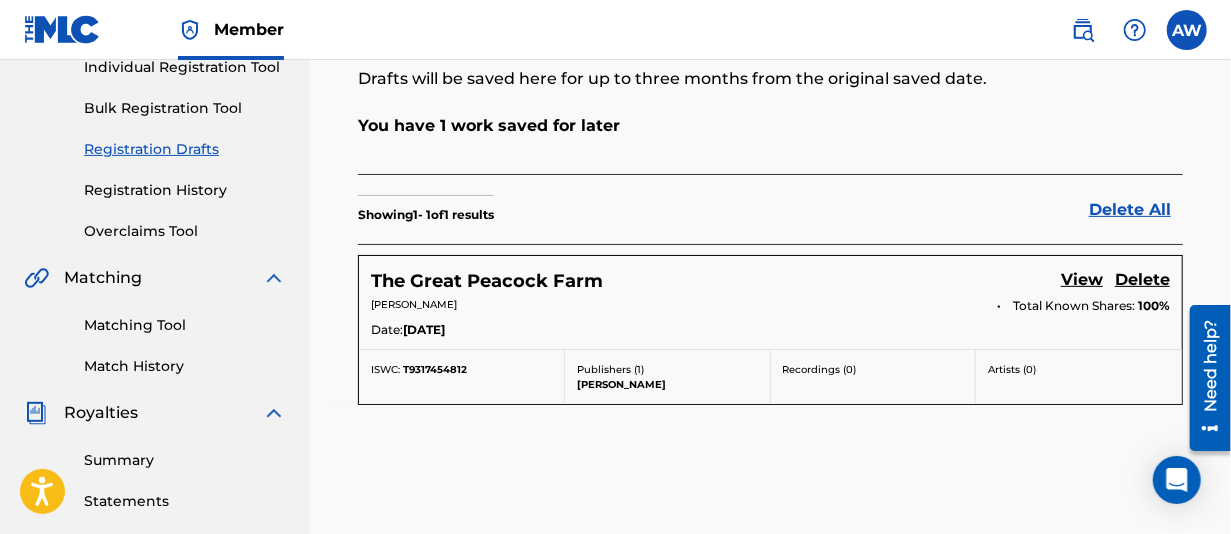 scroll, scrollTop: 300, scrollLeft: 0, axis: vertical 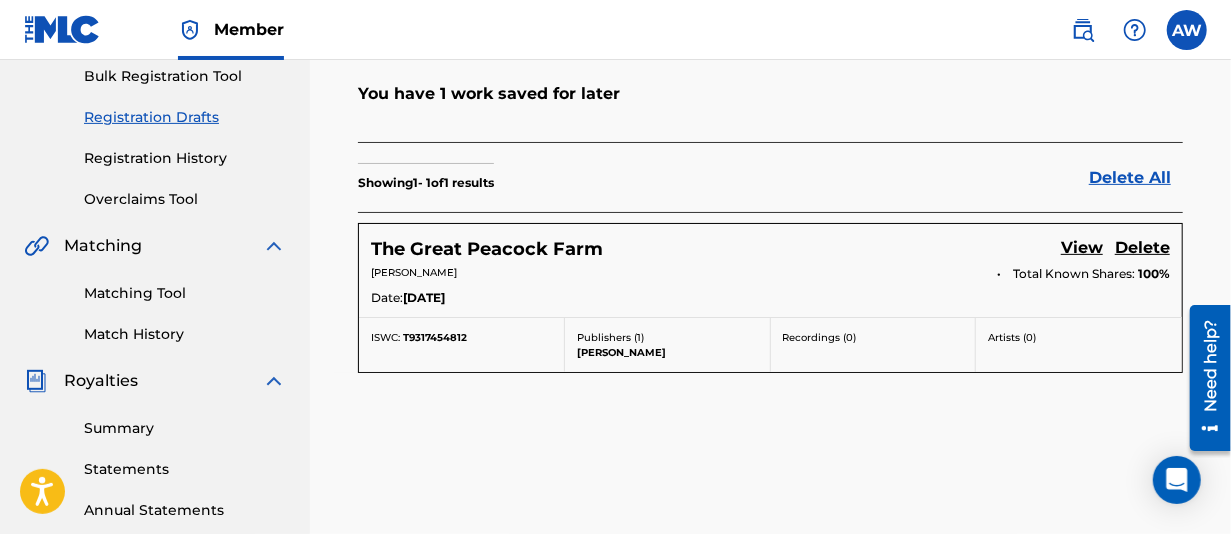 click on "Delete" at bounding box center [1142, 249] 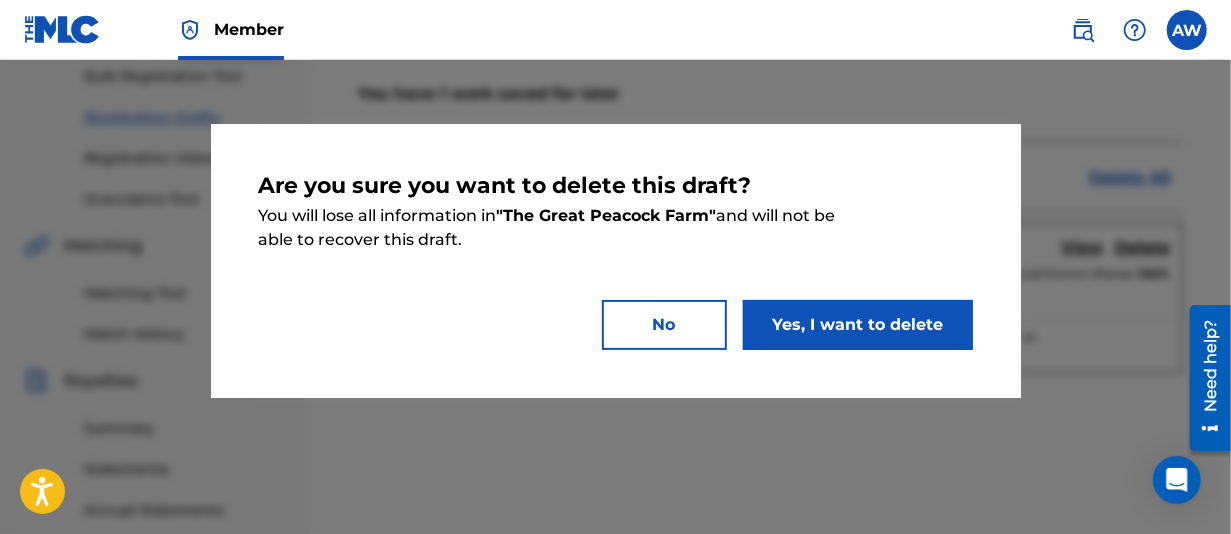 click on "Yes, I want to delete" at bounding box center (858, 325) 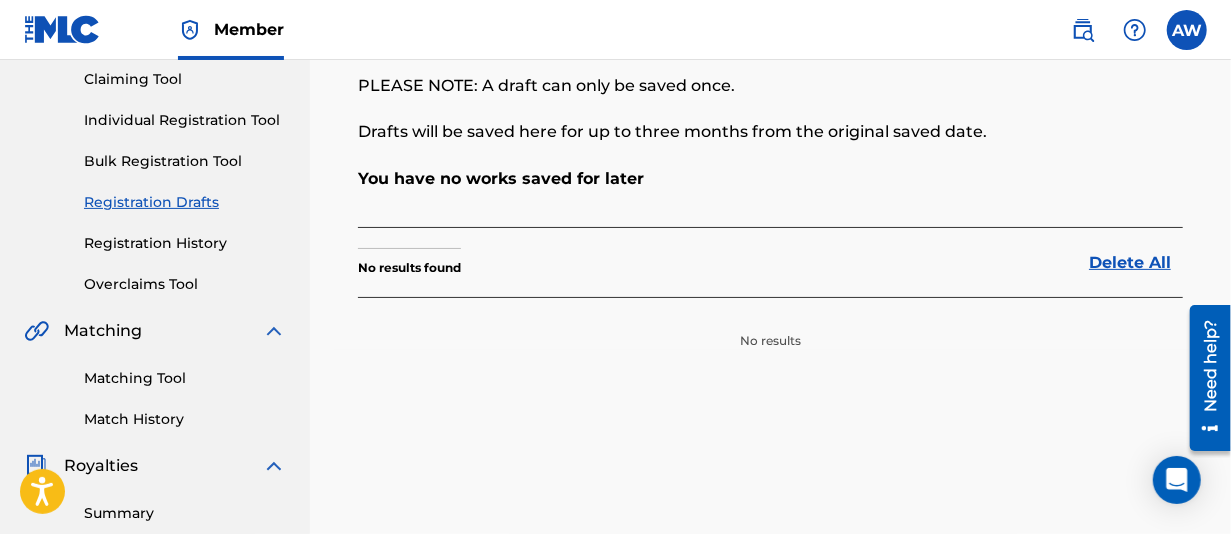 scroll, scrollTop: 100, scrollLeft: 0, axis: vertical 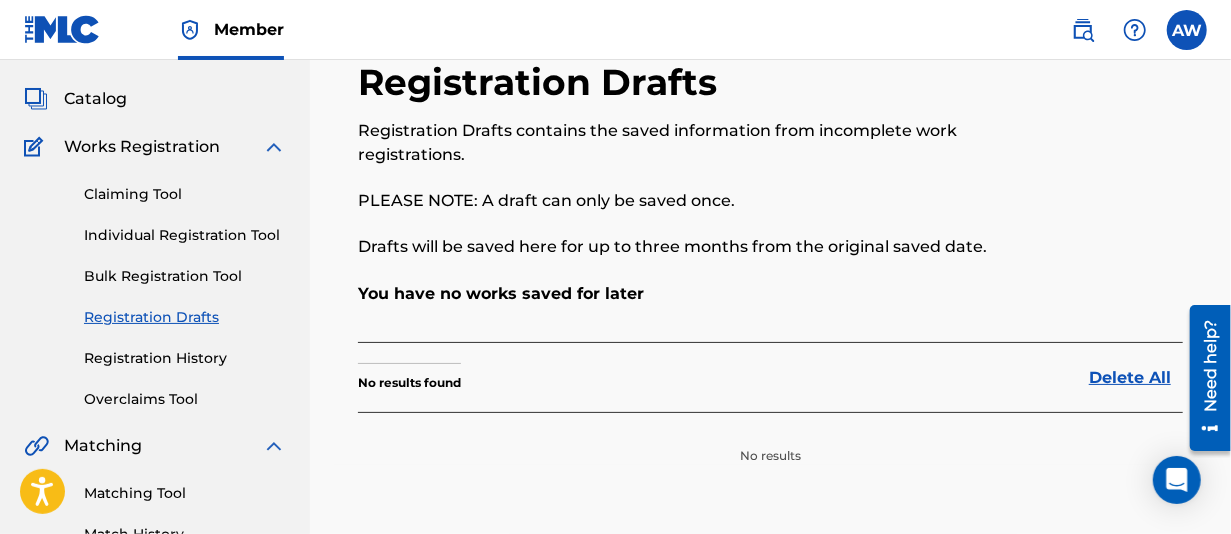 click on "Individual Registration Tool" at bounding box center (185, 235) 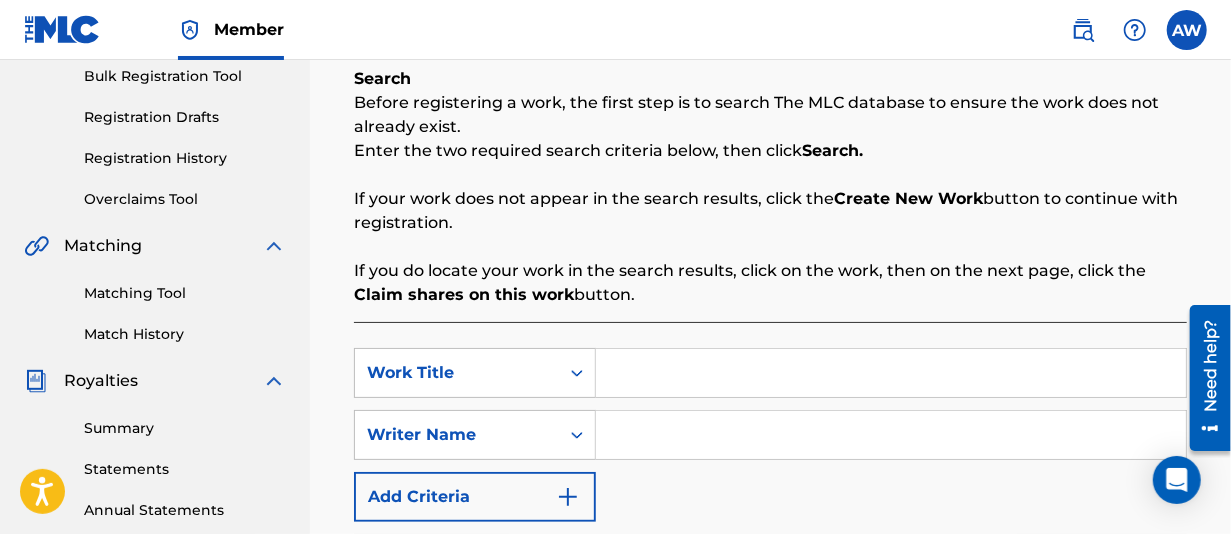 scroll, scrollTop: 400, scrollLeft: 0, axis: vertical 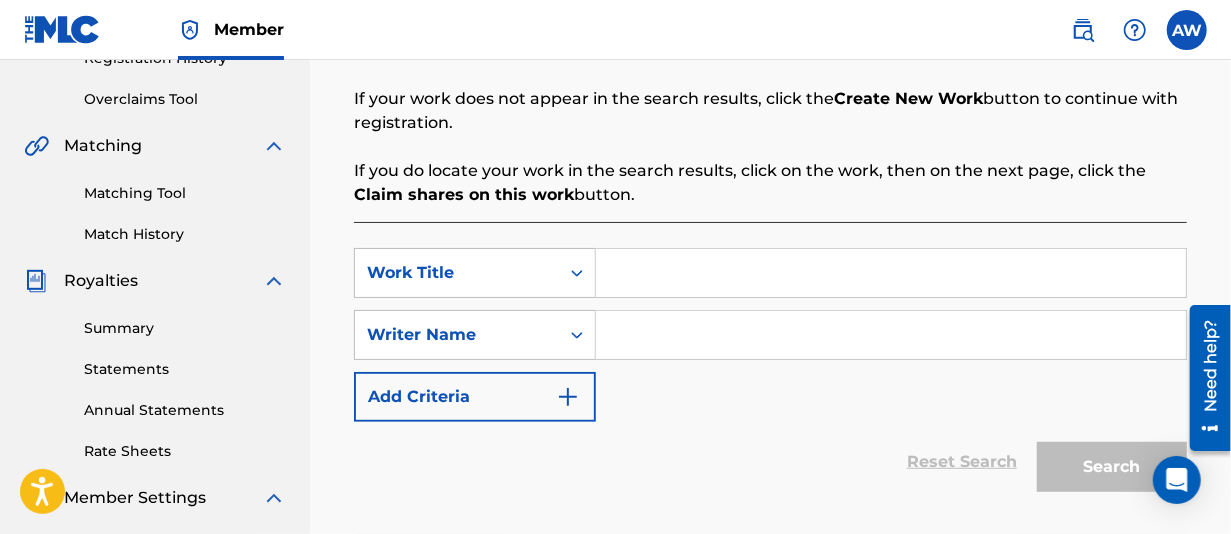 click at bounding box center [891, 273] 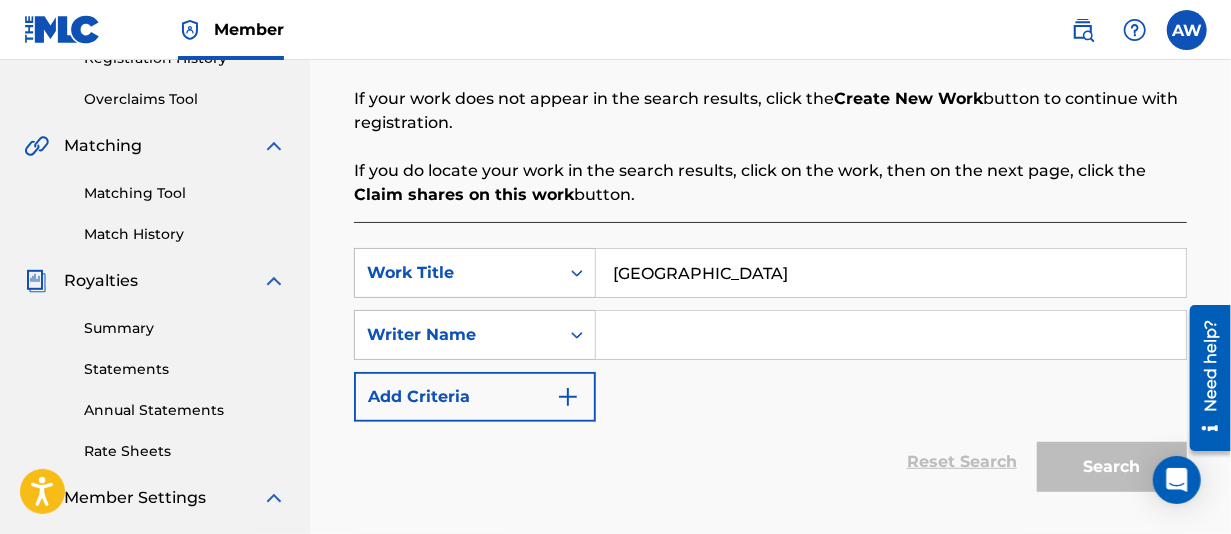 type on "[GEOGRAPHIC_DATA]" 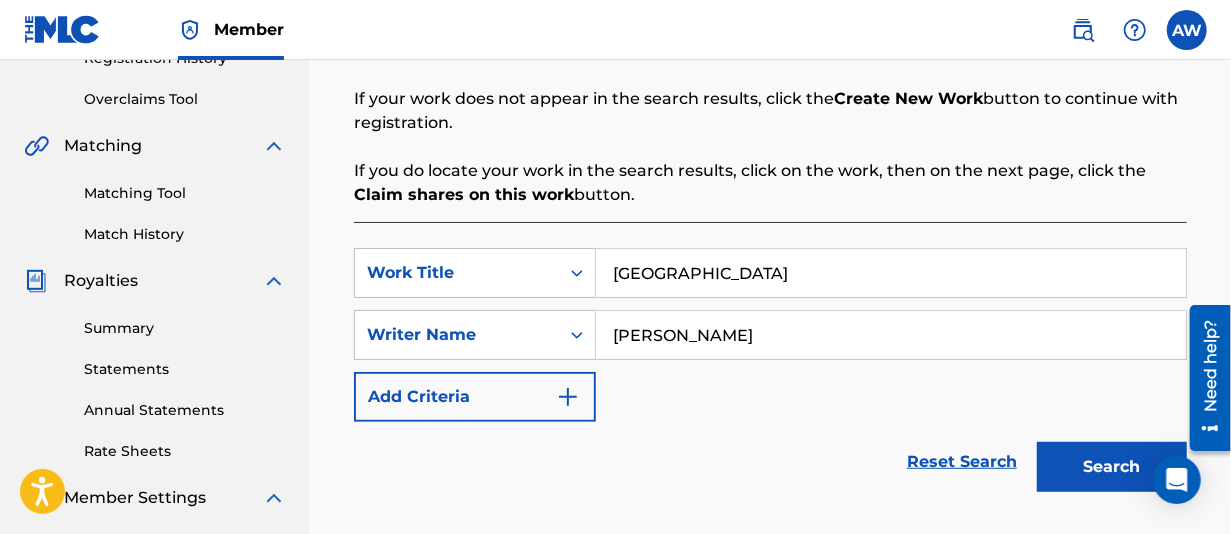 click on "Search" at bounding box center [1112, 467] 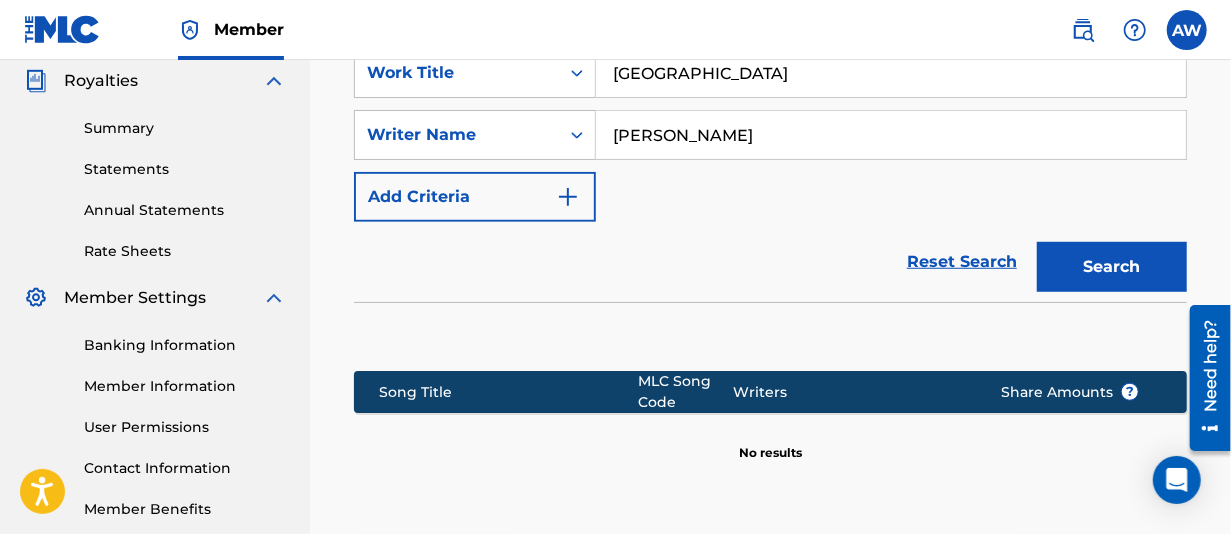 scroll, scrollTop: 794, scrollLeft: 0, axis: vertical 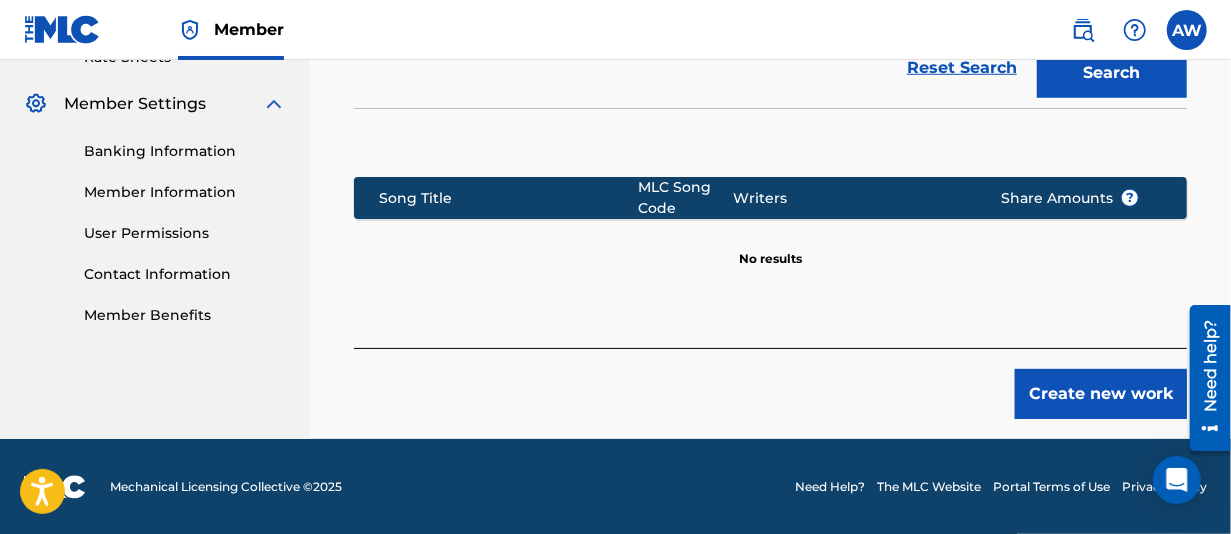 click on "Create new work" at bounding box center [1101, 394] 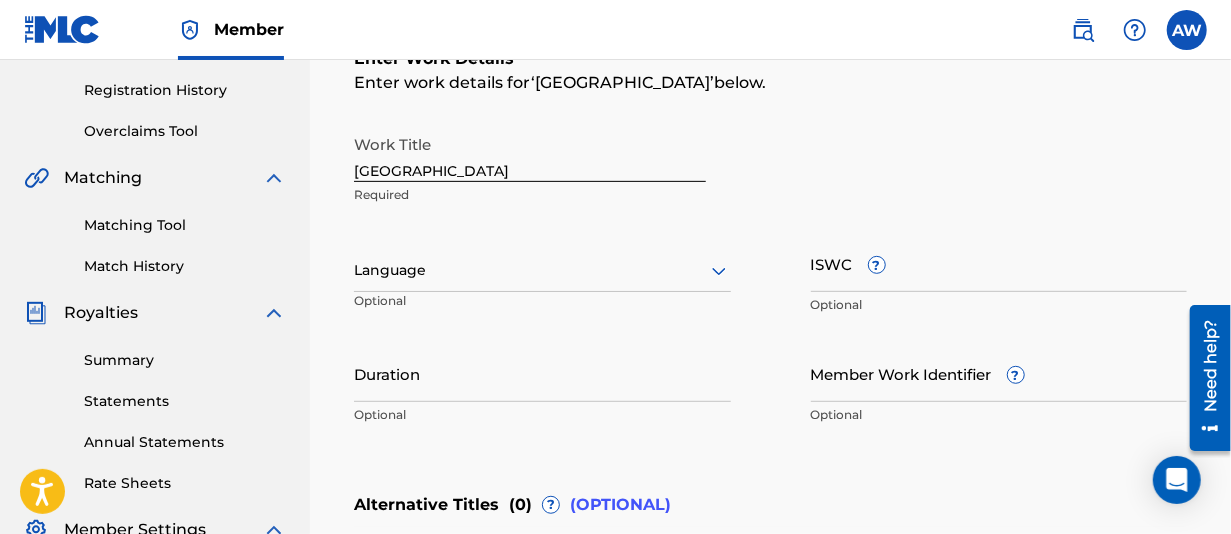 scroll, scrollTop: 400, scrollLeft: 0, axis: vertical 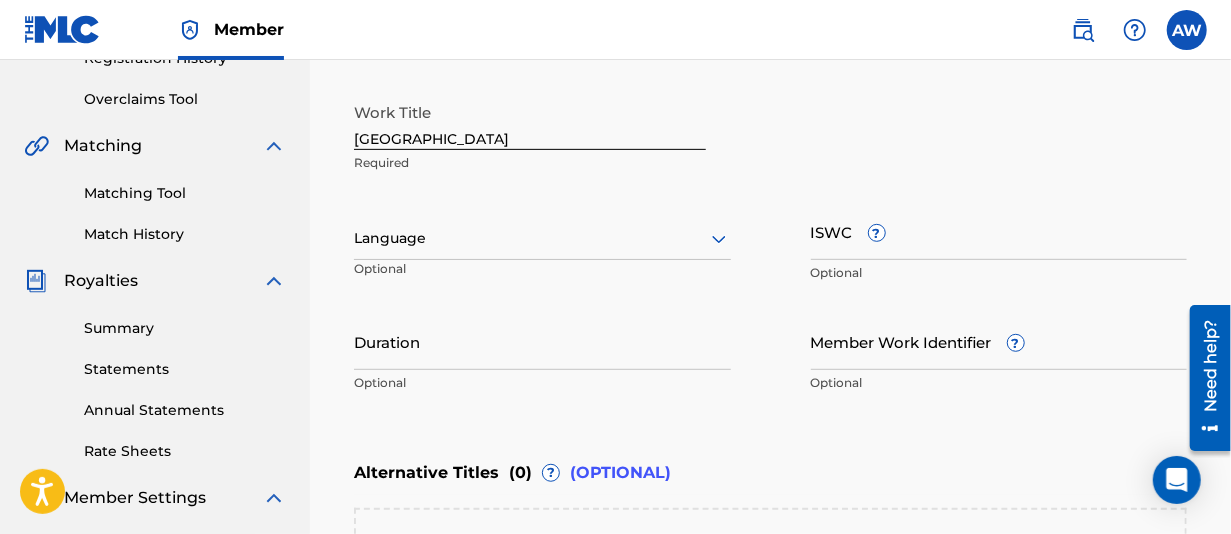 click at bounding box center (542, 238) 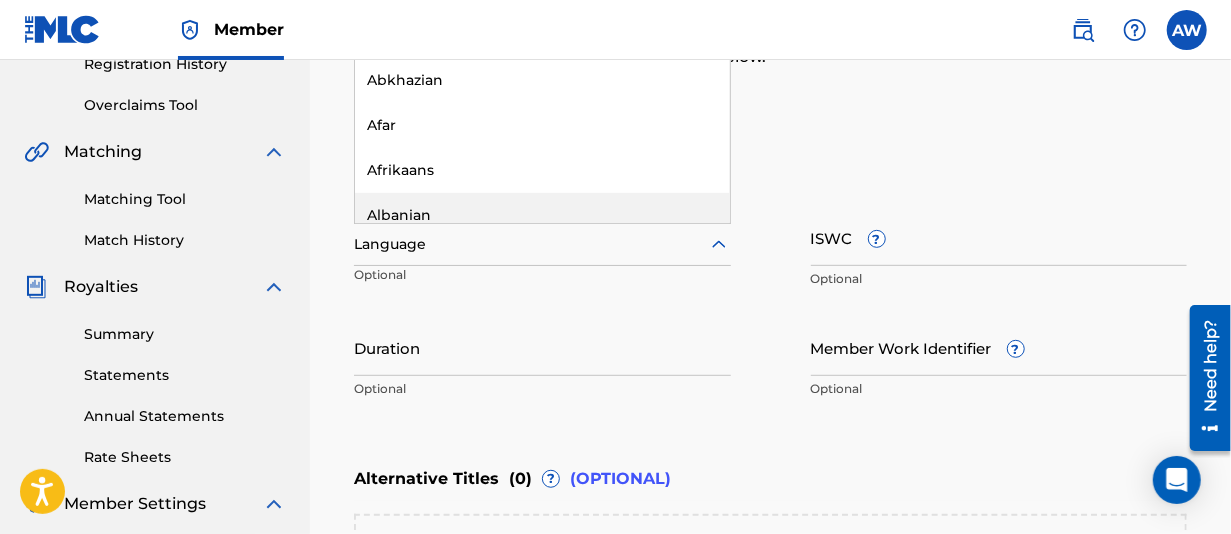 scroll, scrollTop: 200, scrollLeft: 0, axis: vertical 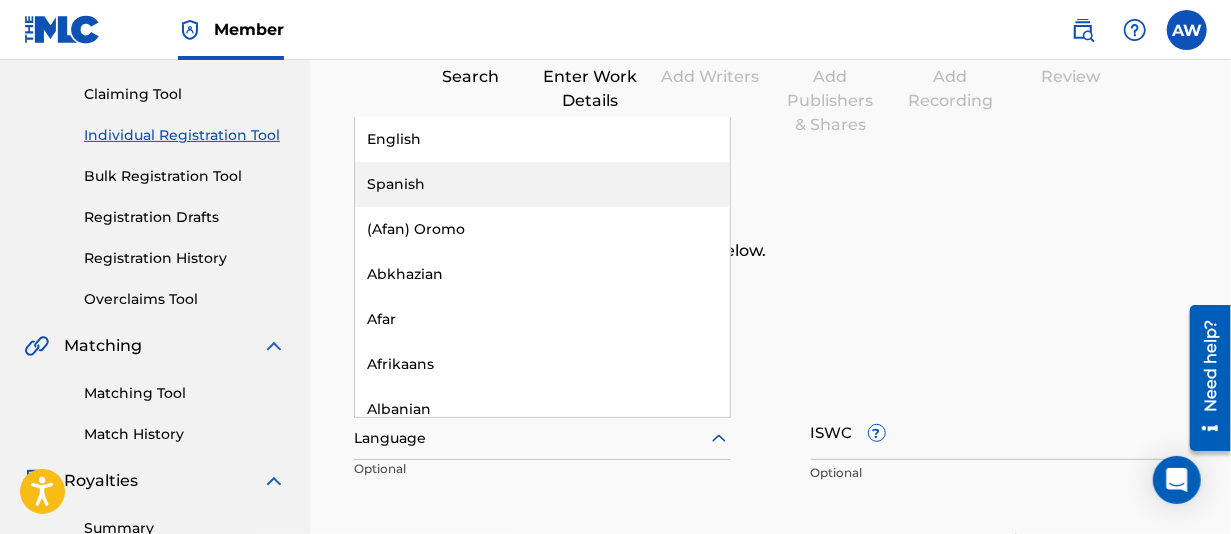 click on "English" at bounding box center [542, 139] 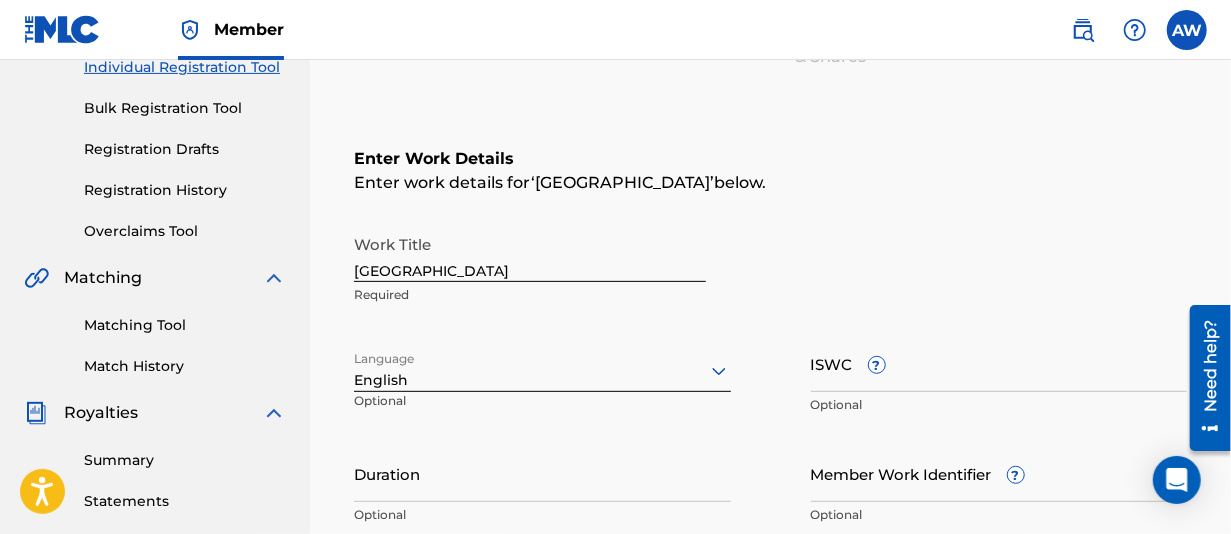 scroll, scrollTop: 300, scrollLeft: 0, axis: vertical 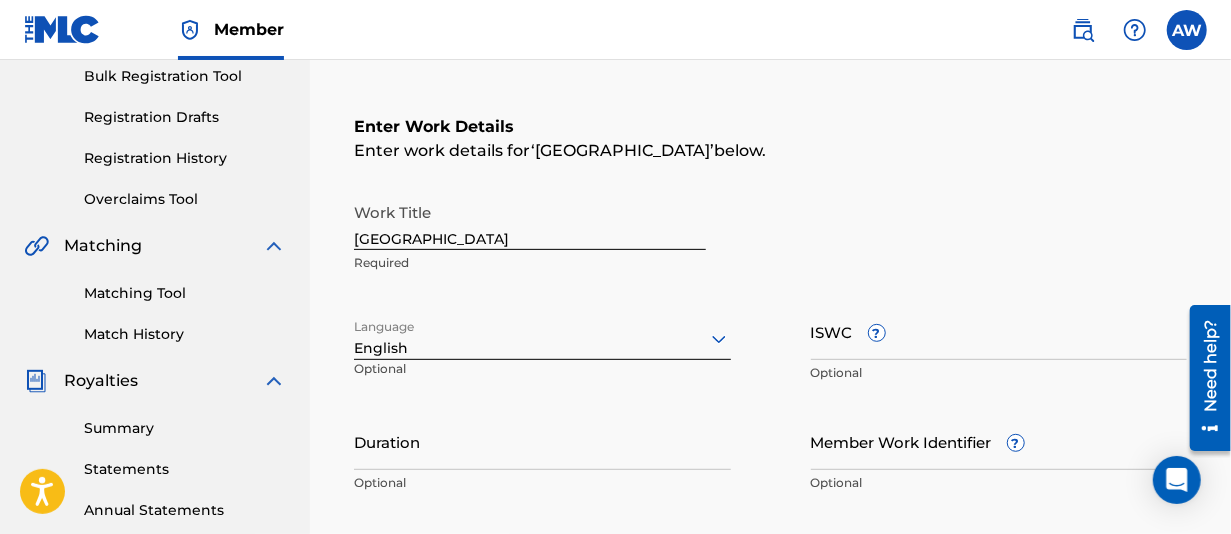 click on "ISWC   ?" at bounding box center [999, 331] 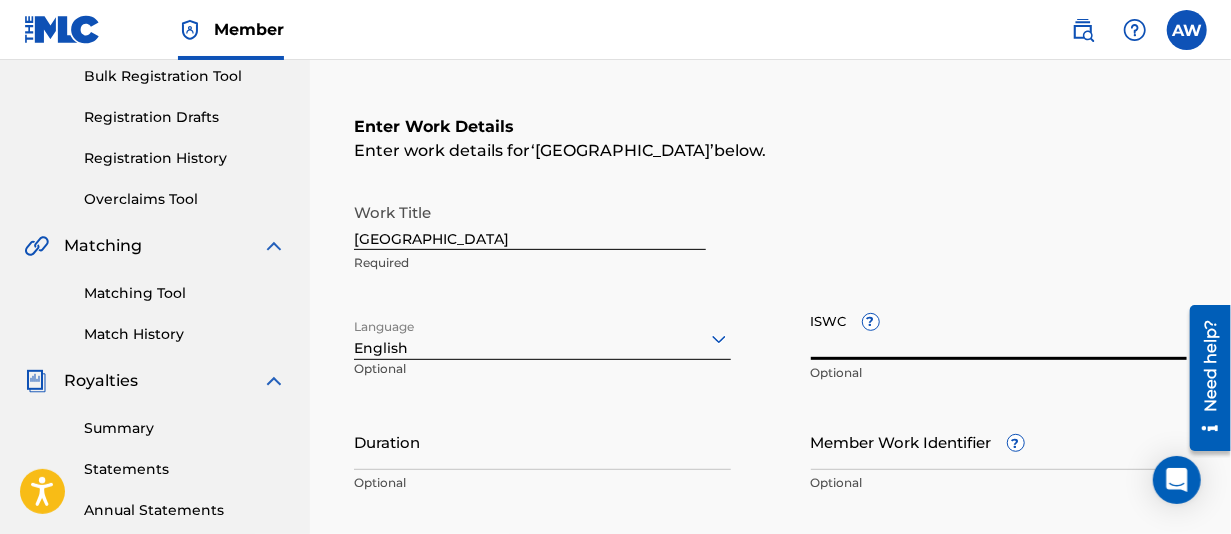 paste on "T-931.745.481-2" 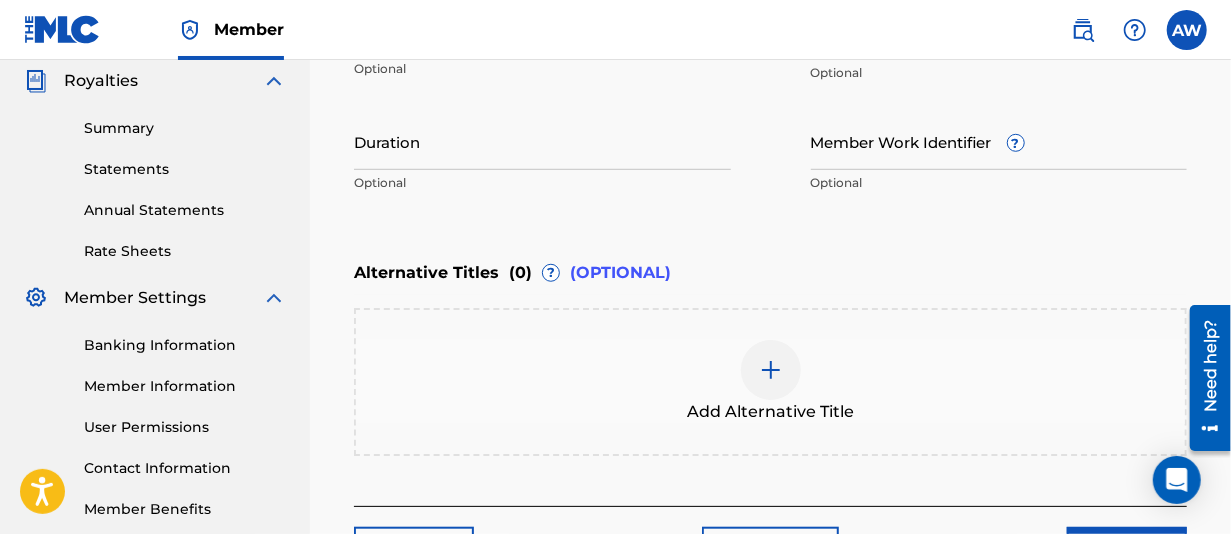 scroll, scrollTop: 700, scrollLeft: 0, axis: vertical 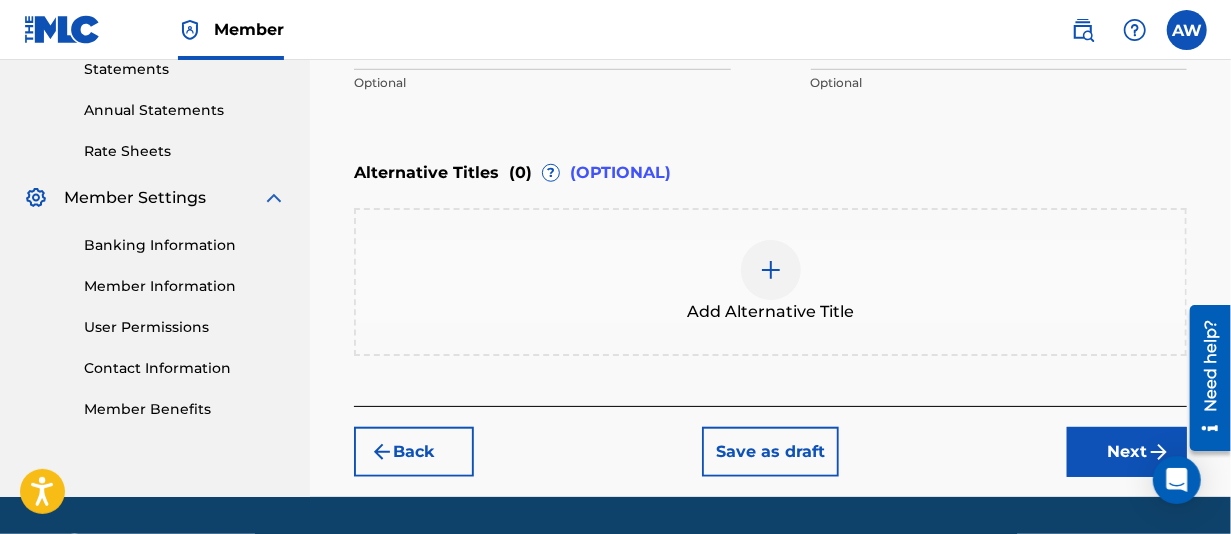 type on "T-931.745.481-2" 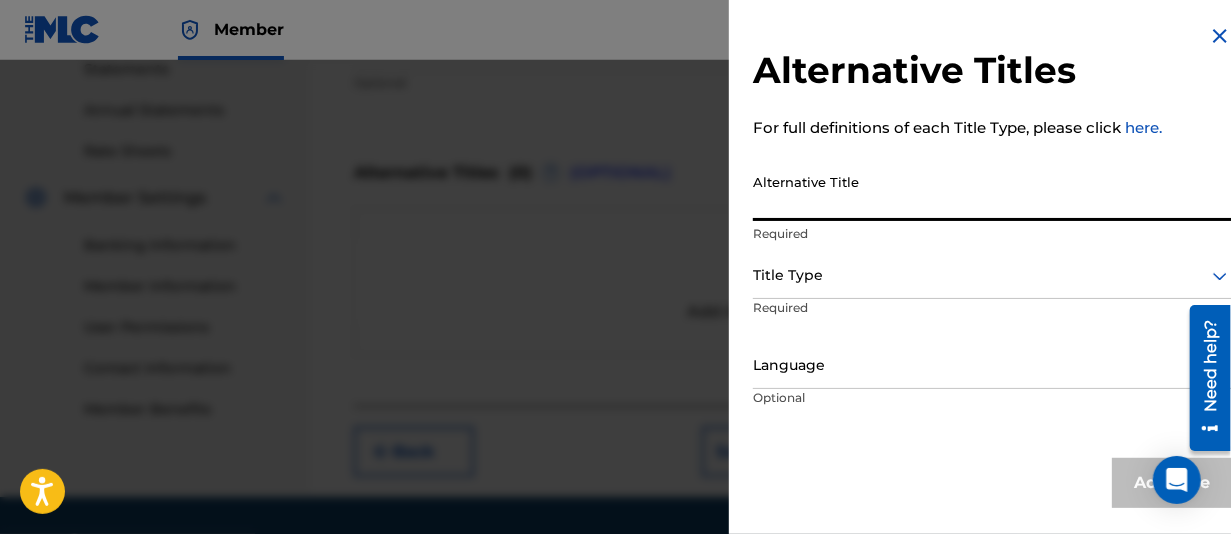 click on "Alternative Title" at bounding box center (992, 192) 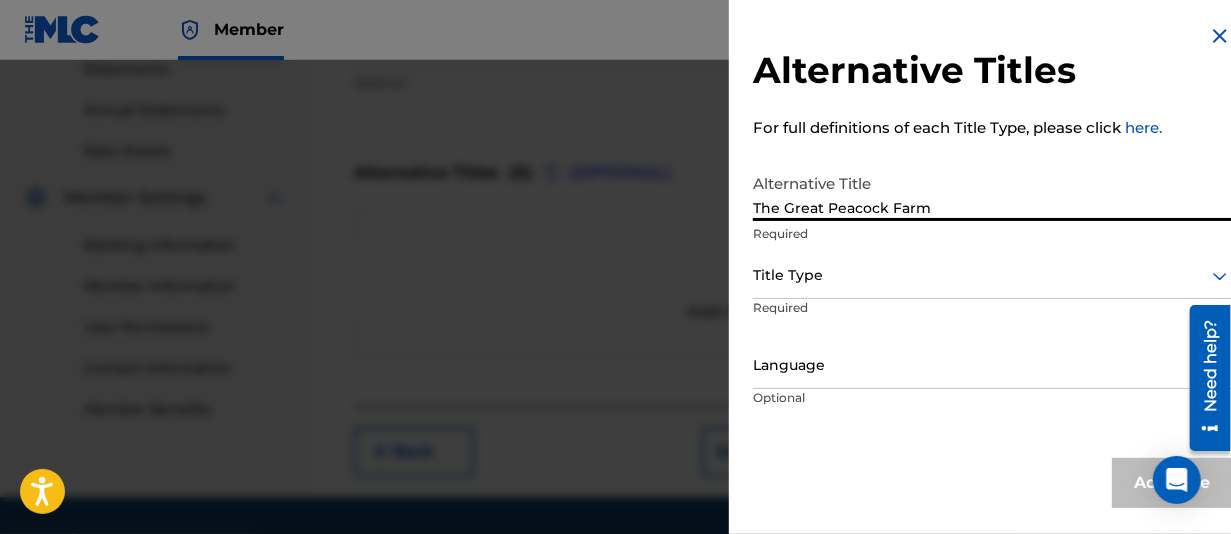 type on "The Great Peacock Farm" 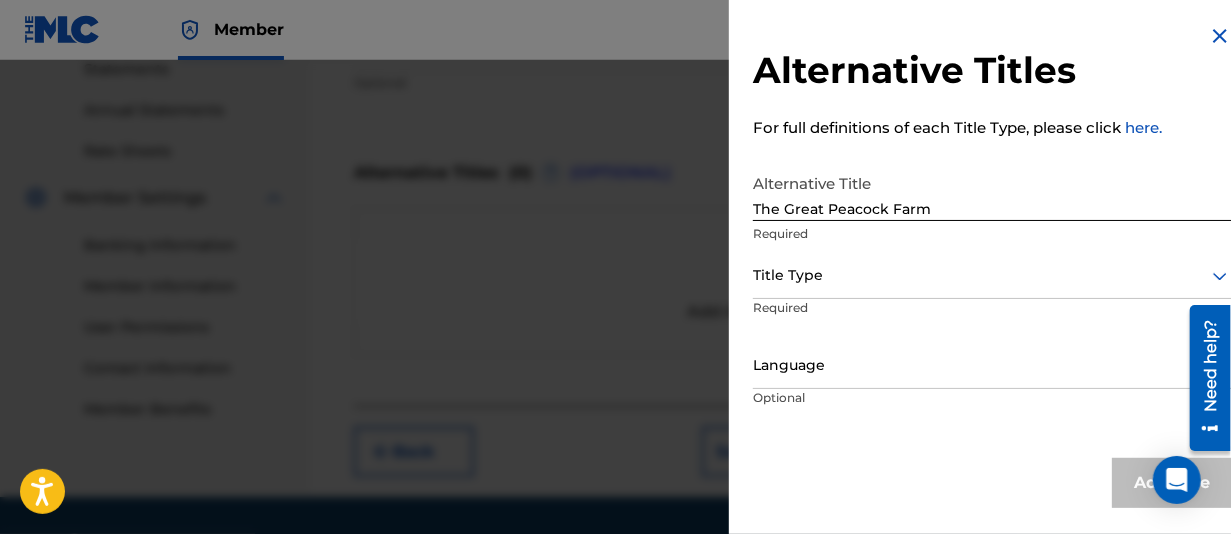 click on "Title Type" at bounding box center (992, 276) 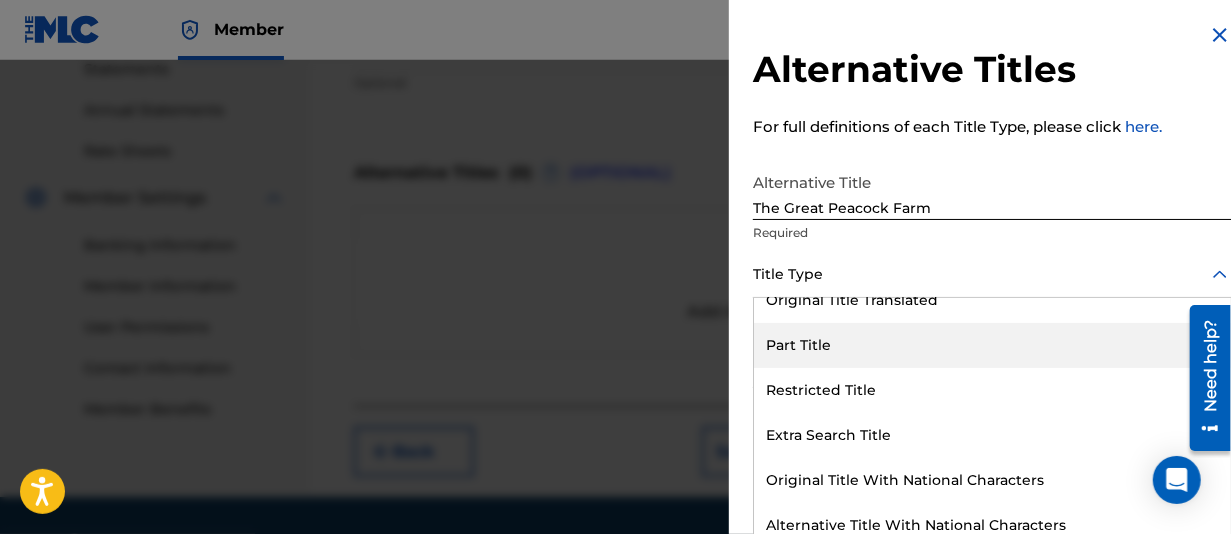 scroll, scrollTop: 0, scrollLeft: 0, axis: both 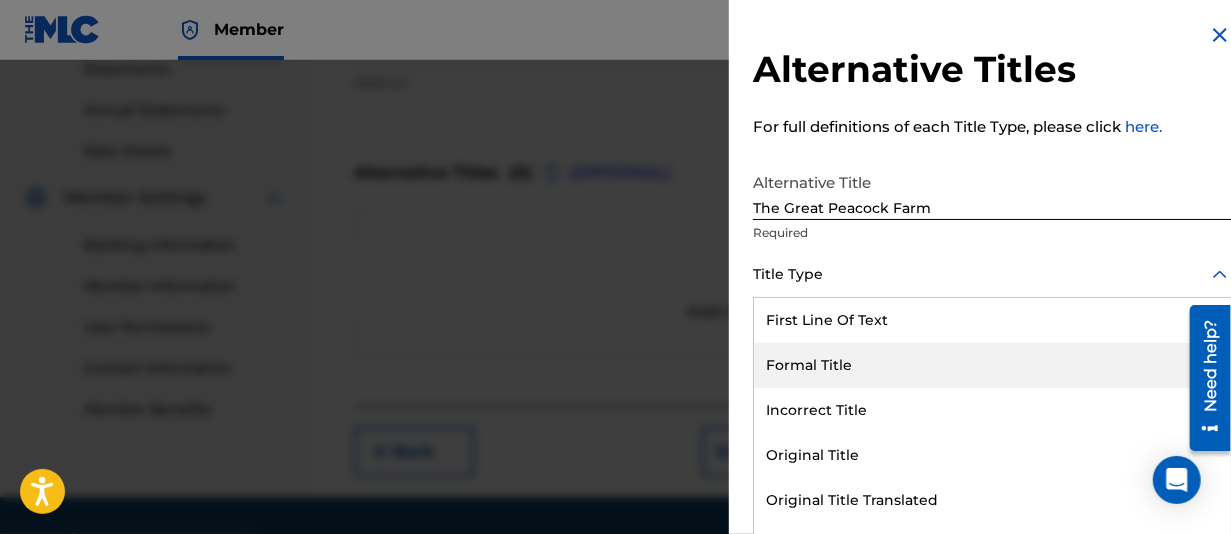 click on "Formal Title" at bounding box center (992, 365) 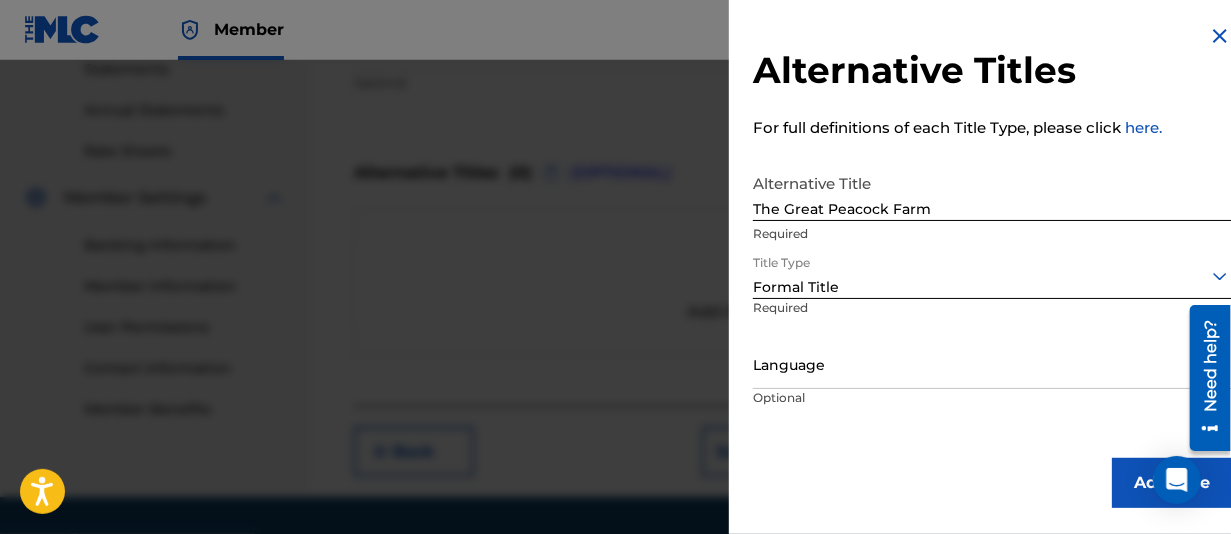 click on "Language" at bounding box center [992, 366] 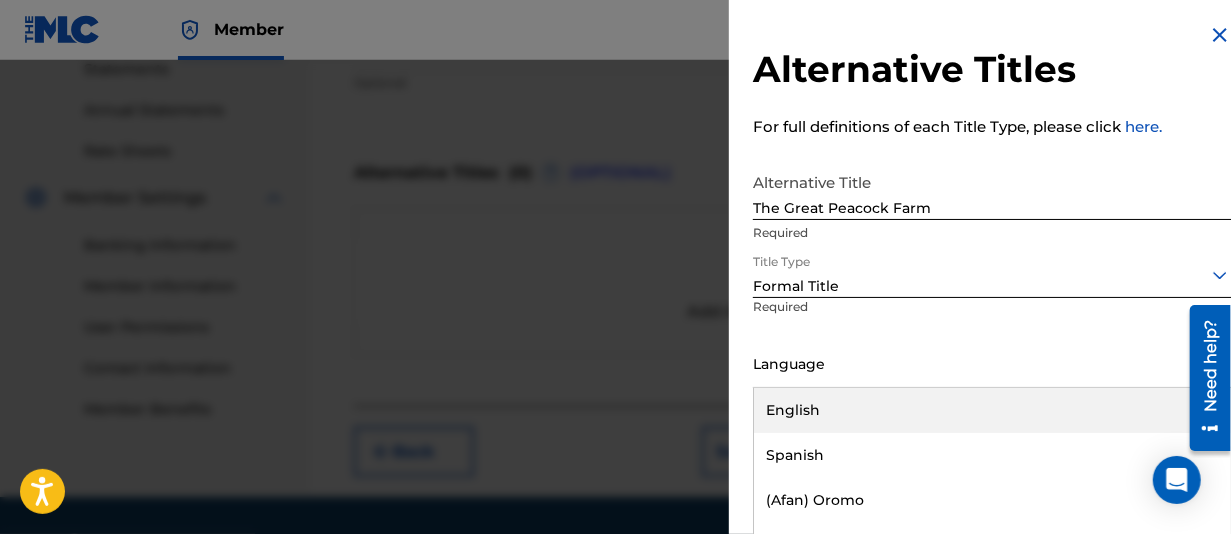 click on "English" at bounding box center (992, 410) 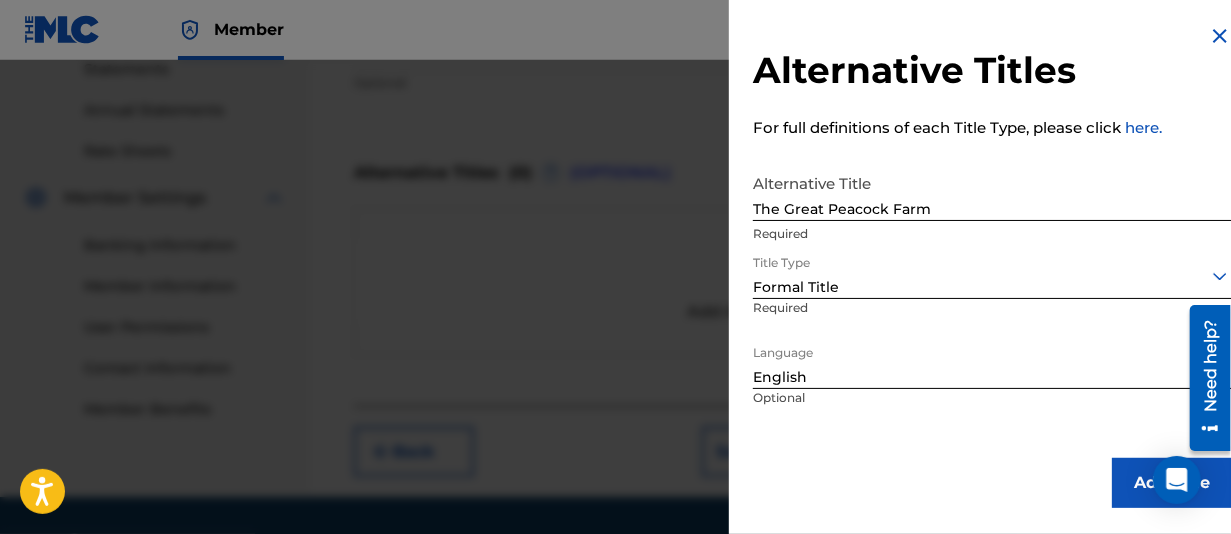 click on "Add Title" at bounding box center (1172, 483) 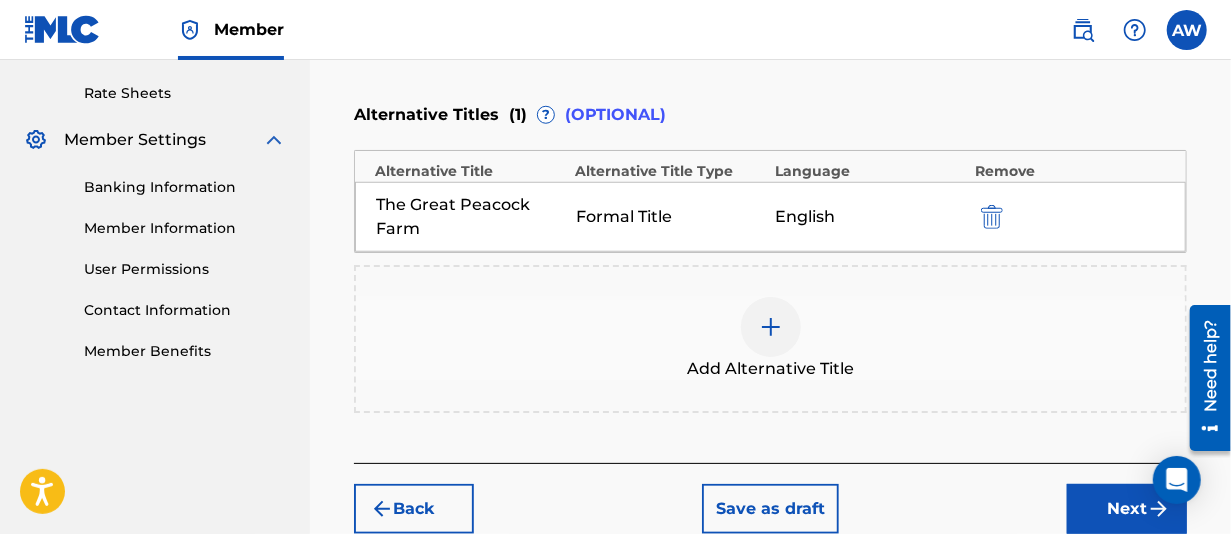 scroll, scrollTop: 800, scrollLeft: 0, axis: vertical 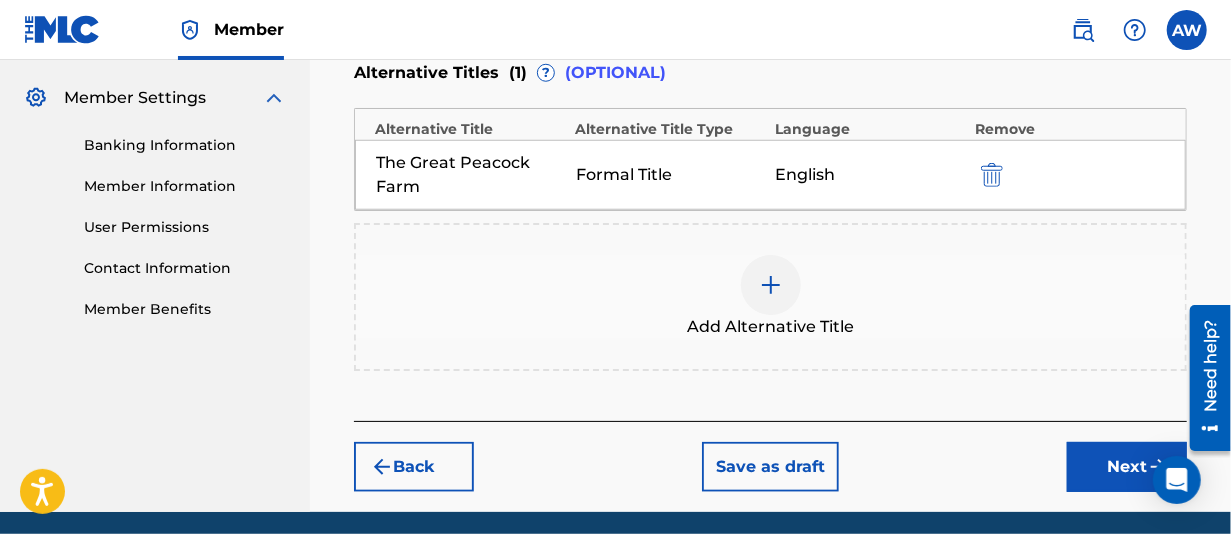 click on "Next" at bounding box center [1127, 467] 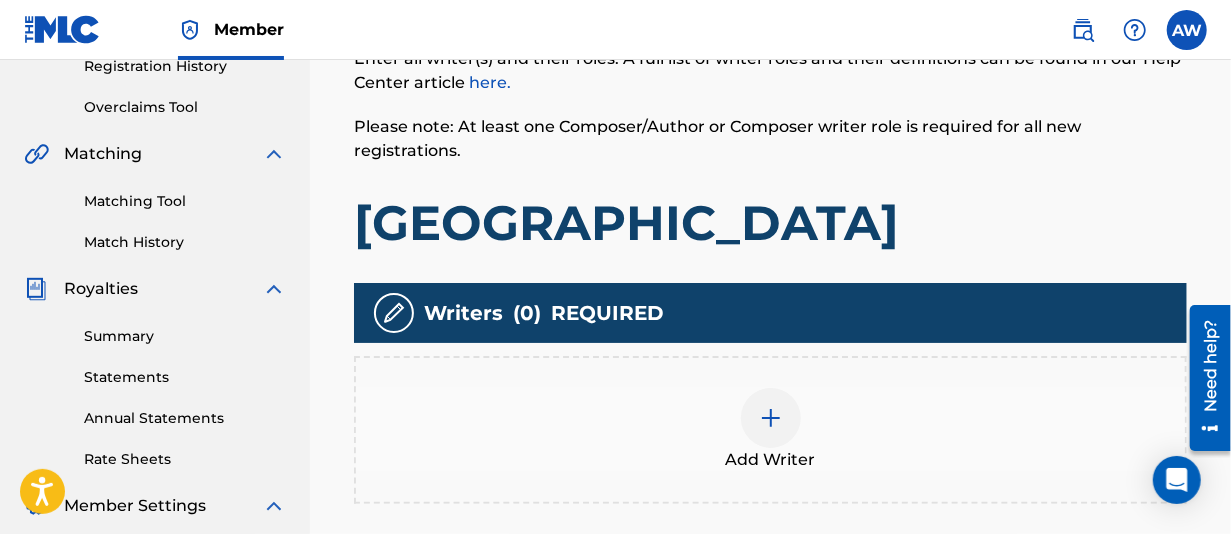 scroll, scrollTop: 490, scrollLeft: 0, axis: vertical 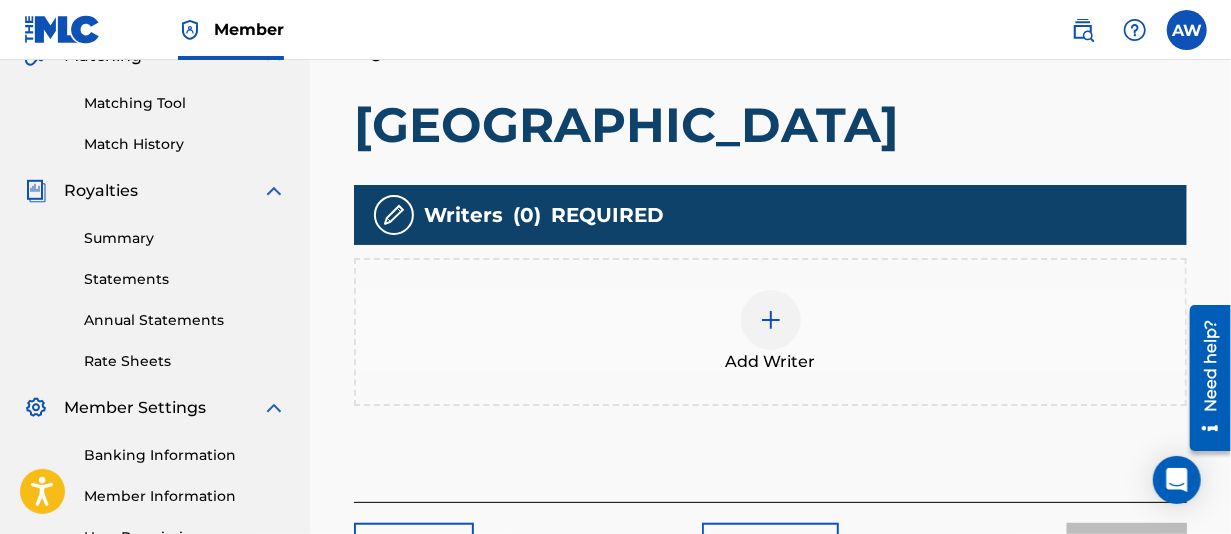 click at bounding box center [771, 320] 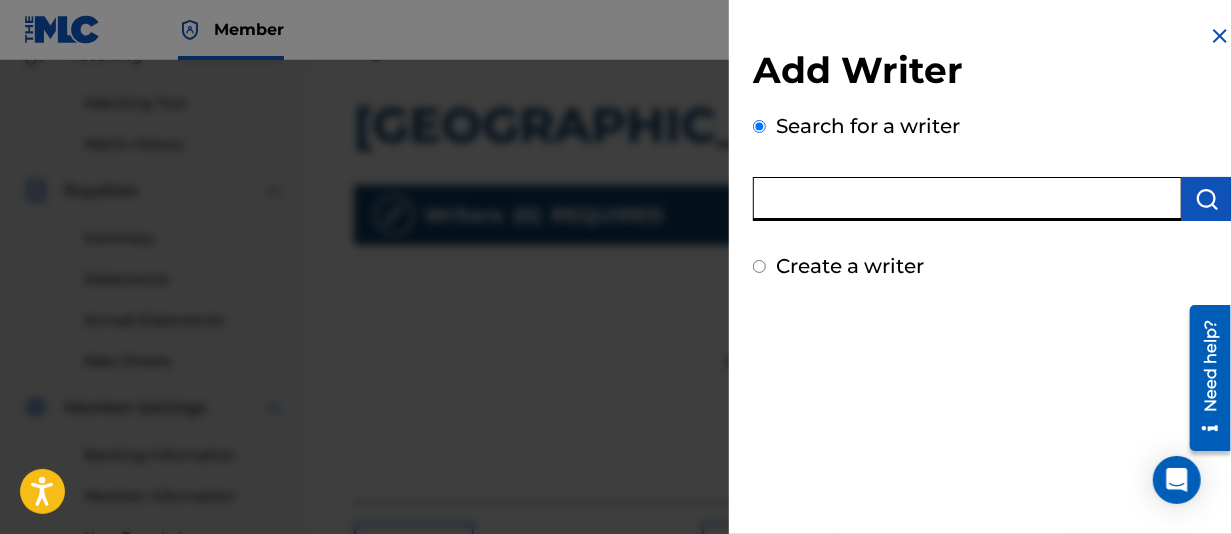 click at bounding box center (967, 199) 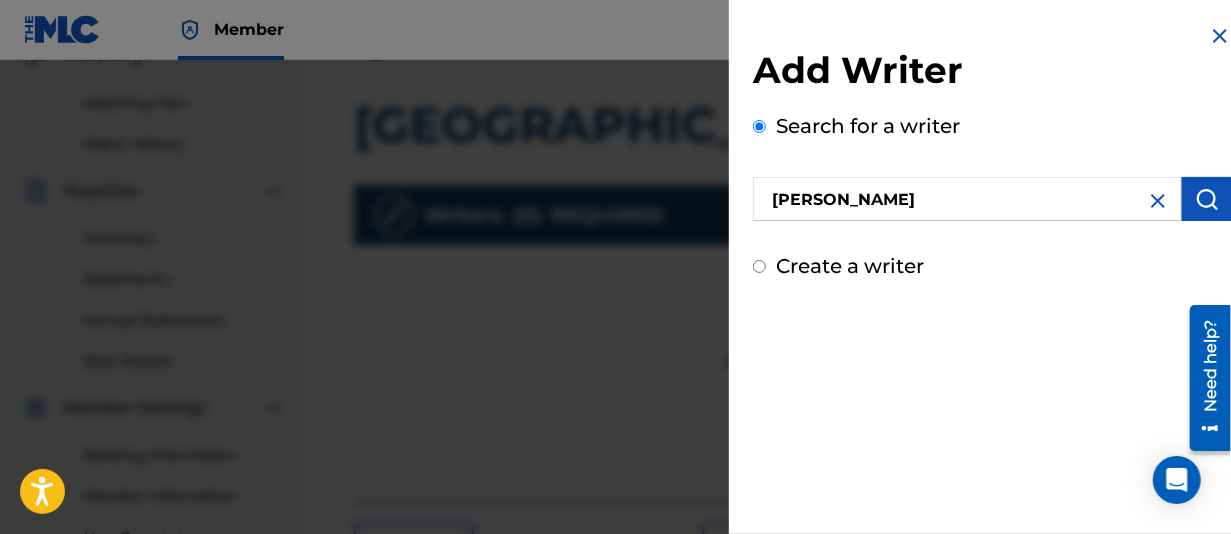 click at bounding box center [1207, 199] 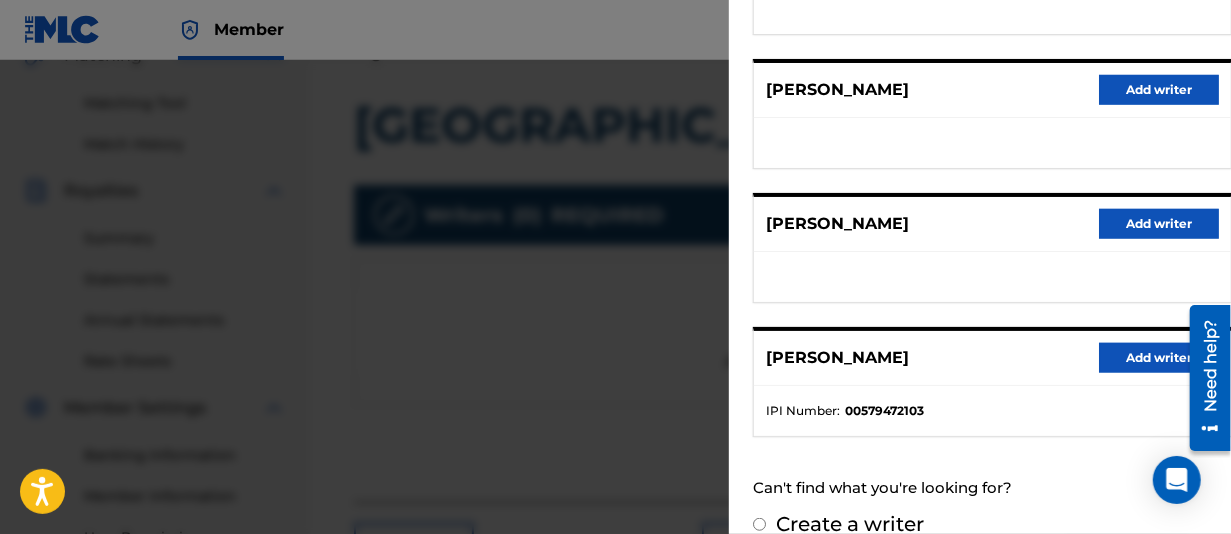scroll, scrollTop: 504, scrollLeft: 0, axis: vertical 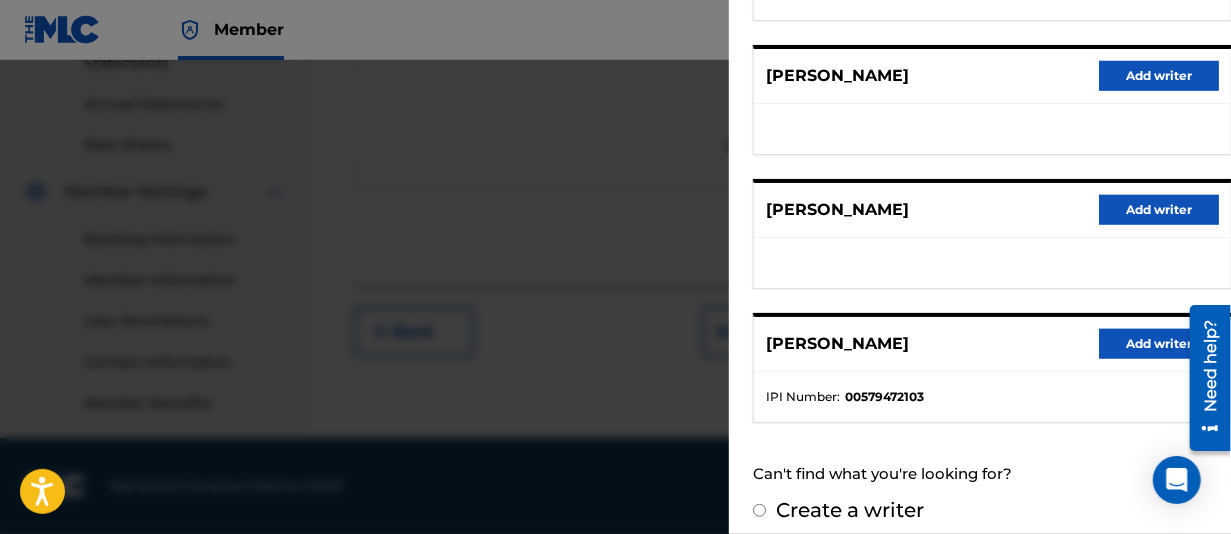 click on "Create a writer" at bounding box center [992, 510] 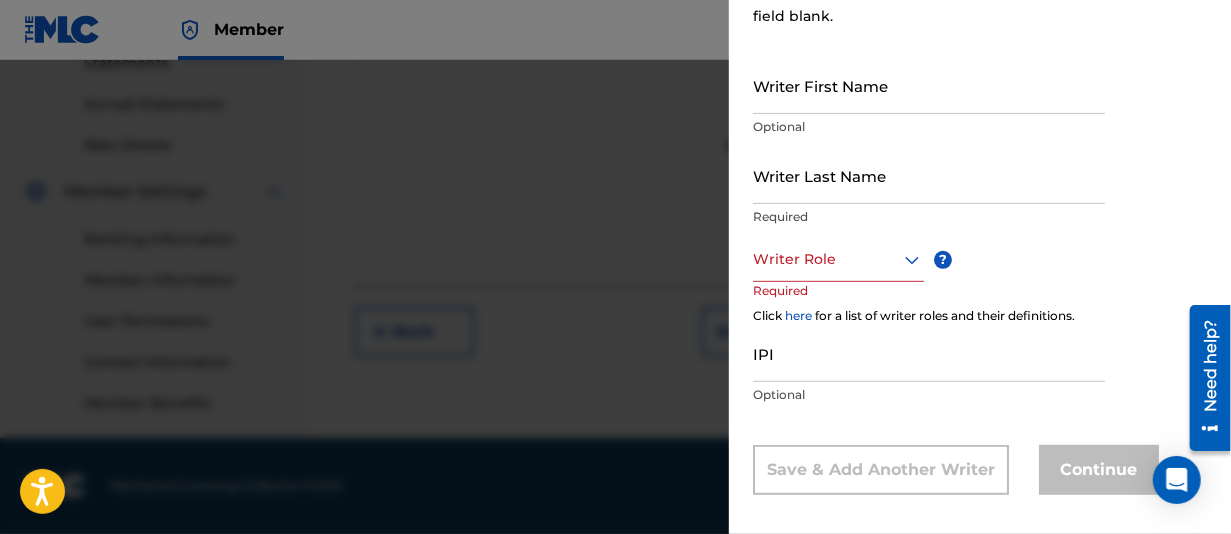 scroll, scrollTop: 332, scrollLeft: 0, axis: vertical 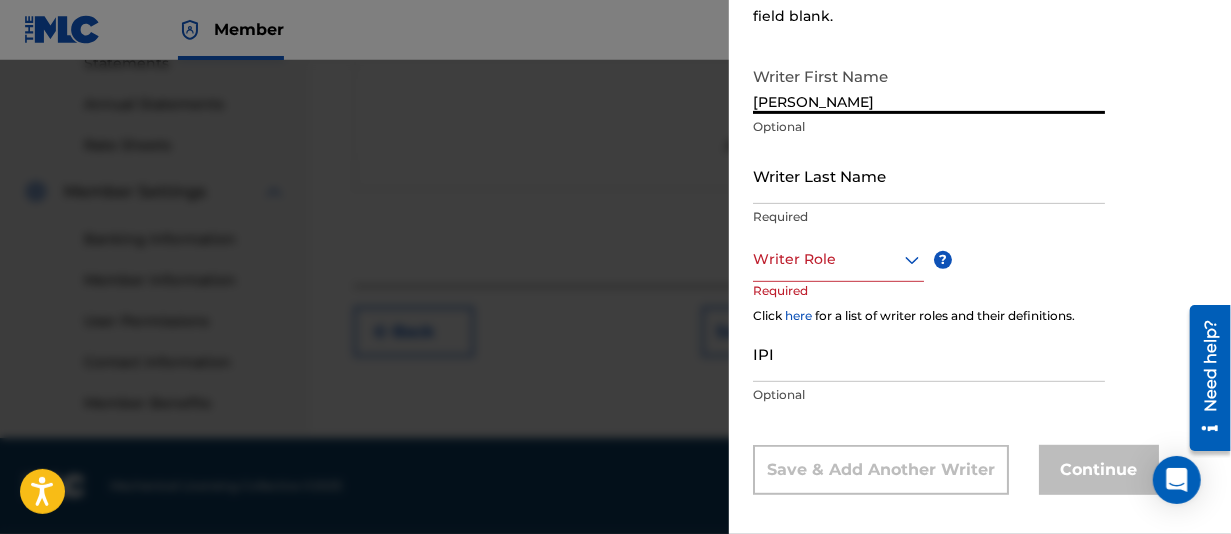type on "[PERSON_NAME]" 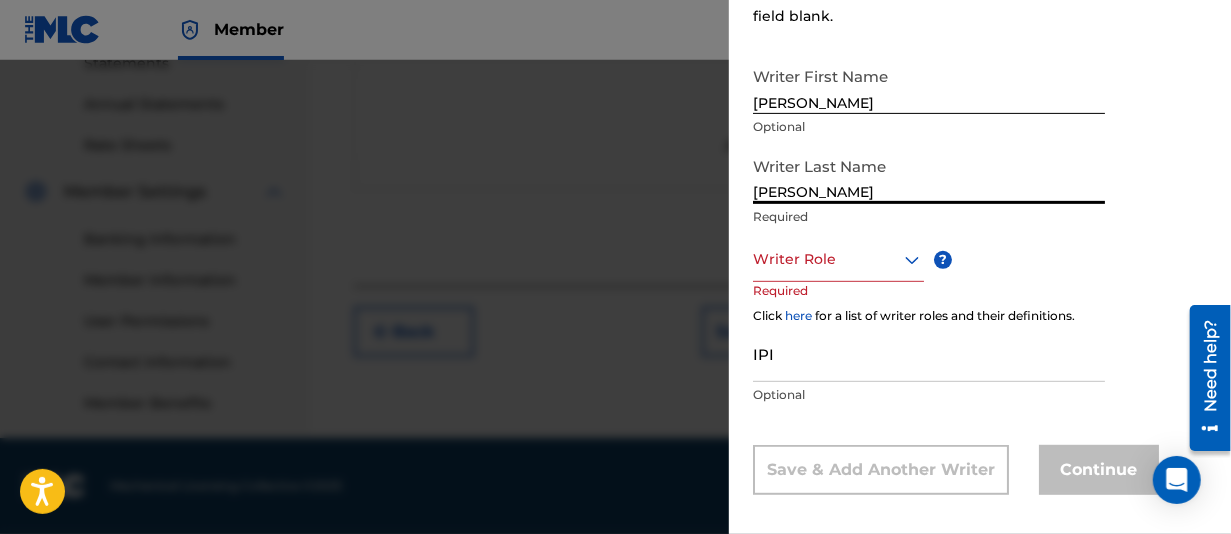 type on "[PERSON_NAME]" 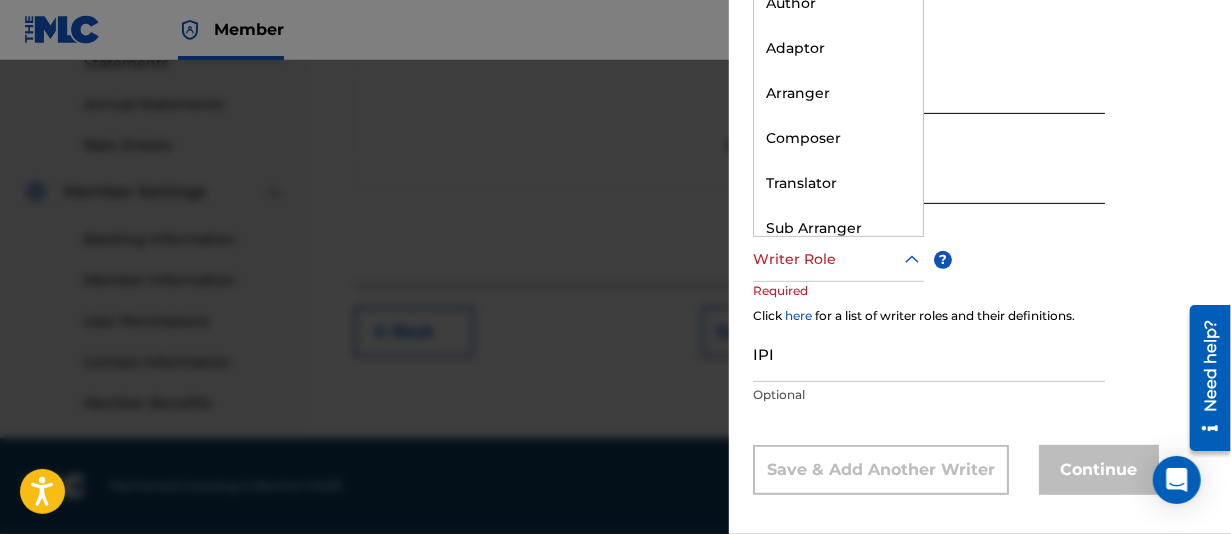 click 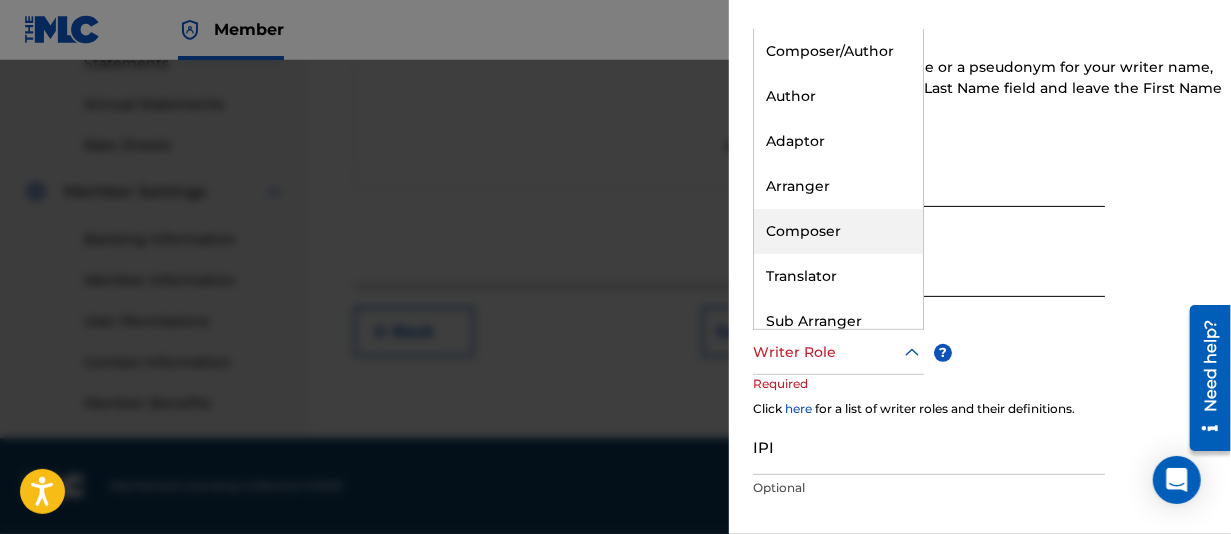 scroll, scrollTop: 32, scrollLeft: 0, axis: vertical 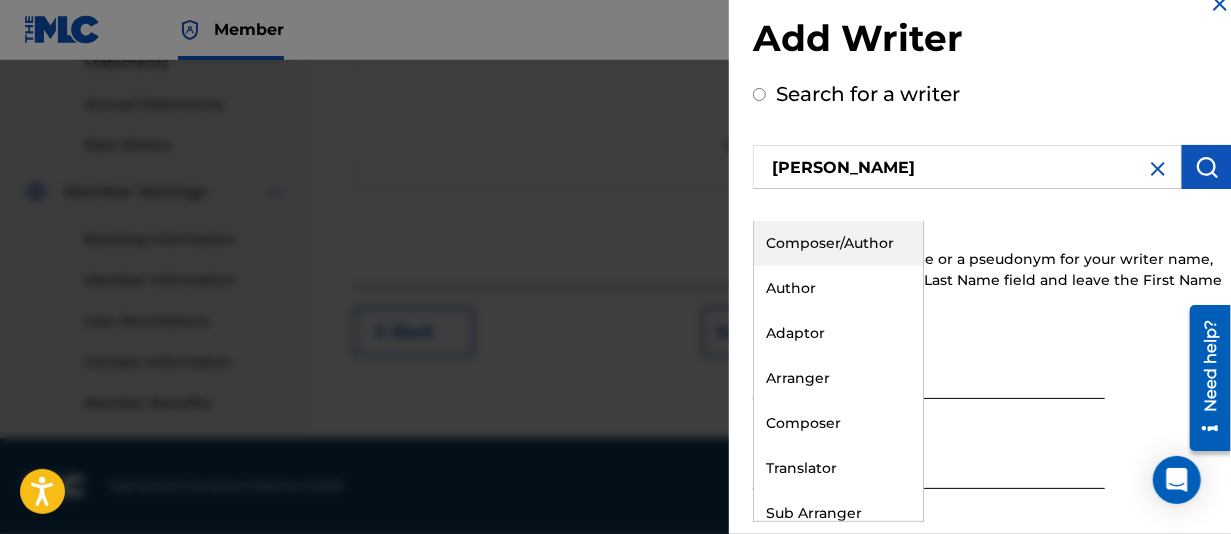 click on "Composer/Author" at bounding box center [838, 243] 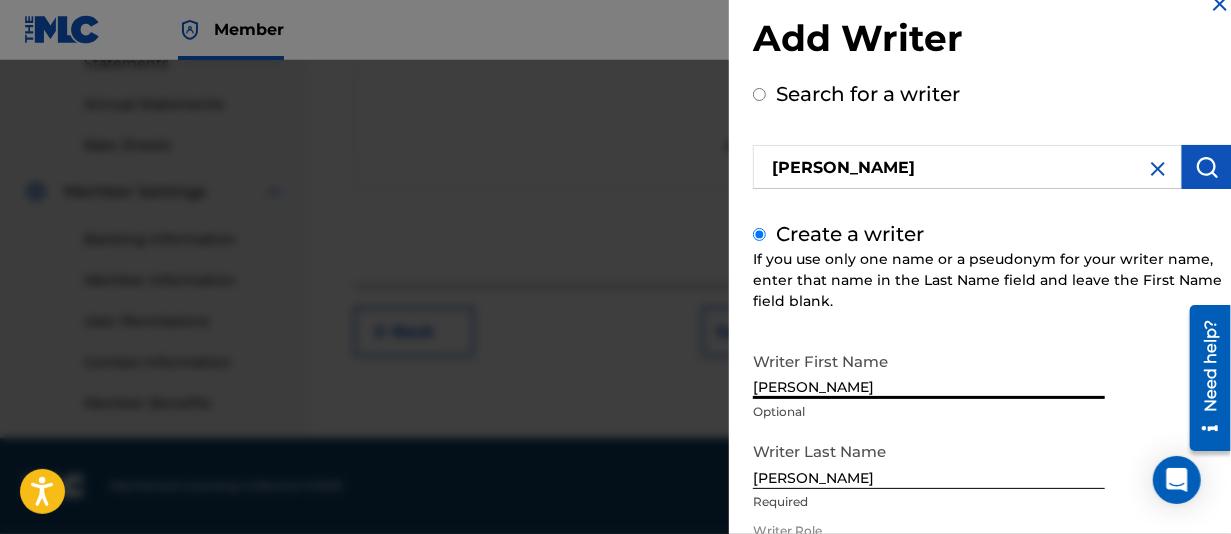click on "[PERSON_NAME]" at bounding box center [929, 370] 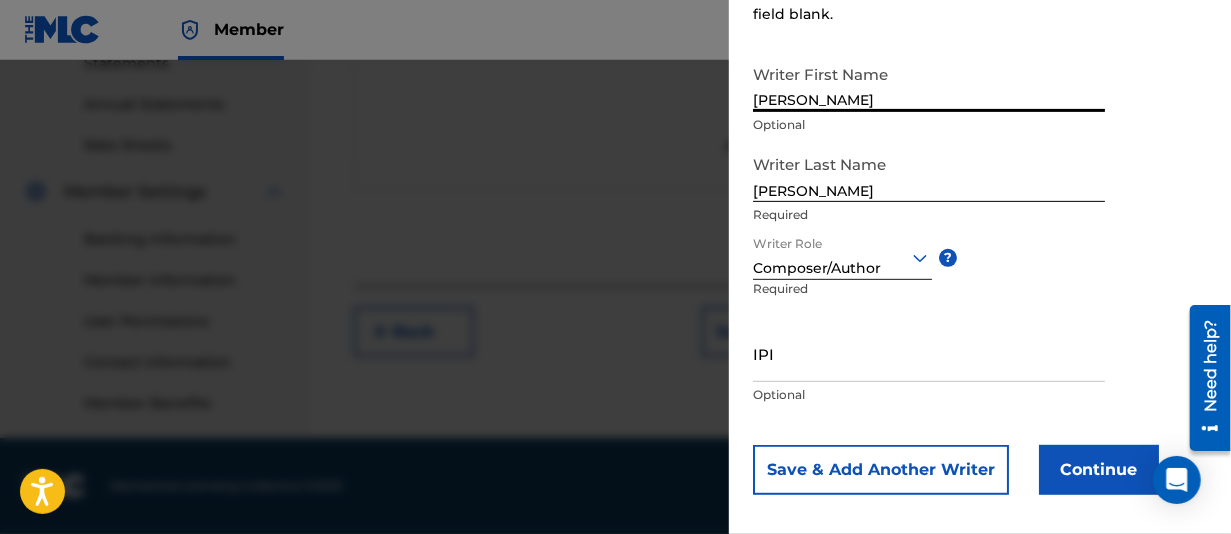 scroll, scrollTop: 332, scrollLeft: 0, axis: vertical 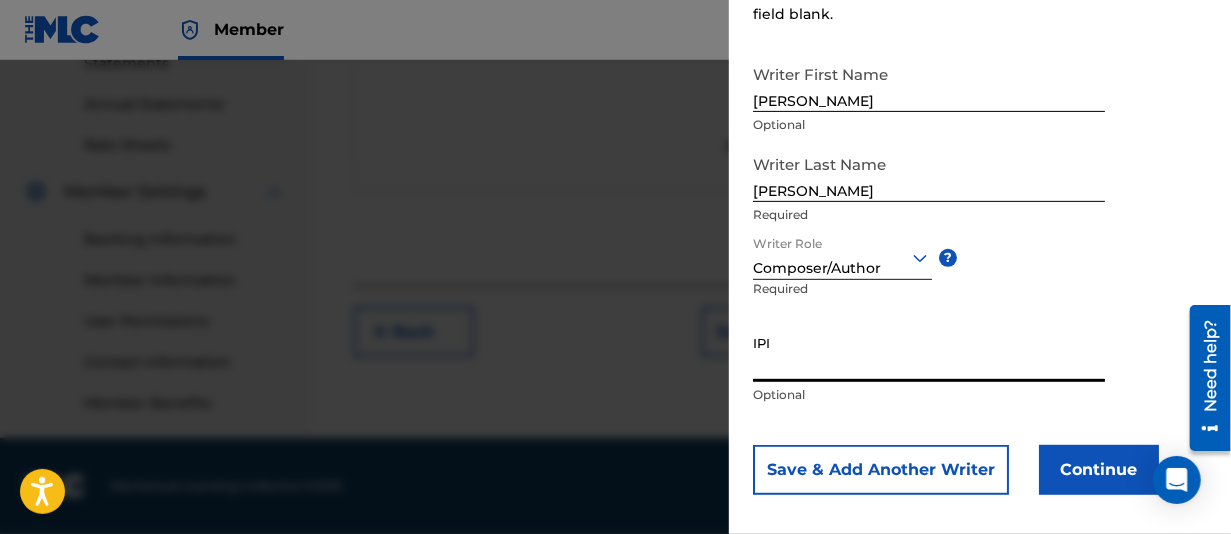 paste on "00381146371" 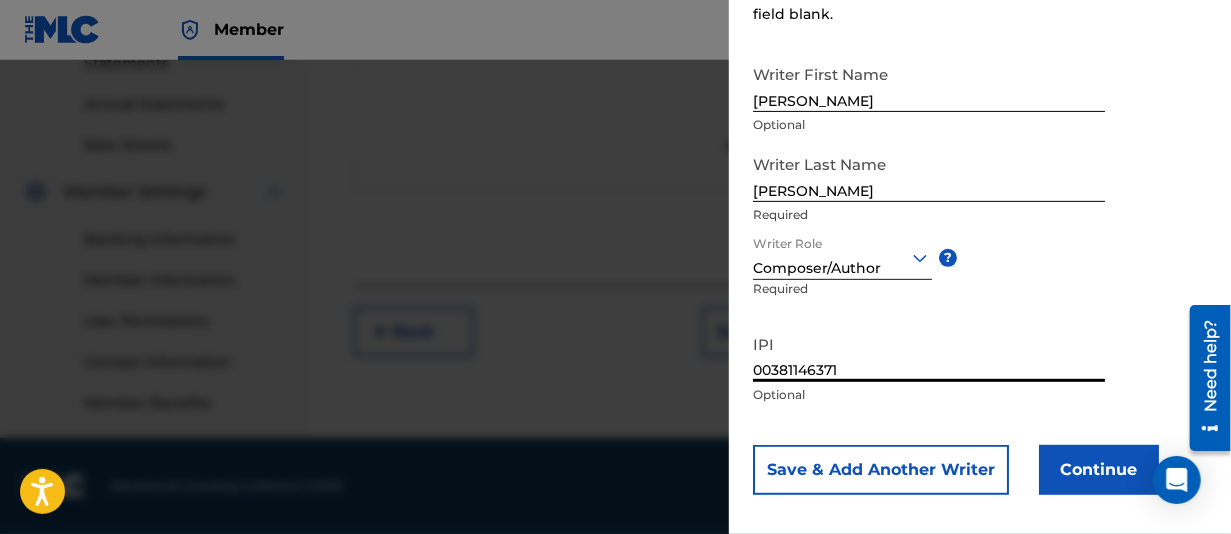 type on "00381146371" 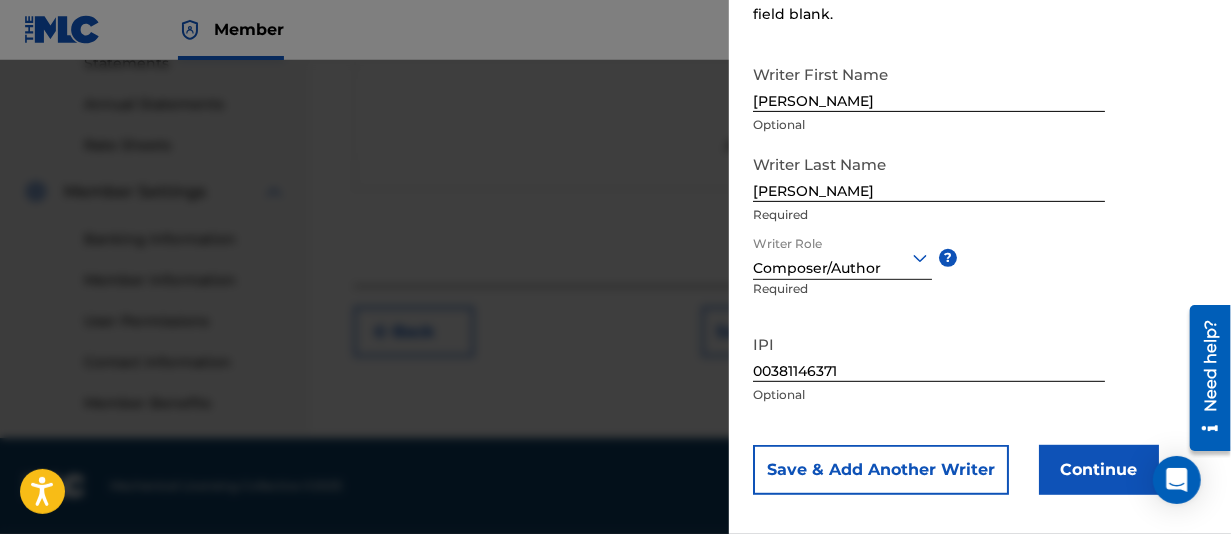 click on "Save & Add Another Writer" at bounding box center (881, 470) 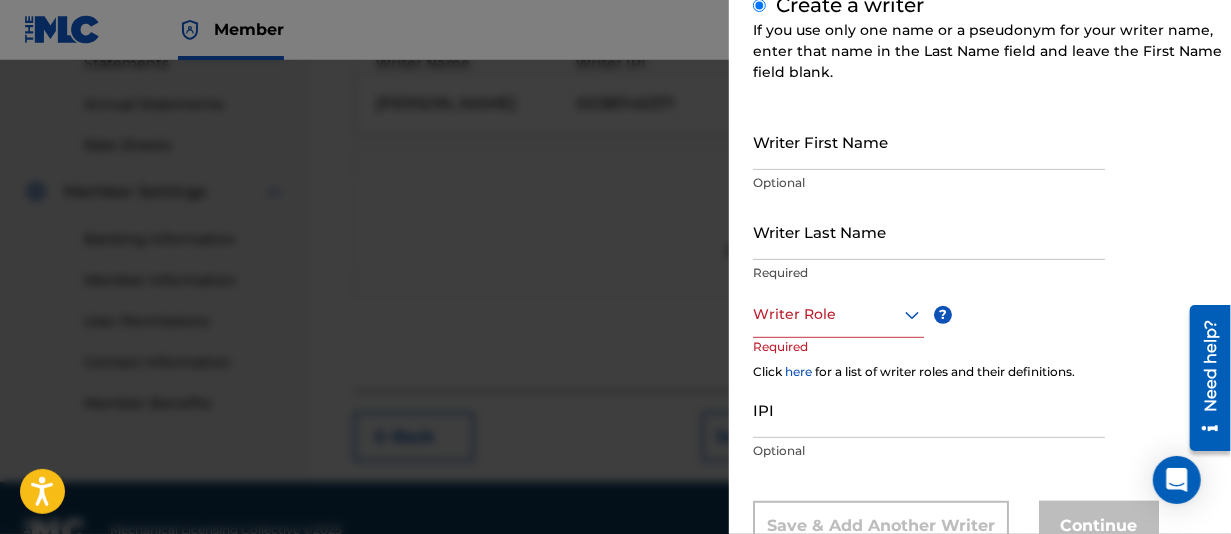 scroll, scrollTop: 280, scrollLeft: 0, axis: vertical 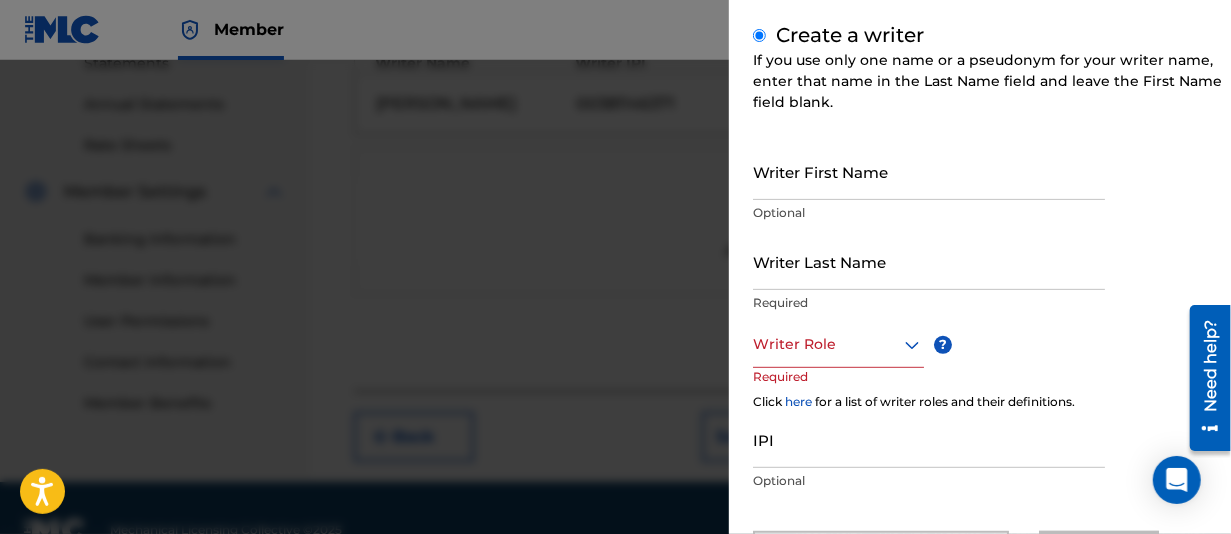 click on "Writer First Name" at bounding box center [929, 171] 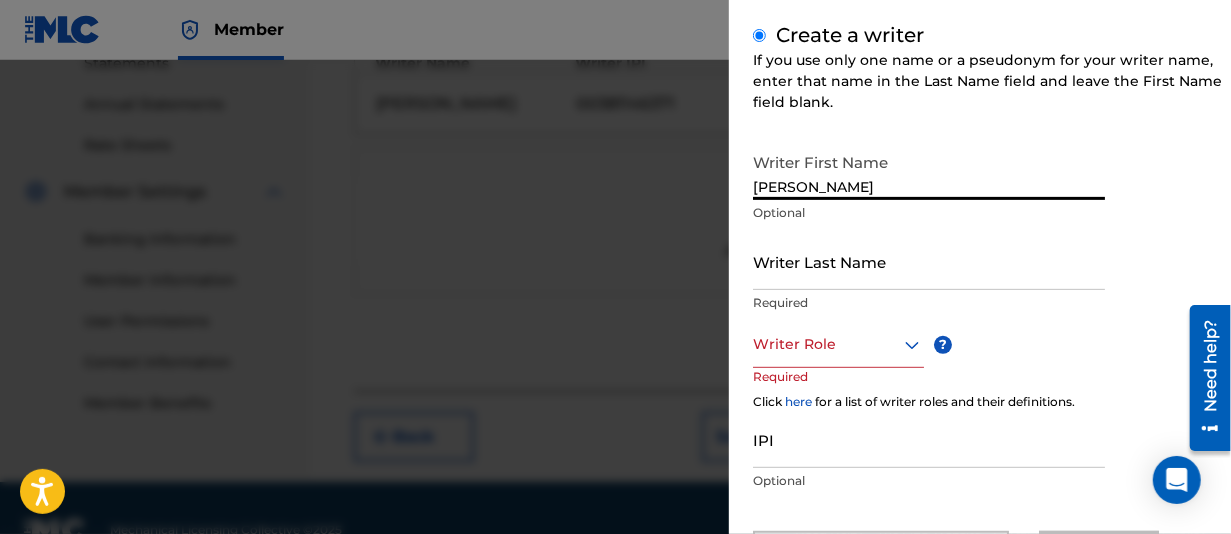 type on "[PERSON_NAME]" 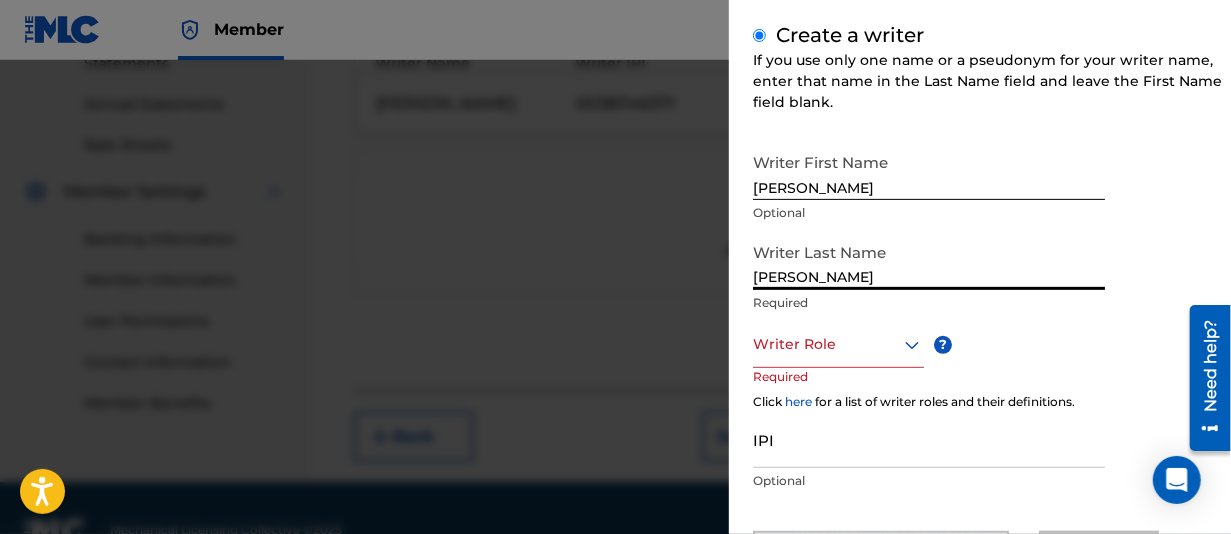 type on "[PERSON_NAME]" 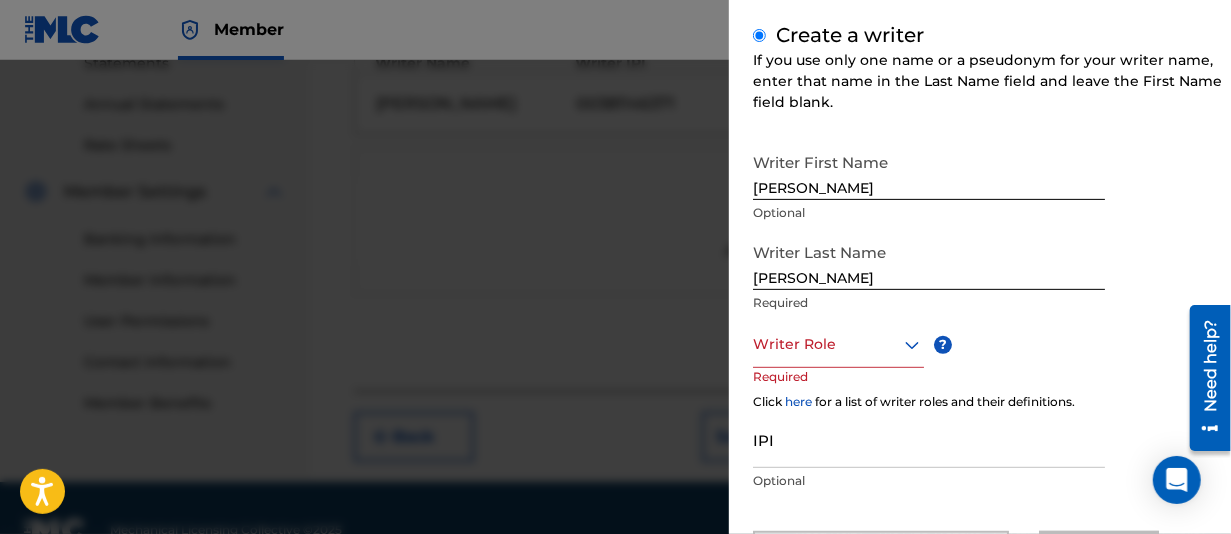 click on "Writer Role ? Required" at bounding box center [858, 368] 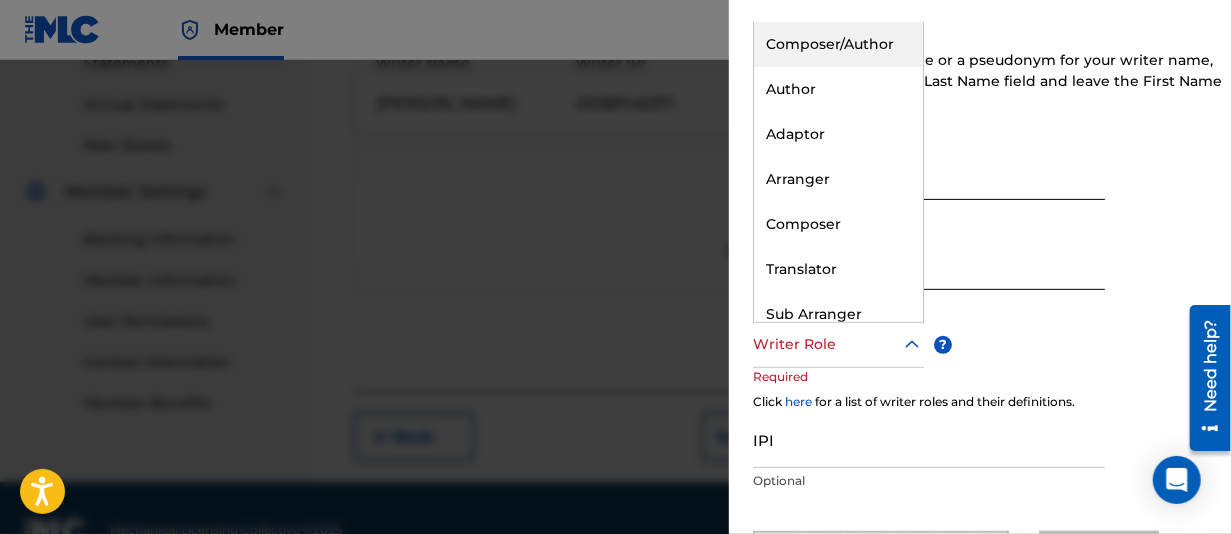 click on "Composer/Author" at bounding box center (838, 44) 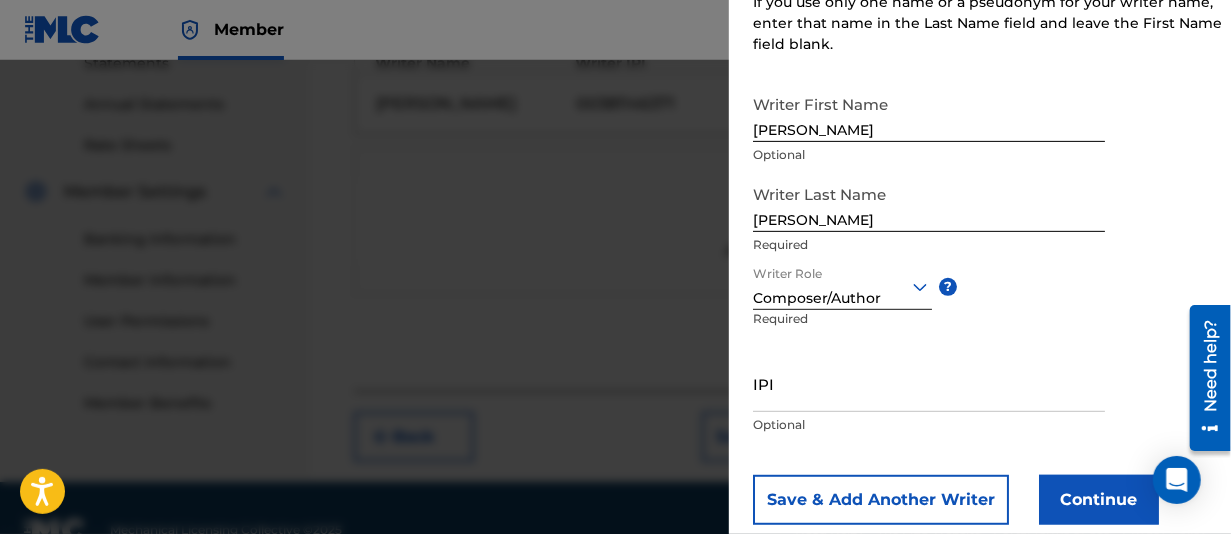 scroll, scrollTop: 380, scrollLeft: 0, axis: vertical 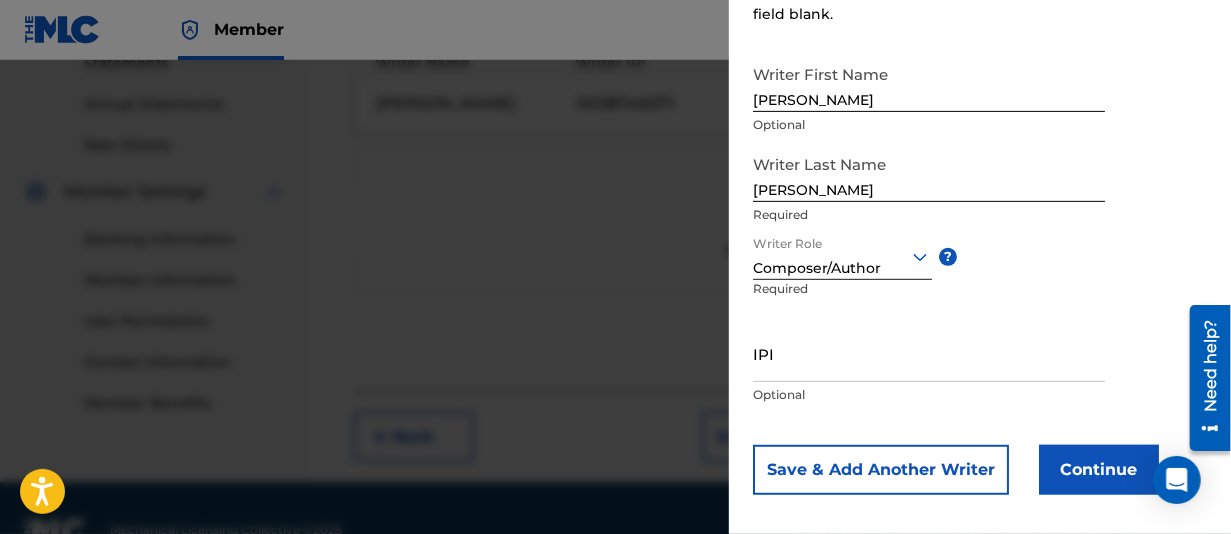 click on "IPI" at bounding box center (929, 353) 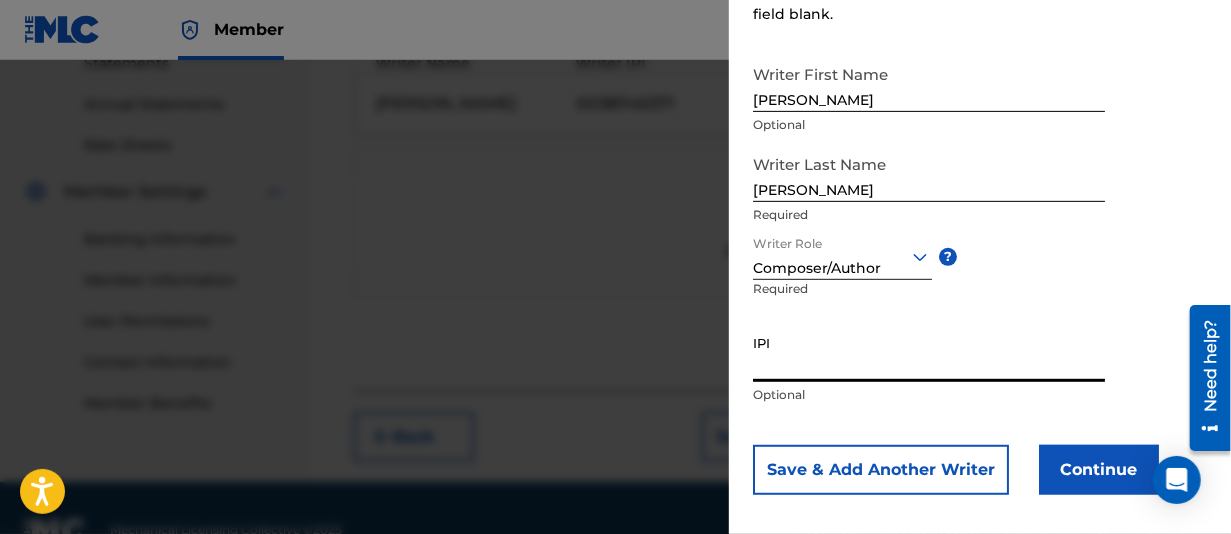 paste on "00865337704" 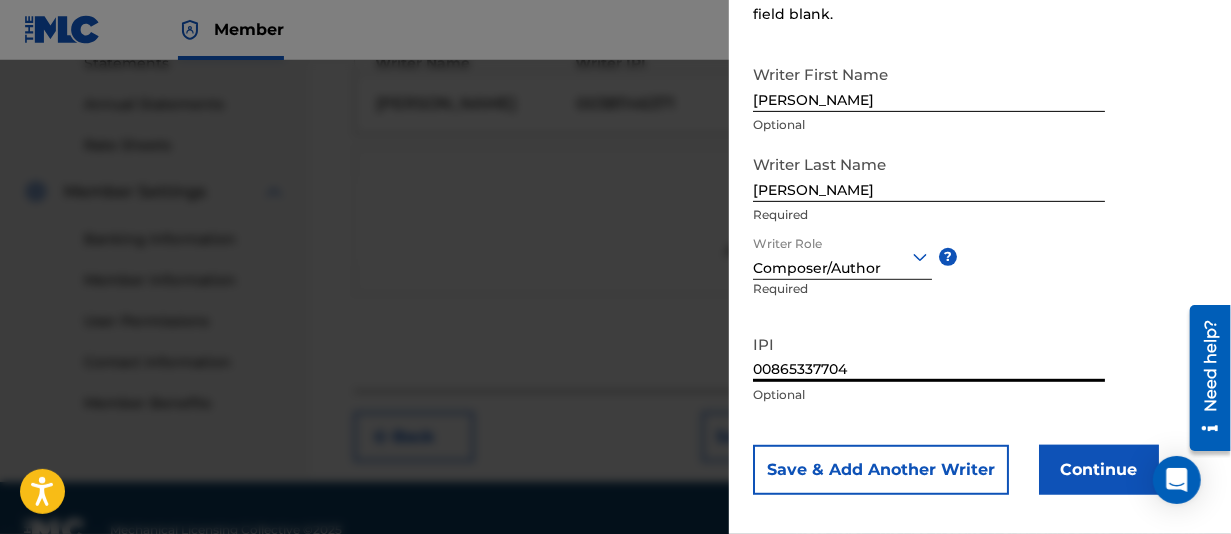 type on "00865337704" 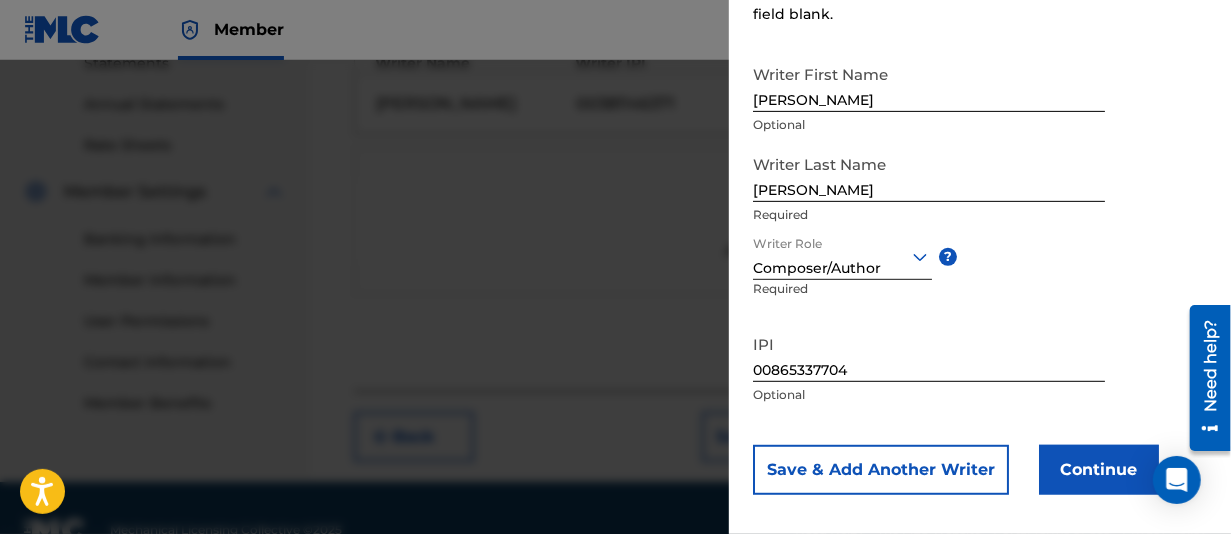 click on "Continue" at bounding box center [1099, 470] 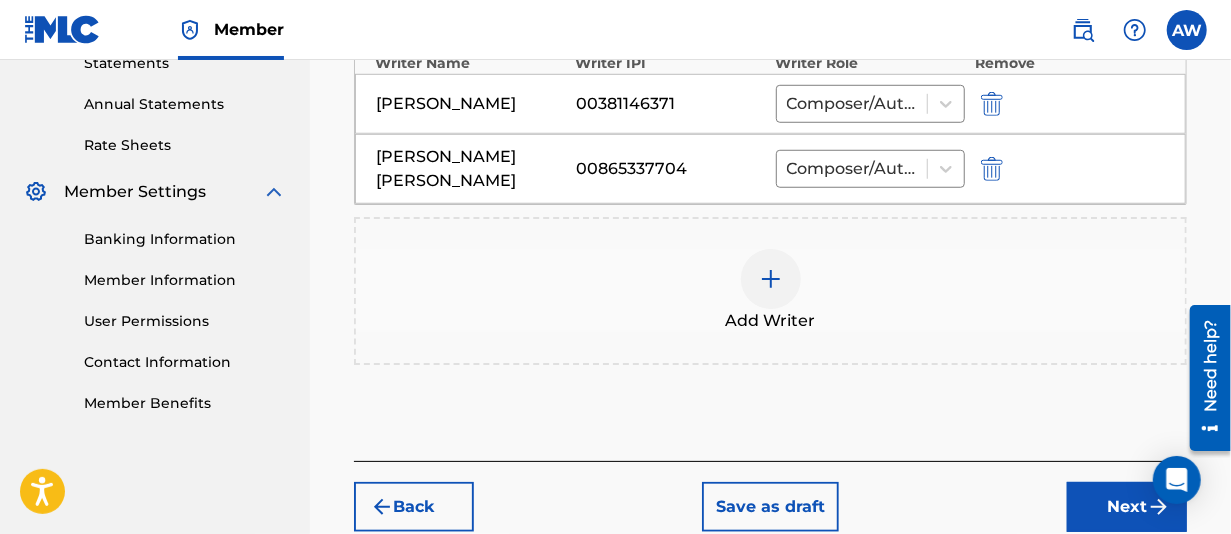 click on "Next" at bounding box center [1127, 507] 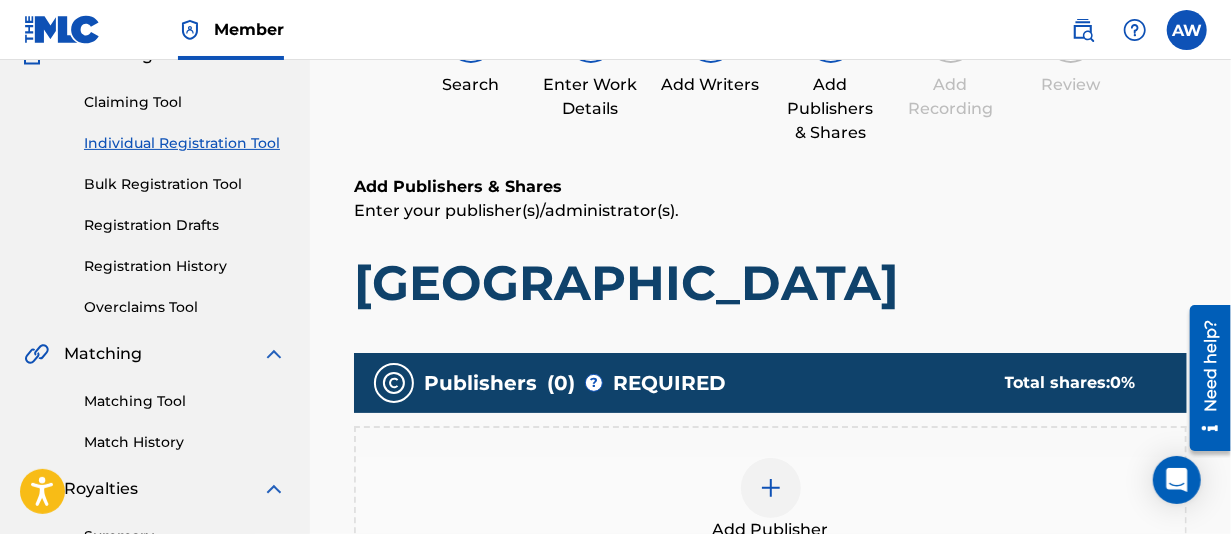 scroll, scrollTop: 290, scrollLeft: 0, axis: vertical 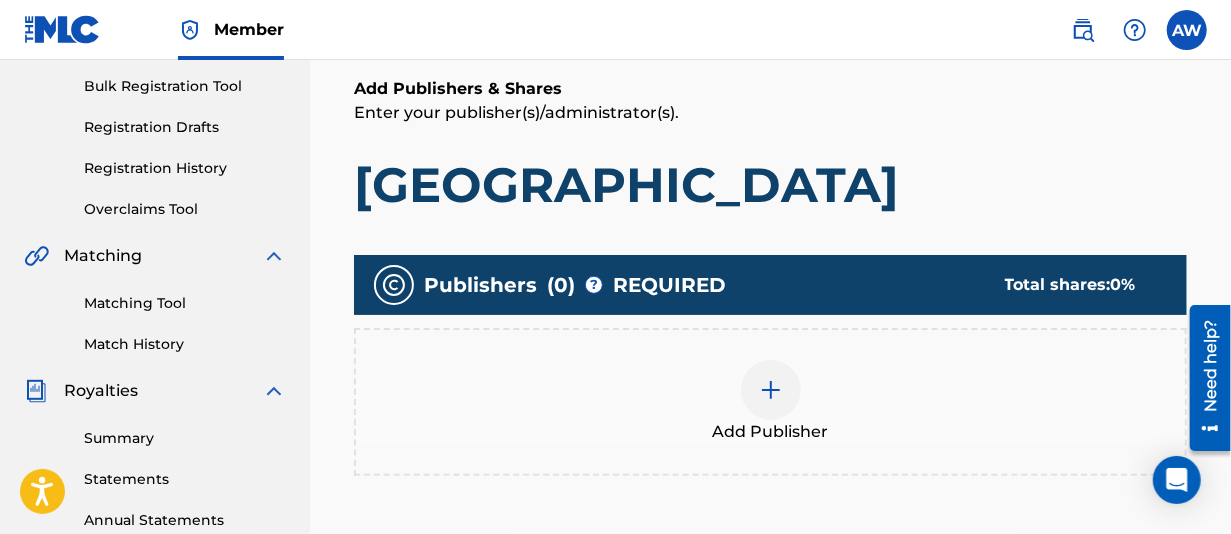 click at bounding box center [771, 390] 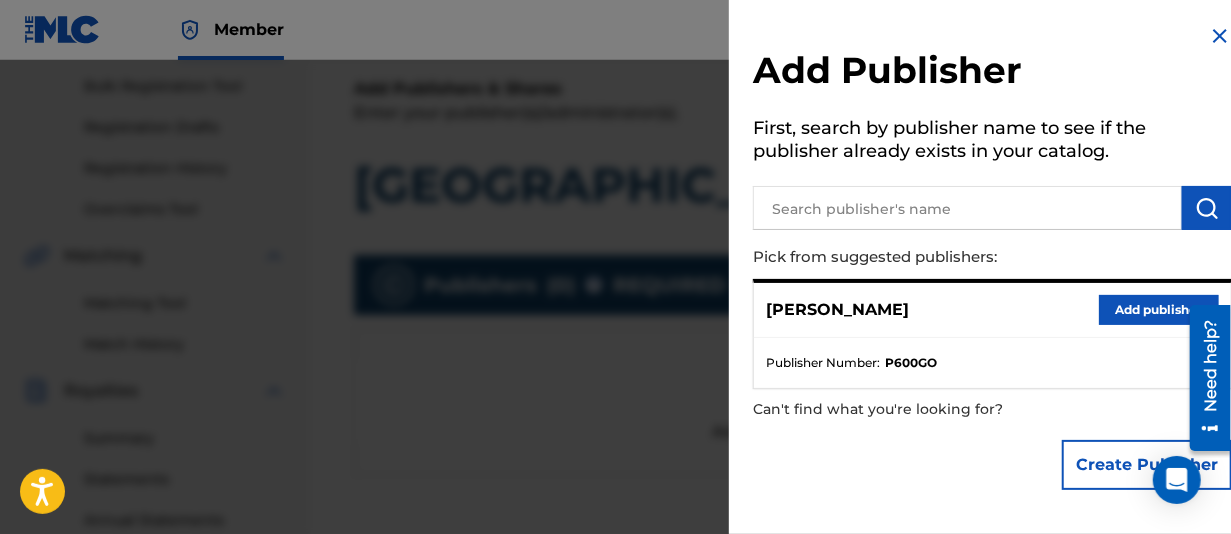 scroll, scrollTop: 390, scrollLeft: 0, axis: vertical 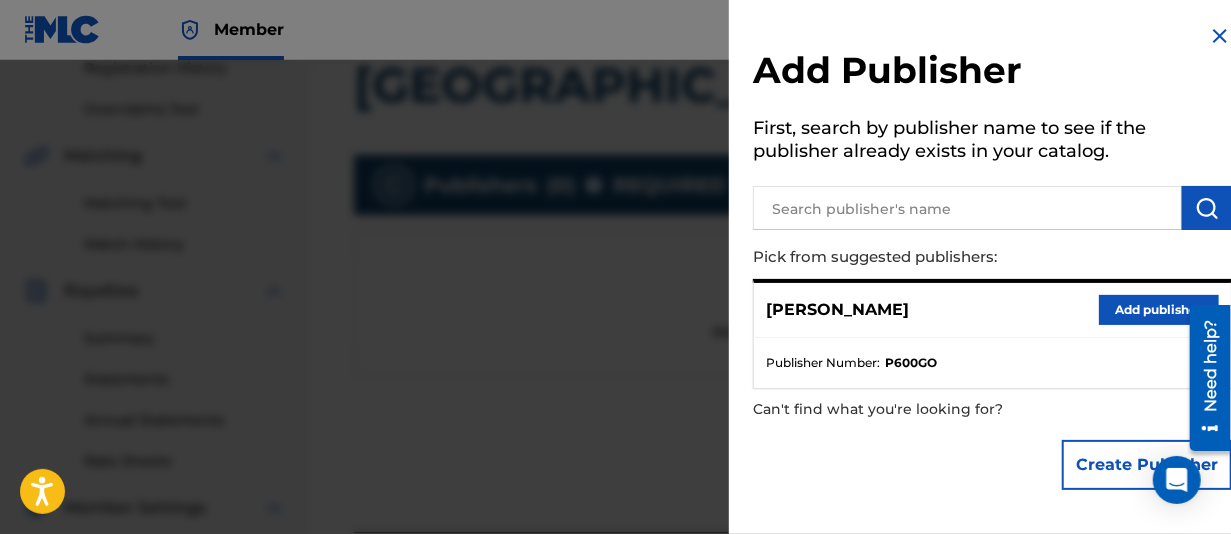 click on "Add publisher" at bounding box center [1159, 310] 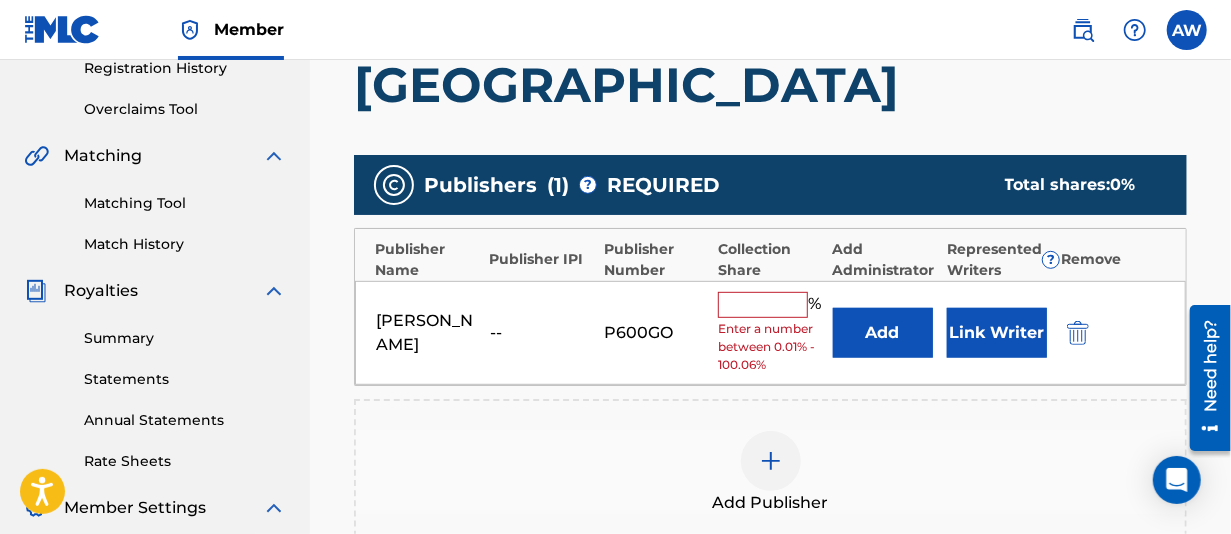 click at bounding box center (763, 305) 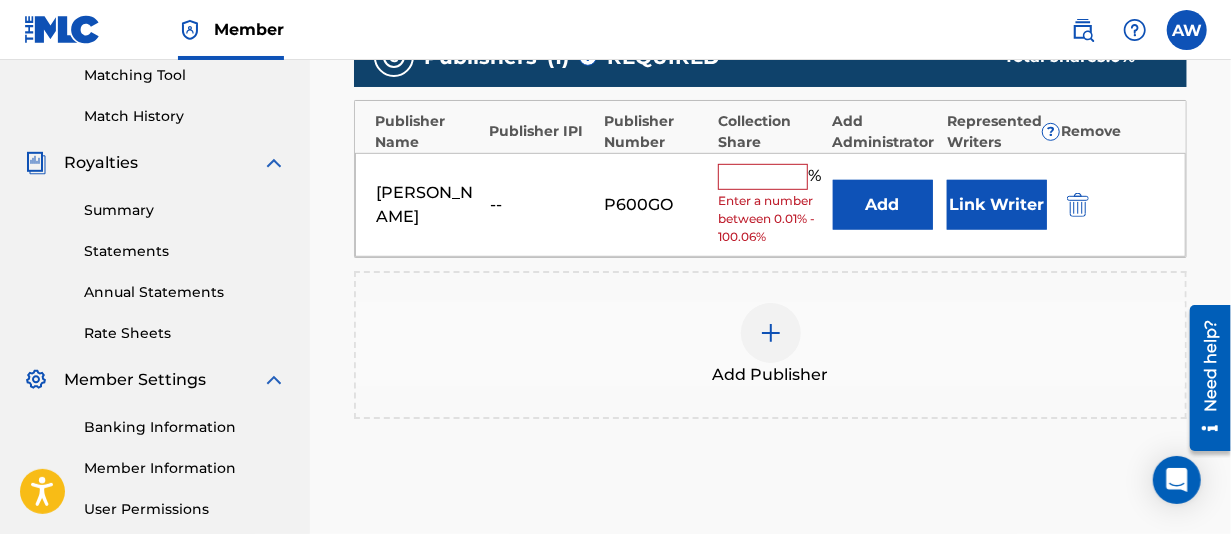scroll, scrollTop: 743, scrollLeft: 0, axis: vertical 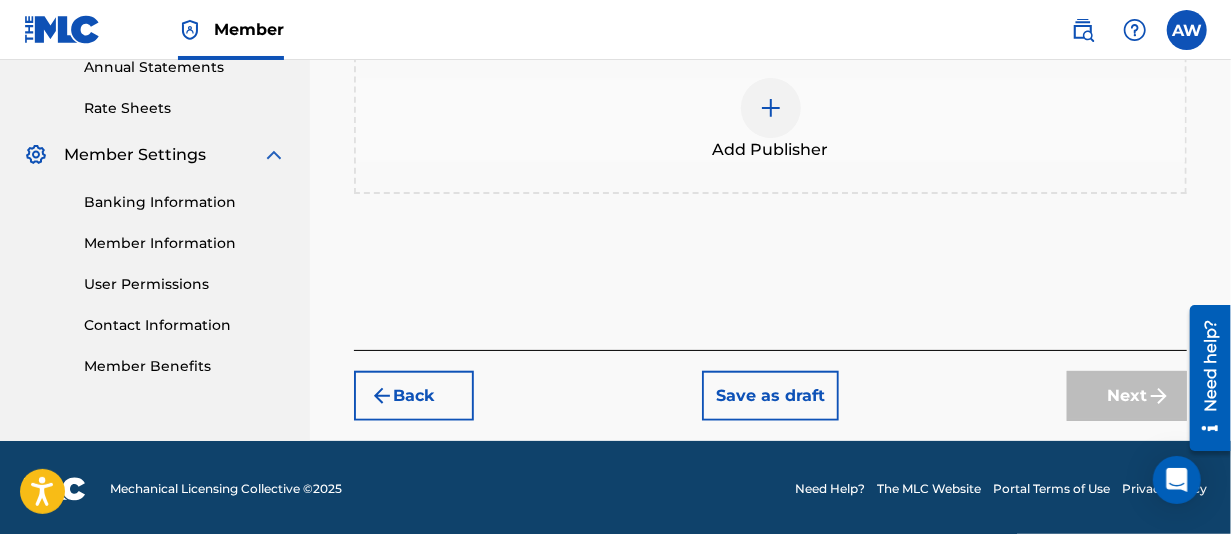 click on "Save as draft" at bounding box center [770, 396] 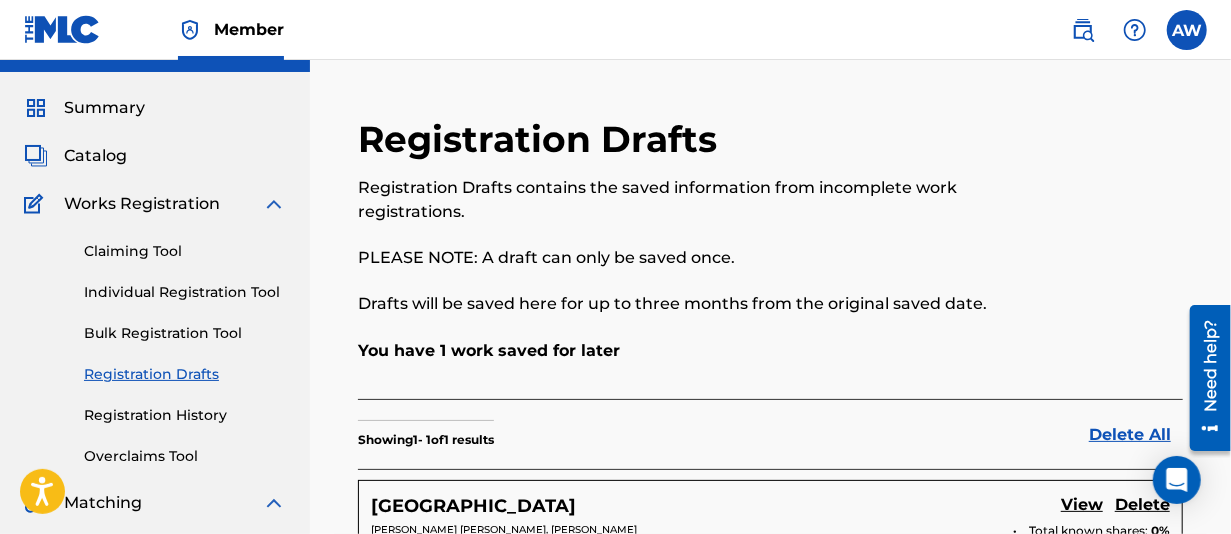 scroll, scrollTop: 0, scrollLeft: 0, axis: both 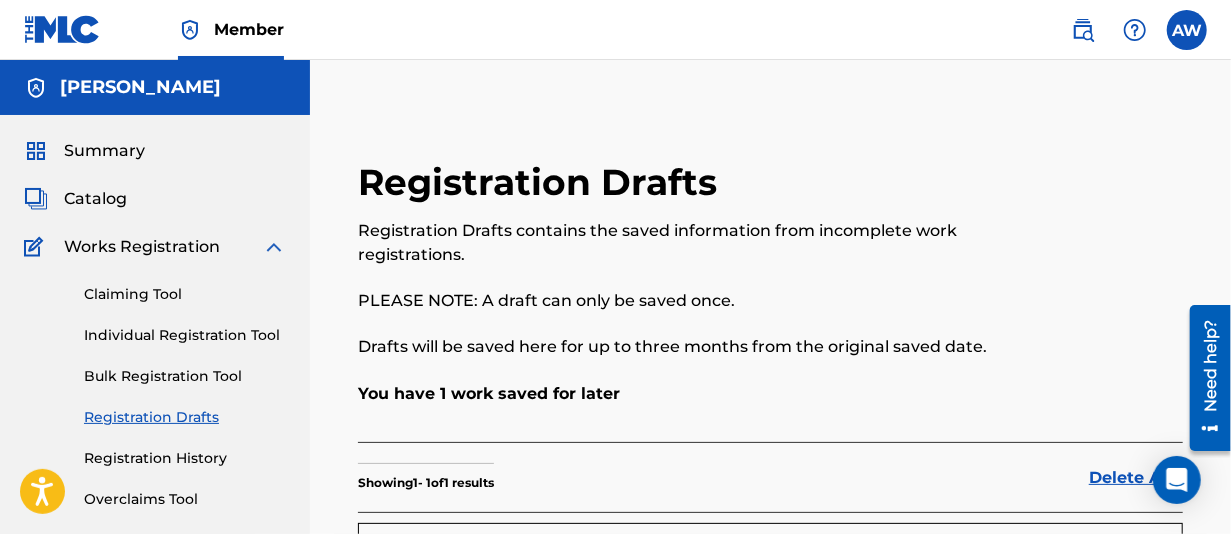 click on "Individual Registration Tool" at bounding box center (185, 335) 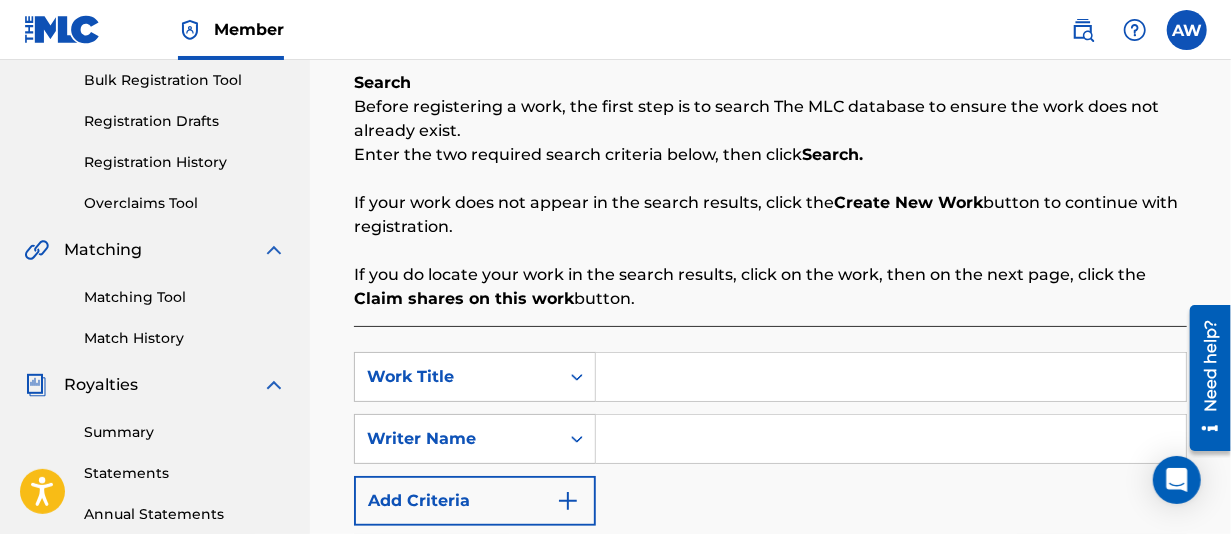 scroll, scrollTop: 400, scrollLeft: 0, axis: vertical 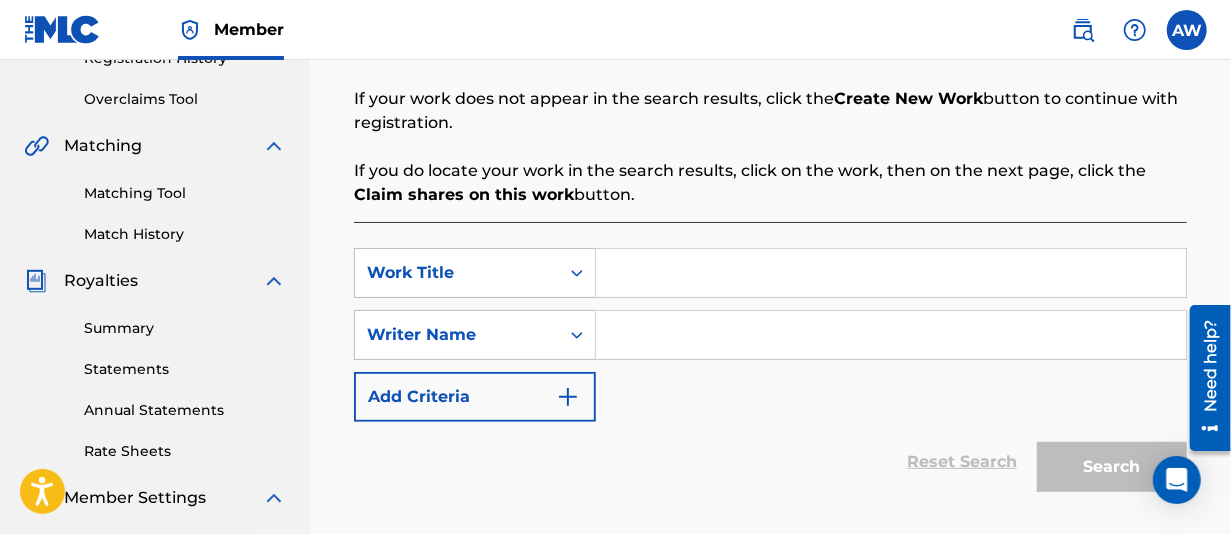 click at bounding box center (891, 273) 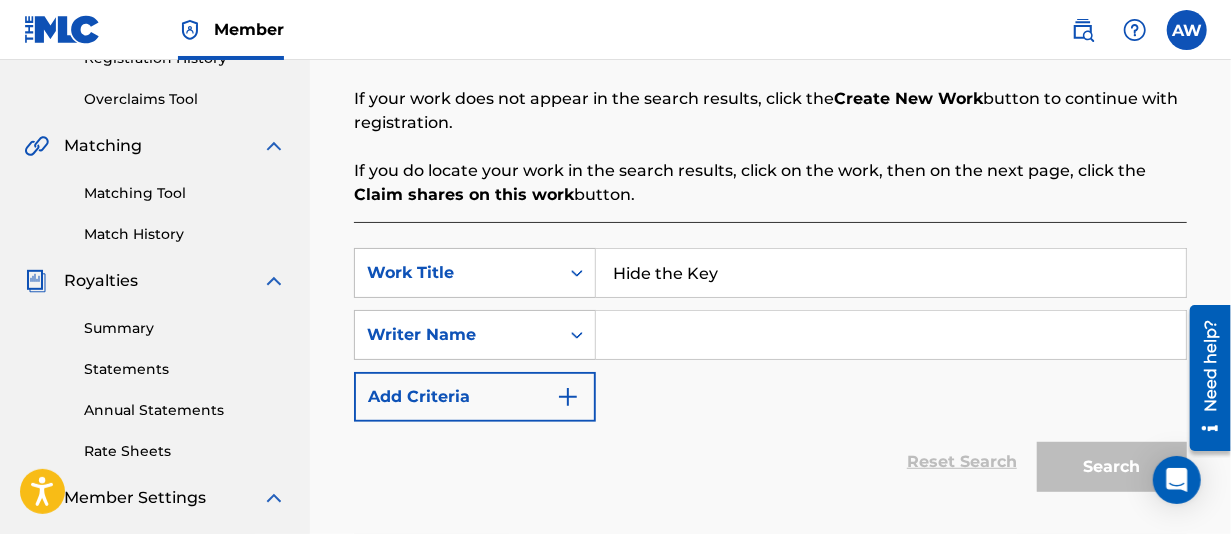 type on "Hide the Key" 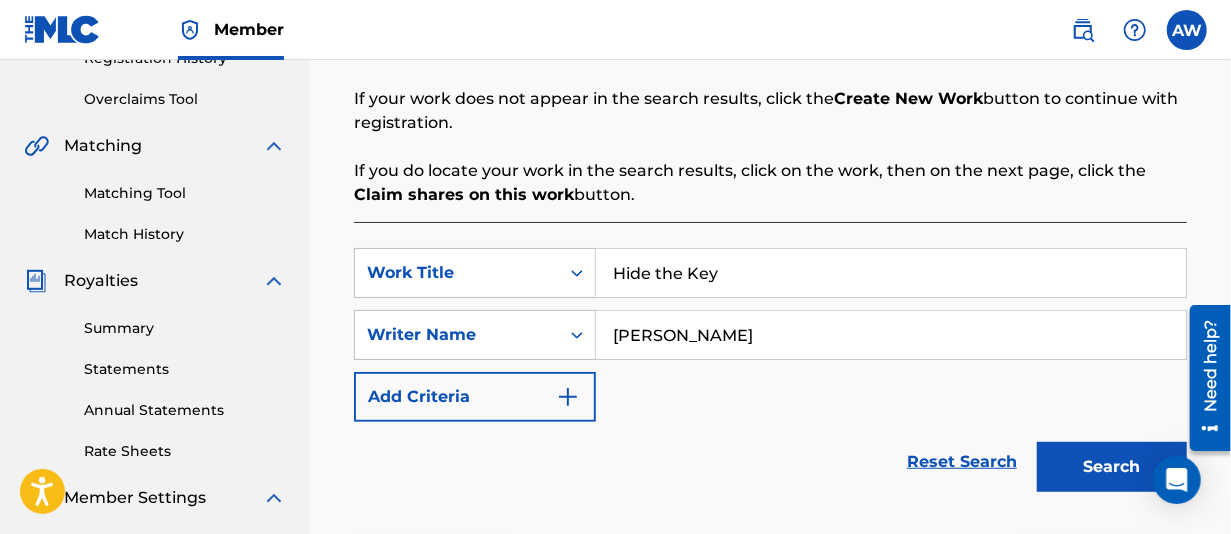 type on "[PERSON_NAME]" 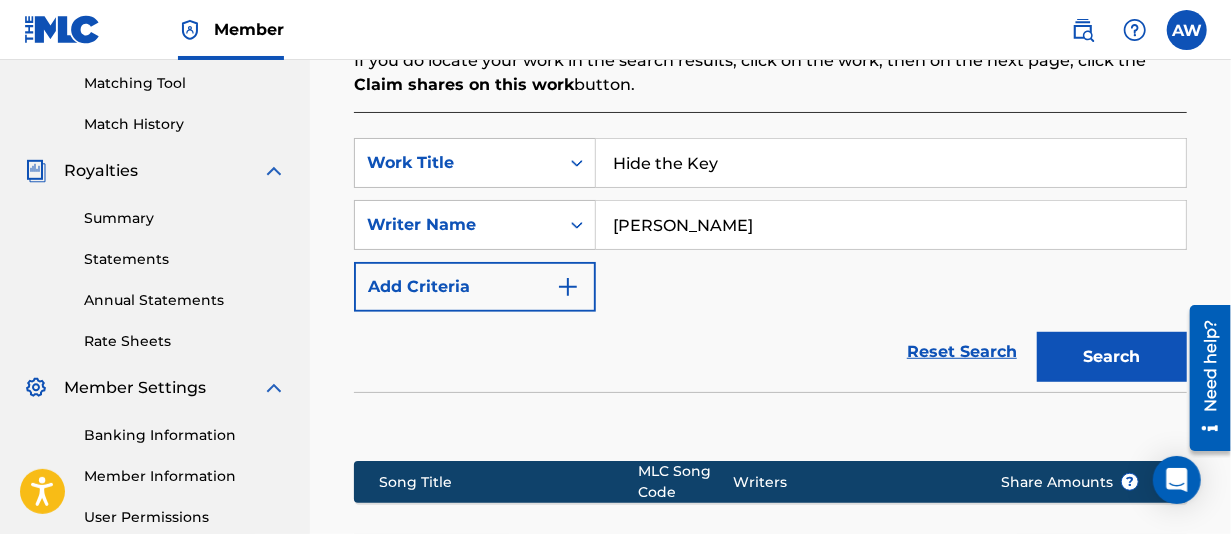 scroll, scrollTop: 700, scrollLeft: 0, axis: vertical 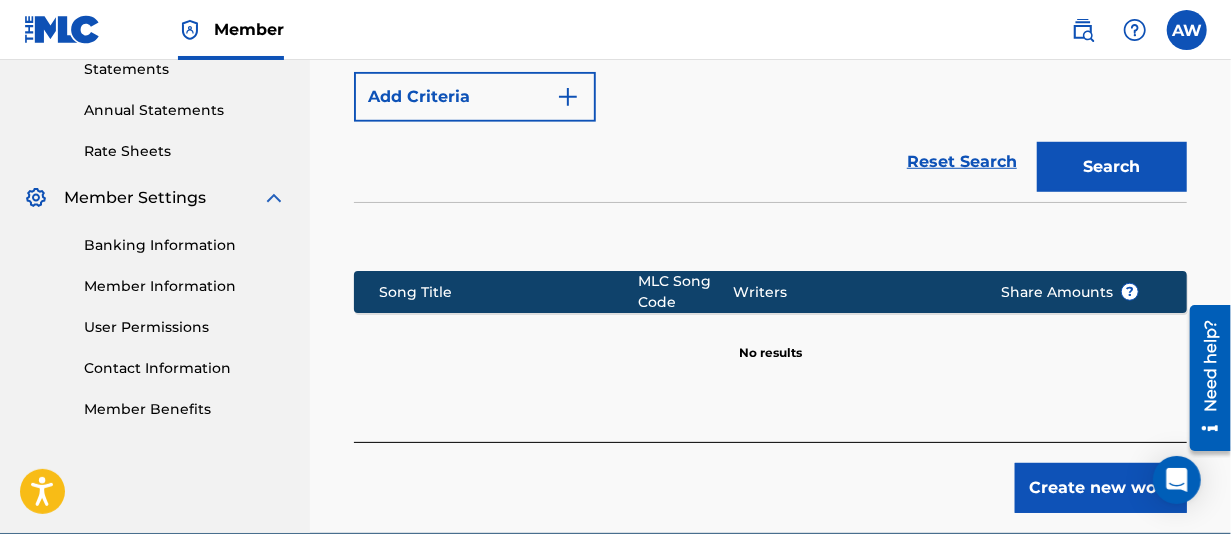 click on "Create new work" at bounding box center (1101, 488) 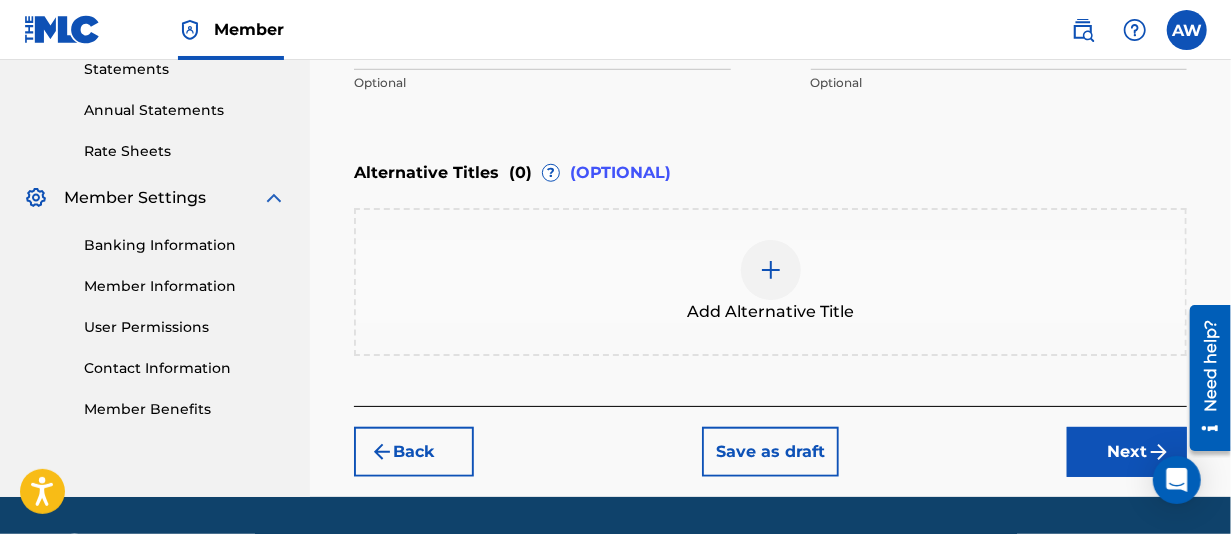click at bounding box center (771, 270) 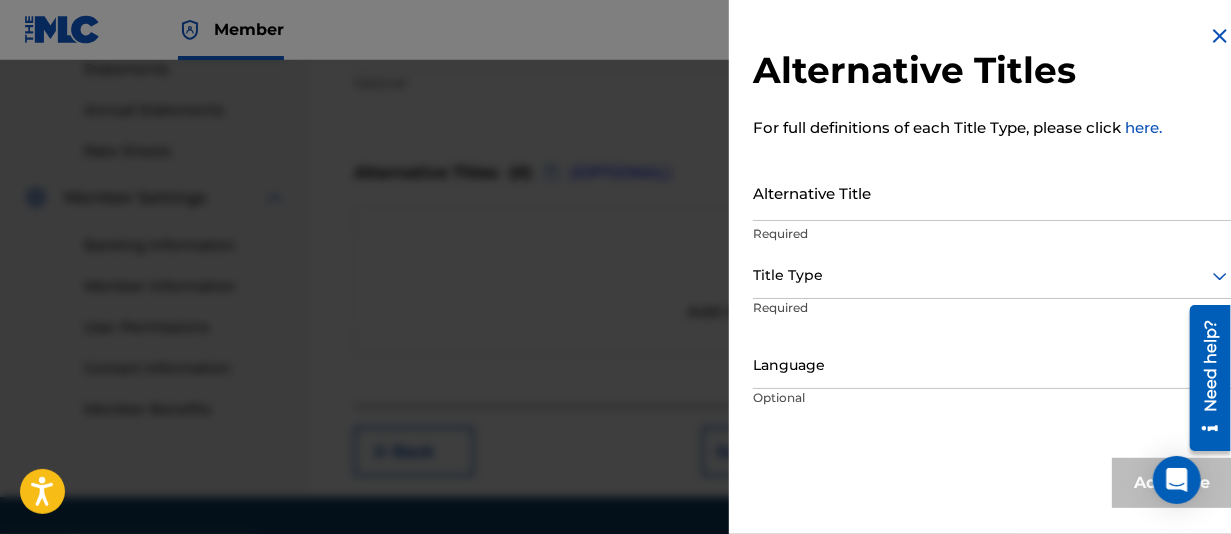 click on "Alternative Titles" at bounding box center (992, 70) 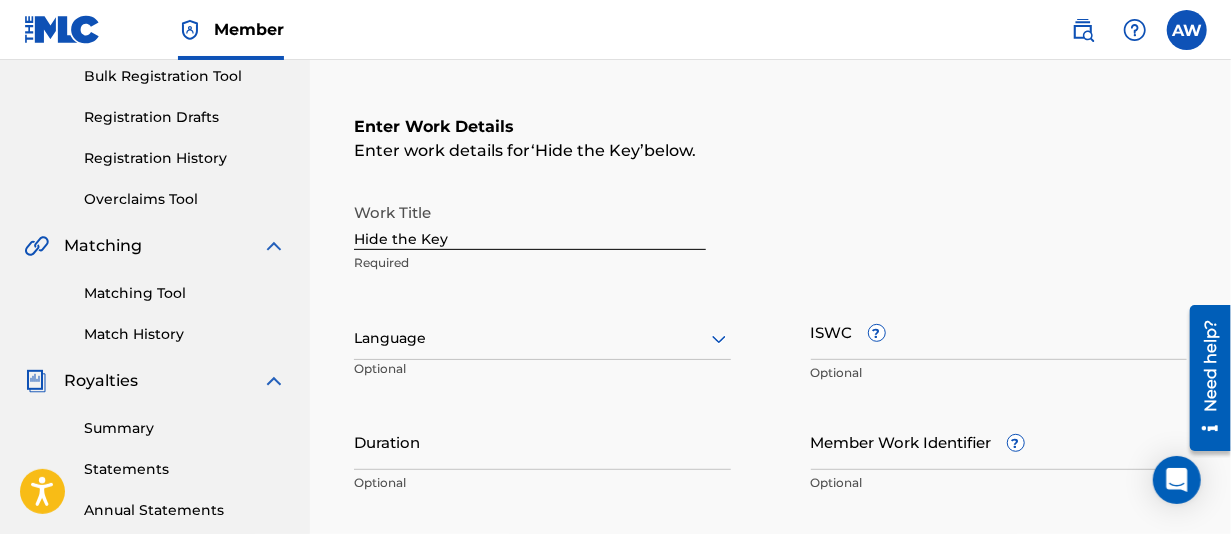 scroll, scrollTop: 400, scrollLeft: 0, axis: vertical 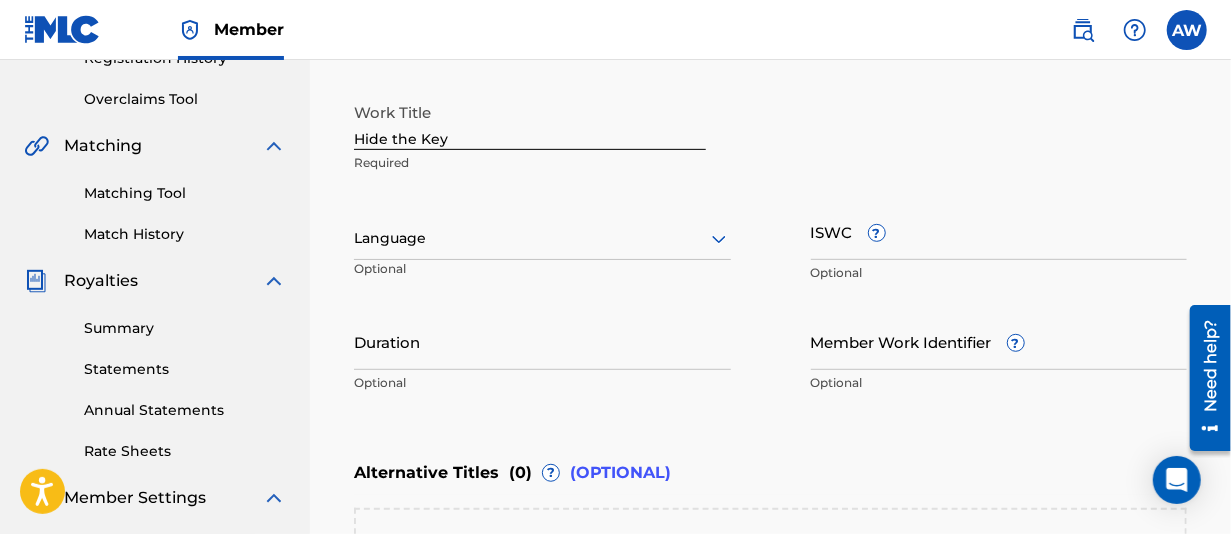 click at bounding box center (542, 238) 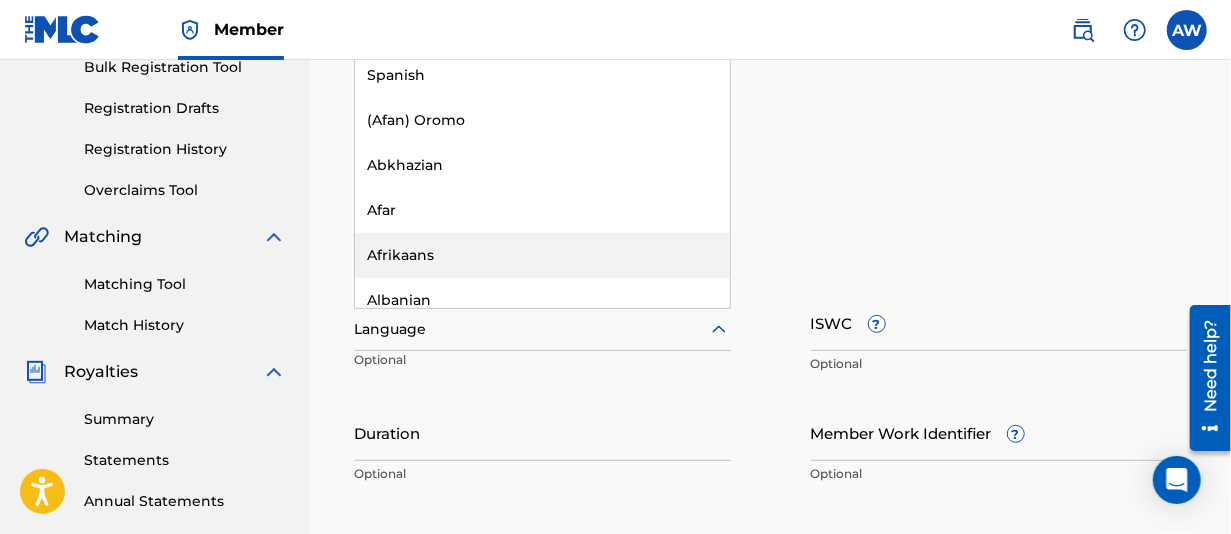 scroll, scrollTop: 200, scrollLeft: 0, axis: vertical 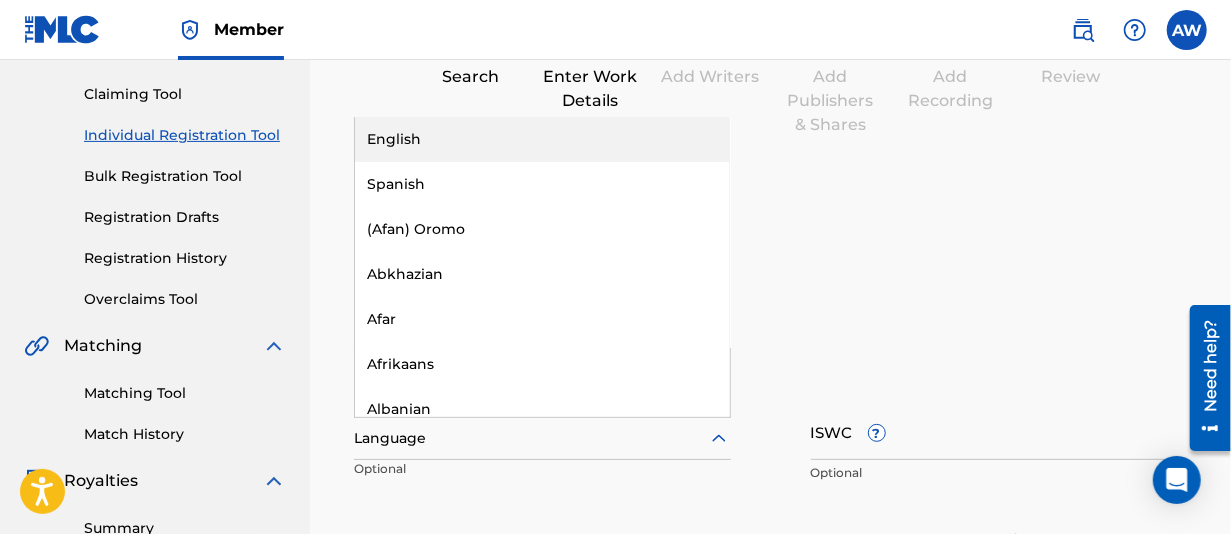 click on "English" at bounding box center [542, 139] 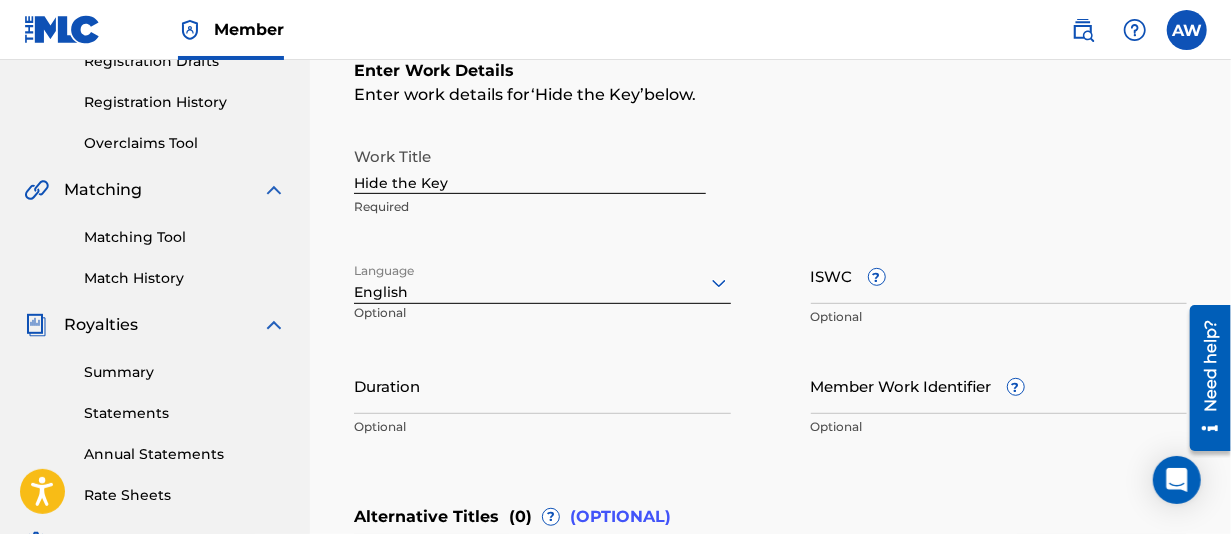 scroll, scrollTop: 400, scrollLeft: 0, axis: vertical 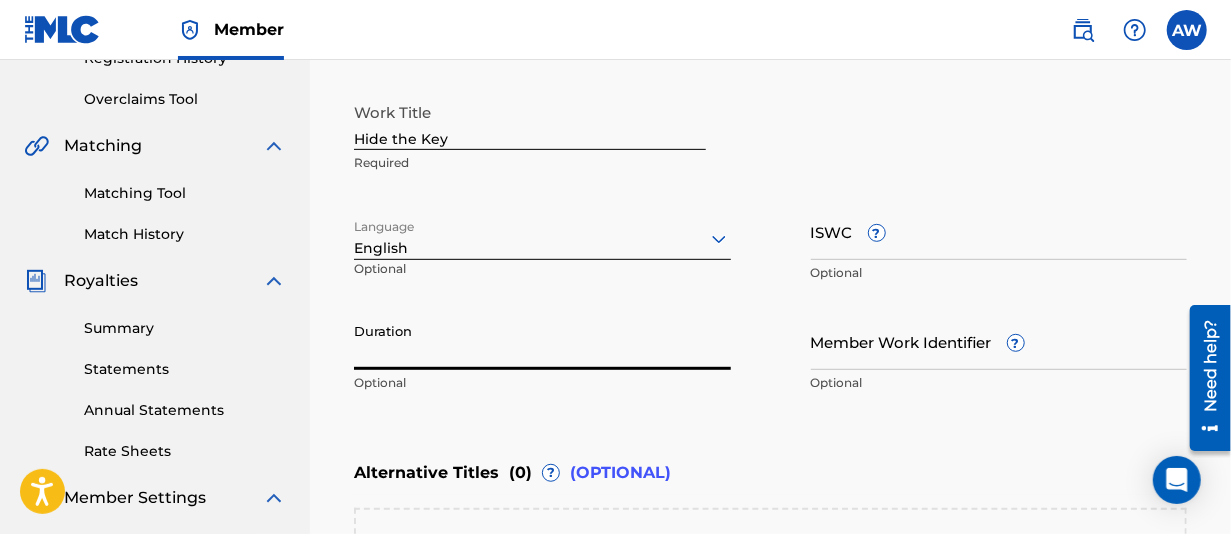 click on "Duration" at bounding box center (542, 341) 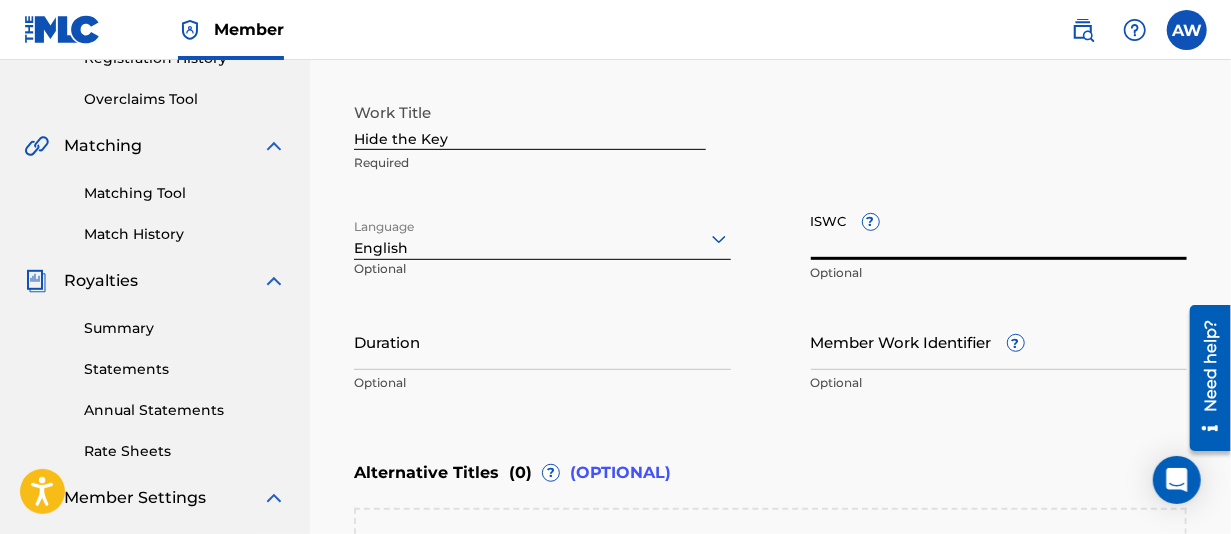 paste on "T-321.449.465-8" 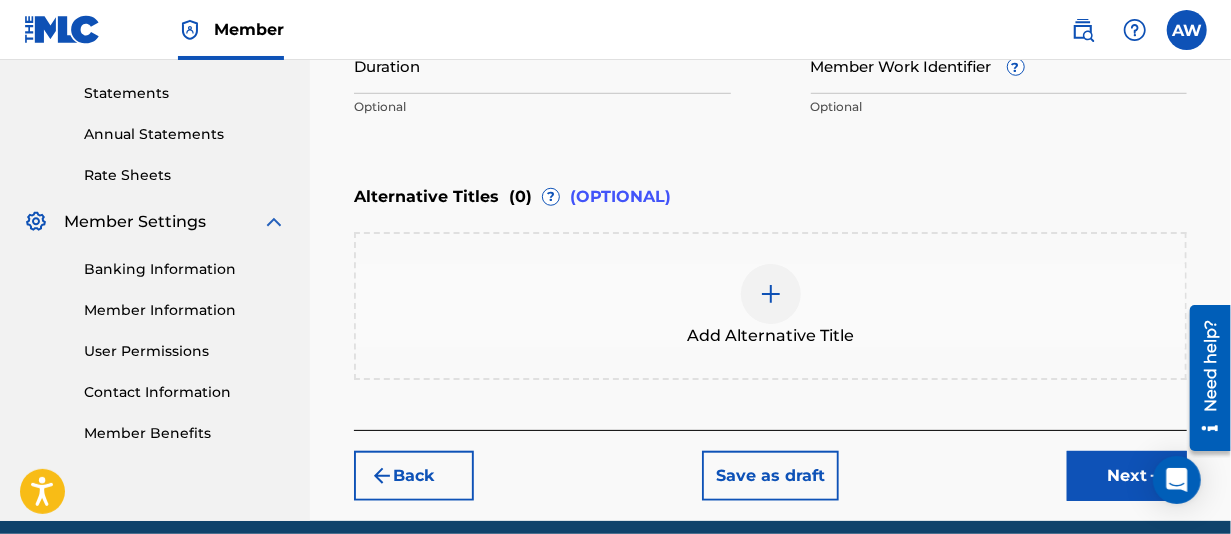 scroll, scrollTop: 758, scrollLeft: 0, axis: vertical 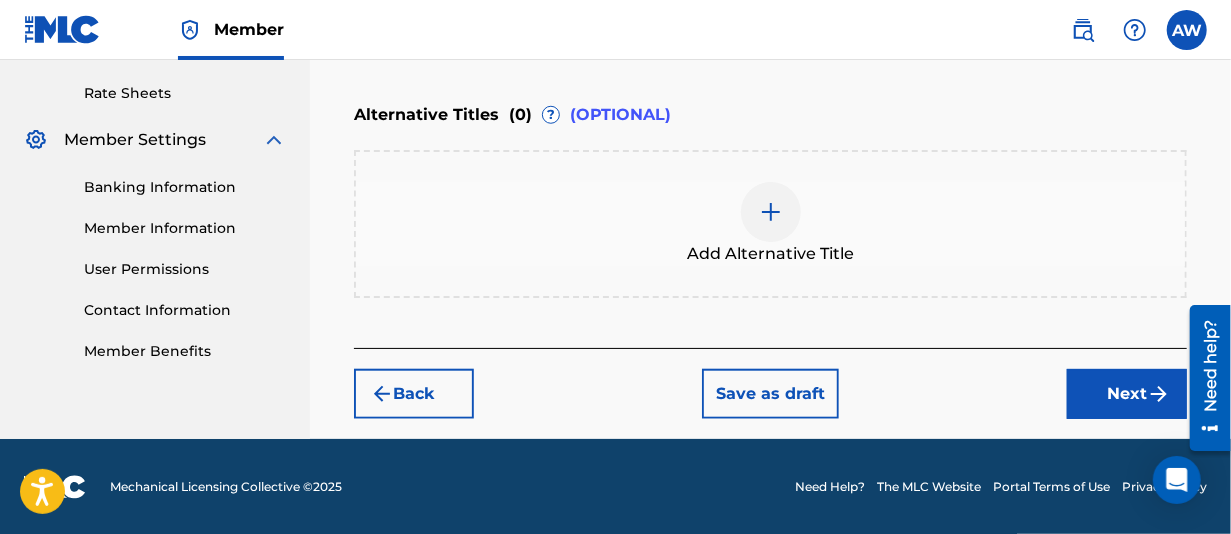 type on "T-321.449.465-8" 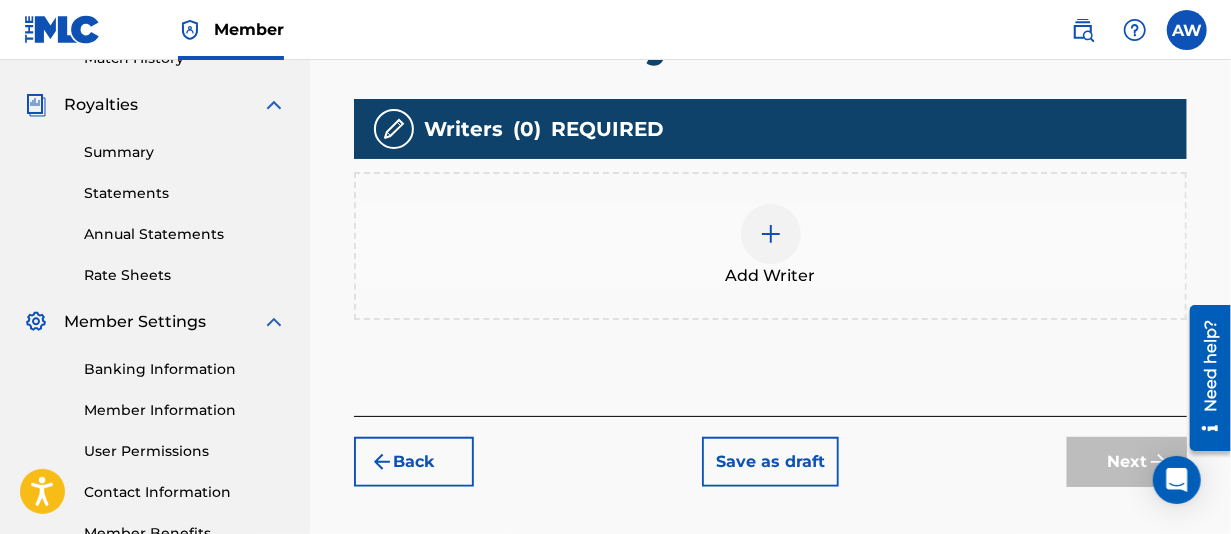 scroll, scrollTop: 590, scrollLeft: 0, axis: vertical 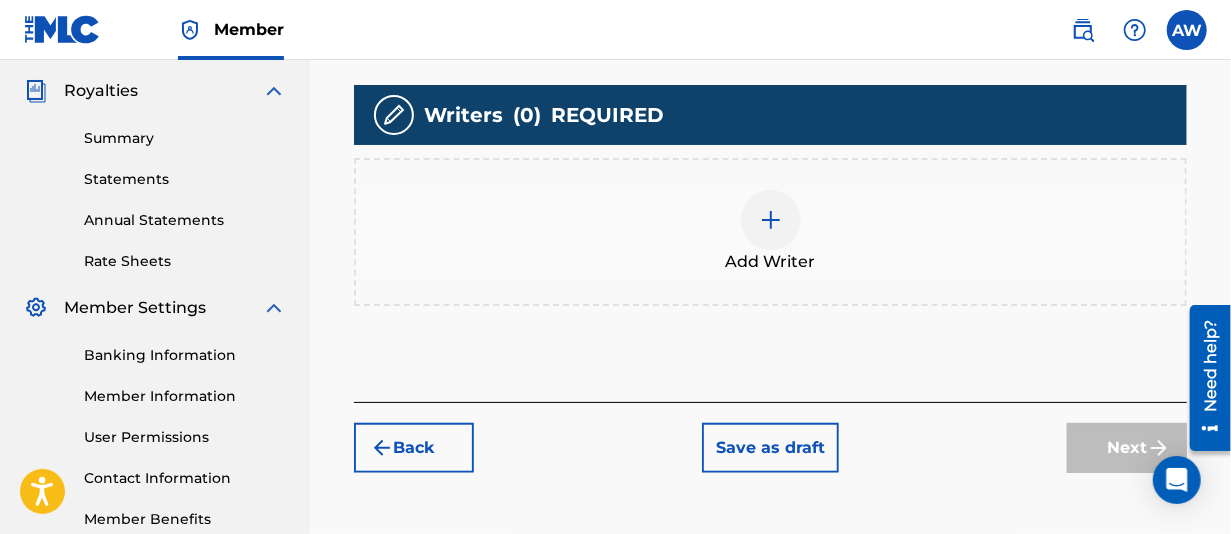 click at bounding box center (771, 220) 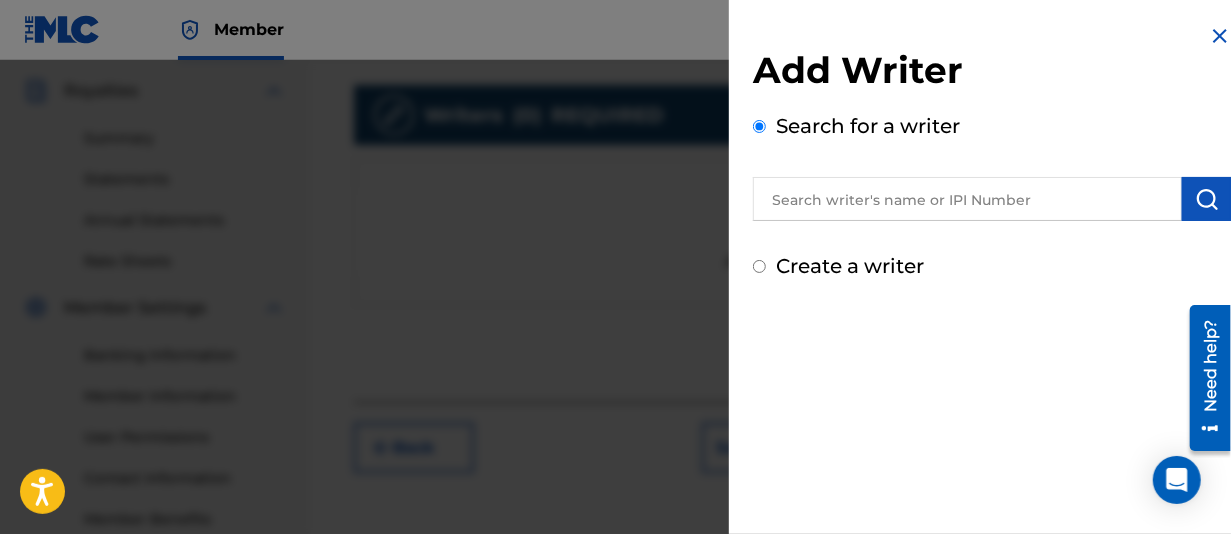 click at bounding box center (967, 199) 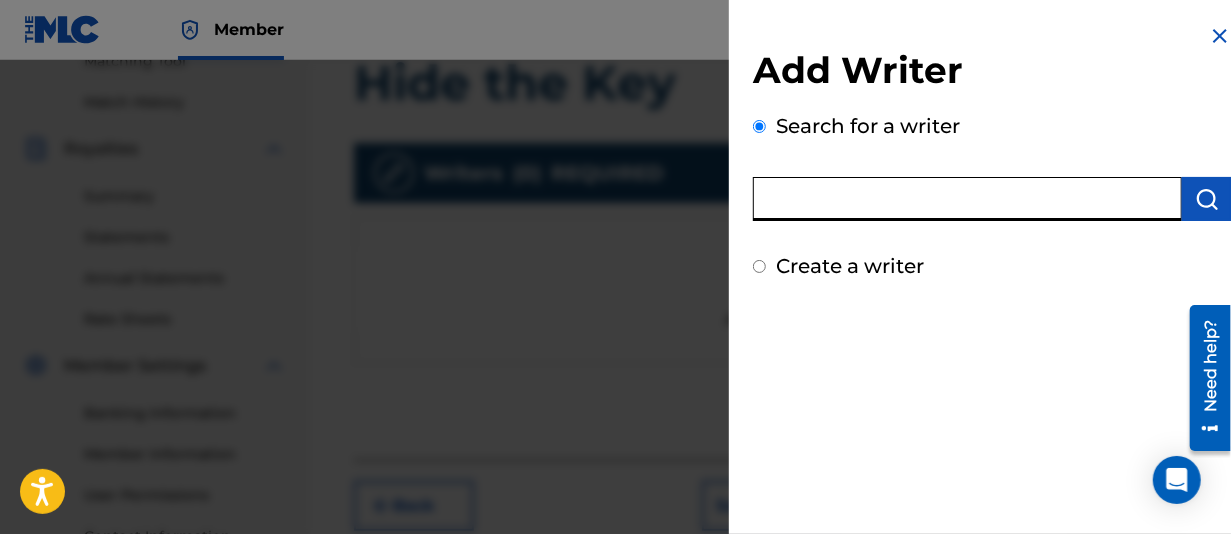 scroll, scrollTop: 490, scrollLeft: 0, axis: vertical 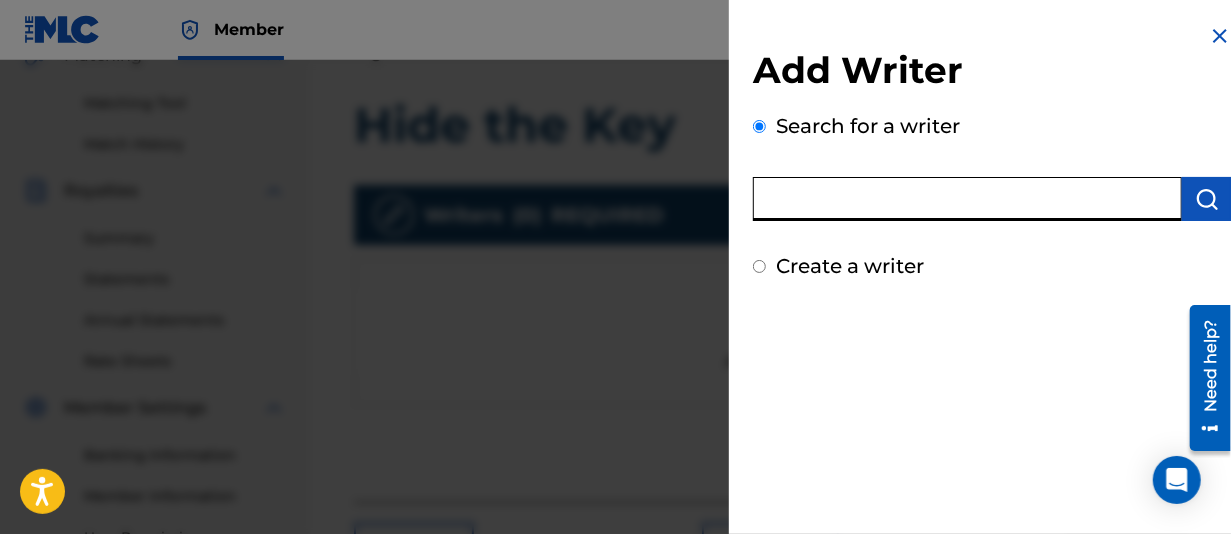 click at bounding box center [967, 199] 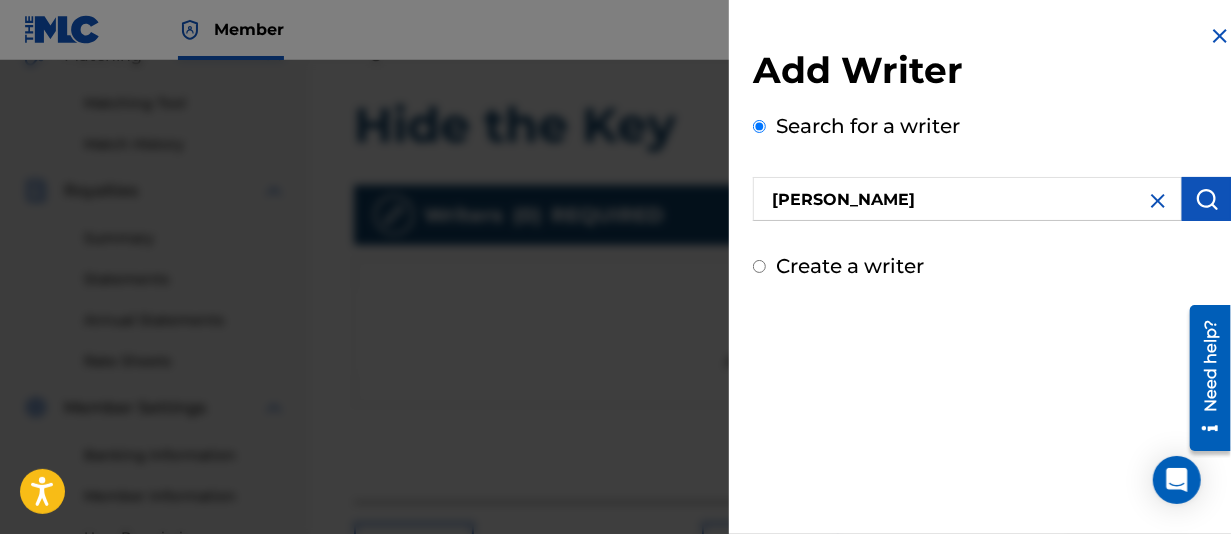click at bounding box center [1207, 199] 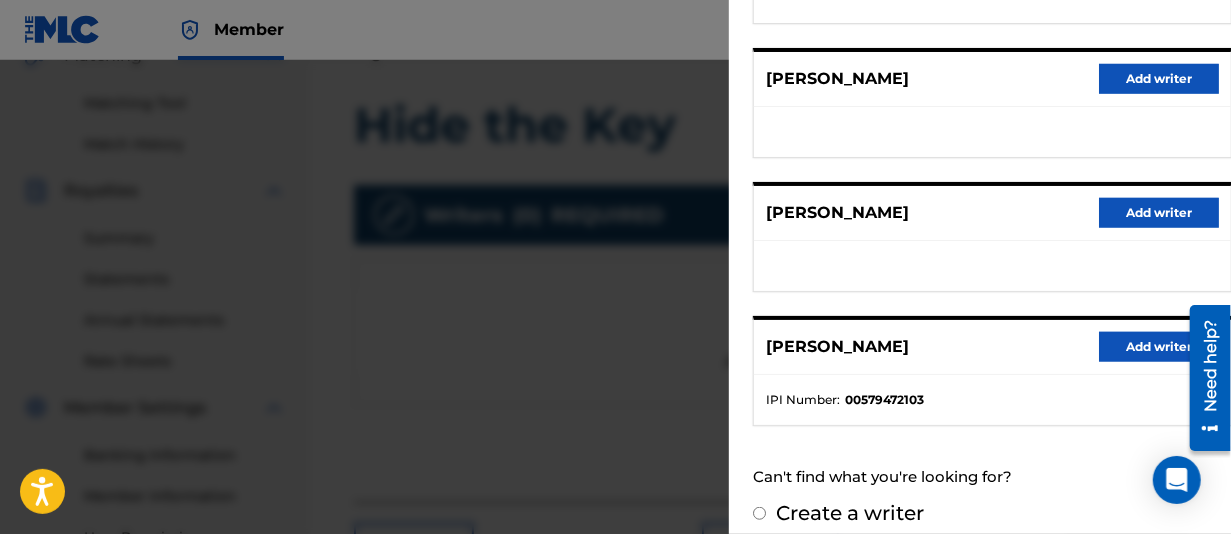 scroll, scrollTop: 504, scrollLeft: 0, axis: vertical 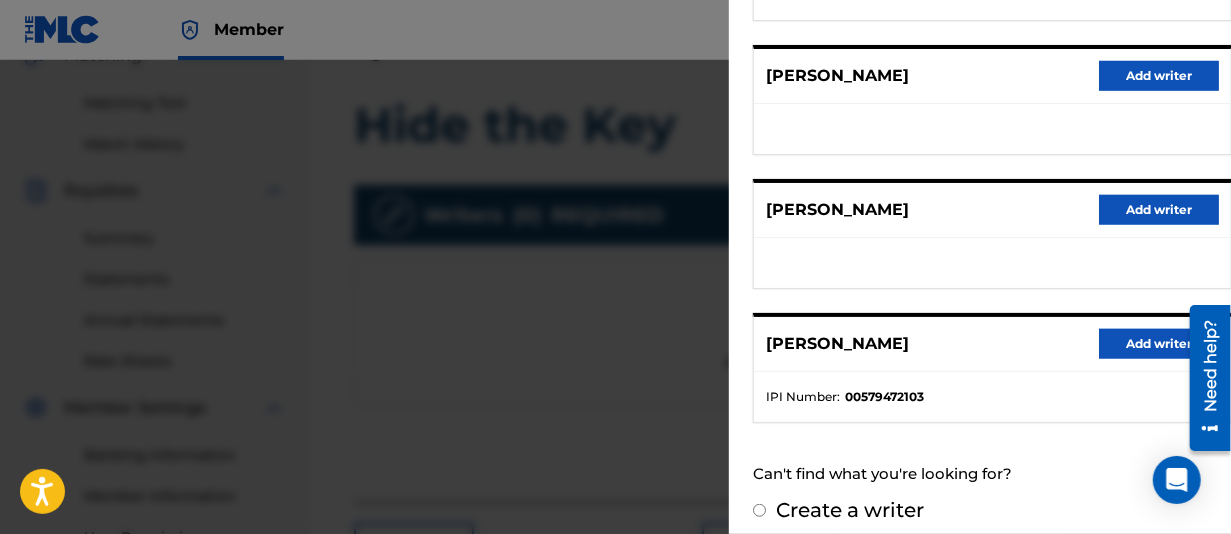 click on "Create a writer" at bounding box center (759, 510) 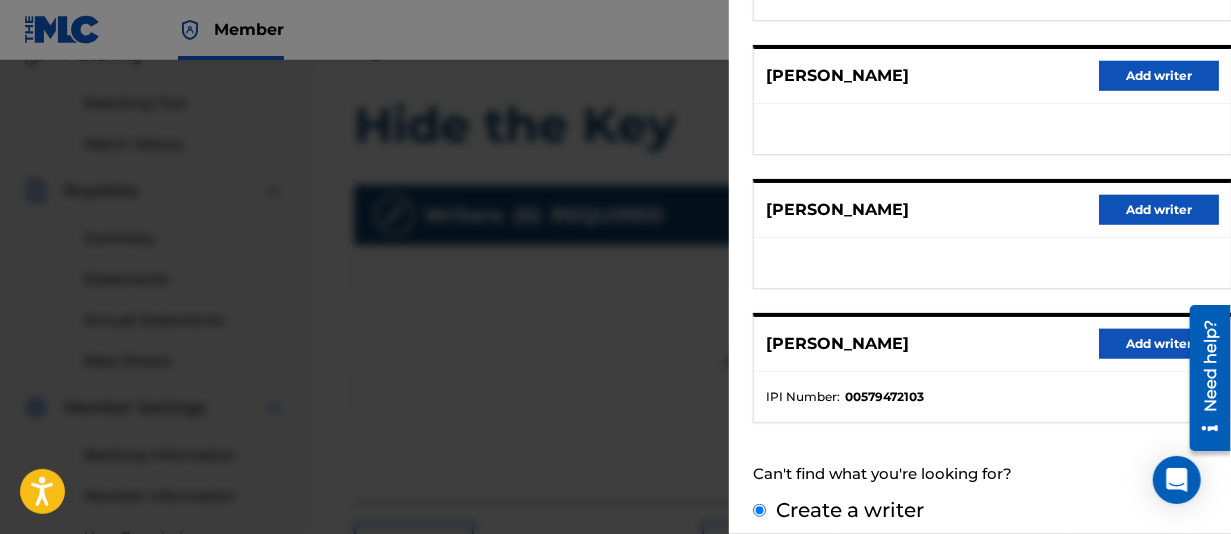 scroll, scrollTop: 332, scrollLeft: 0, axis: vertical 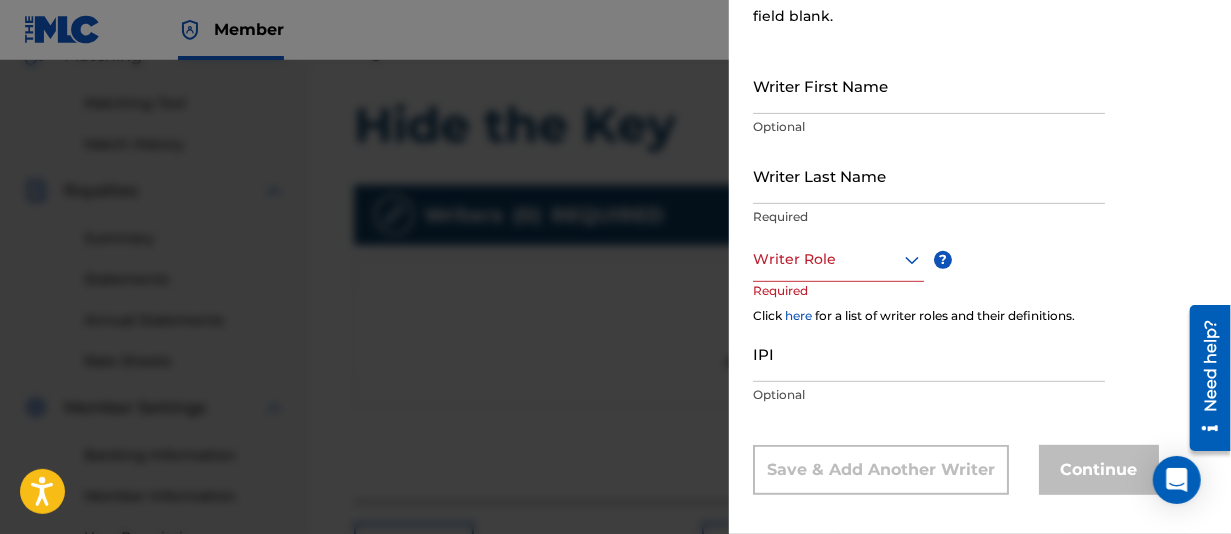 click on "Writer First Name" at bounding box center [929, 85] 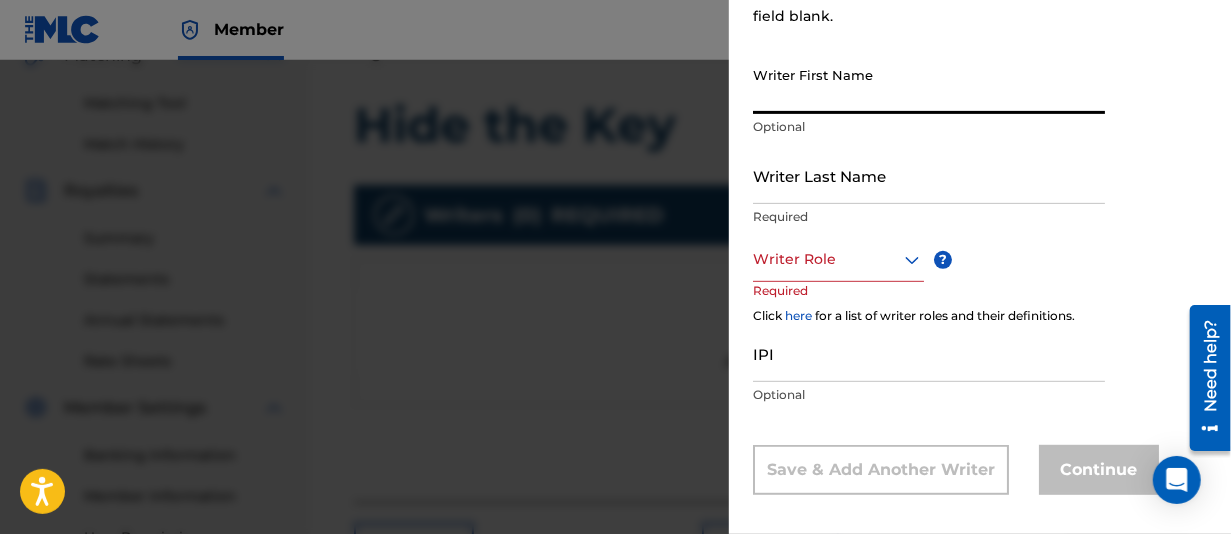 type on "[PERSON_NAME]" 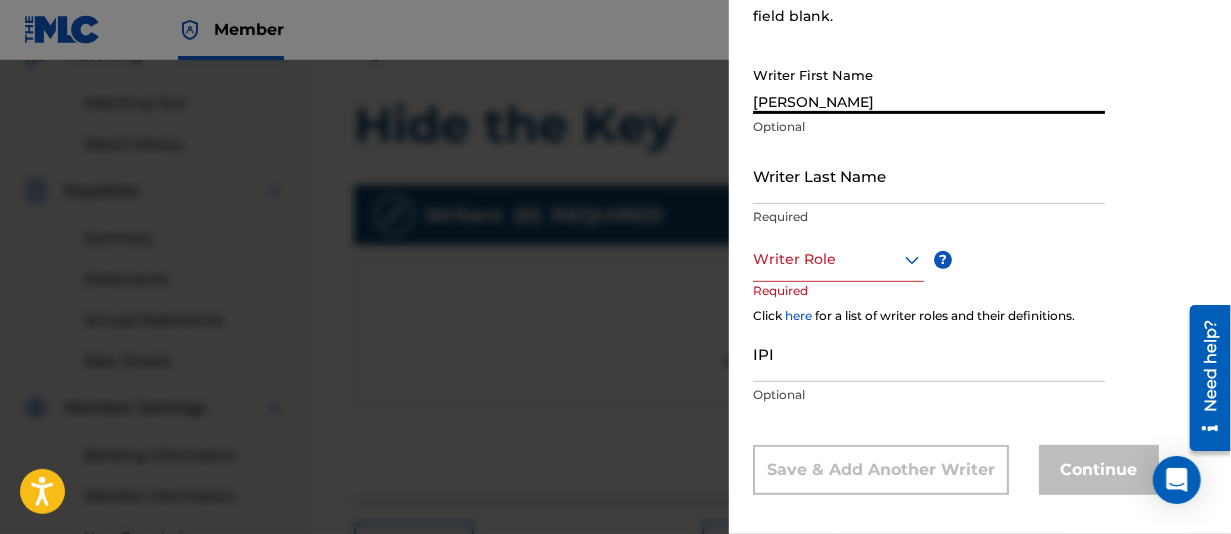 type on "[PERSON_NAME]" 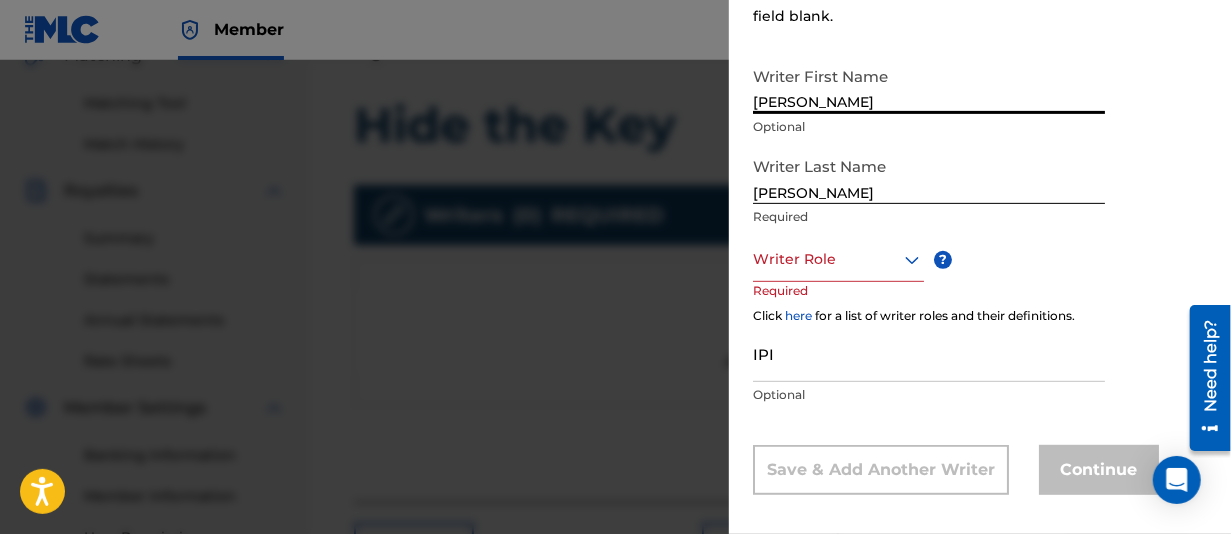 click on "[PERSON_NAME]" at bounding box center (929, 85) 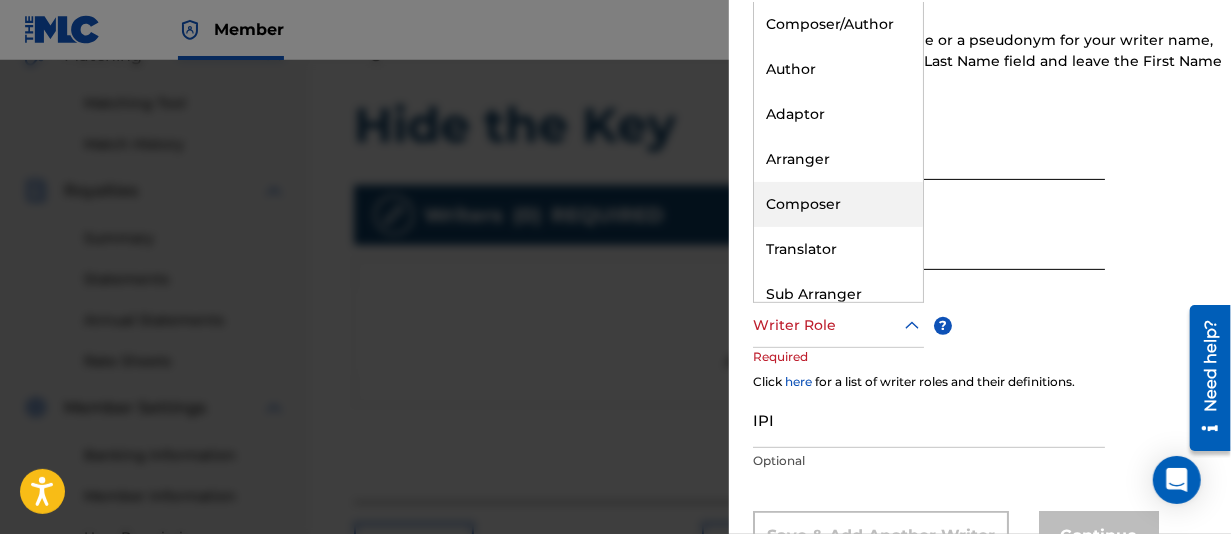 scroll, scrollTop: 132, scrollLeft: 0, axis: vertical 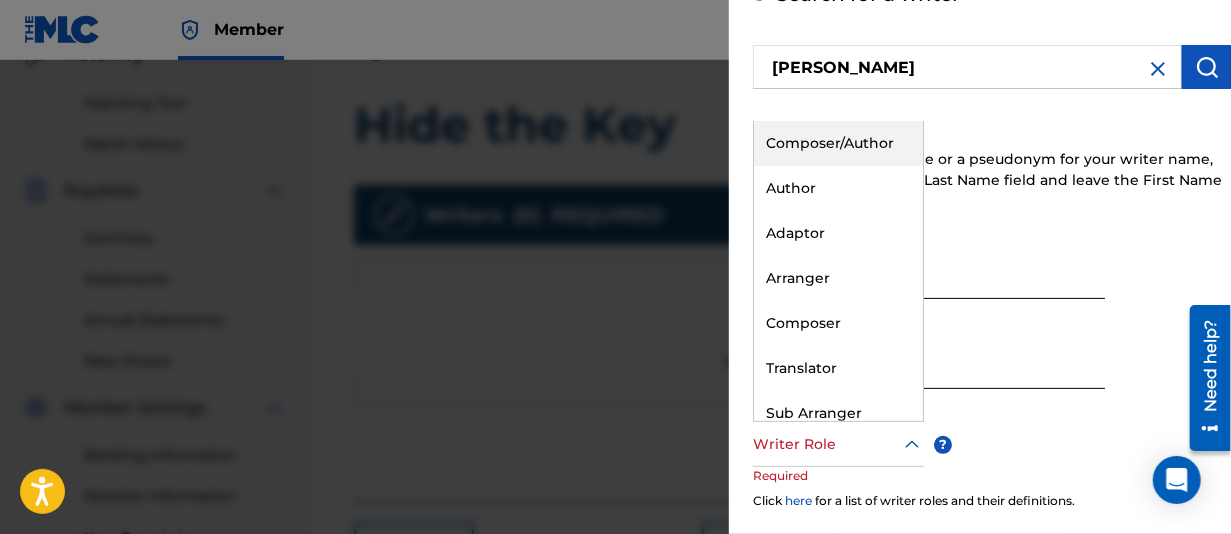 click on "Composer/Author" at bounding box center (838, 143) 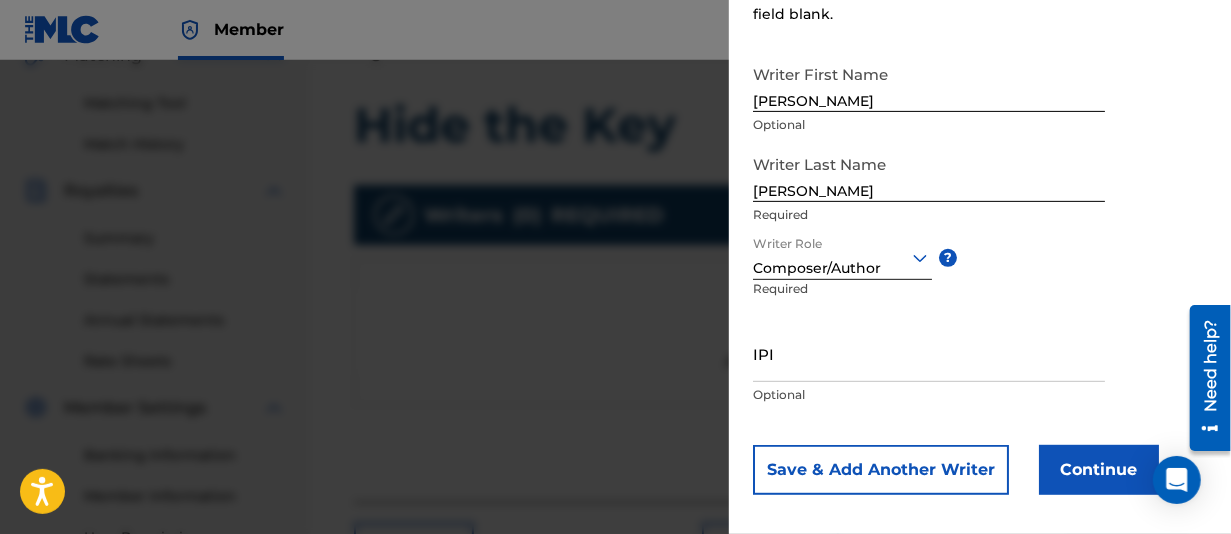 scroll, scrollTop: 334, scrollLeft: 0, axis: vertical 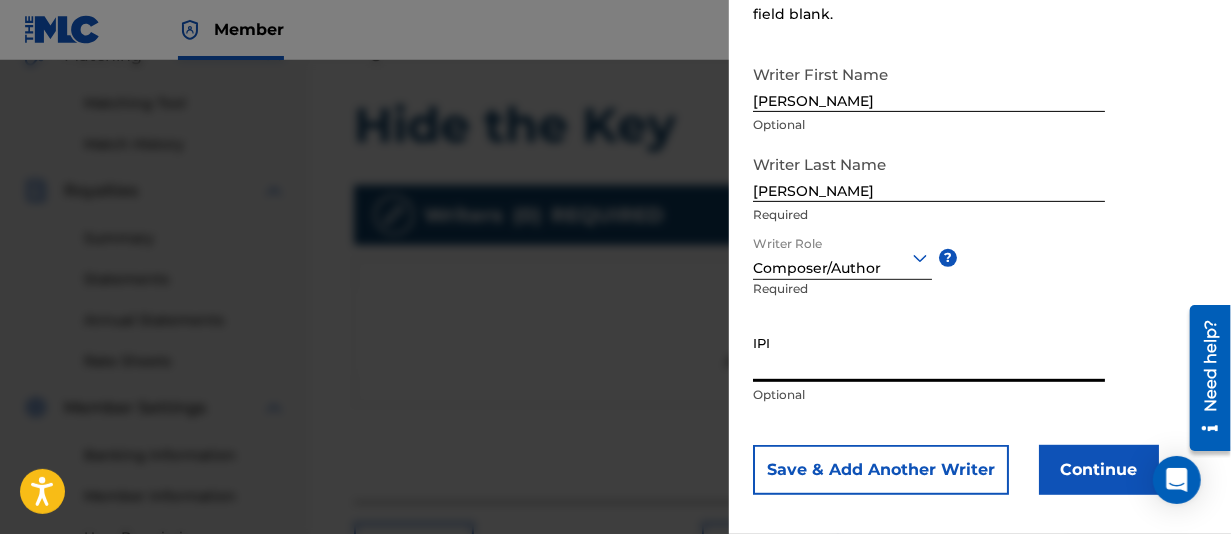 paste on "00381146371" 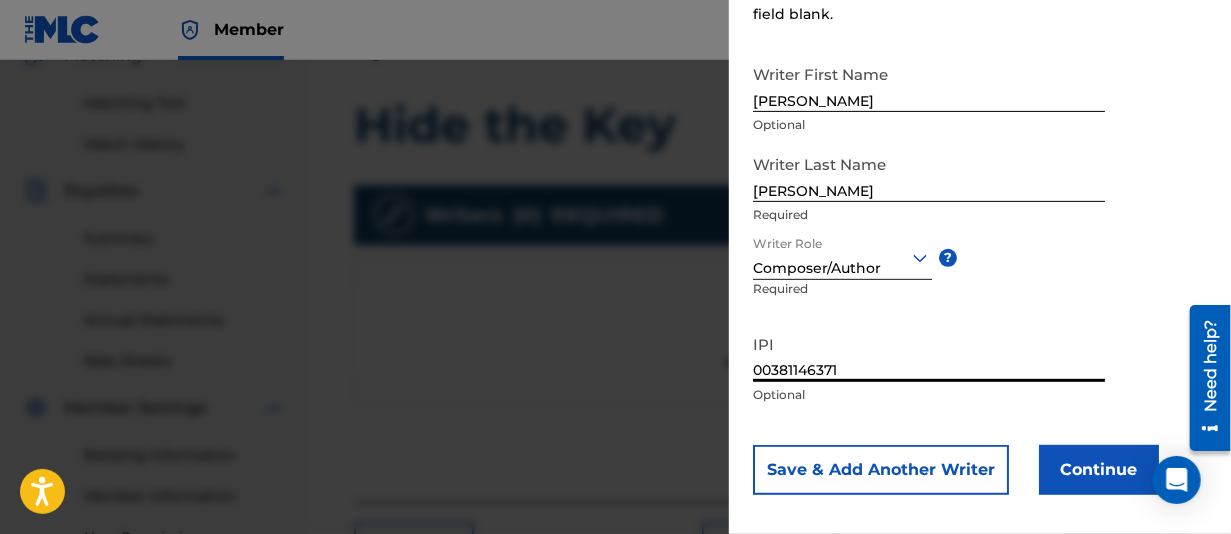 type on "00381146371" 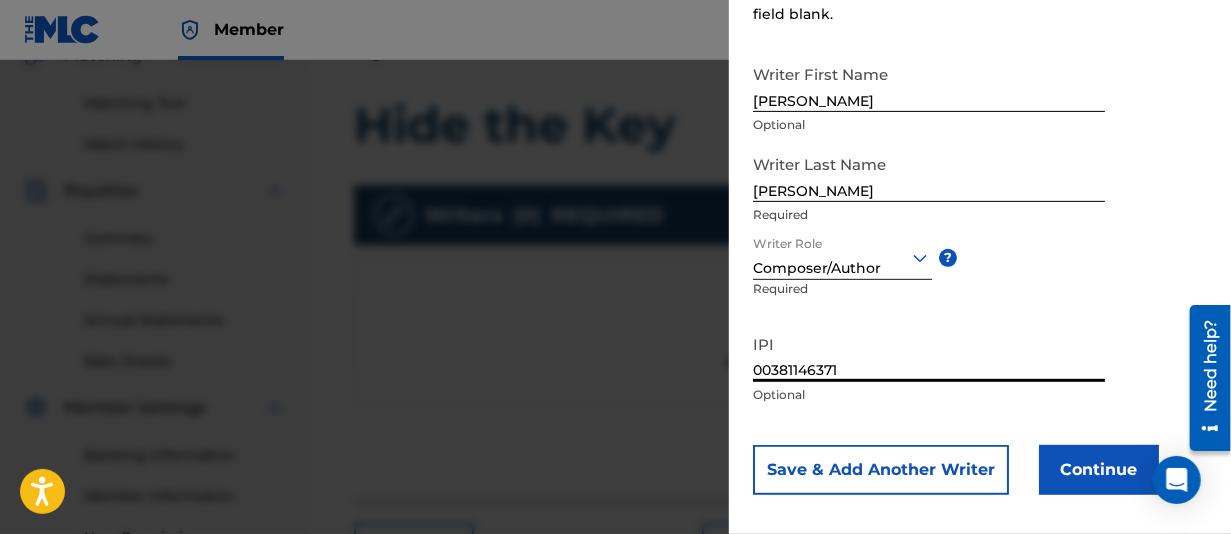 click on "Continue" at bounding box center (1099, 470) 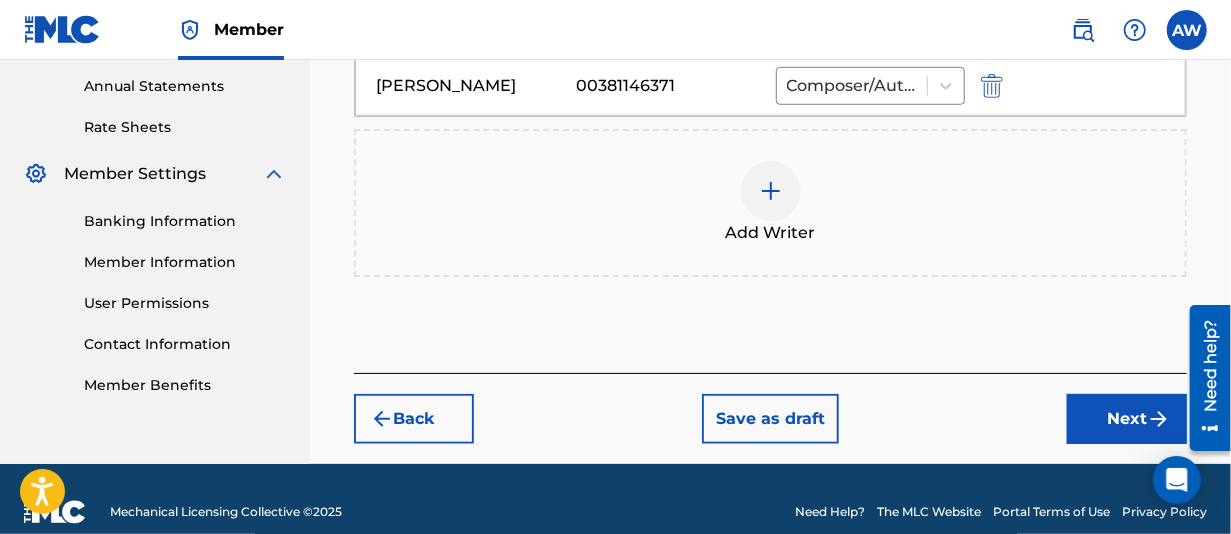click on "Next" at bounding box center (1127, 419) 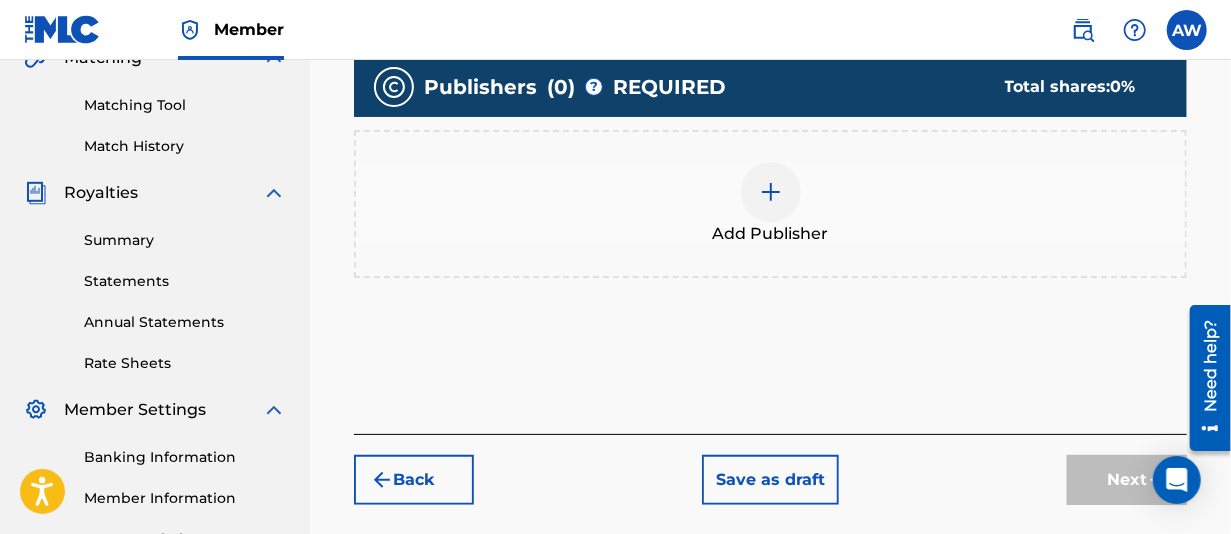 scroll, scrollTop: 490, scrollLeft: 0, axis: vertical 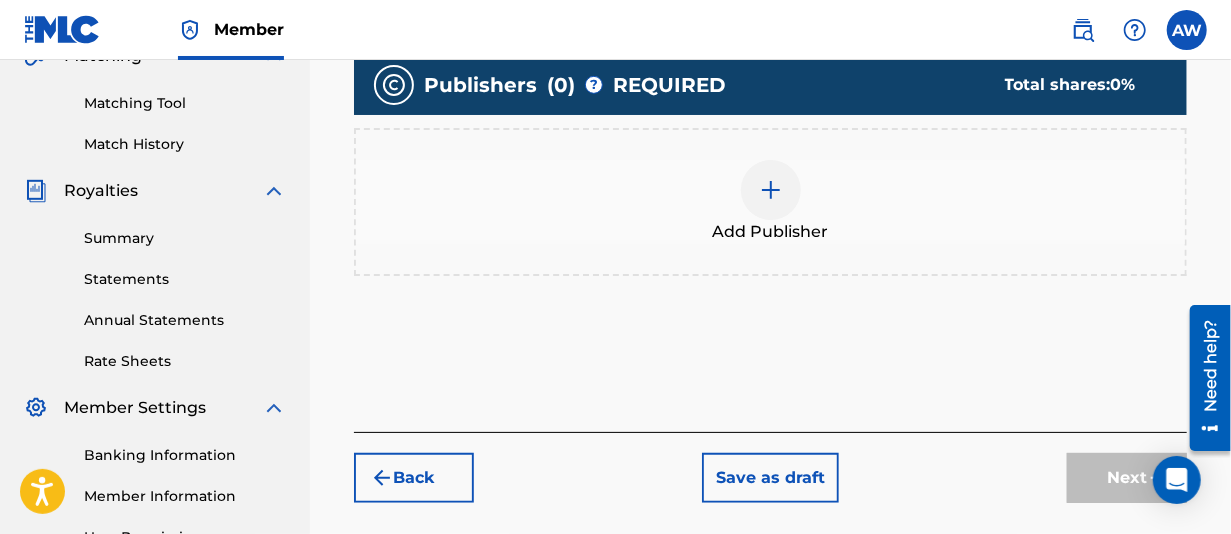 click at bounding box center (771, 190) 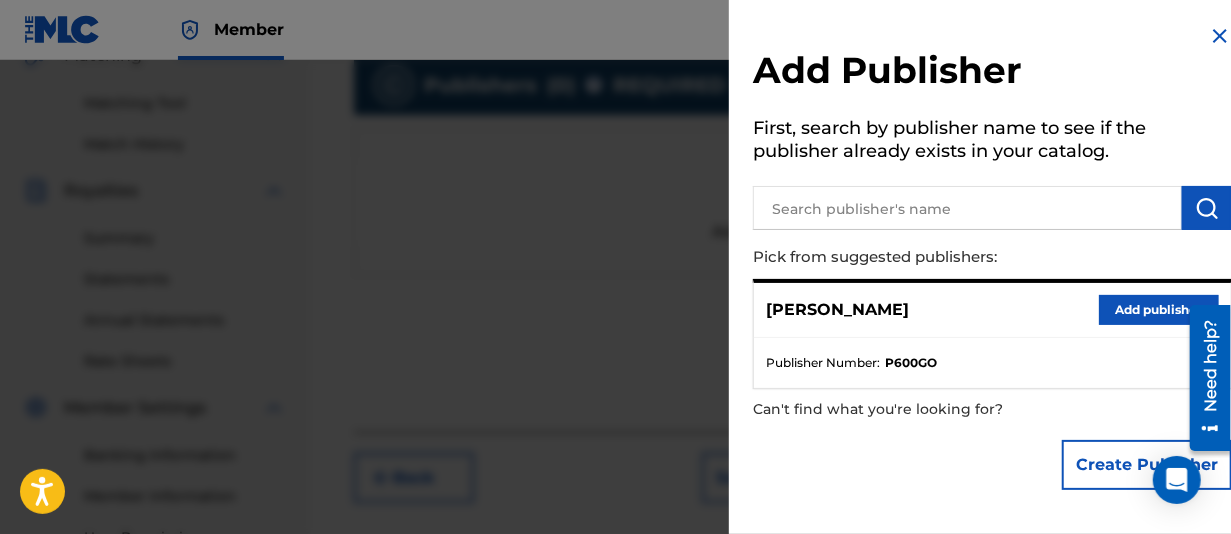click on "Add publisher" at bounding box center [1159, 310] 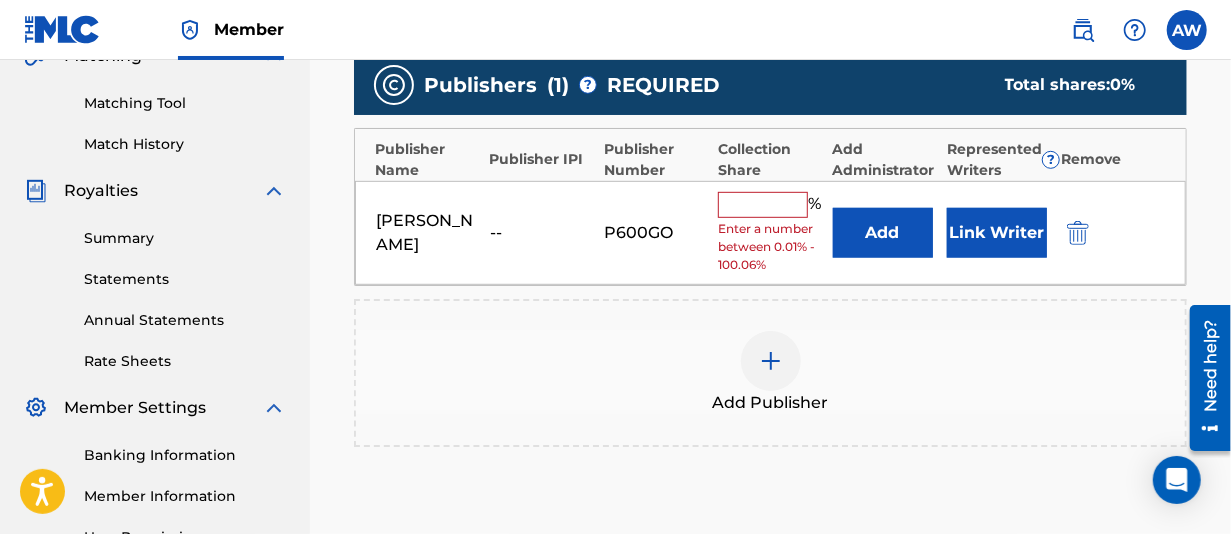click at bounding box center (763, 205) 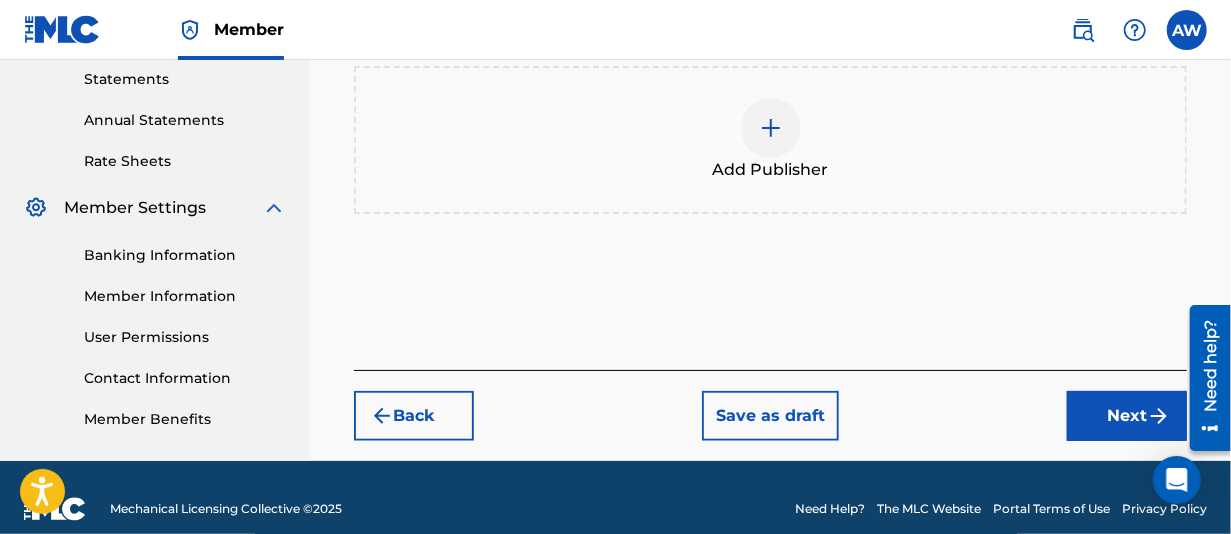 click on "Next" at bounding box center [1127, 416] 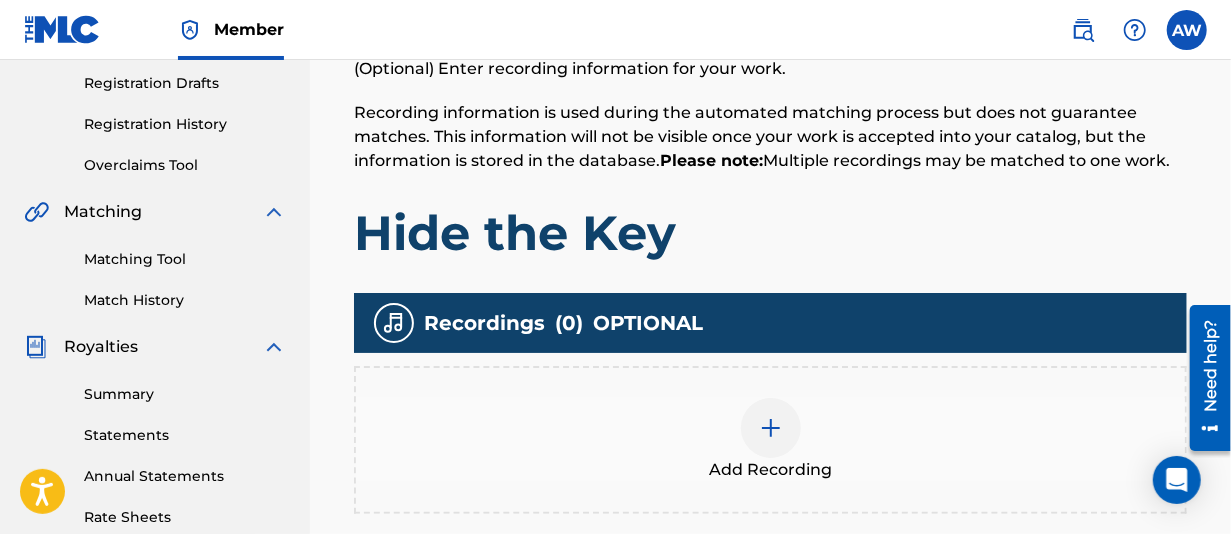 scroll, scrollTop: 390, scrollLeft: 0, axis: vertical 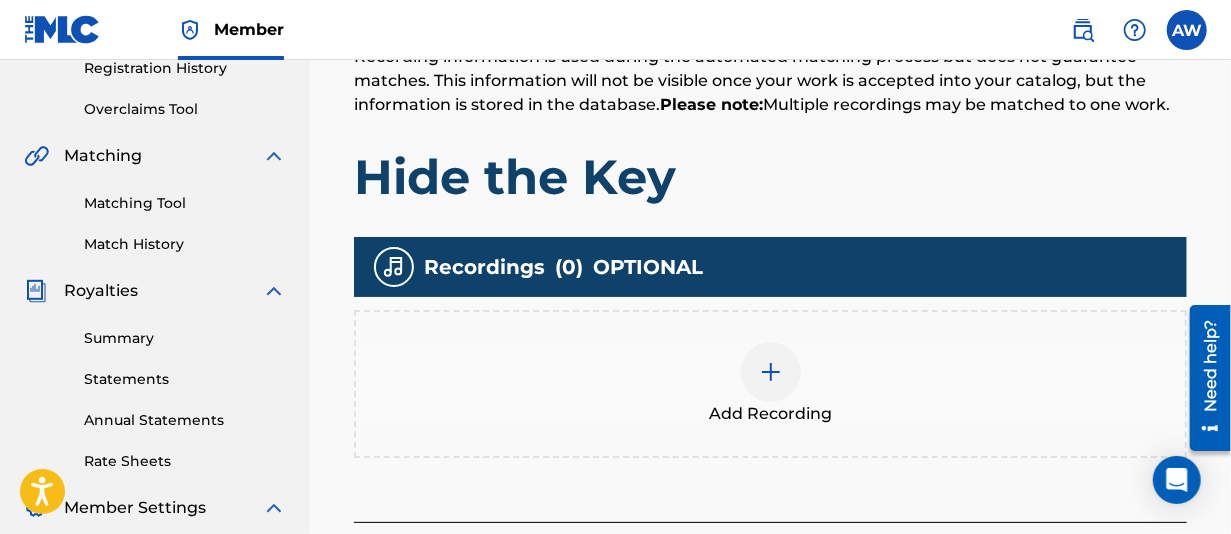 click at bounding box center (771, 372) 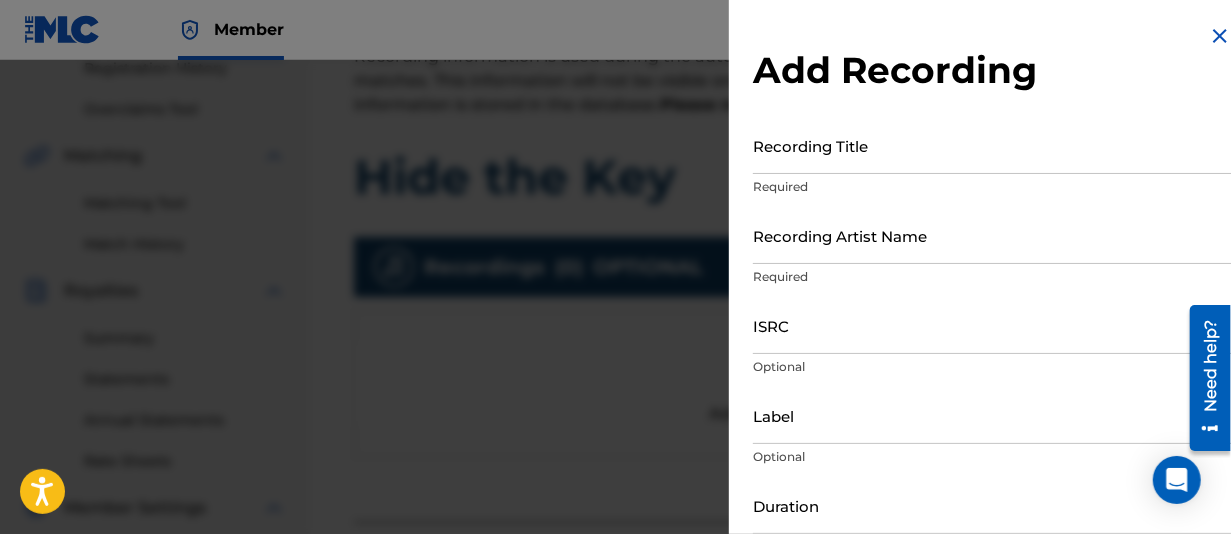 click on "Recording Title" at bounding box center [992, 145] 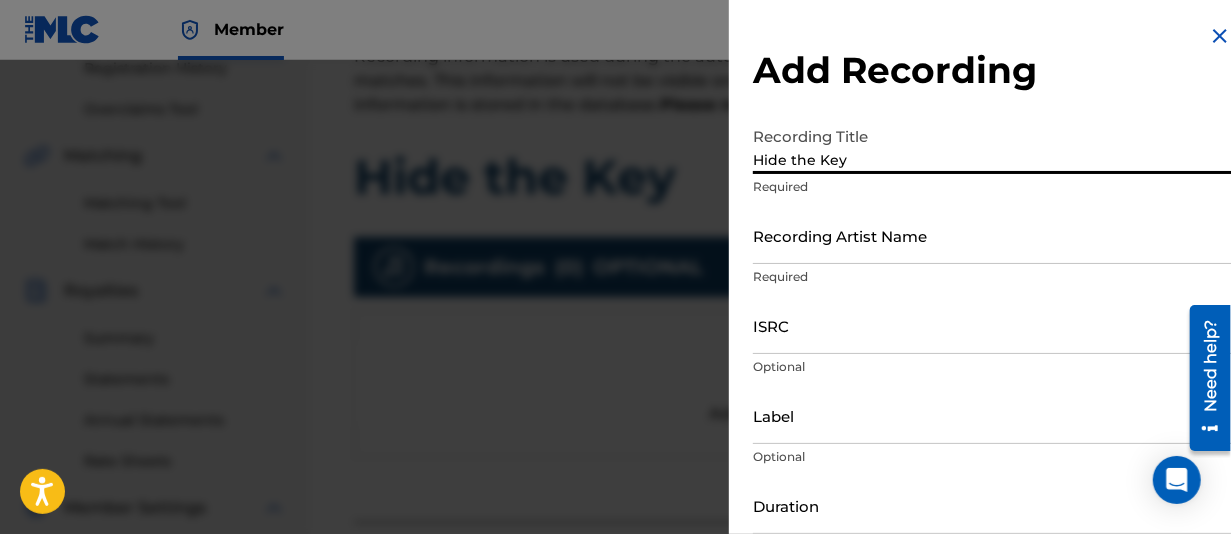 type on "Hide the Key" 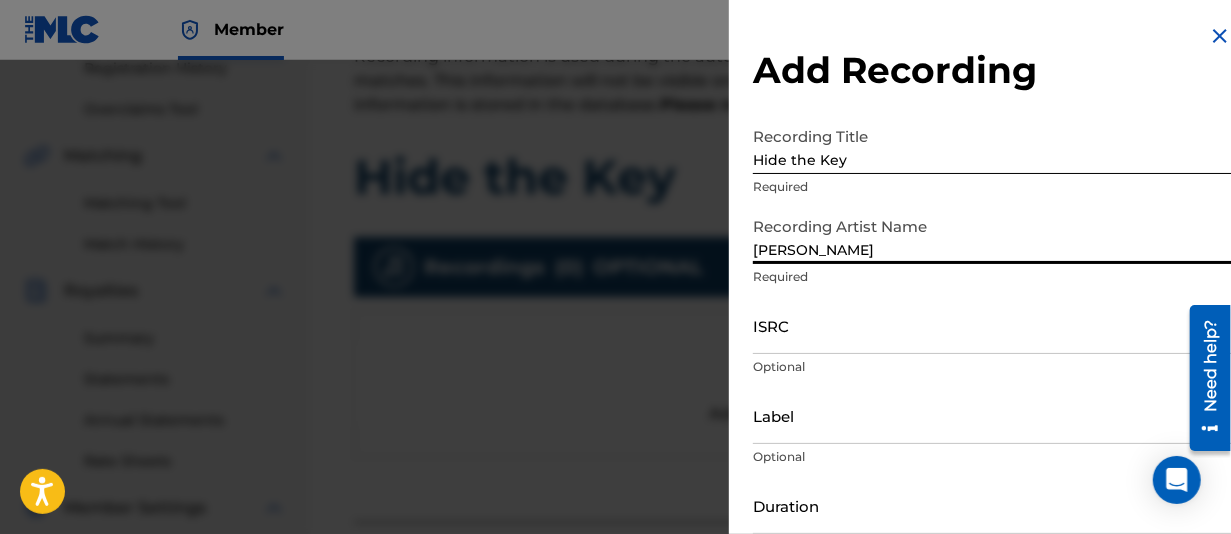 type on "[PERSON_NAME]" 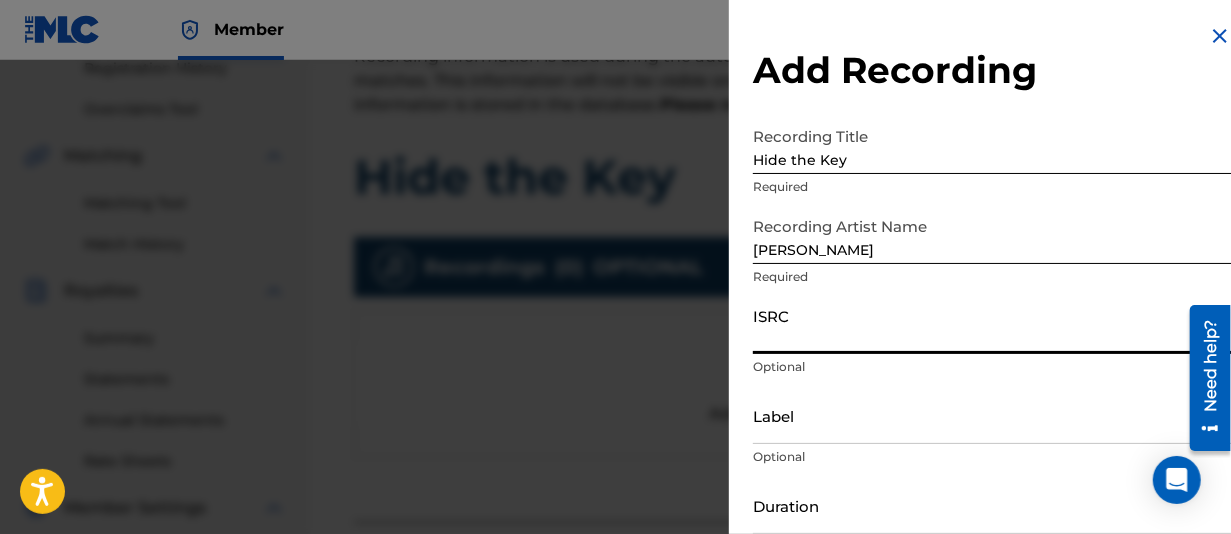 paste on "QZTB92323607" 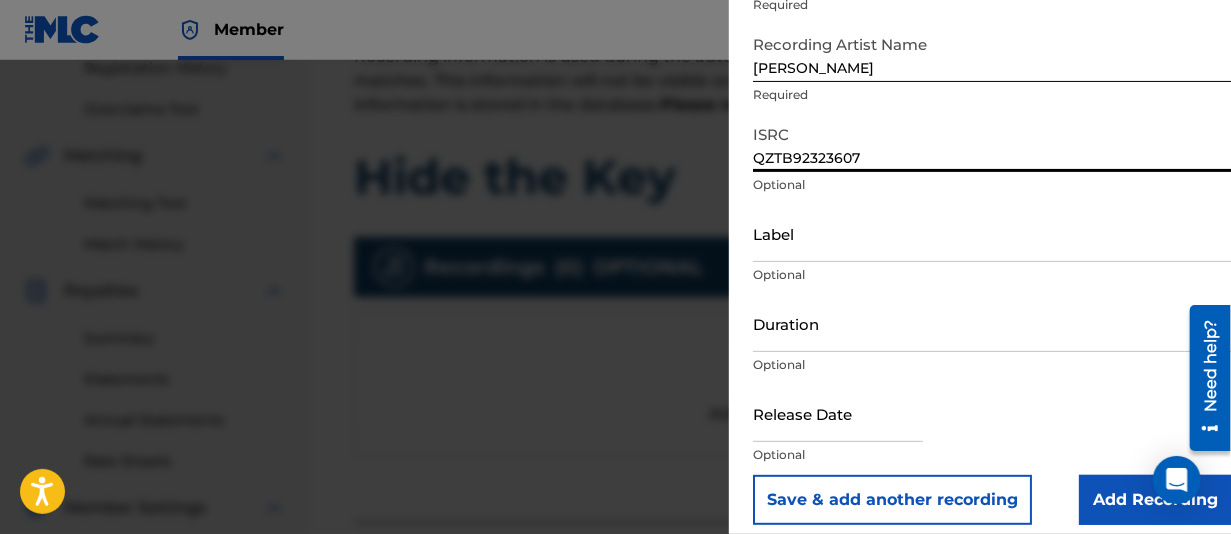 scroll, scrollTop: 197, scrollLeft: 0, axis: vertical 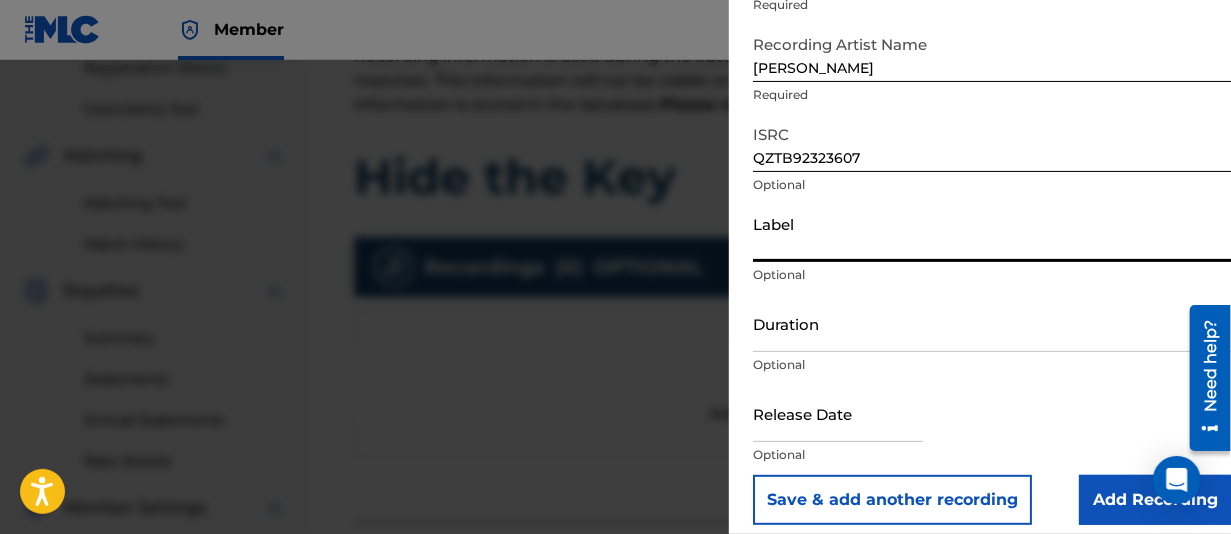 click on "Label" at bounding box center [992, 233] 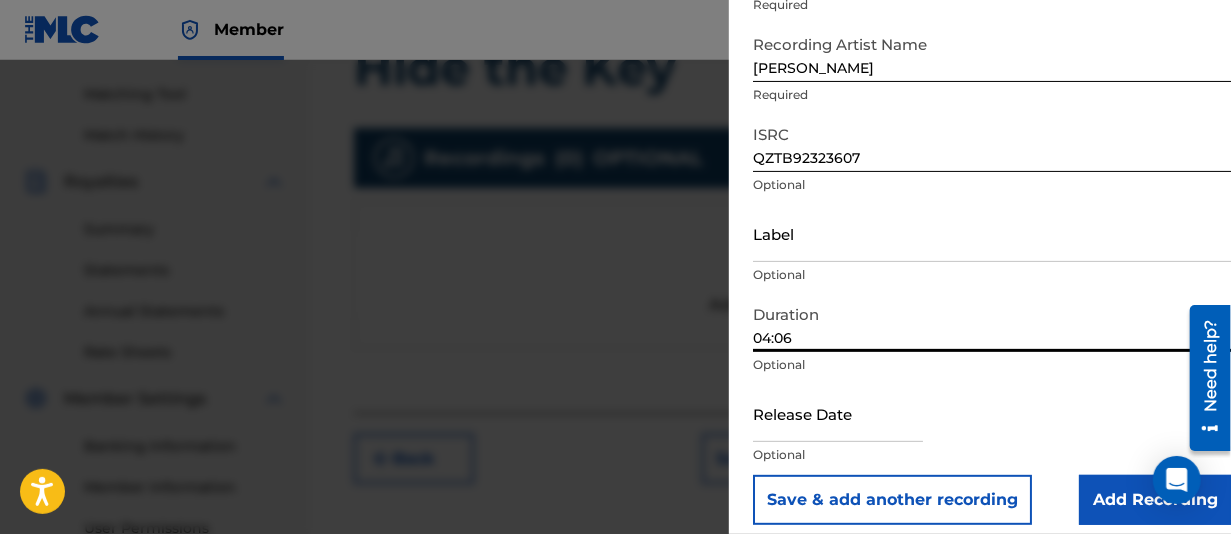 scroll, scrollTop: 690, scrollLeft: 0, axis: vertical 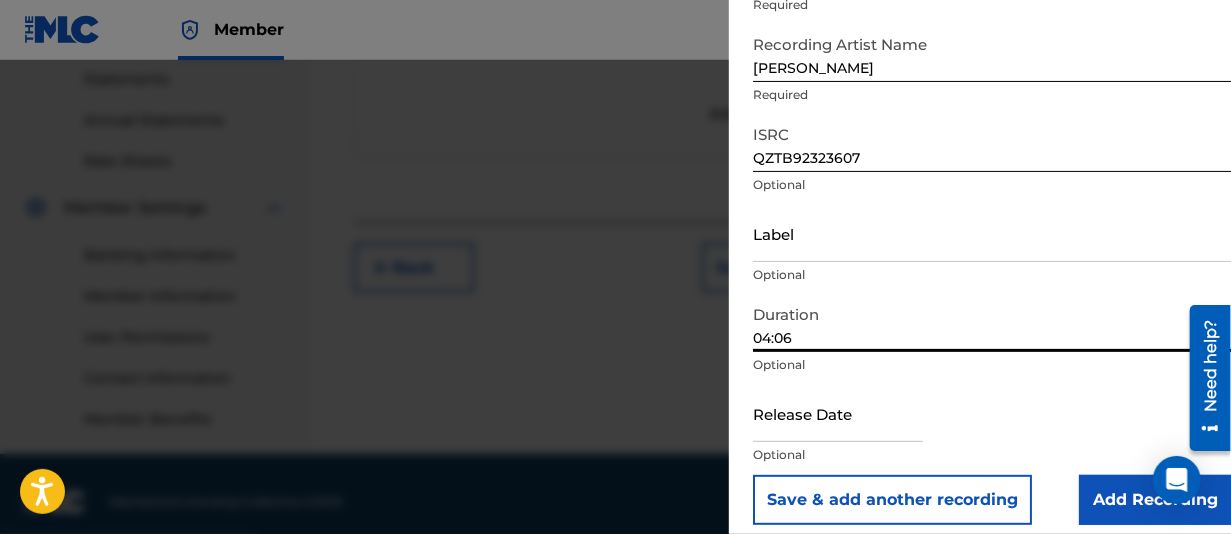 type on "04:06" 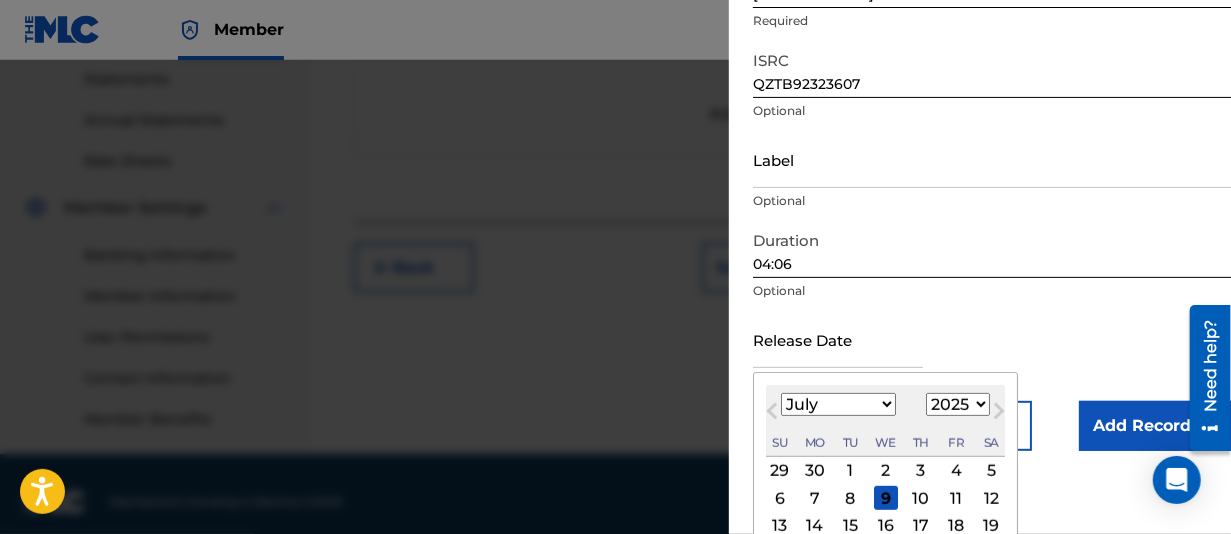 scroll, scrollTop: 355, scrollLeft: 0, axis: vertical 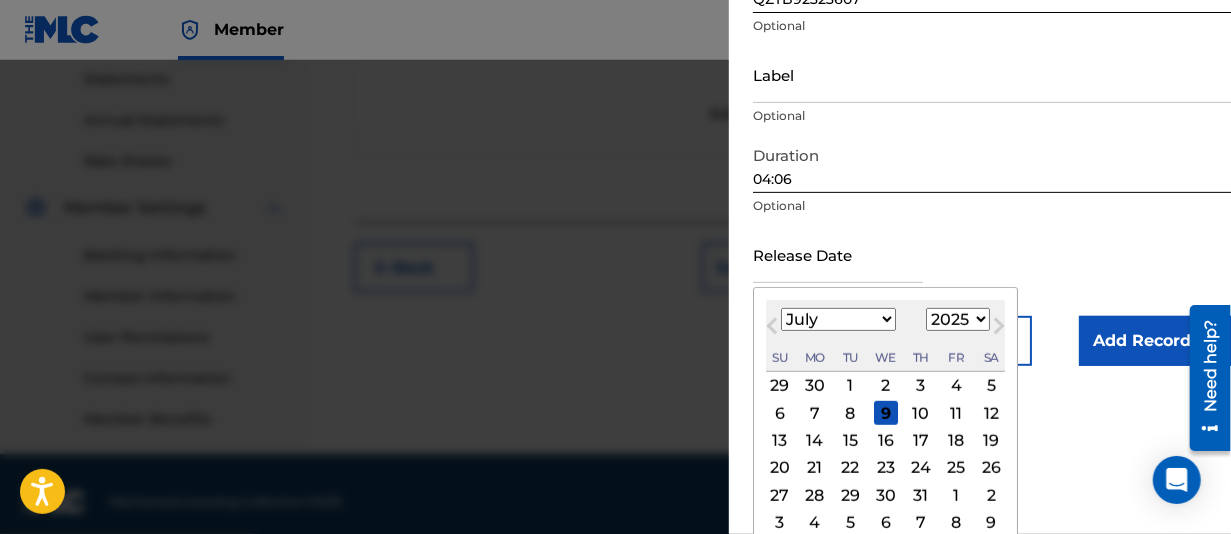 click on "January February March April May June July August September October November December" at bounding box center [838, 319] 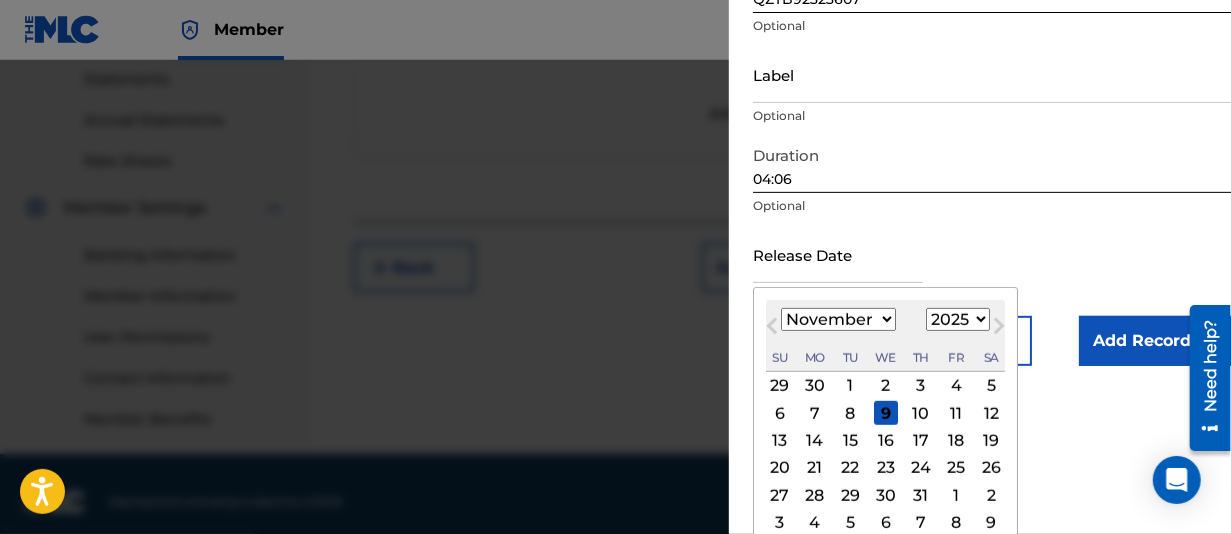 click on "January February March April May June July August September October November December" at bounding box center (838, 319) 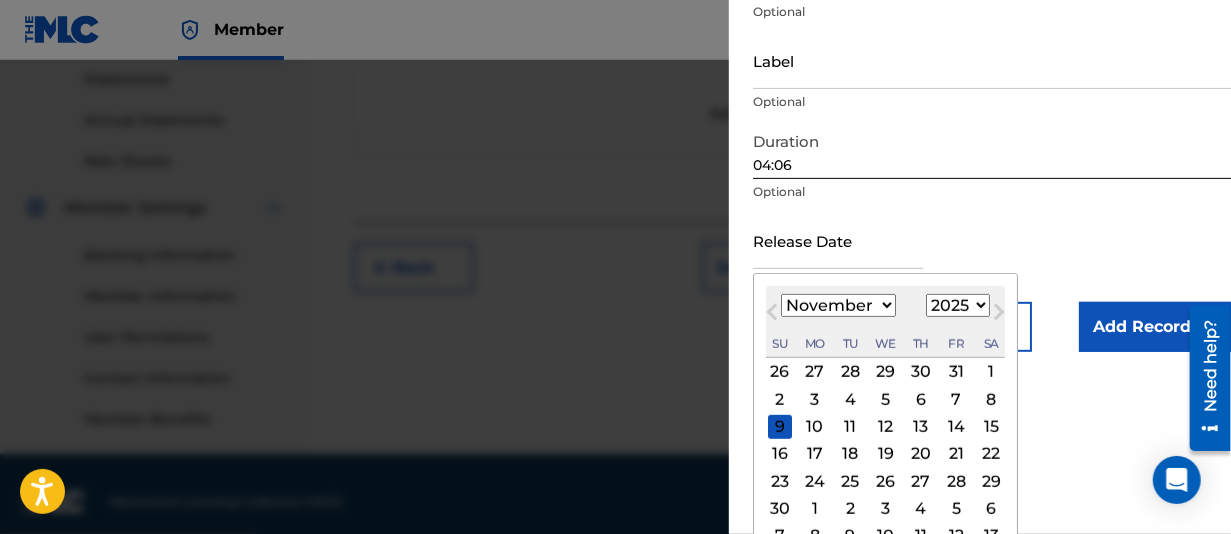 click on "1899 1900 1901 1902 1903 1904 1905 1906 1907 1908 1909 1910 1911 1912 1913 1914 1915 1916 1917 1918 1919 1920 1921 1922 1923 1924 1925 1926 1927 1928 1929 1930 1931 1932 1933 1934 1935 1936 1937 1938 1939 1940 1941 1942 1943 1944 1945 1946 1947 1948 1949 1950 1951 1952 1953 1954 1955 1956 1957 1958 1959 1960 1961 1962 1963 1964 1965 1966 1967 1968 1969 1970 1971 1972 1973 1974 1975 1976 1977 1978 1979 1980 1981 1982 1983 1984 1985 1986 1987 1988 1989 1990 1991 1992 1993 1994 1995 1996 1997 1998 1999 2000 2001 2002 2003 2004 2005 2006 2007 2008 2009 2010 2011 2012 2013 2014 2015 2016 2017 2018 2019 2020 2021 2022 2023 2024 2025 2026 2027 2028 2029 2030 2031 2032 2033 2034 2035 2036 2037 2038 2039 2040 2041 2042 2043 2044 2045 2046 2047 2048 2049 2050 2051 2052 2053 2054 2055 2056 2057 2058 2059 2060 2061 2062 2063 2064 2065 2066 2067 2068 2069 2070 2071 2072 2073 2074 2075 2076 2077 2078 2079 2080 2081 2082 2083 2084 2085 2086 2087 2088 2089 2090 2091 2092 2093 2094 2095 2096 2097 2098 2099 2100" at bounding box center [958, 305] 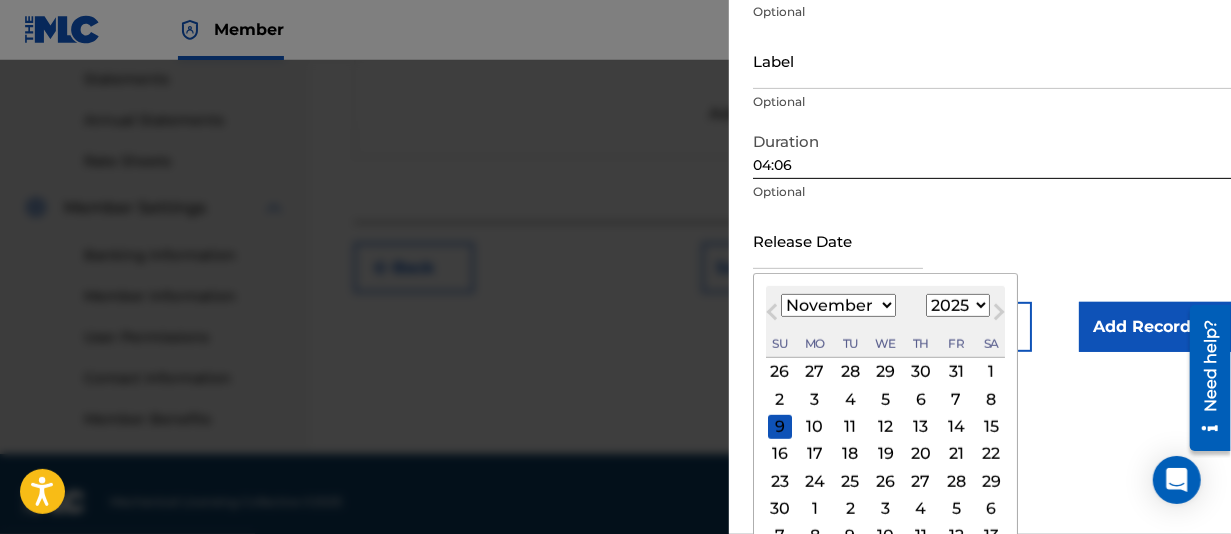 select on "2023" 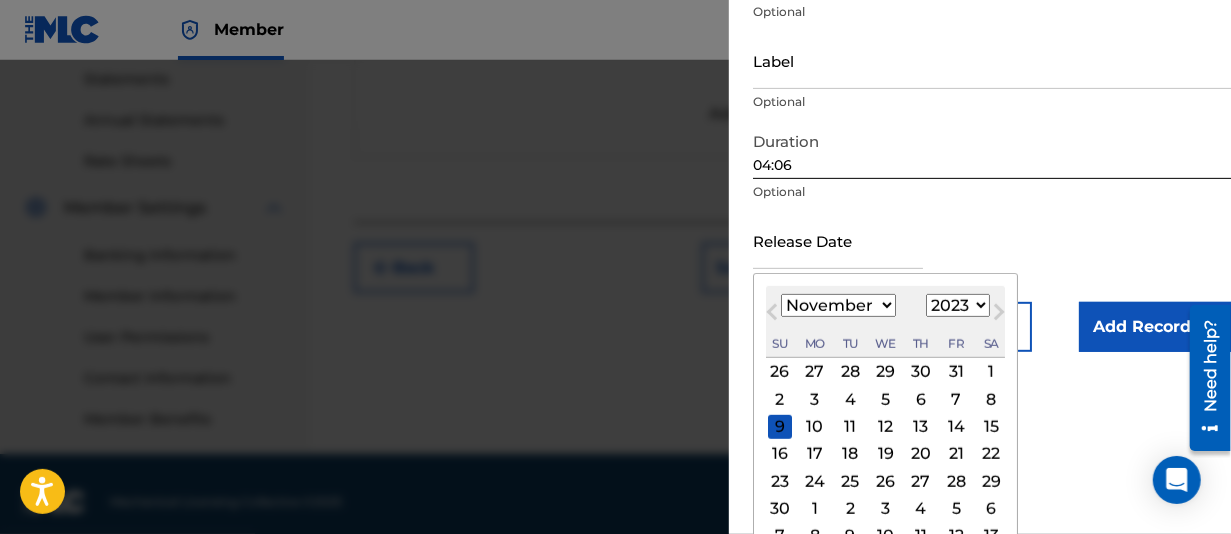 click on "1899 1900 1901 1902 1903 1904 1905 1906 1907 1908 1909 1910 1911 1912 1913 1914 1915 1916 1917 1918 1919 1920 1921 1922 1923 1924 1925 1926 1927 1928 1929 1930 1931 1932 1933 1934 1935 1936 1937 1938 1939 1940 1941 1942 1943 1944 1945 1946 1947 1948 1949 1950 1951 1952 1953 1954 1955 1956 1957 1958 1959 1960 1961 1962 1963 1964 1965 1966 1967 1968 1969 1970 1971 1972 1973 1974 1975 1976 1977 1978 1979 1980 1981 1982 1983 1984 1985 1986 1987 1988 1989 1990 1991 1992 1993 1994 1995 1996 1997 1998 1999 2000 2001 2002 2003 2004 2005 2006 2007 2008 2009 2010 2011 2012 2013 2014 2015 2016 2017 2018 2019 2020 2021 2022 2023 2024 2025 2026 2027 2028 2029 2030 2031 2032 2033 2034 2035 2036 2037 2038 2039 2040 2041 2042 2043 2044 2045 2046 2047 2048 2049 2050 2051 2052 2053 2054 2055 2056 2057 2058 2059 2060 2061 2062 2063 2064 2065 2066 2067 2068 2069 2070 2071 2072 2073 2074 2075 2076 2077 2078 2079 2080 2081 2082 2083 2084 2085 2086 2087 2088 2089 2090 2091 2092 2093 2094 2095 2096 2097 2098 2099 2100" at bounding box center [958, 305] 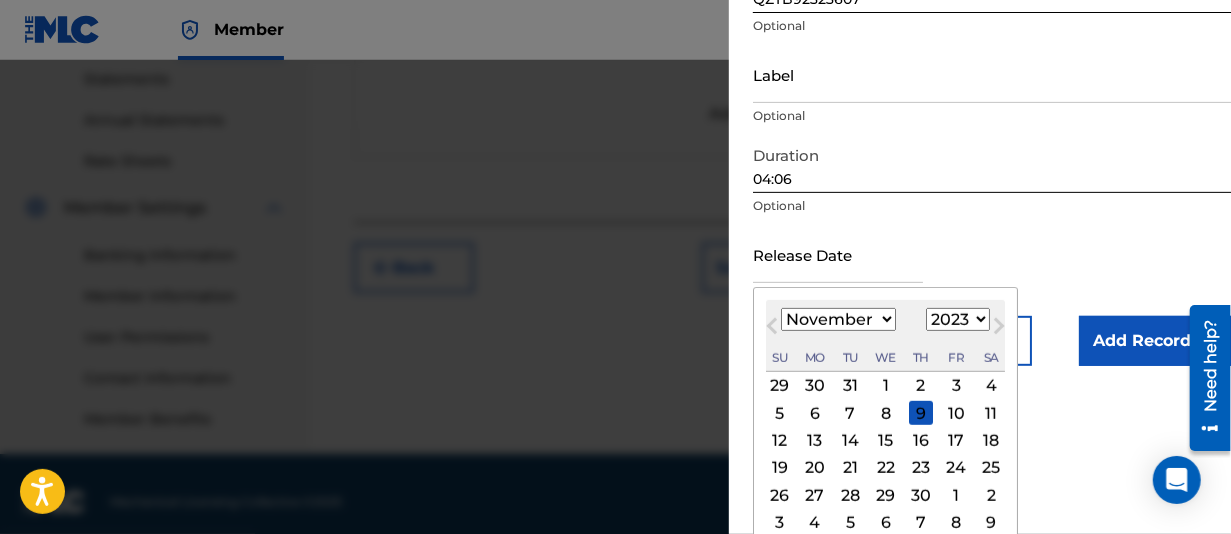 click on "3" at bounding box center (956, 386) 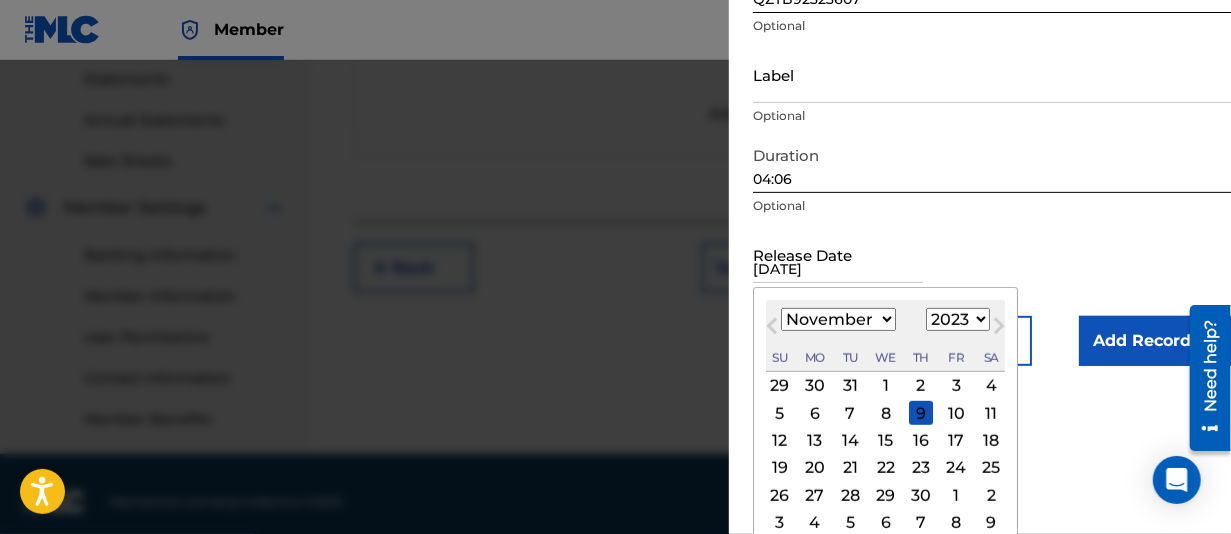 scroll, scrollTop: 197, scrollLeft: 0, axis: vertical 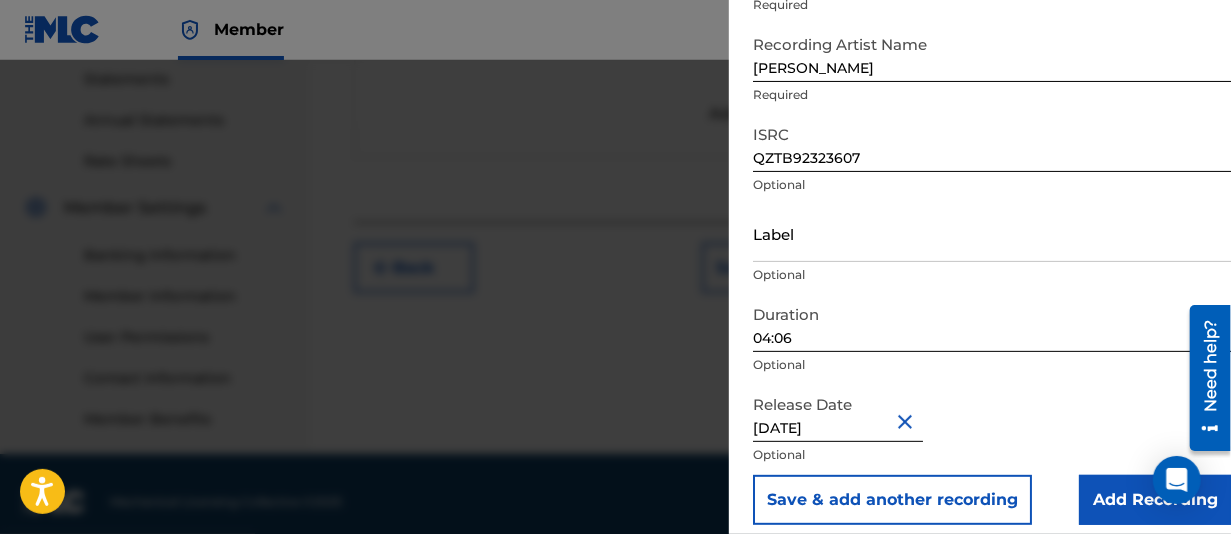 click on "Add Recording" at bounding box center (1155, 500) 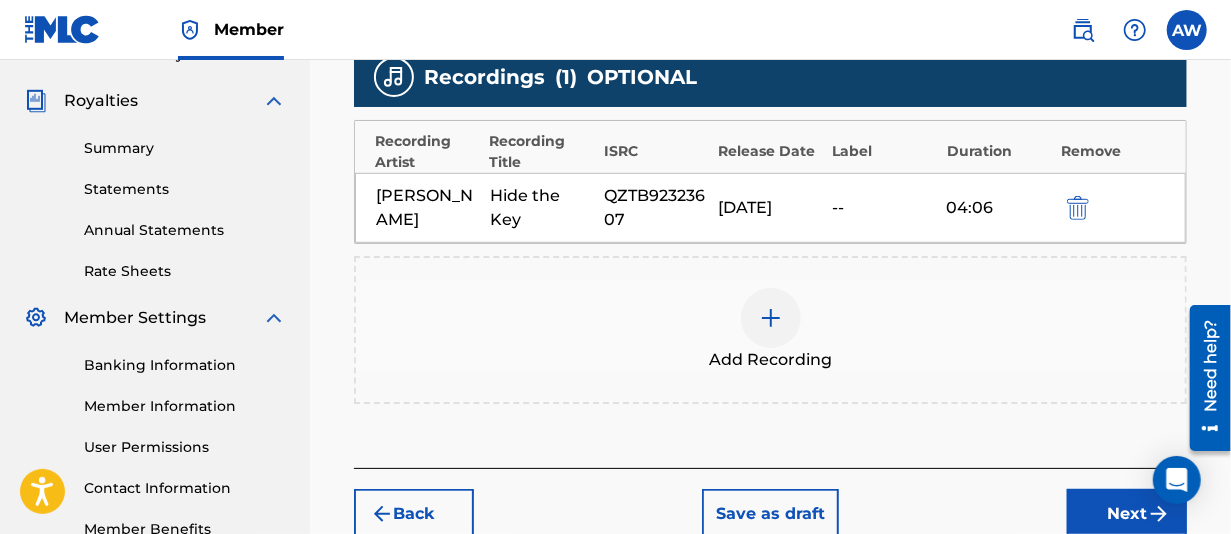 scroll, scrollTop: 690, scrollLeft: 0, axis: vertical 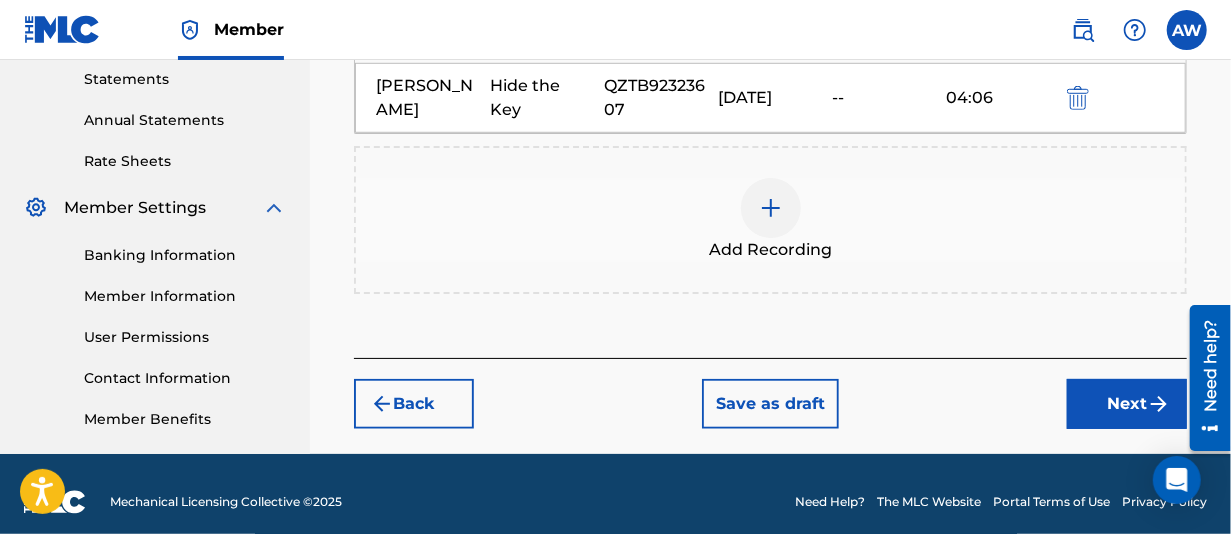 click on "Next" at bounding box center (1127, 404) 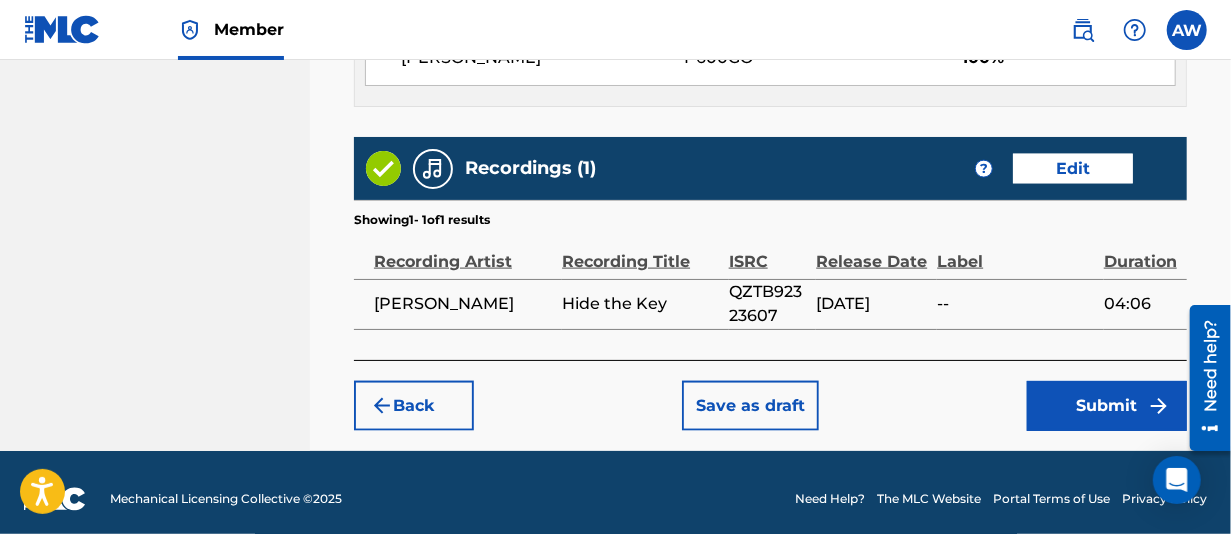 scroll, scrollTop: 1217, scrollLeft: 0, axis: vertical 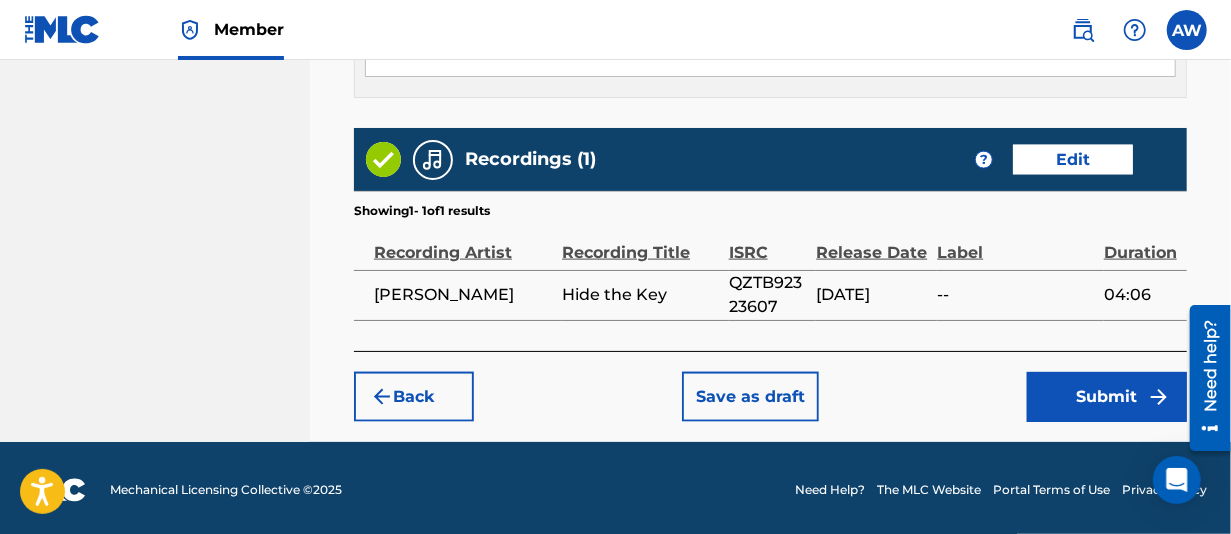 click on "Submit" at bounding box center [1107, 397] 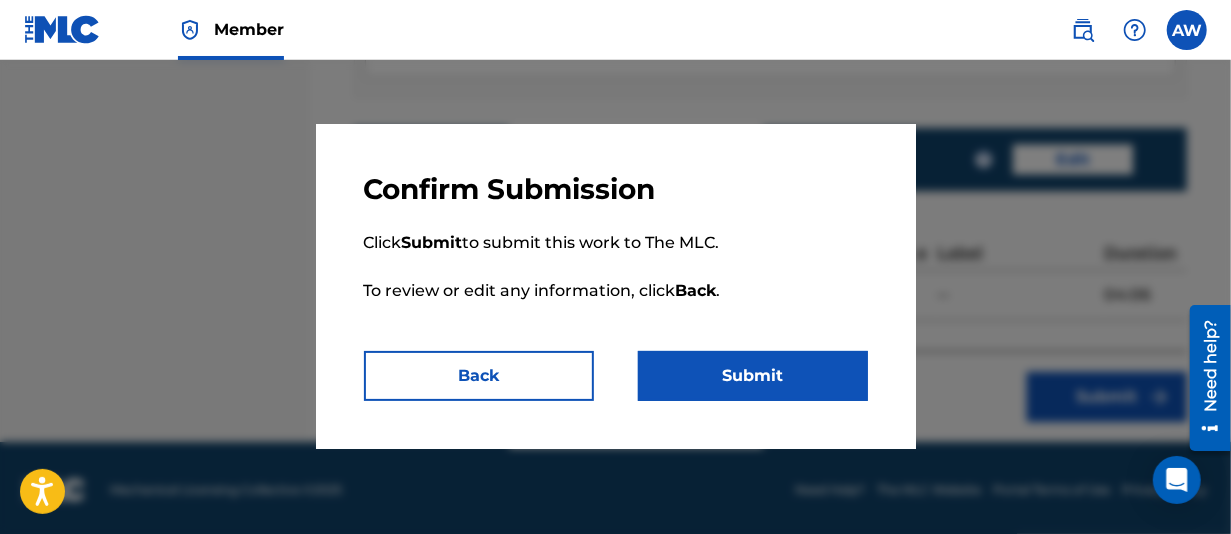 click on "Submit" at bounding box center (753, 376) 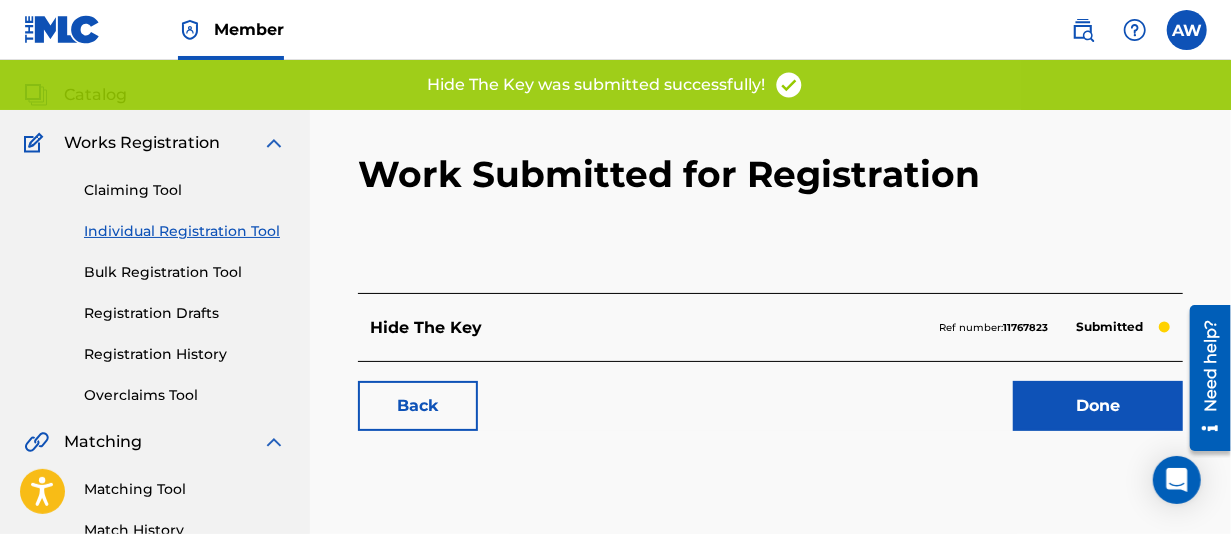 scroll, scrollTop: 100, scrollLeft: 0, axis: vertical 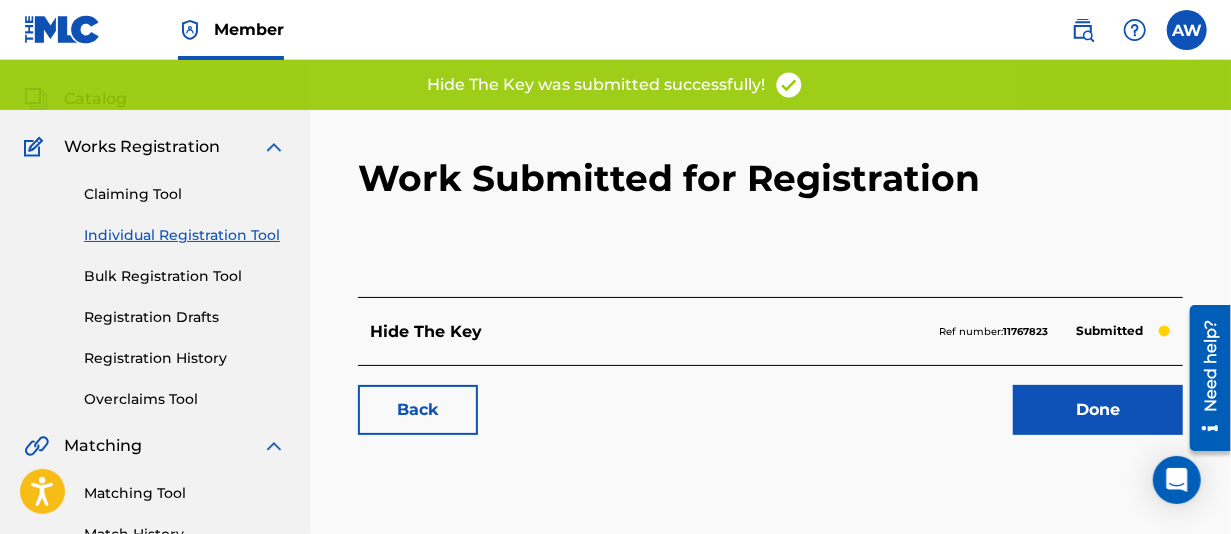 click on "Done" at bounding box center (1098, 410) 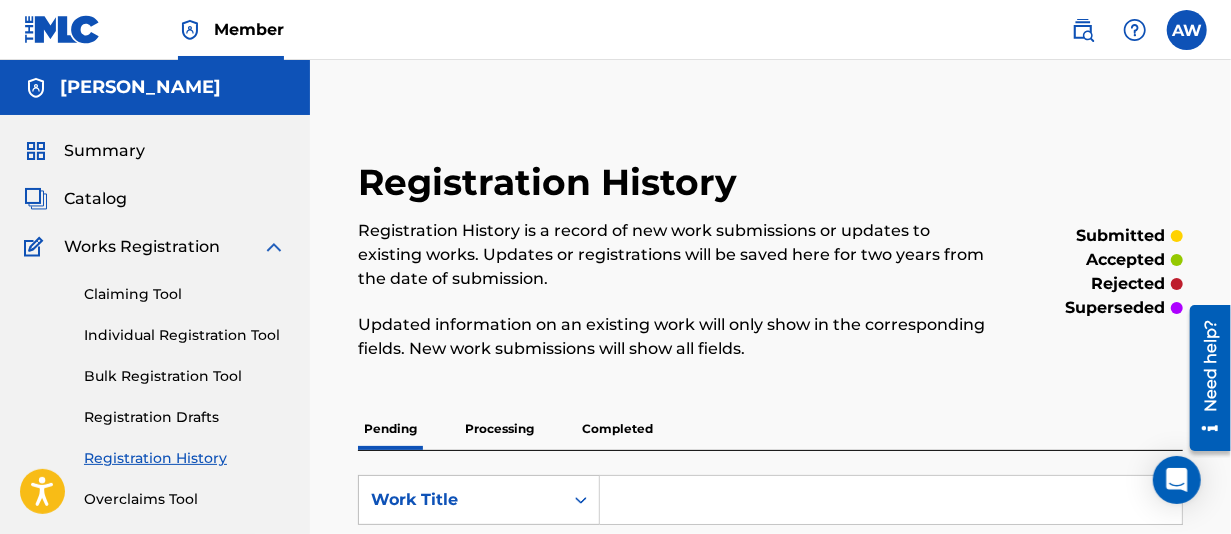 click on "Individual Registration Tool" at bounding box center (185, 335) 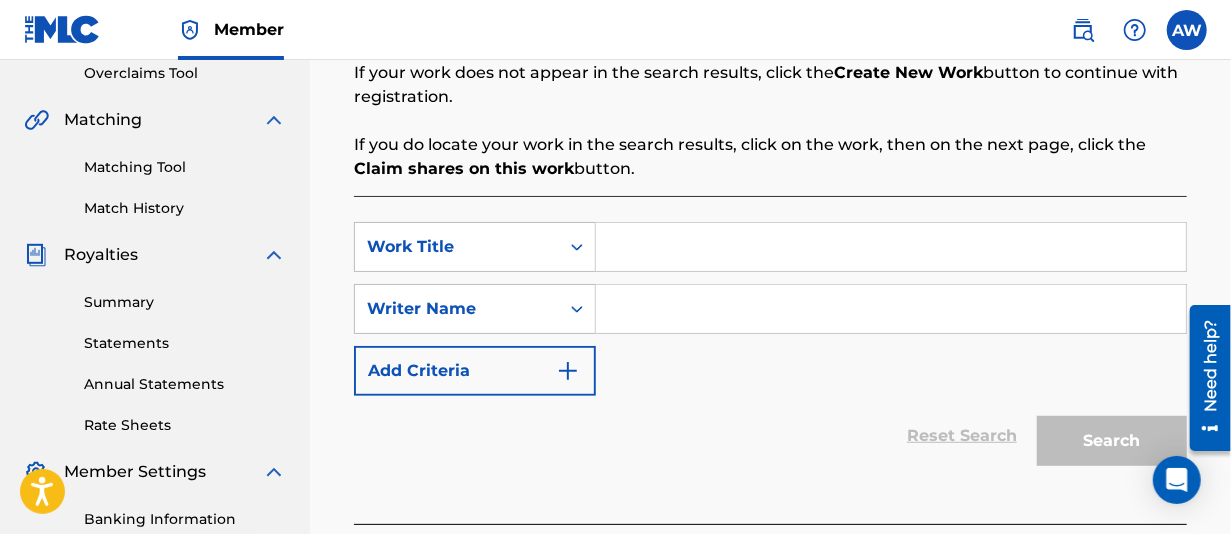 scroll, scrollTop: 500, scrollLeft: 0, axis: vertical 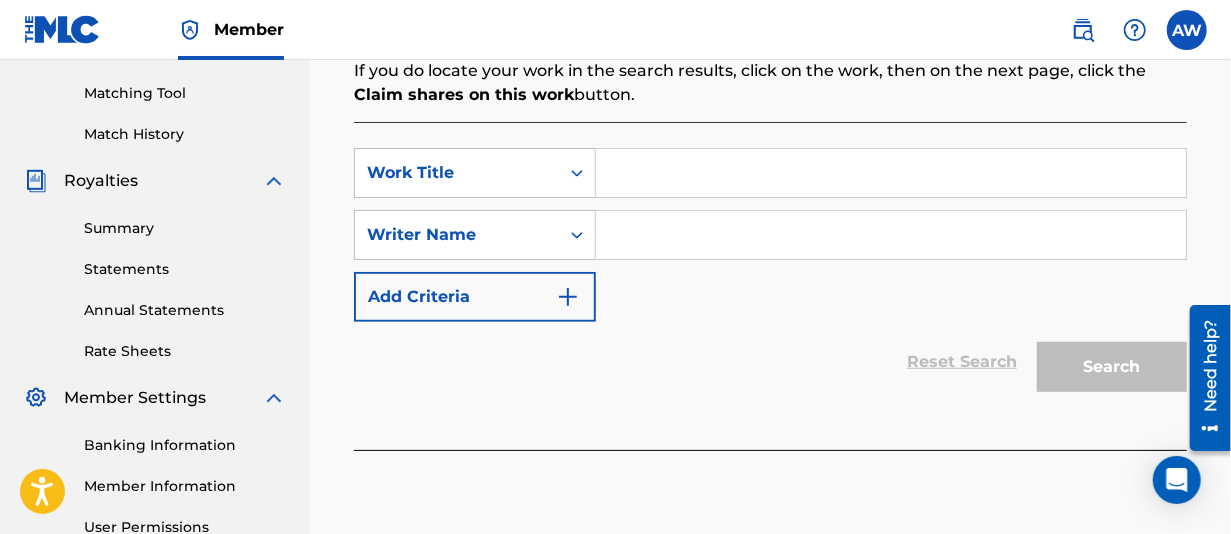 click at bounding box center [891, 173] 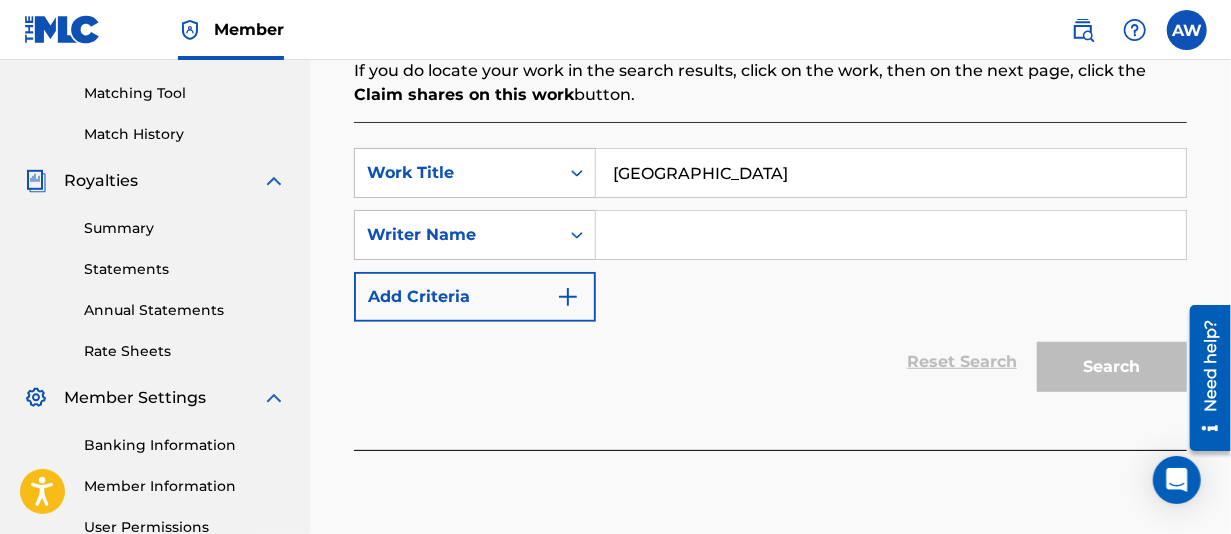 type on "[GEOGRAPHIC_DATA]" 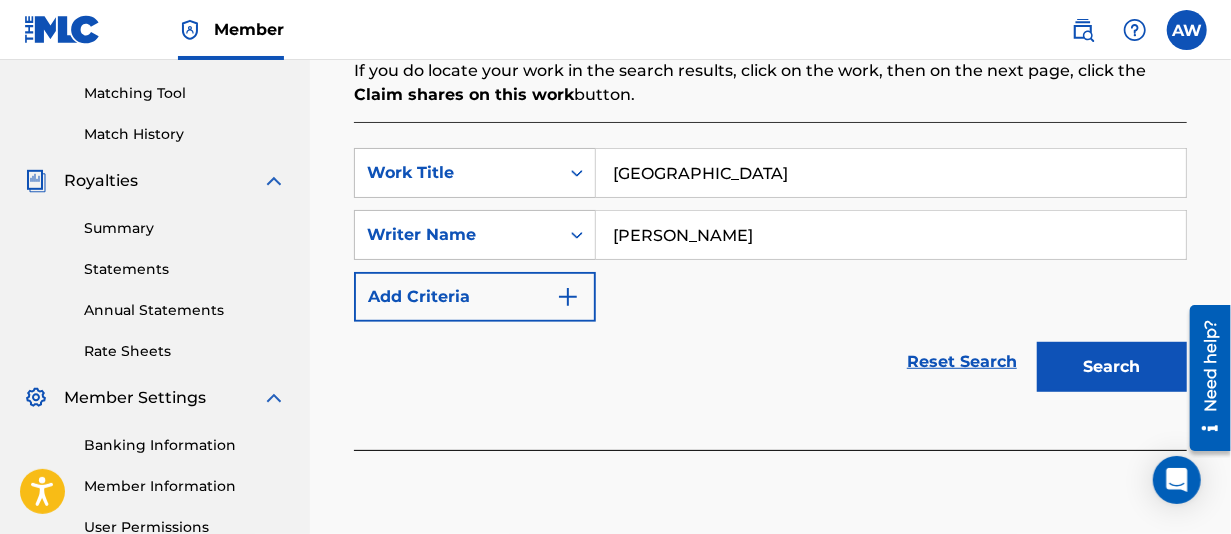 click on "Search" at bounding box center (1112, 367) 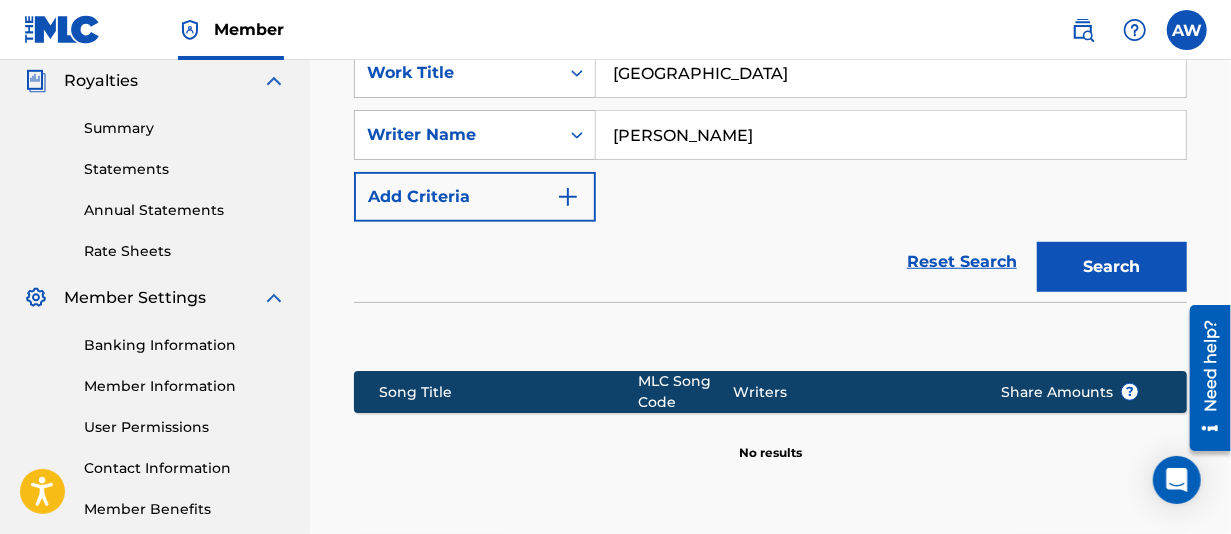 scroll, scrollTop: 700, scrollLeft: 0, axis: vertical 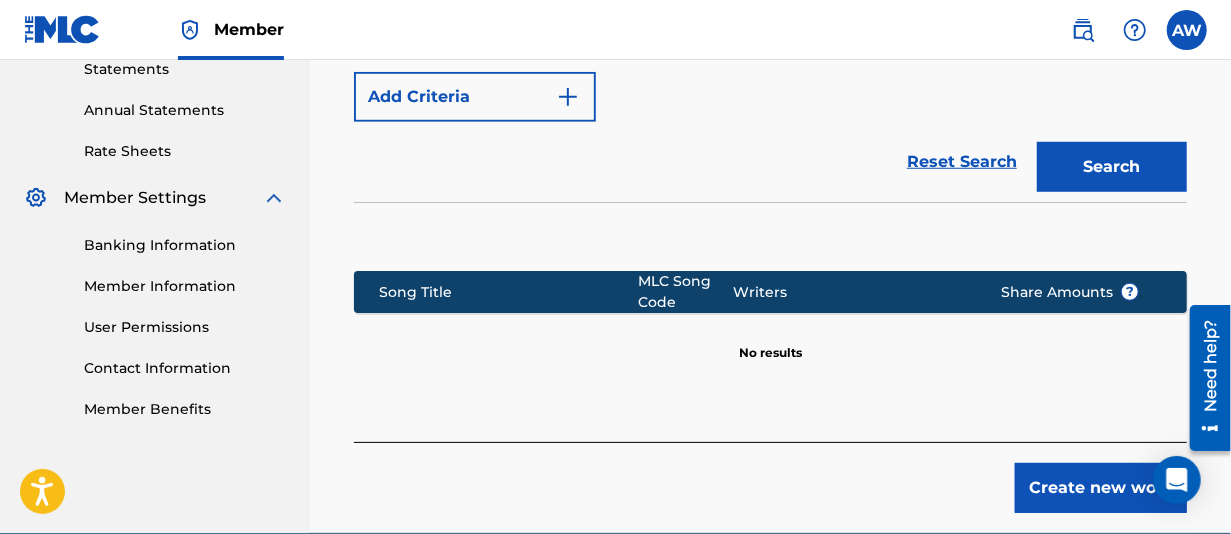 click on "Create new work" at bounding box center [1101, 488] 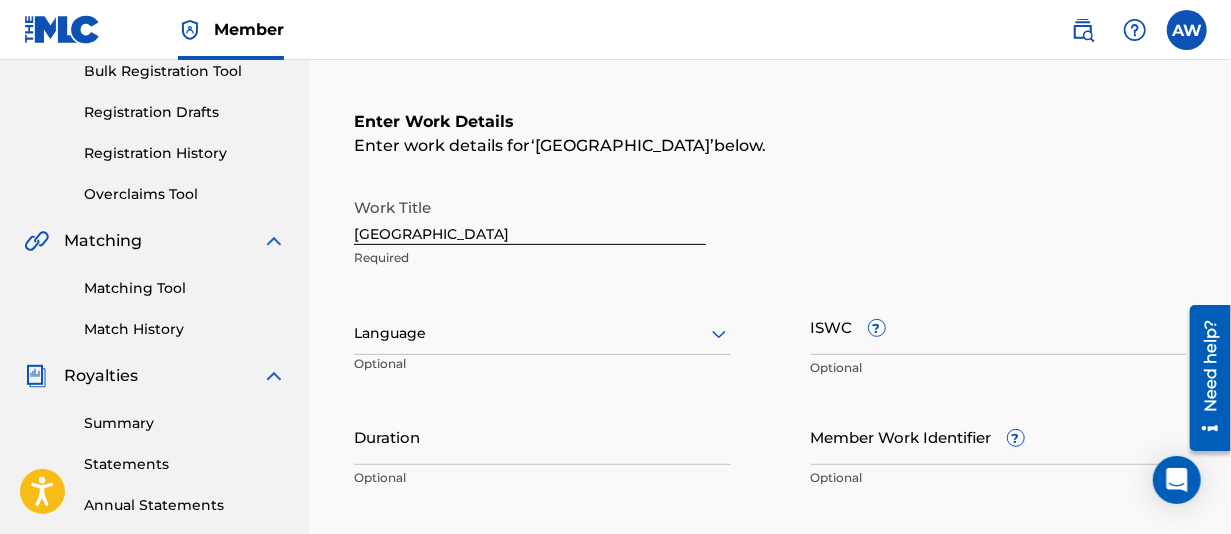 scroll, scrollTop: 400, scrollLeft: 0, axis: vertical 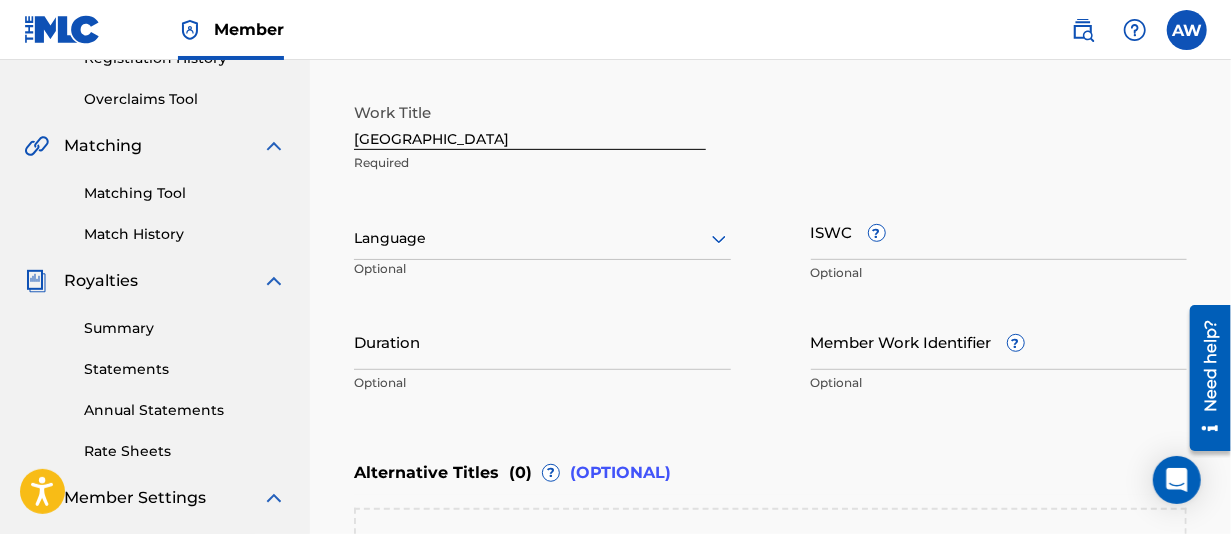 click at bounding box center [542, 238] 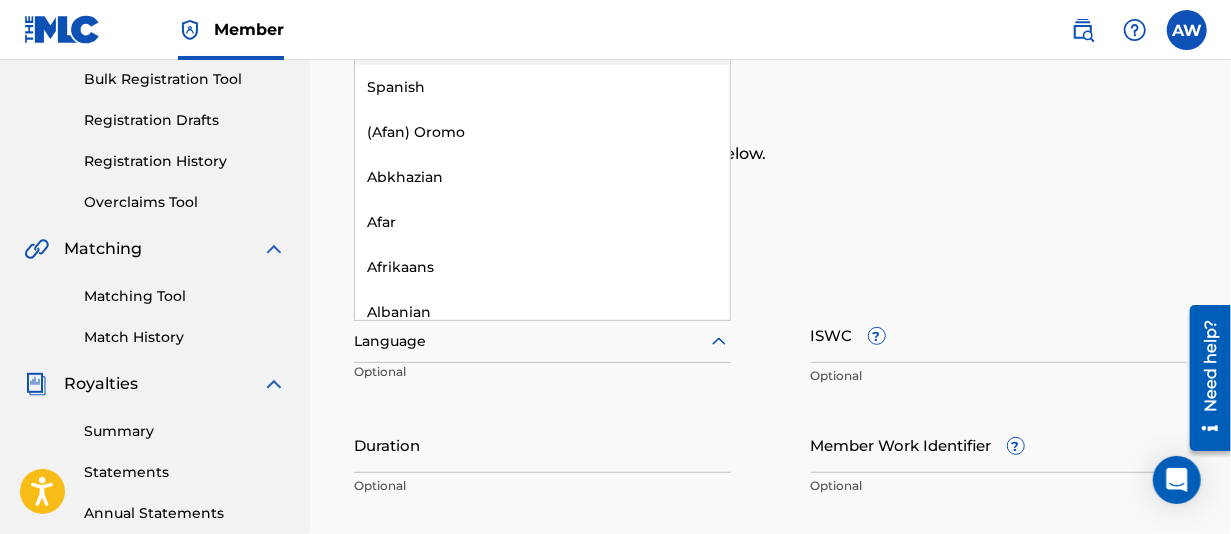 scroll, scrollTop: 200, scrollLeft: 0, axis: vertical 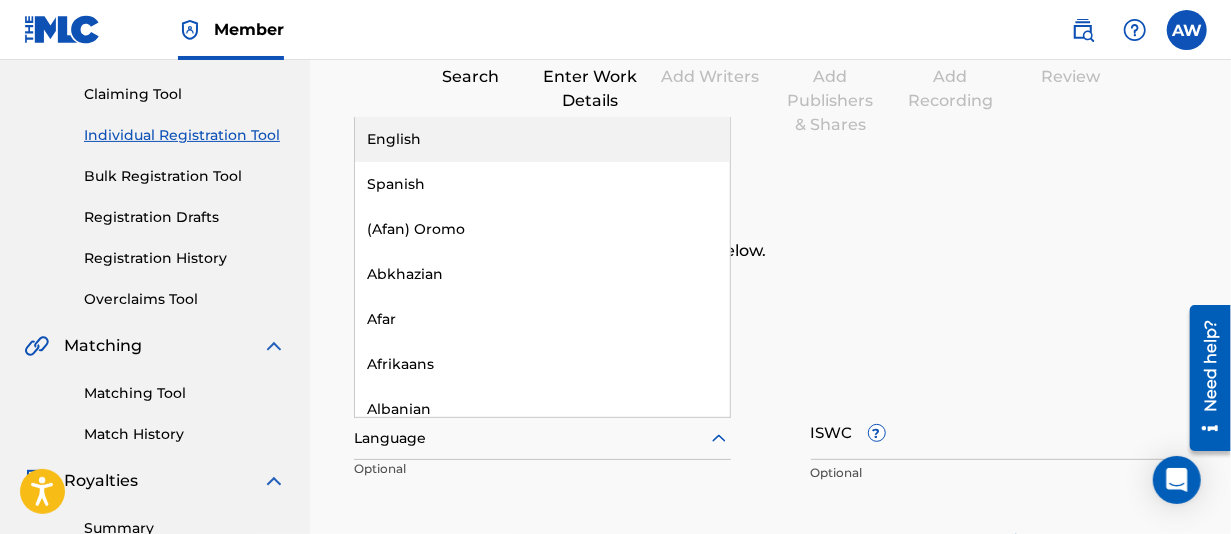 click on "English" at bounding box center [542, 139] 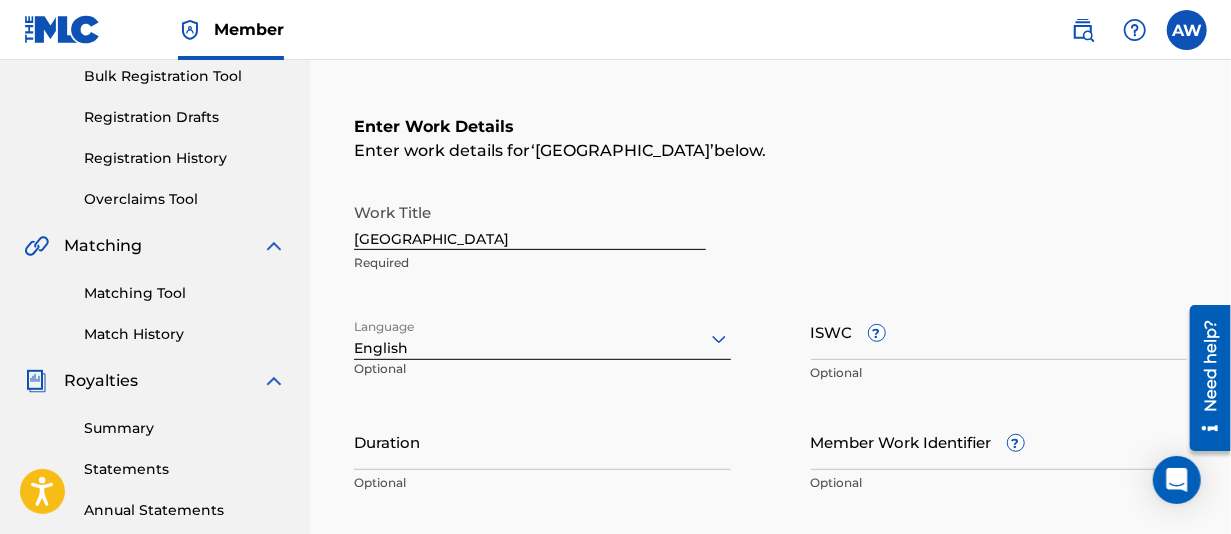 scroll, scrollTop: 400, scrollLeft: 0, axis: vertical 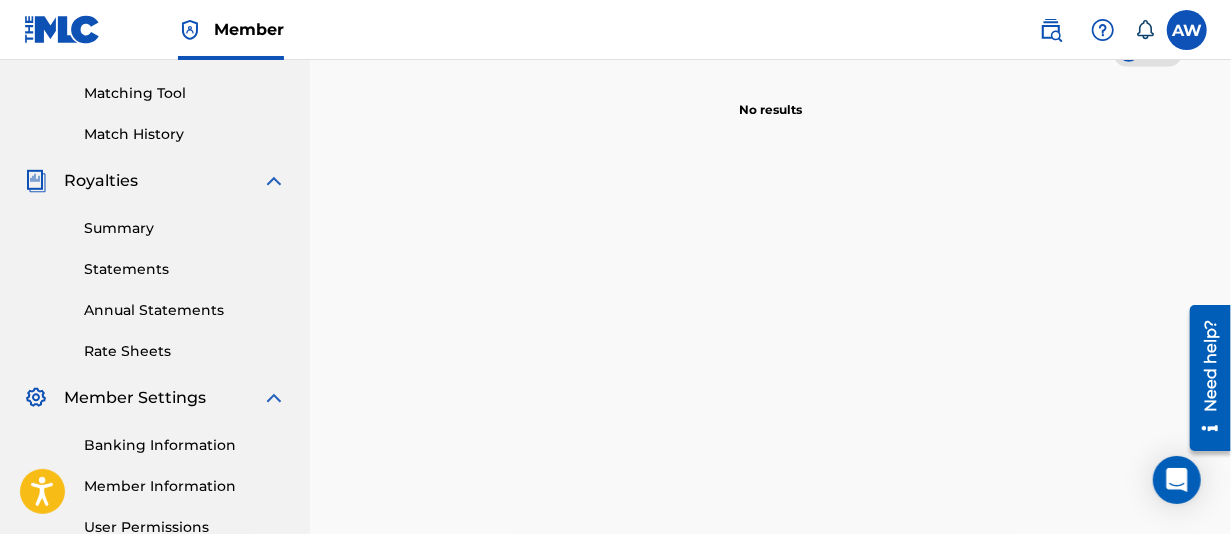 click on "Summary" at bounding box center [185, 228] 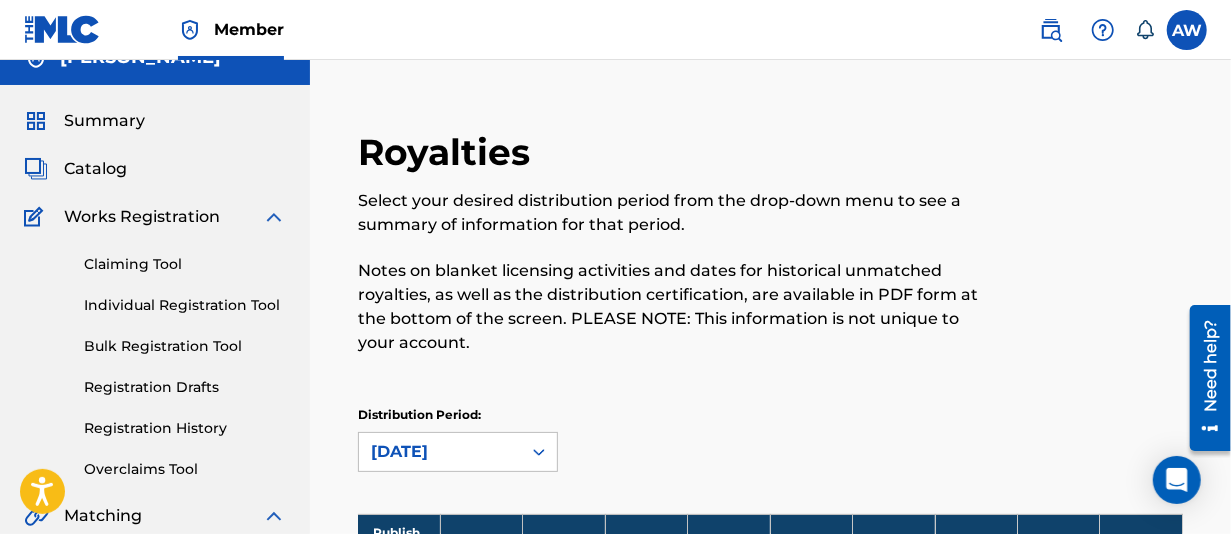 scroll, scrollTop: 6, scrollLeft: 0, axis: vertical 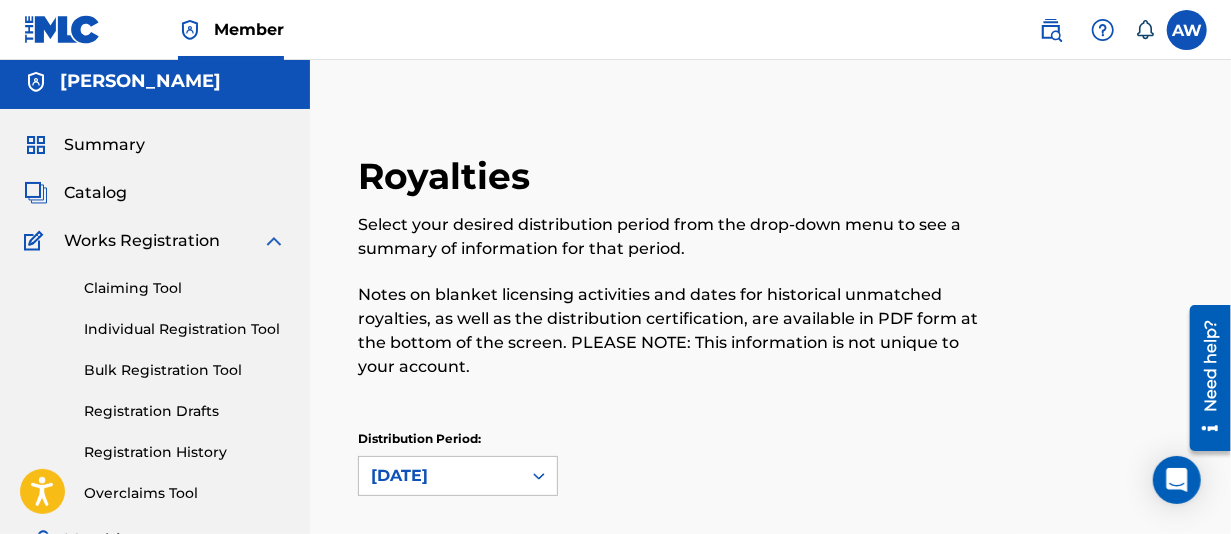 click on "Individual Registration Tool" at bounding box center [185, 329] 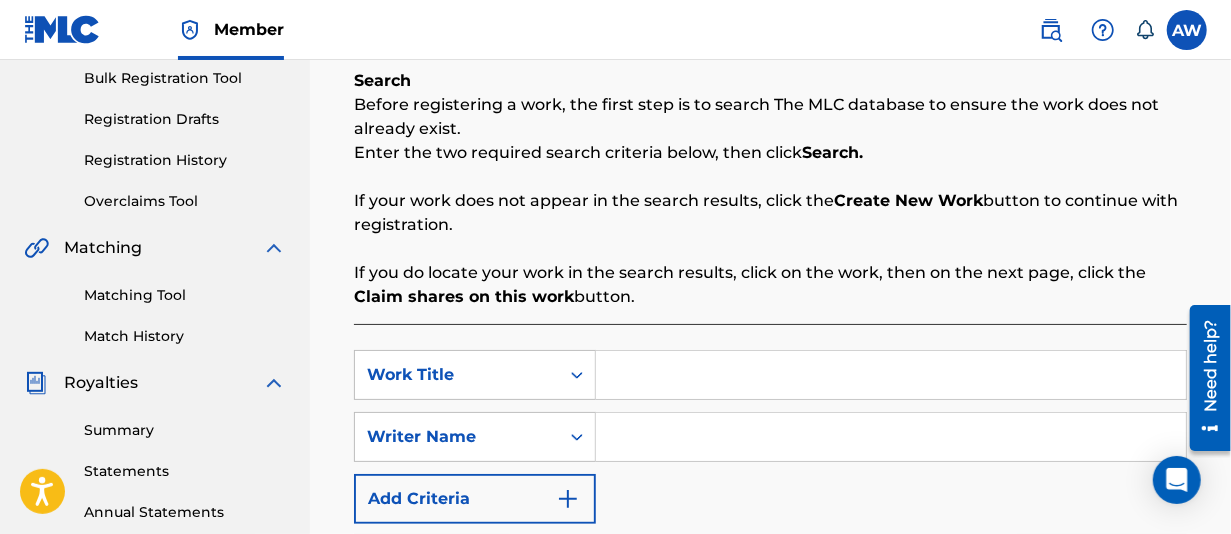 scroll, scrollTop: 300, scrollLeft: 0, axis: vertical 